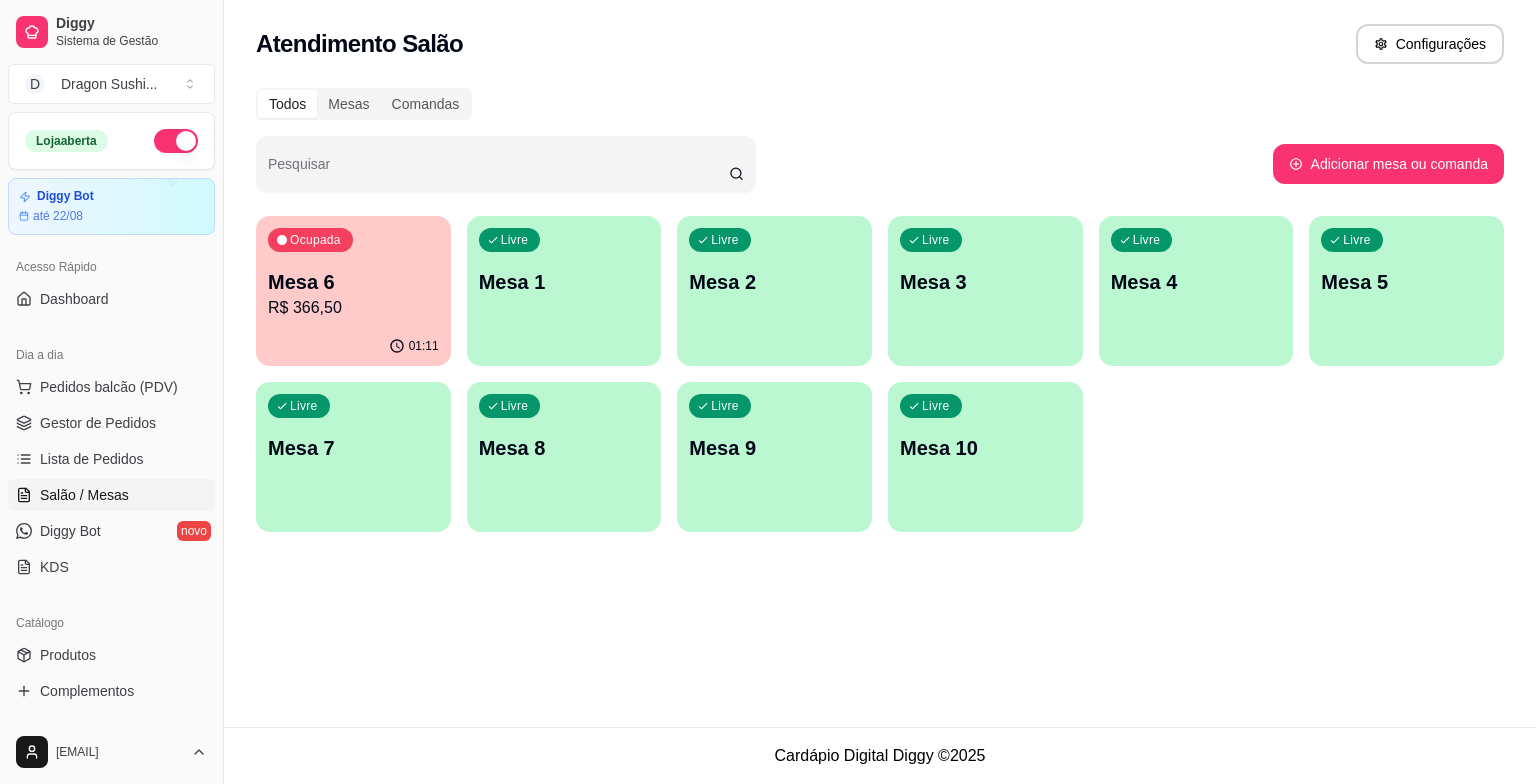 scroll, scrollTop: 0, scrollLeft: 0, axis: both 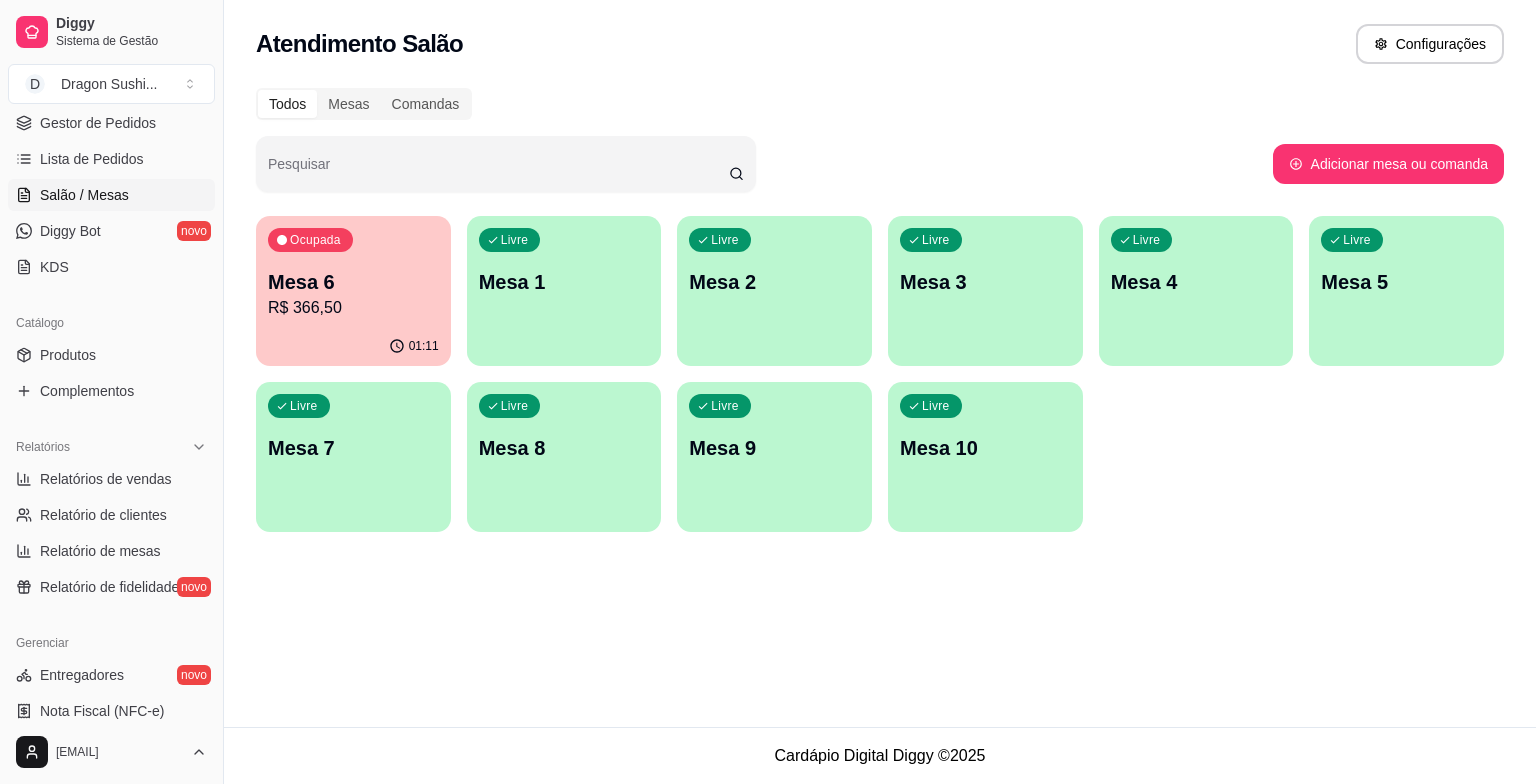 click on "01:11" at bounding box center [353, 346] 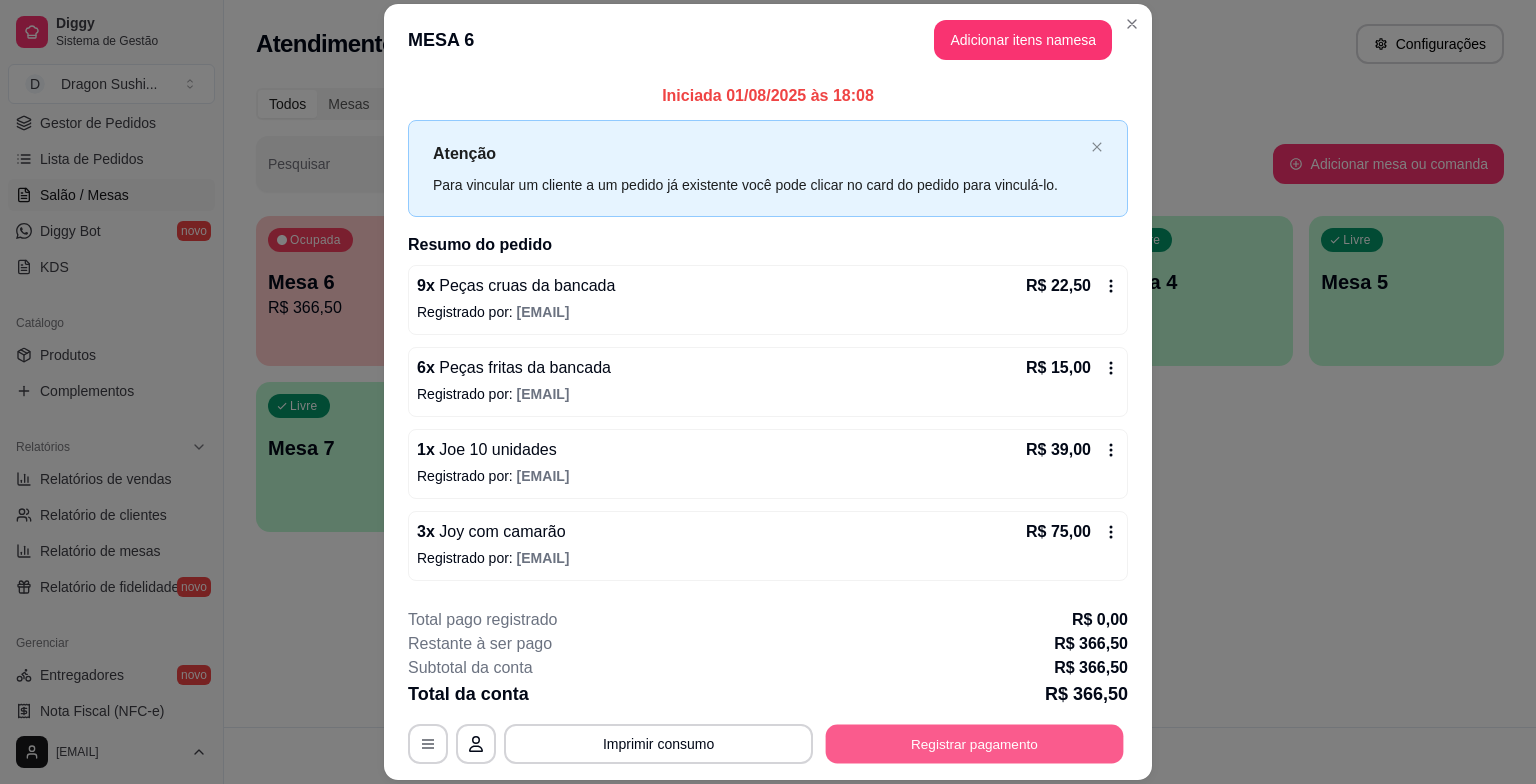 click on "Registrar pagamento" at bounding box center [975, 744] 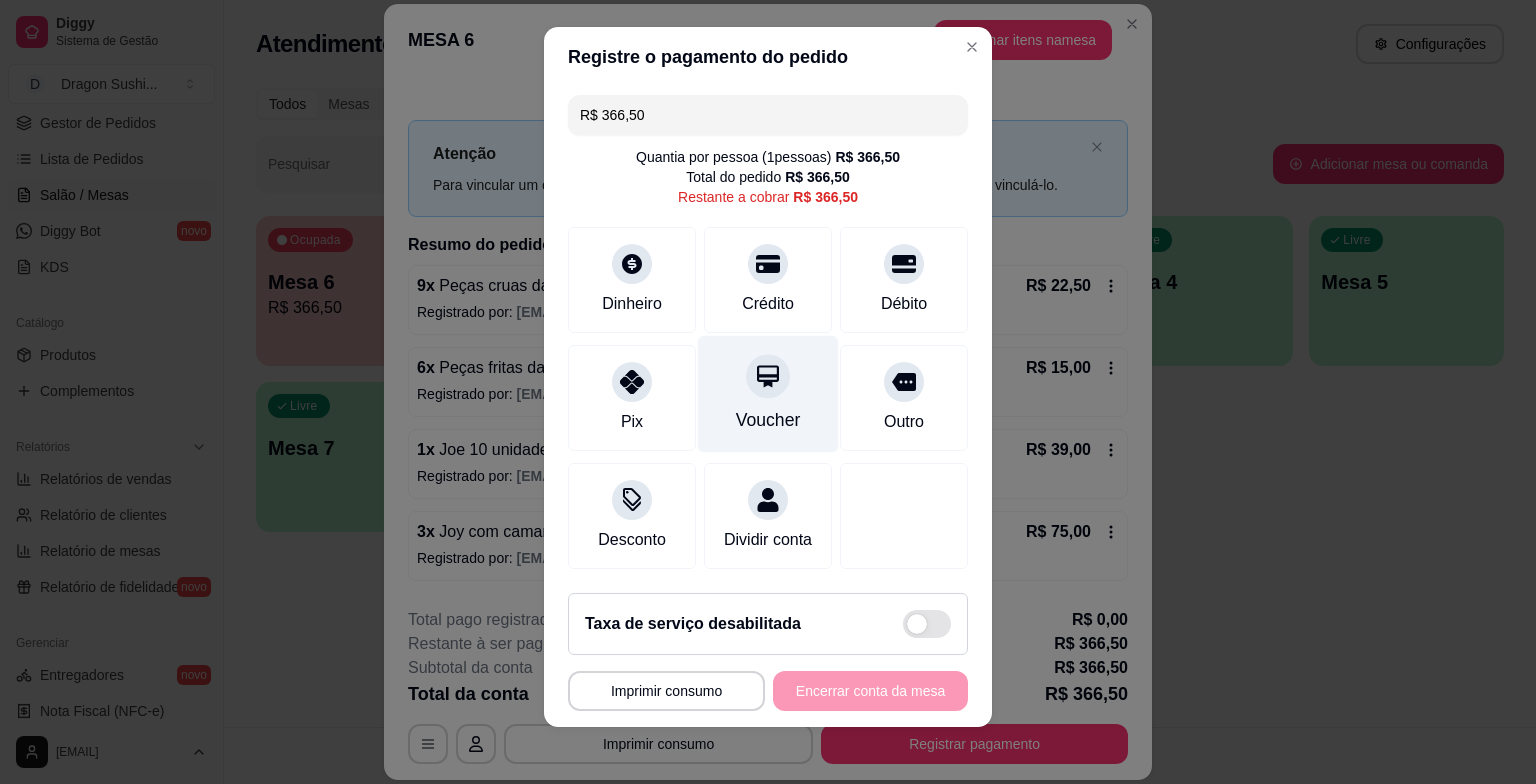 scroll, scrollTop: 21, scrollLeft: 0, axis: vertical 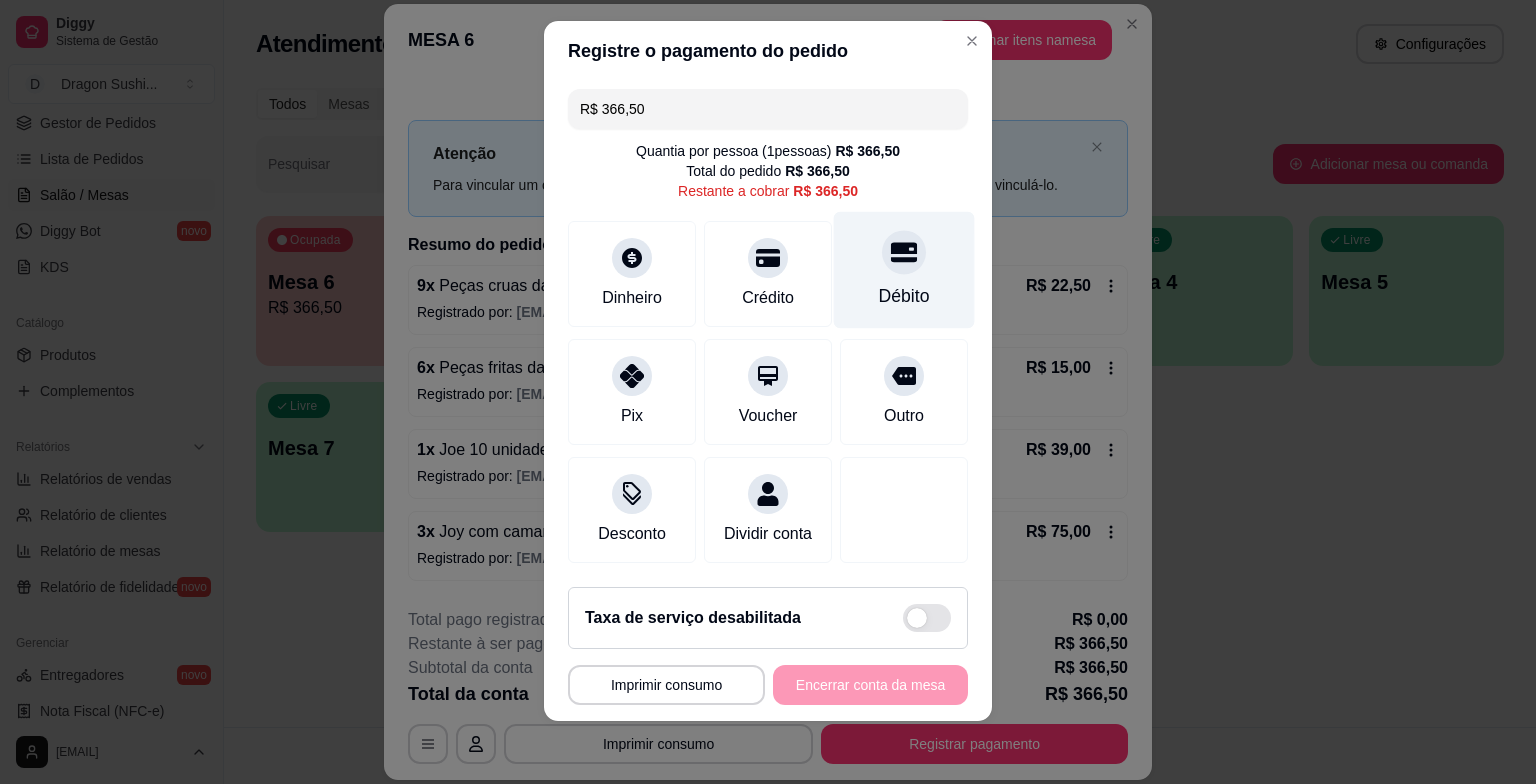 click on "Débito" at bounding box center [904, 296] 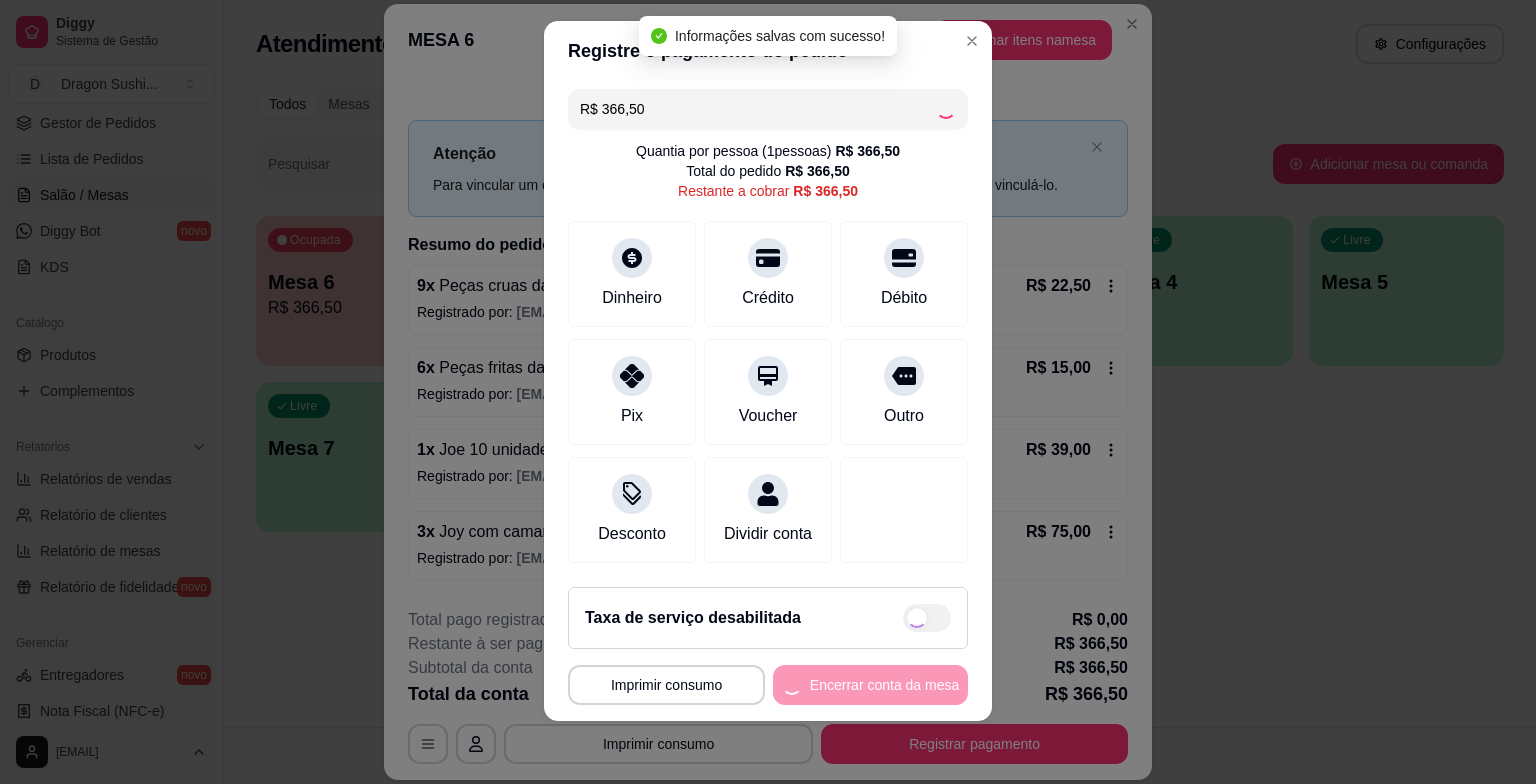 type on "R$ 0,00" 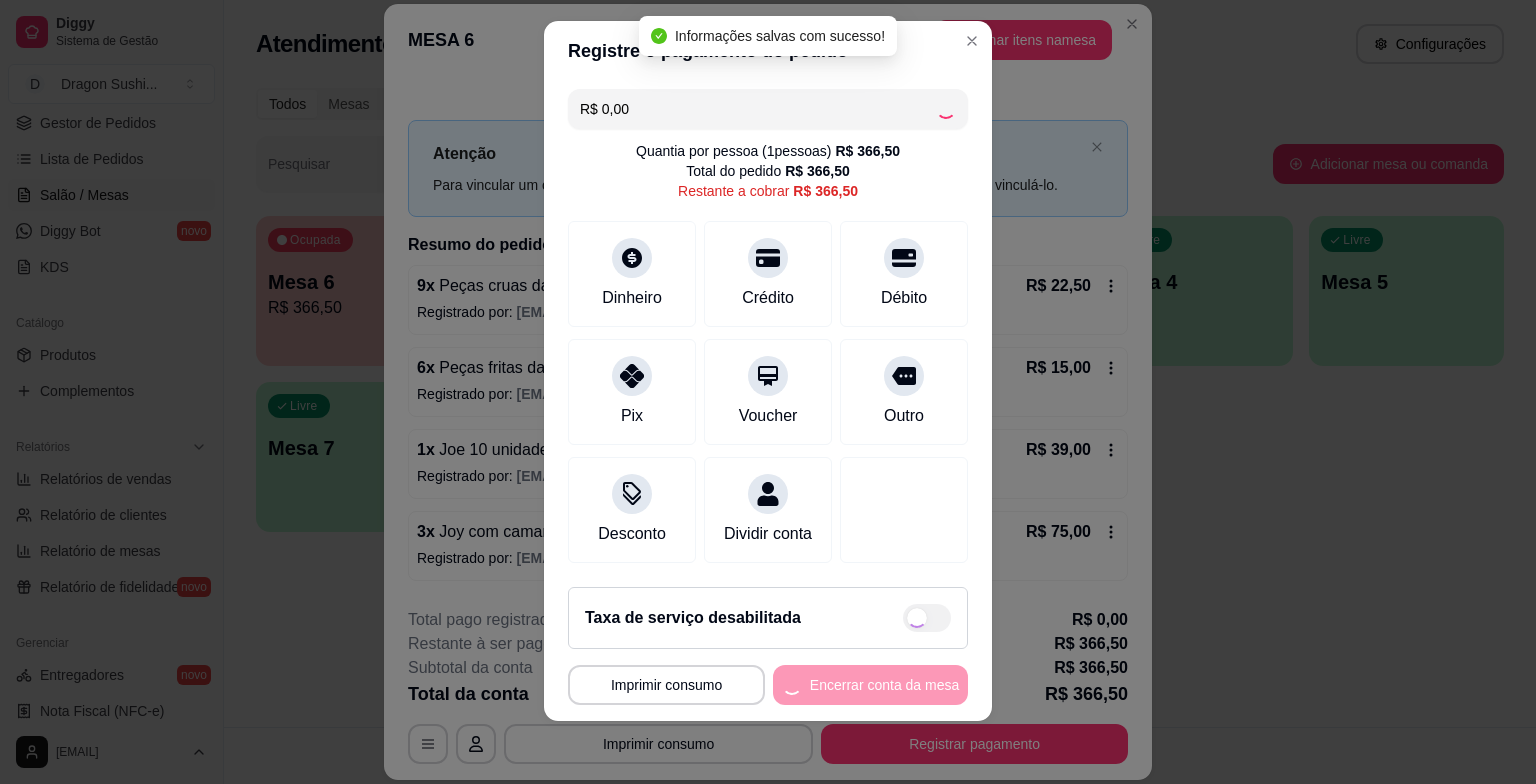 scroll, scrollTop: 17, scrollLeft: 0, axis: vertical 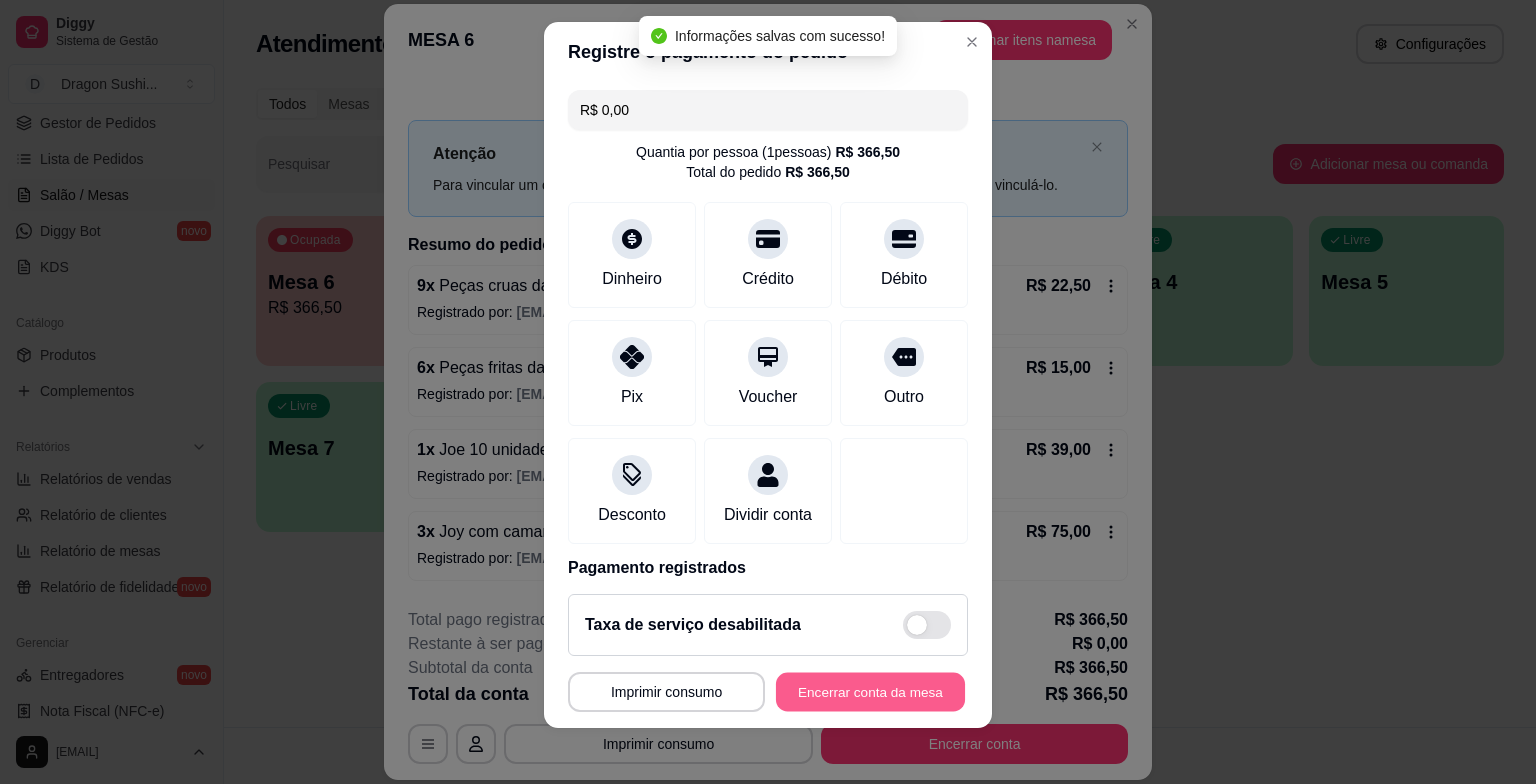 click on "Encerrar conta da mesa" at bounding box center [870, 691] 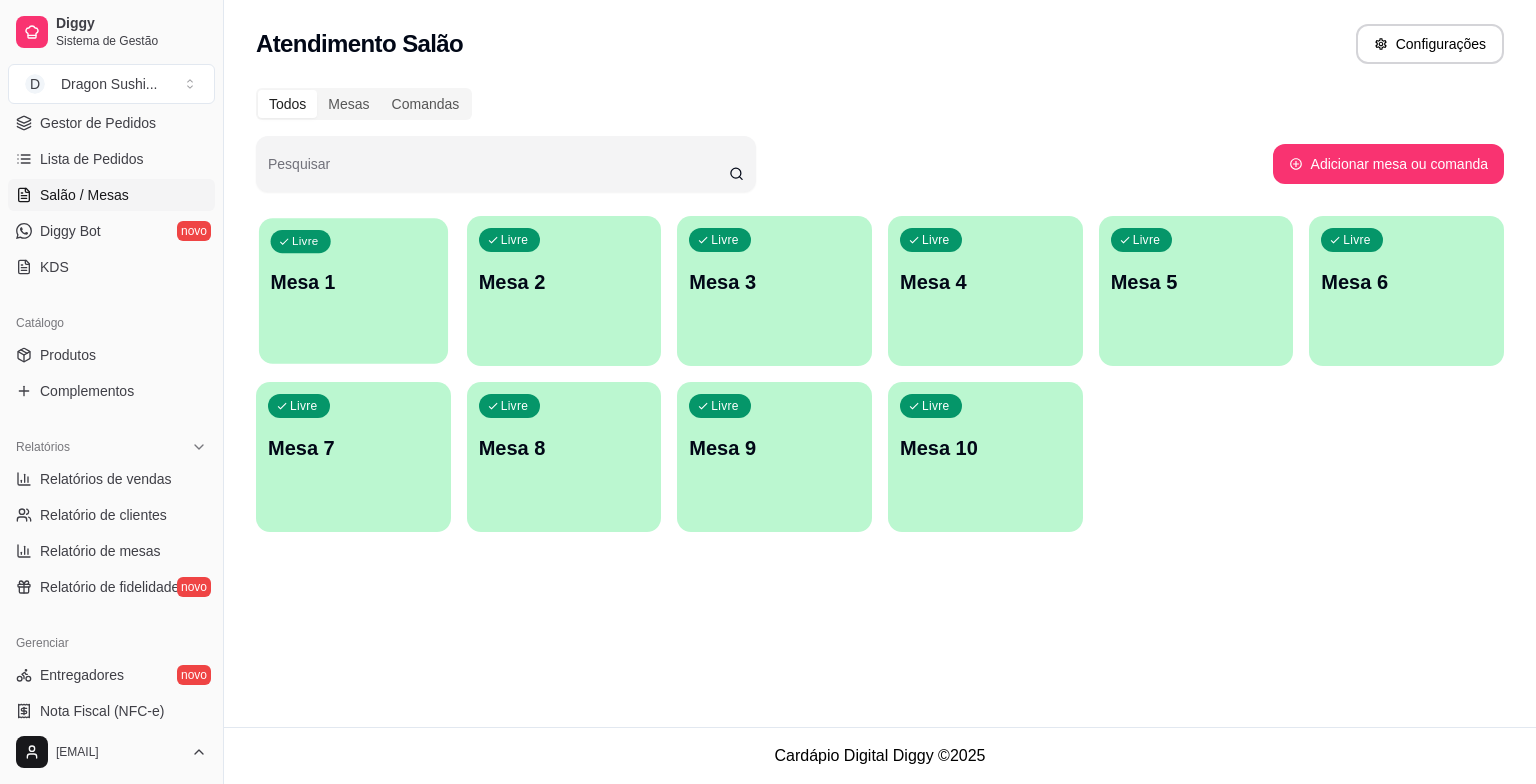click on "Livre Mesa 1" at bounding box center [353, 279] 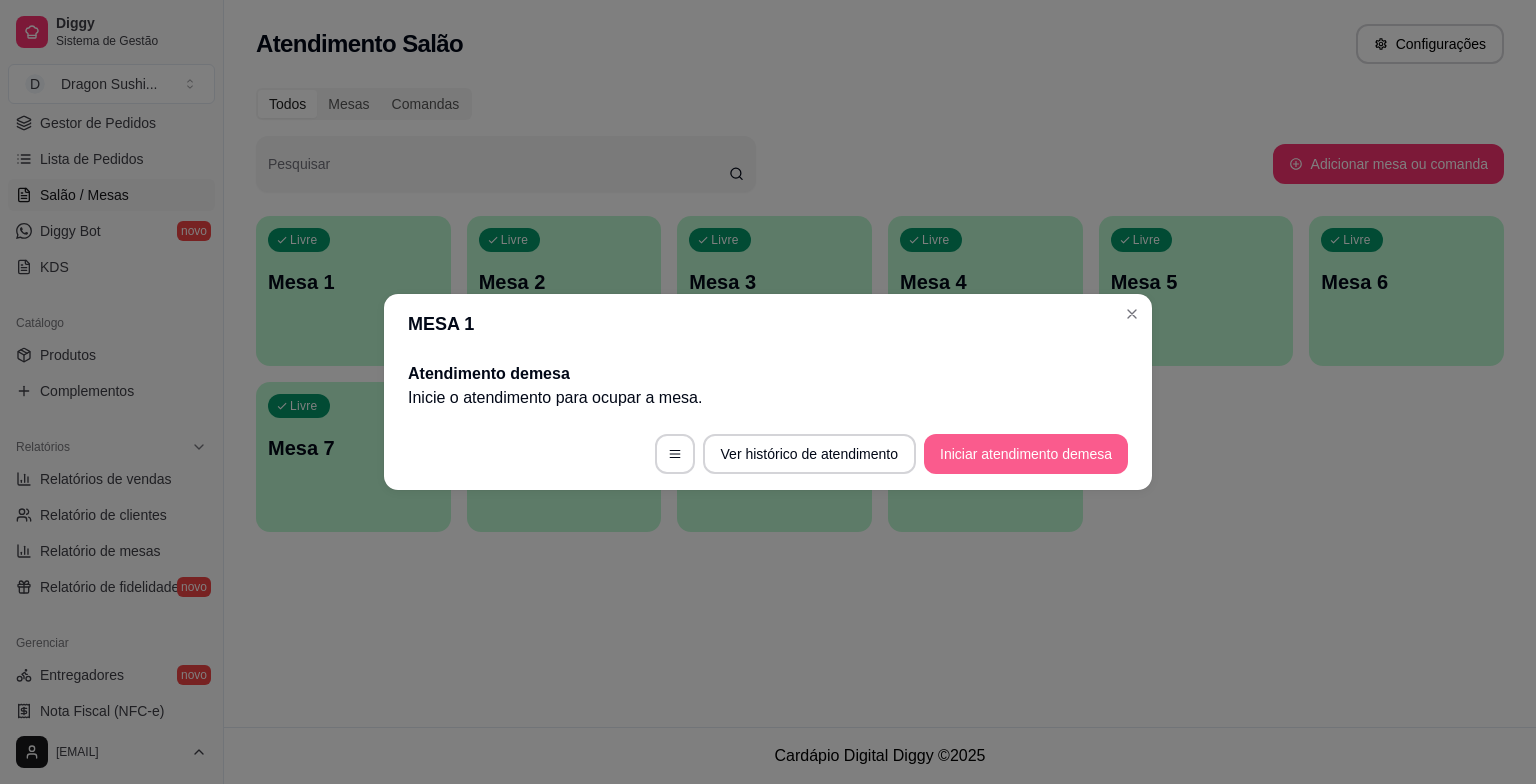 click on "Iniciar atendimento de  mesa" at bounding box center (1026, 454) 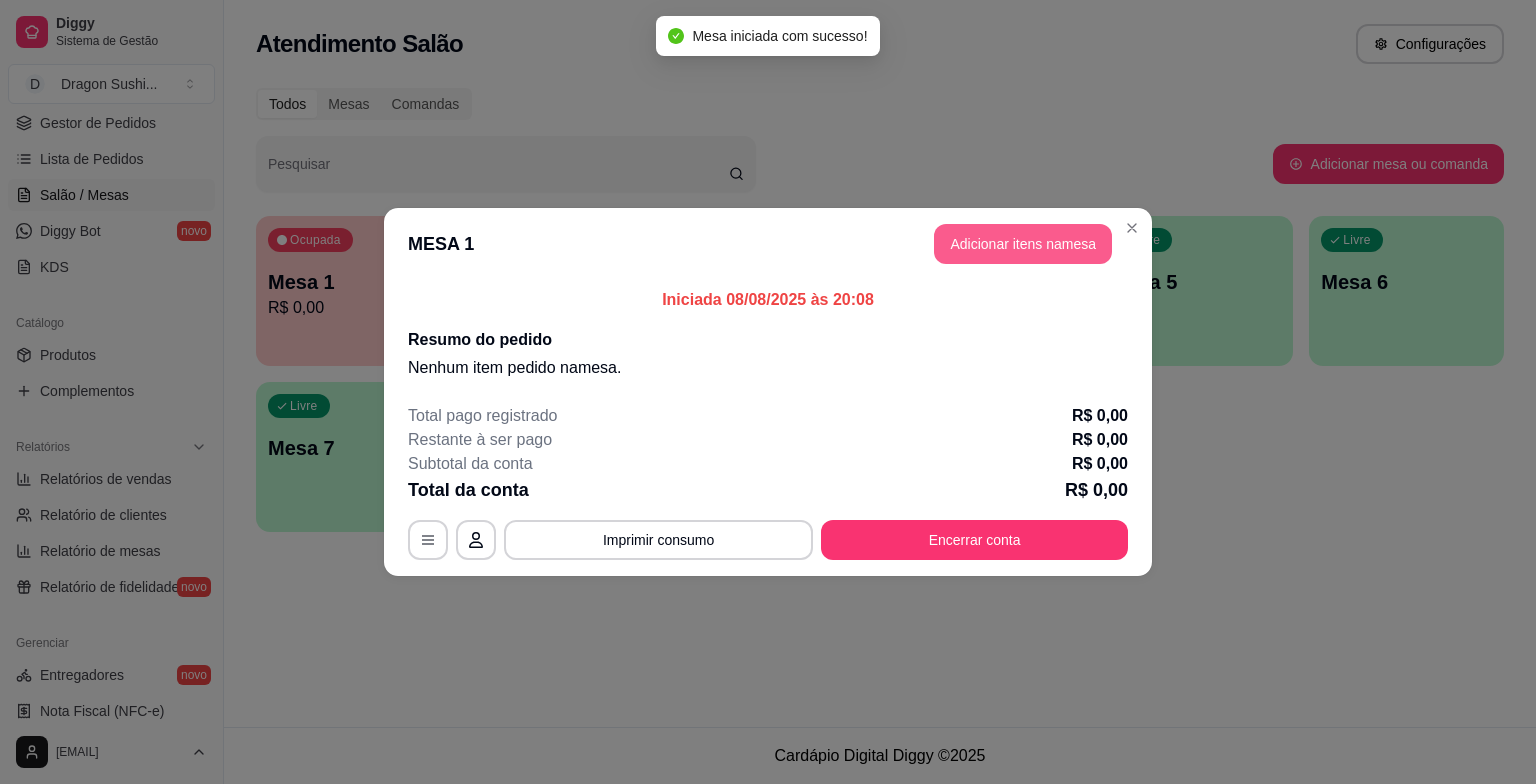click on "Adicionar itens na  mesa" at bounding box center [1023, 244] 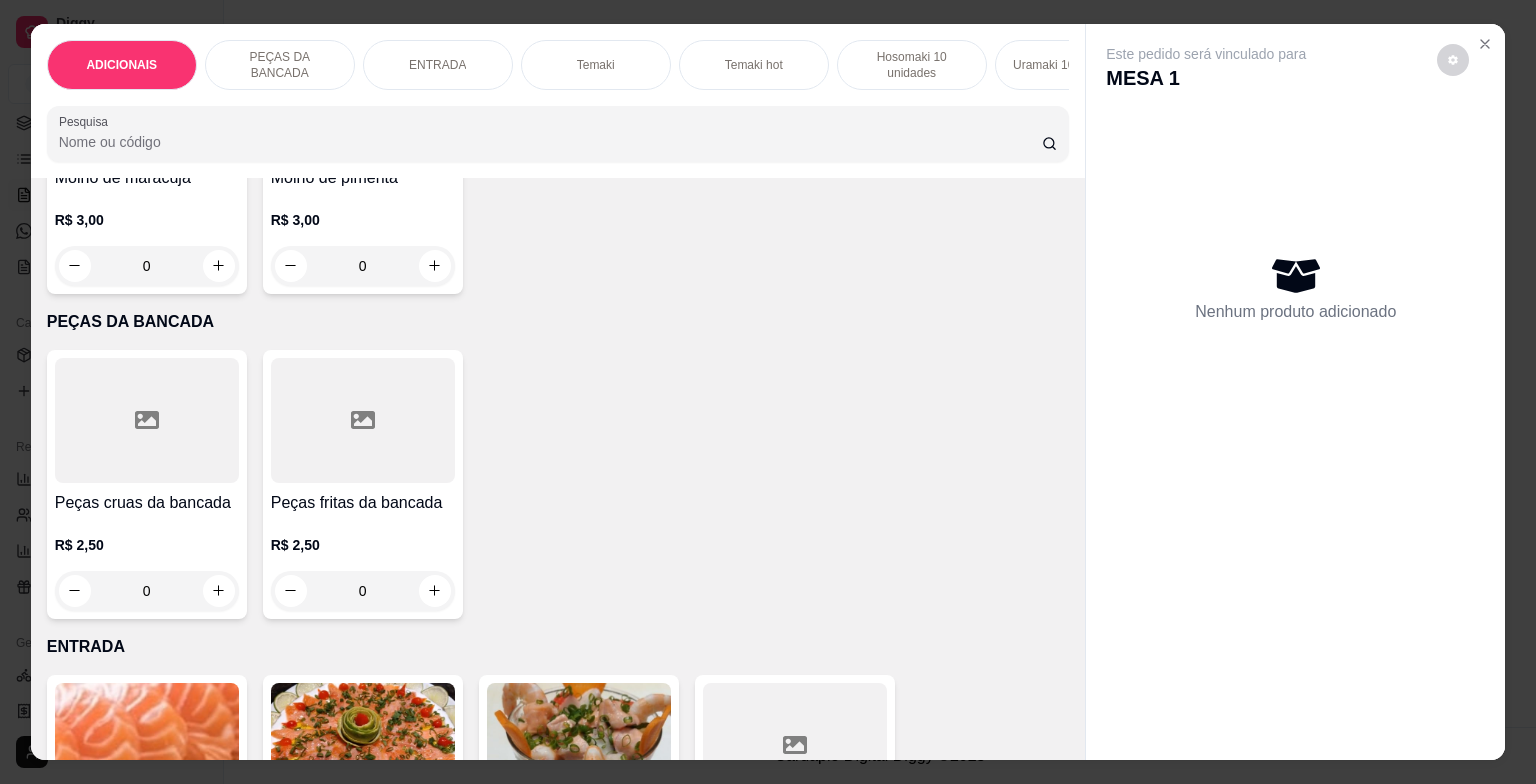scroll, scrollTop: 600, scrollLeft: 0, axis: vertical 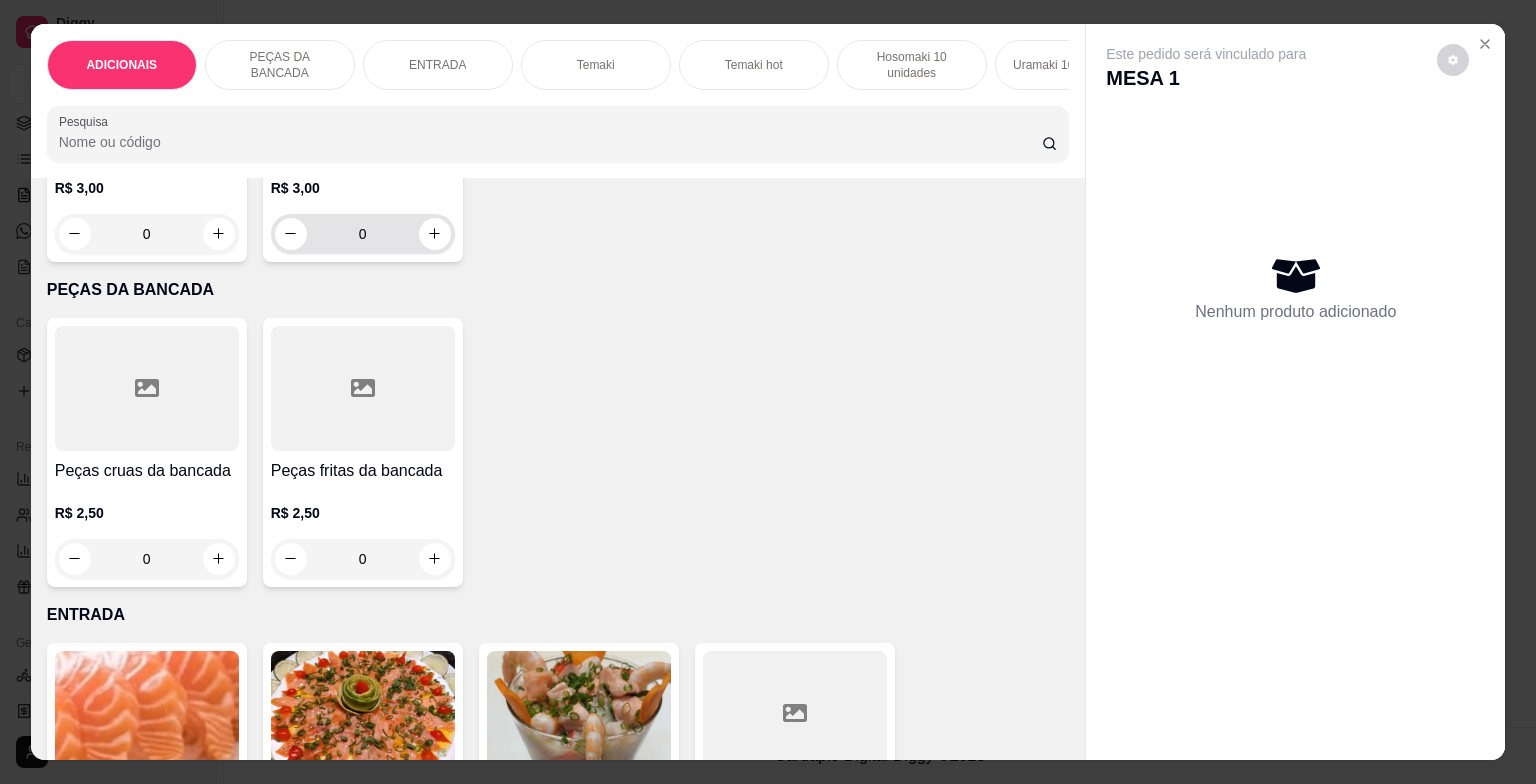 click on "0" at bounding box center (363, 234) 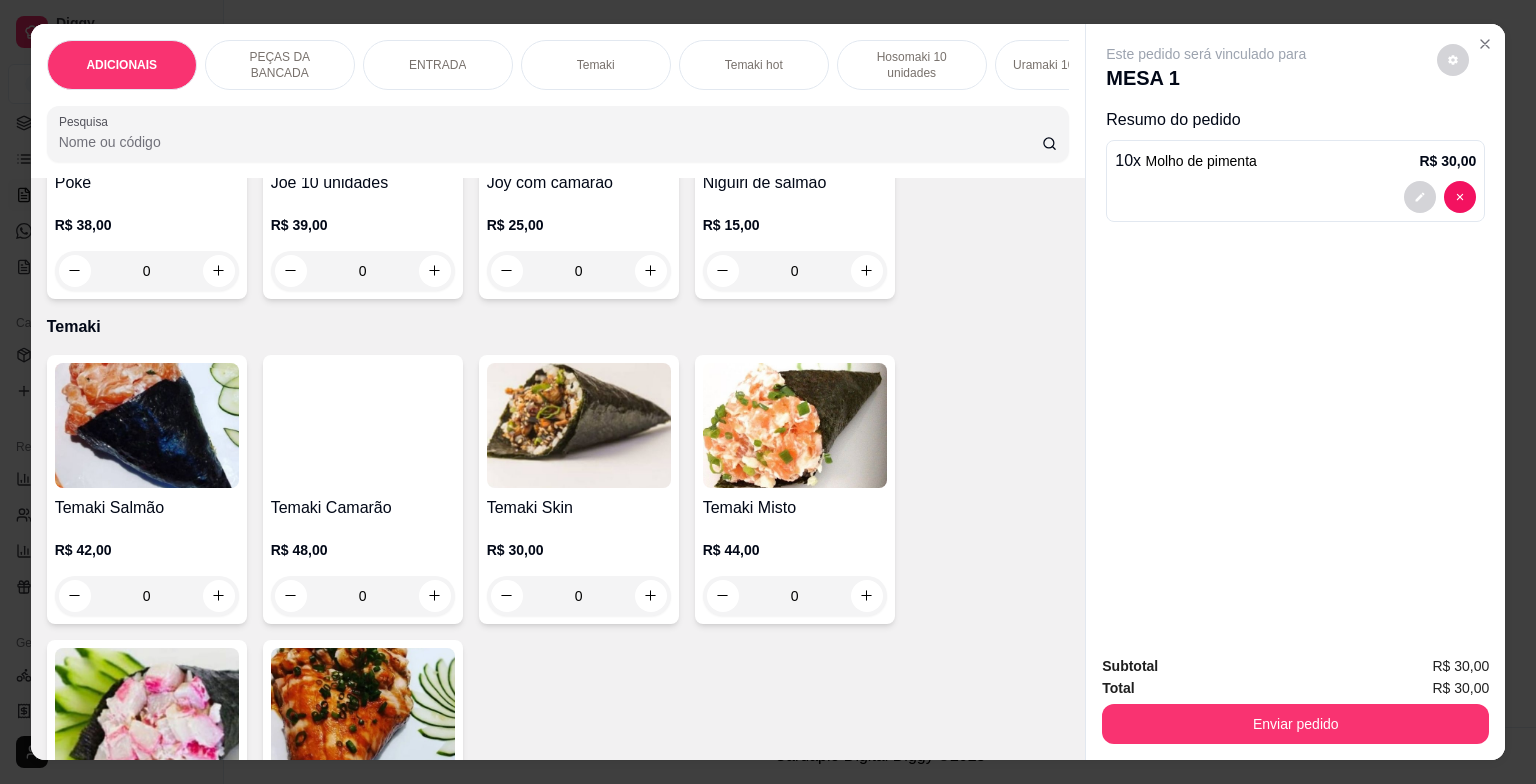 scroll, scrollTop: 1501, scrollLeft: 0, axis: vertical 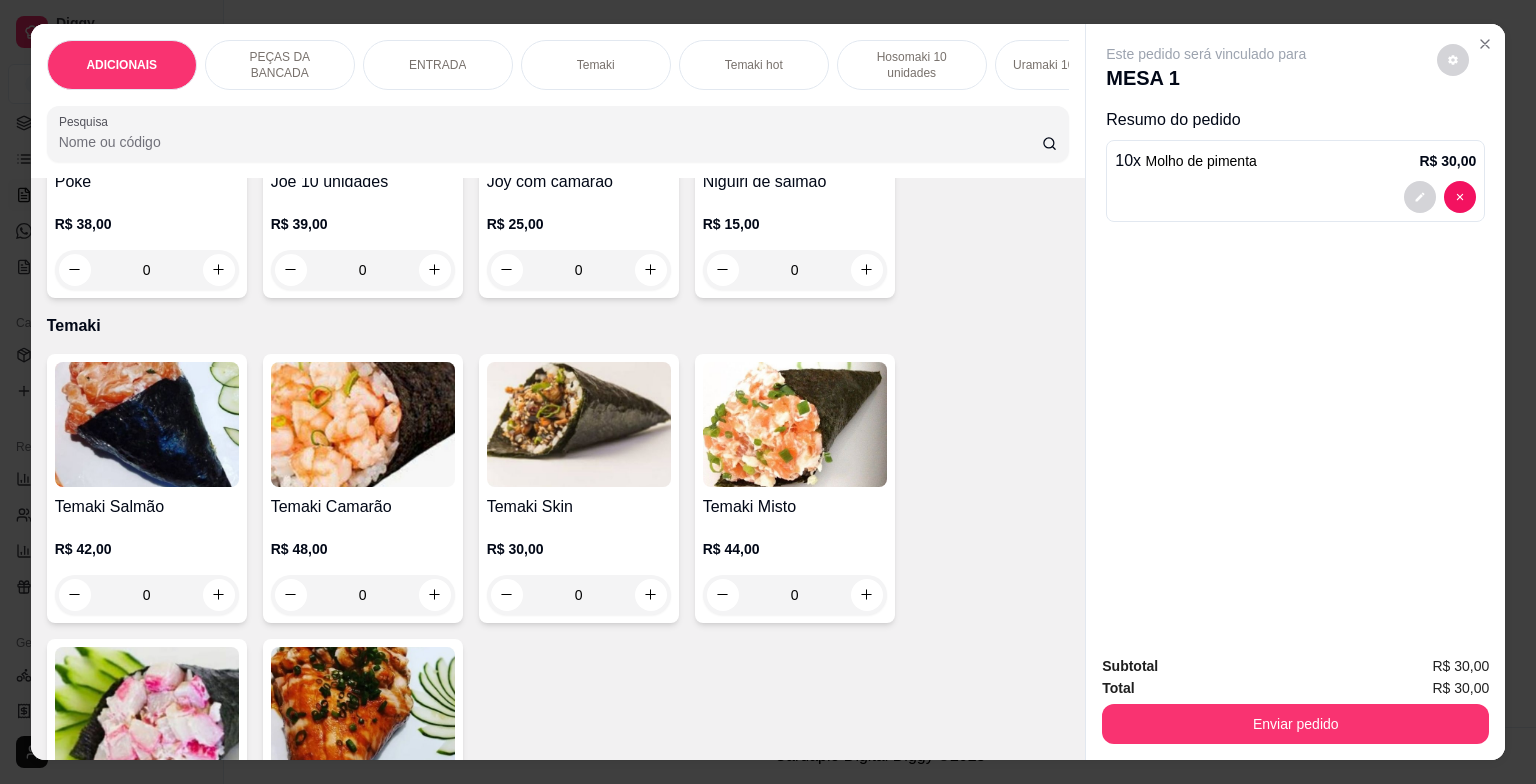 type on "10" 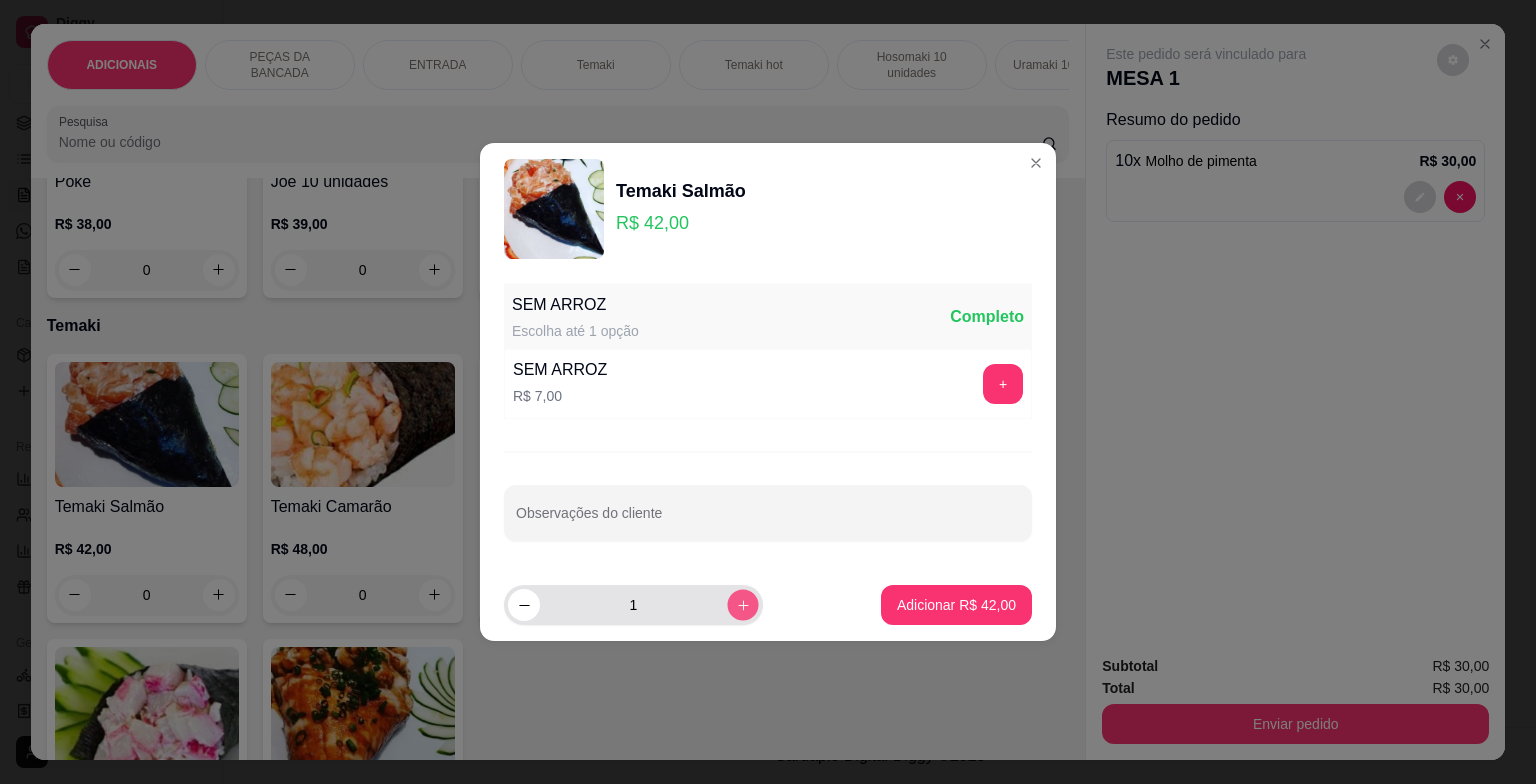 click 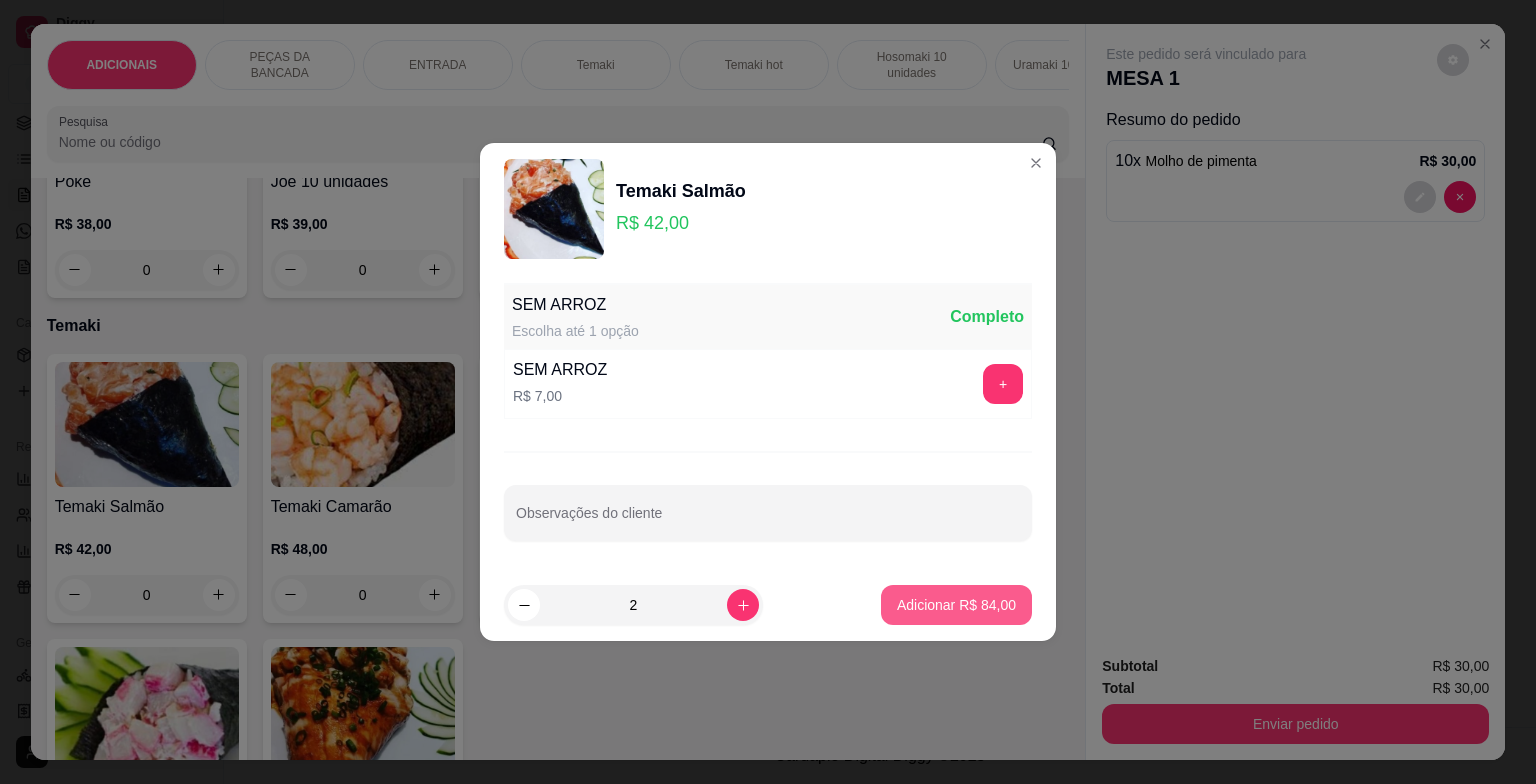 click on "Adicionar   R$ 84,00" at bounding box center (956, 605) 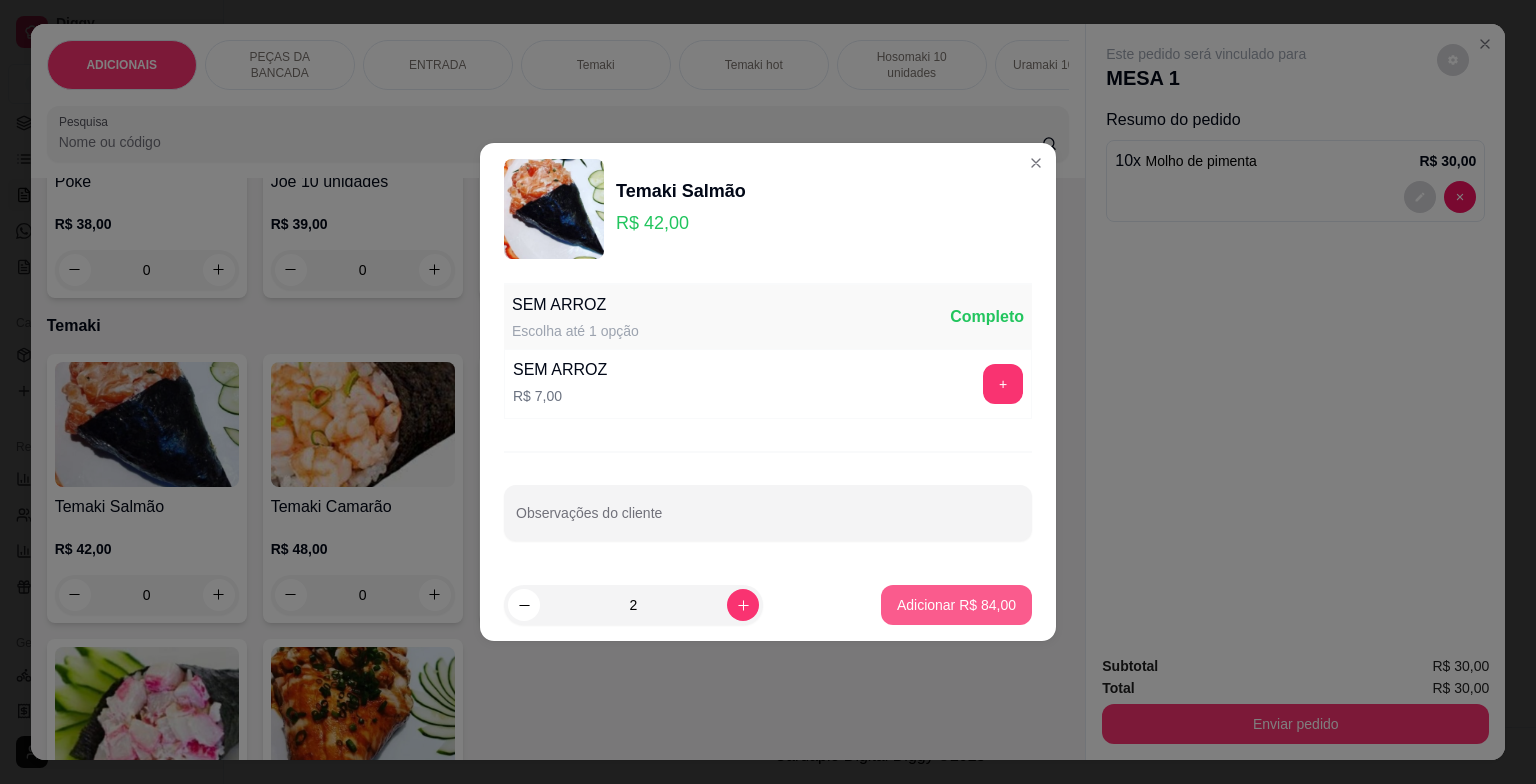 type on "2" 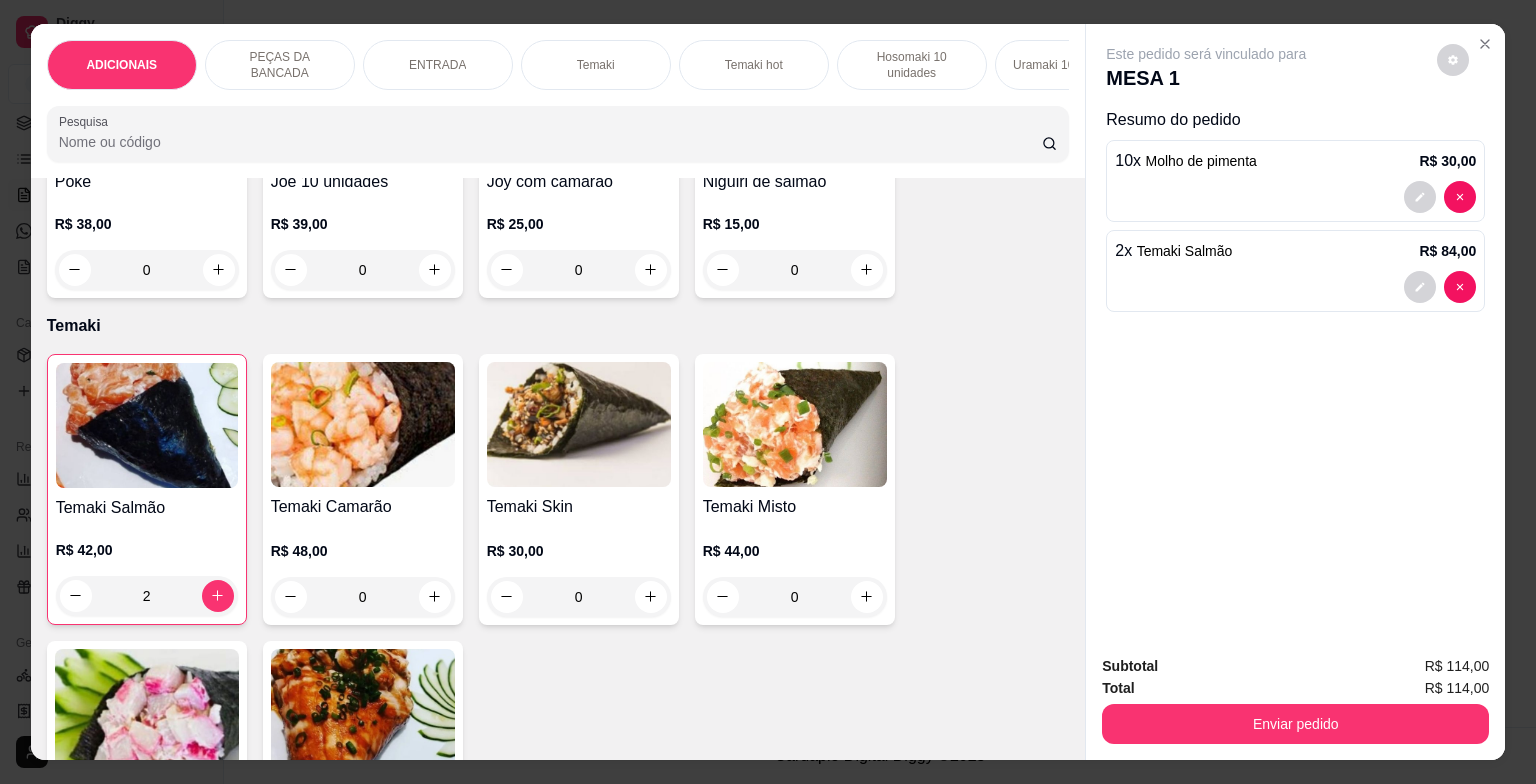 click on "0" at bounding box center (795, 597) 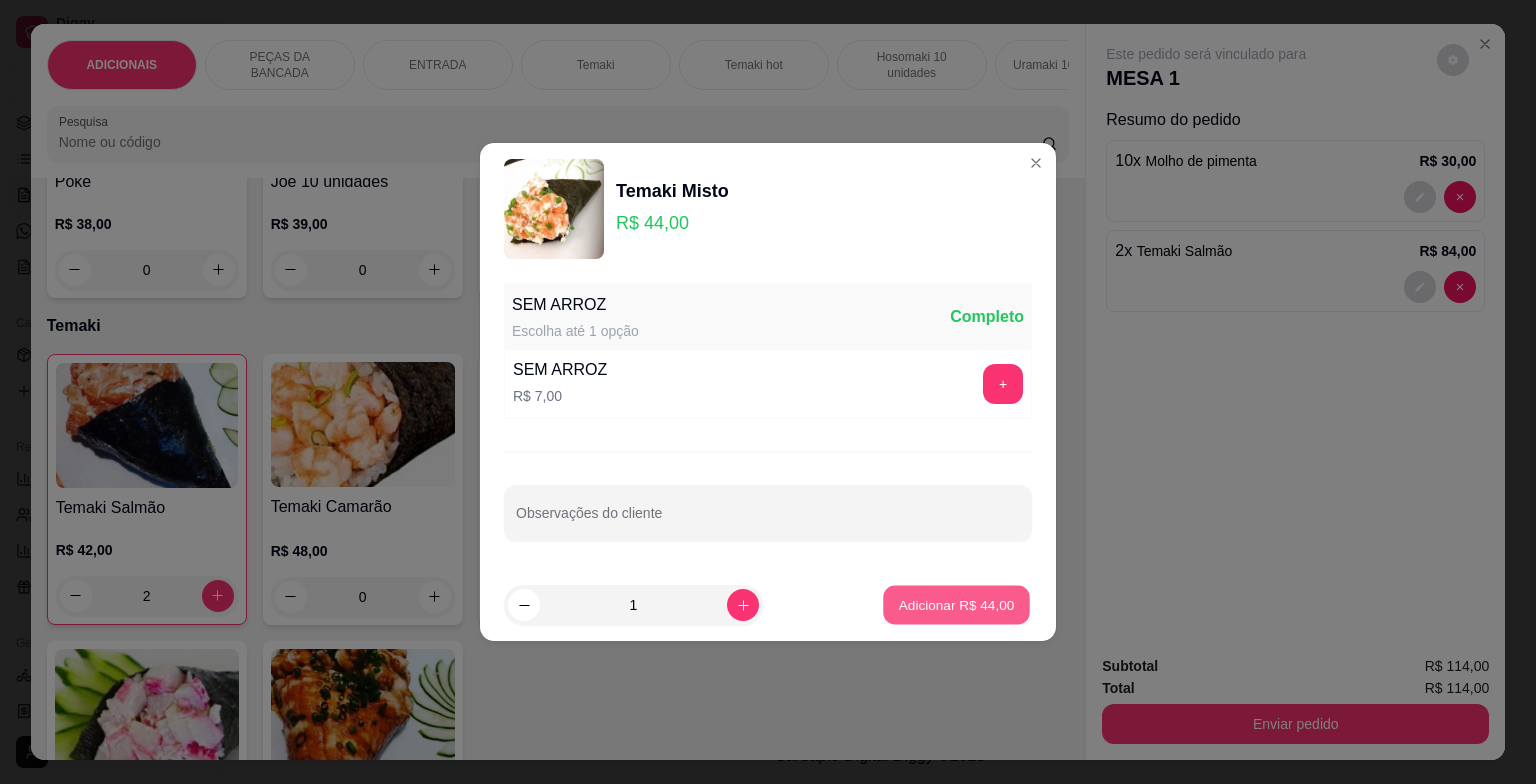 click on "Adicionar   R$ 44,00" at bounding box center (957, 604) 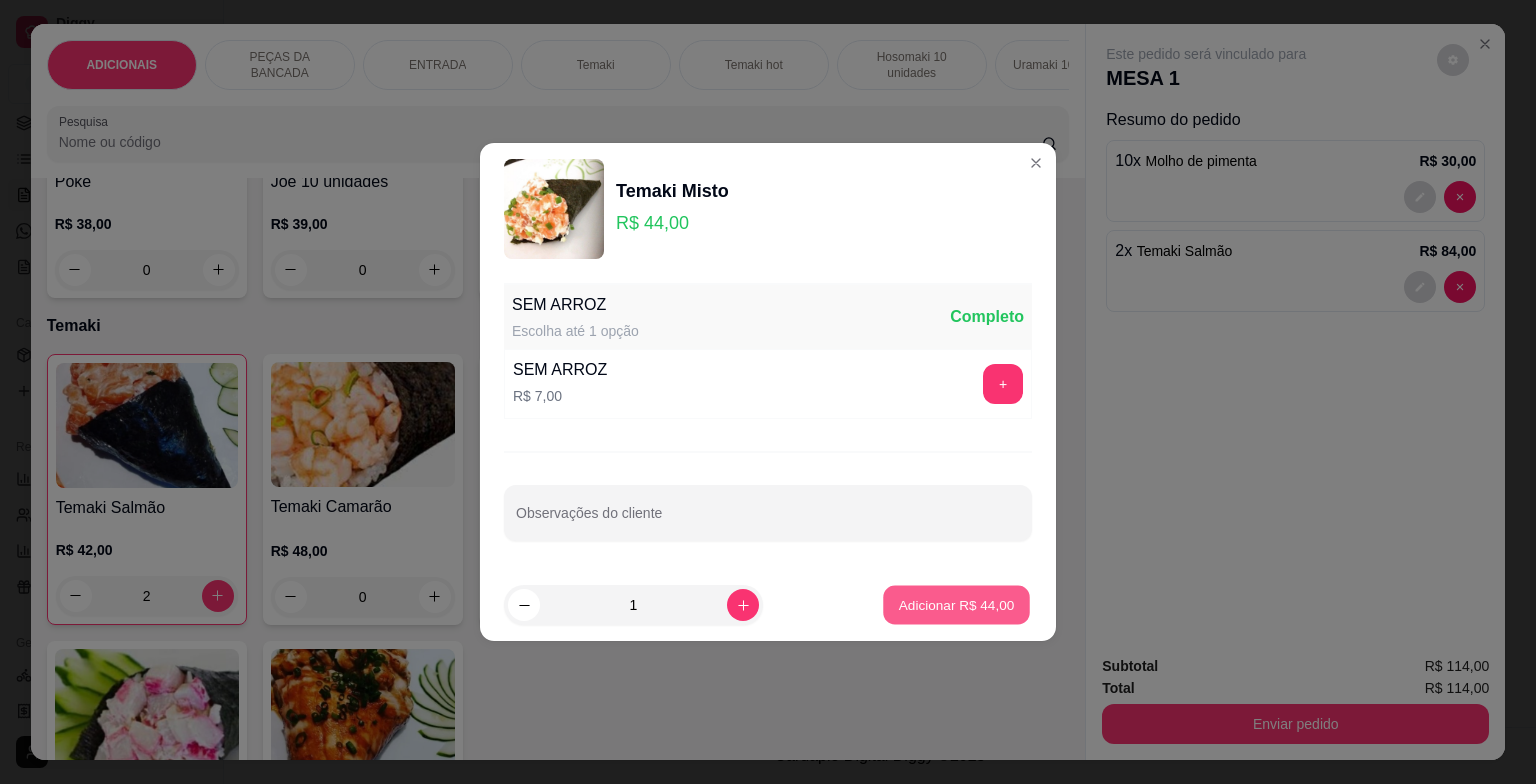 type on "1" 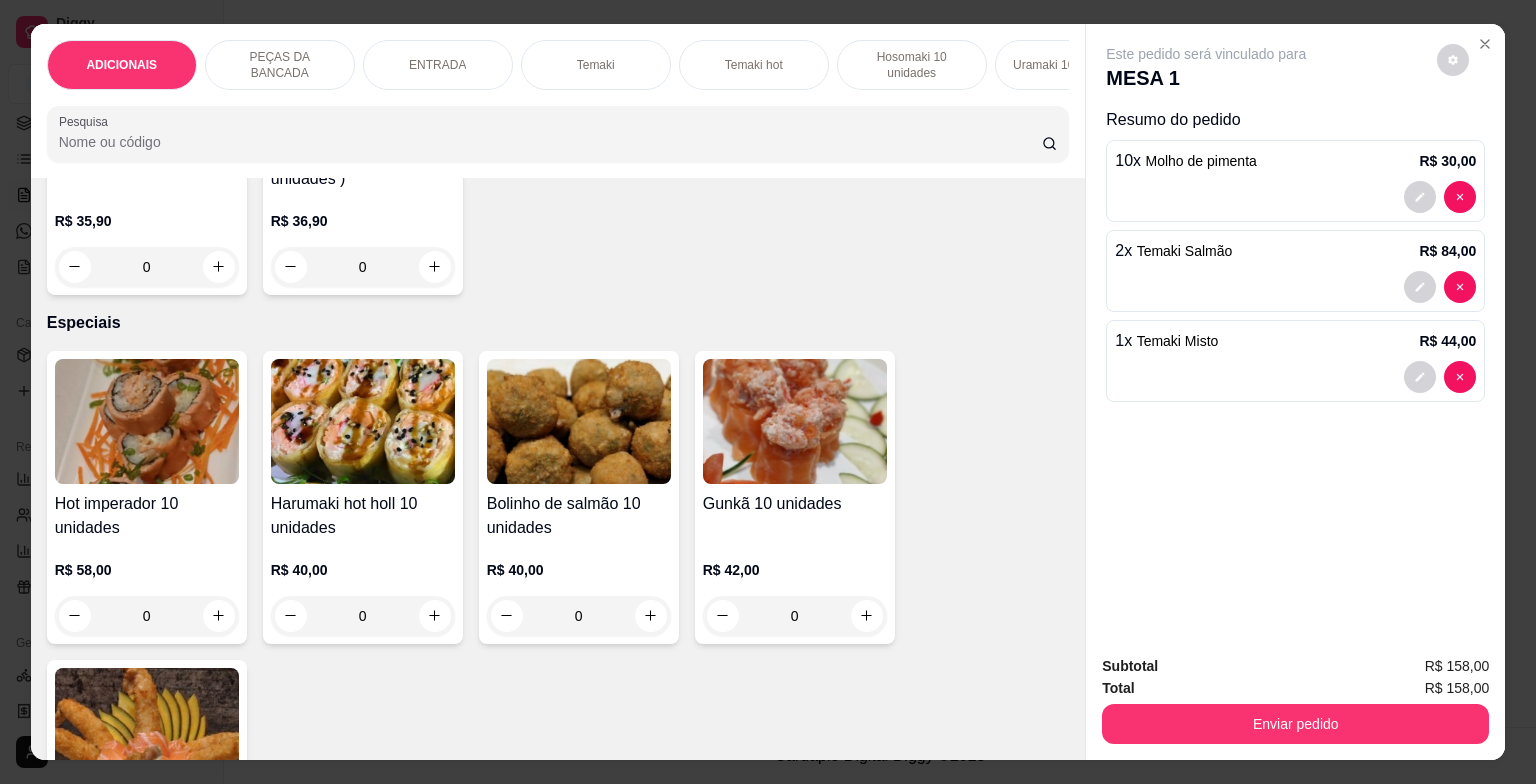 scroll, scrollTop: 4601, scrollLeft: 0, axis: vertical 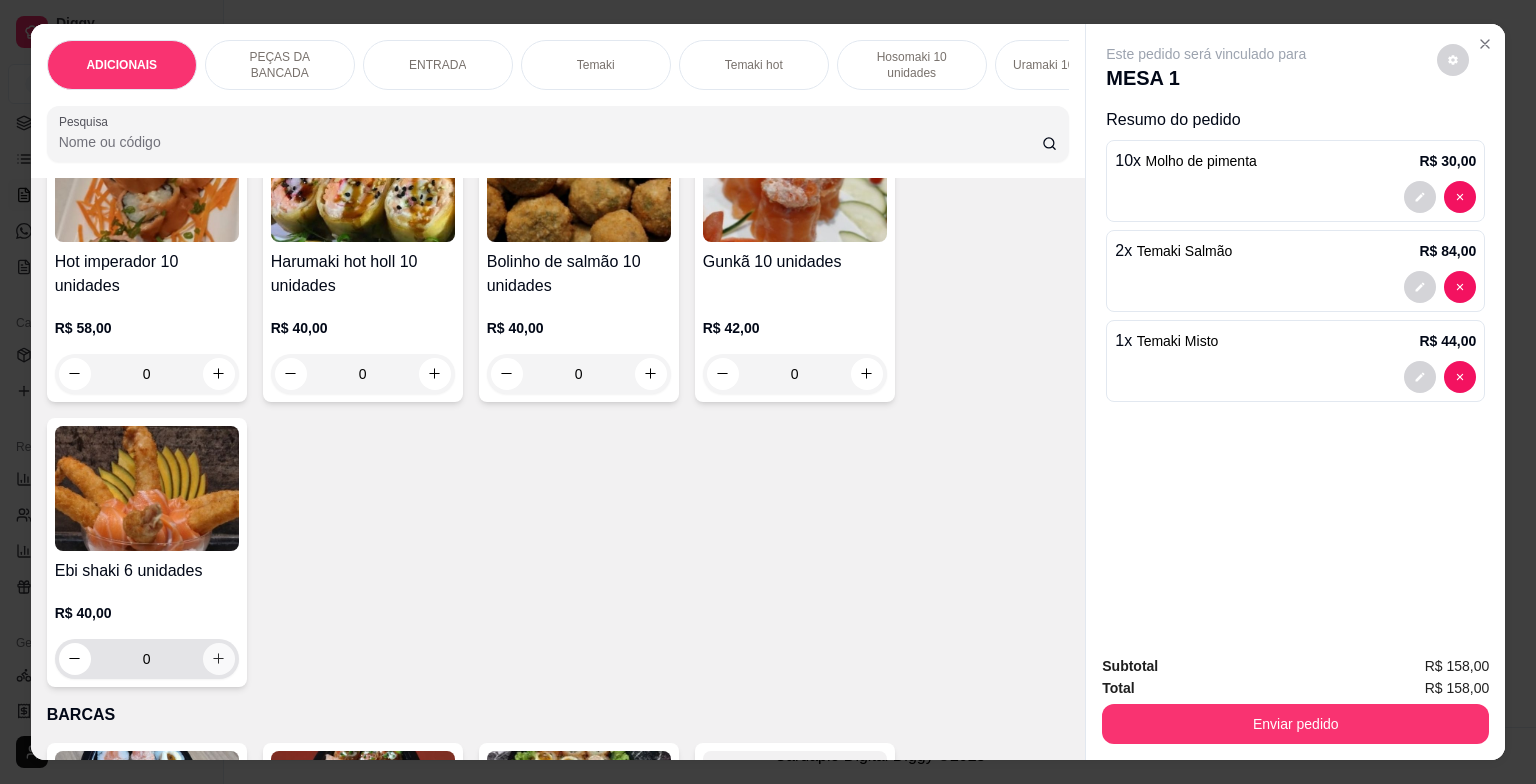 click 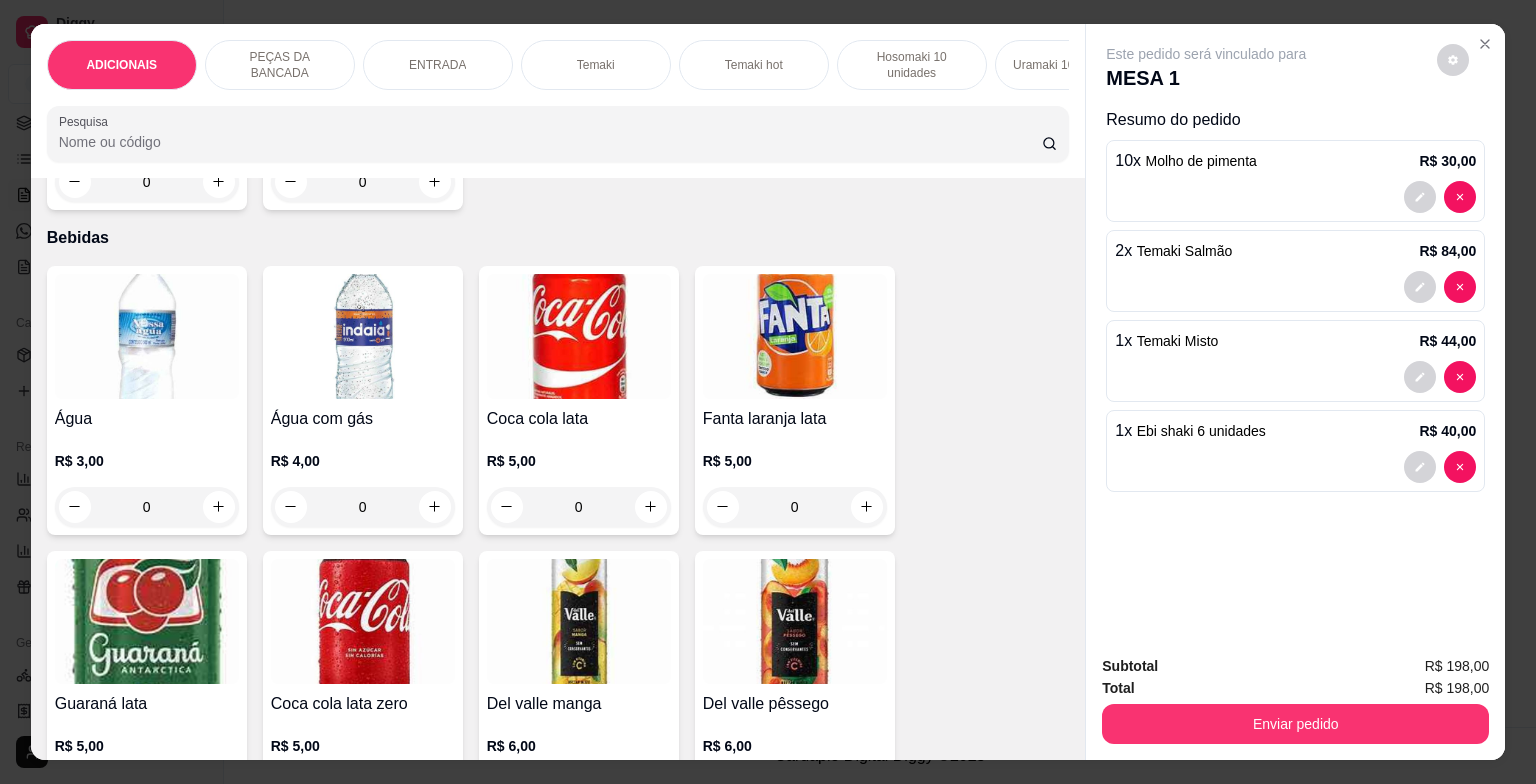 scroll, scrollTop: 6301, scrollLeft: 0, axis: vertical 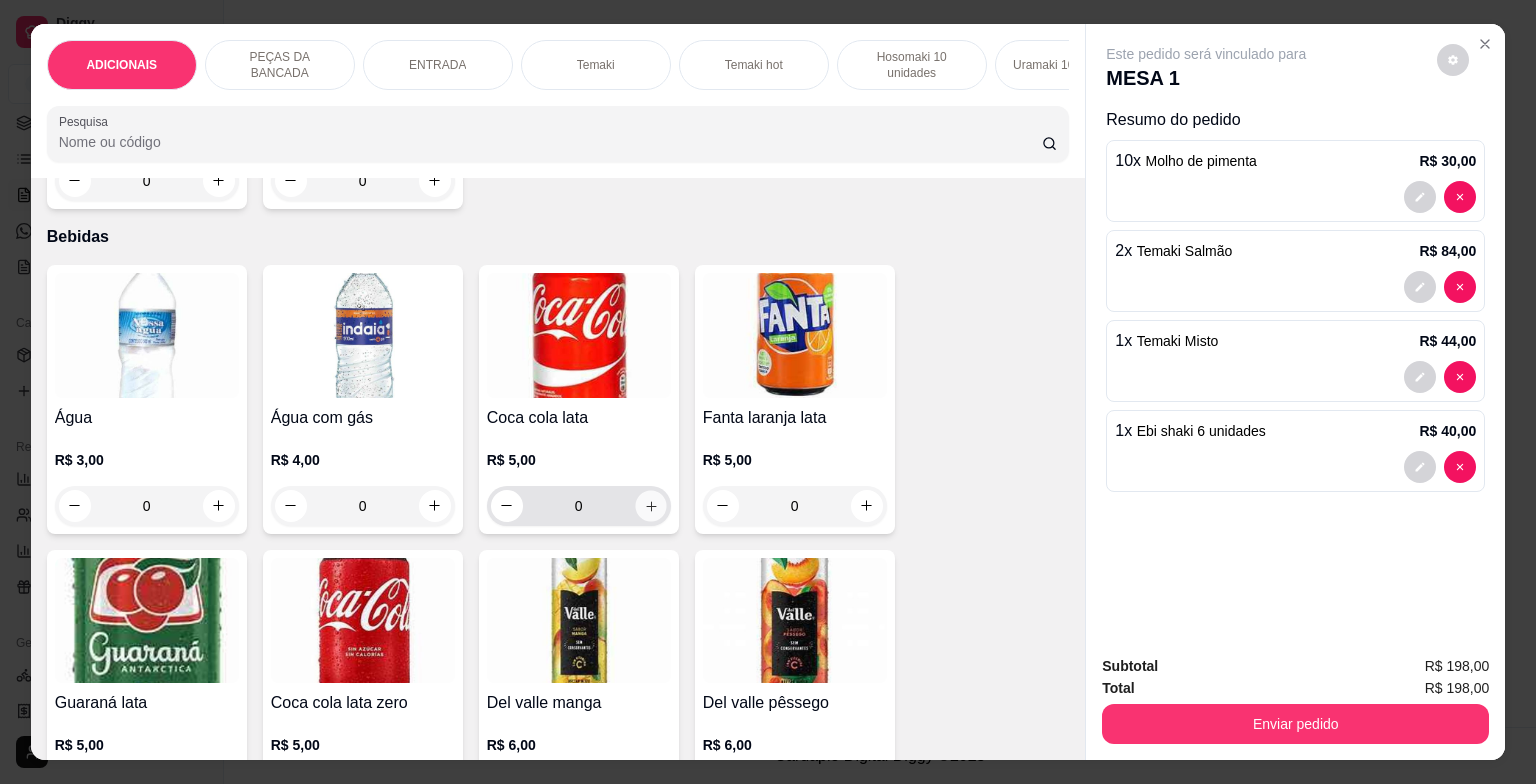 click 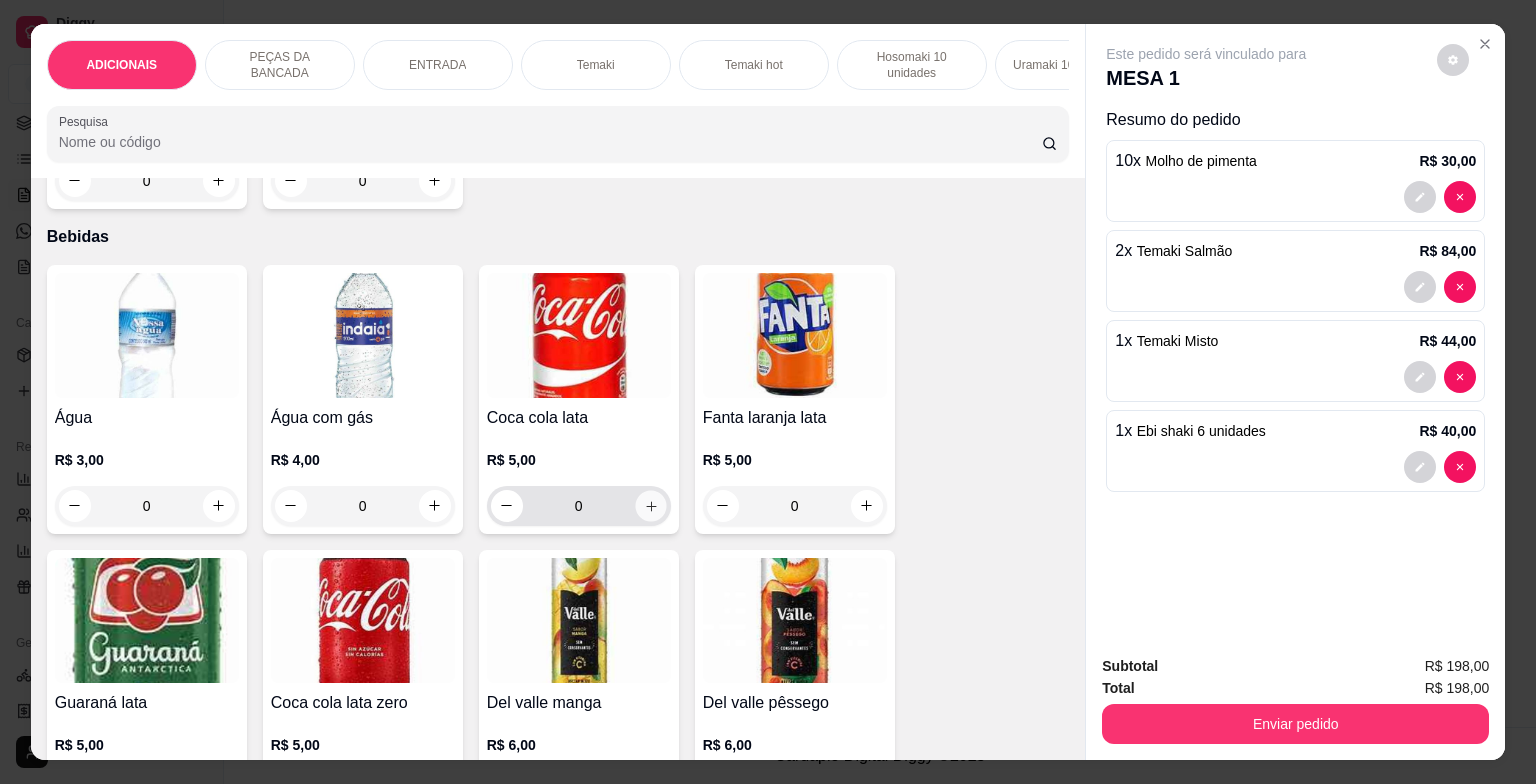 type on "1" 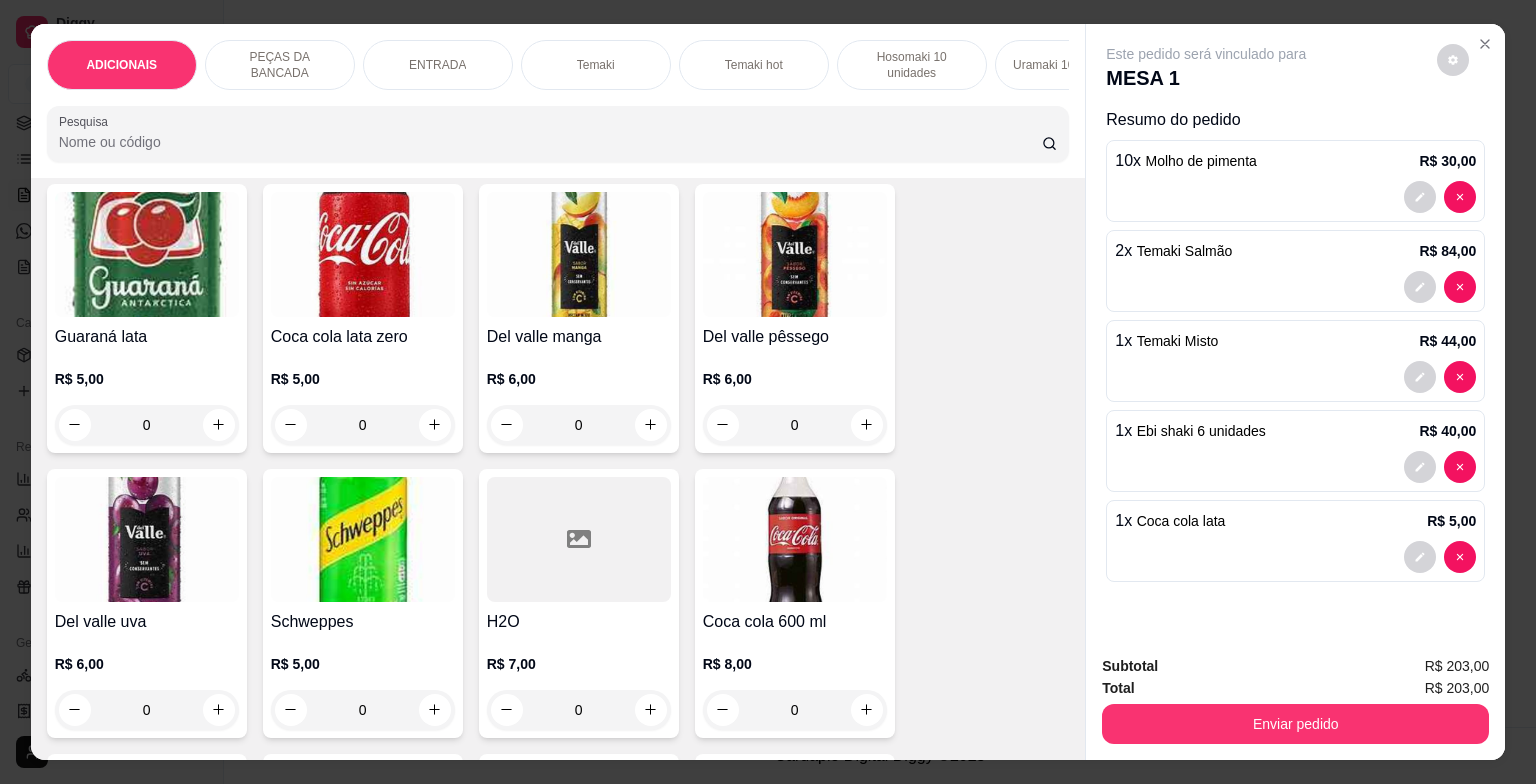 scroll, scrollTop: 6701, scrollLeft: 0, axis: vertical 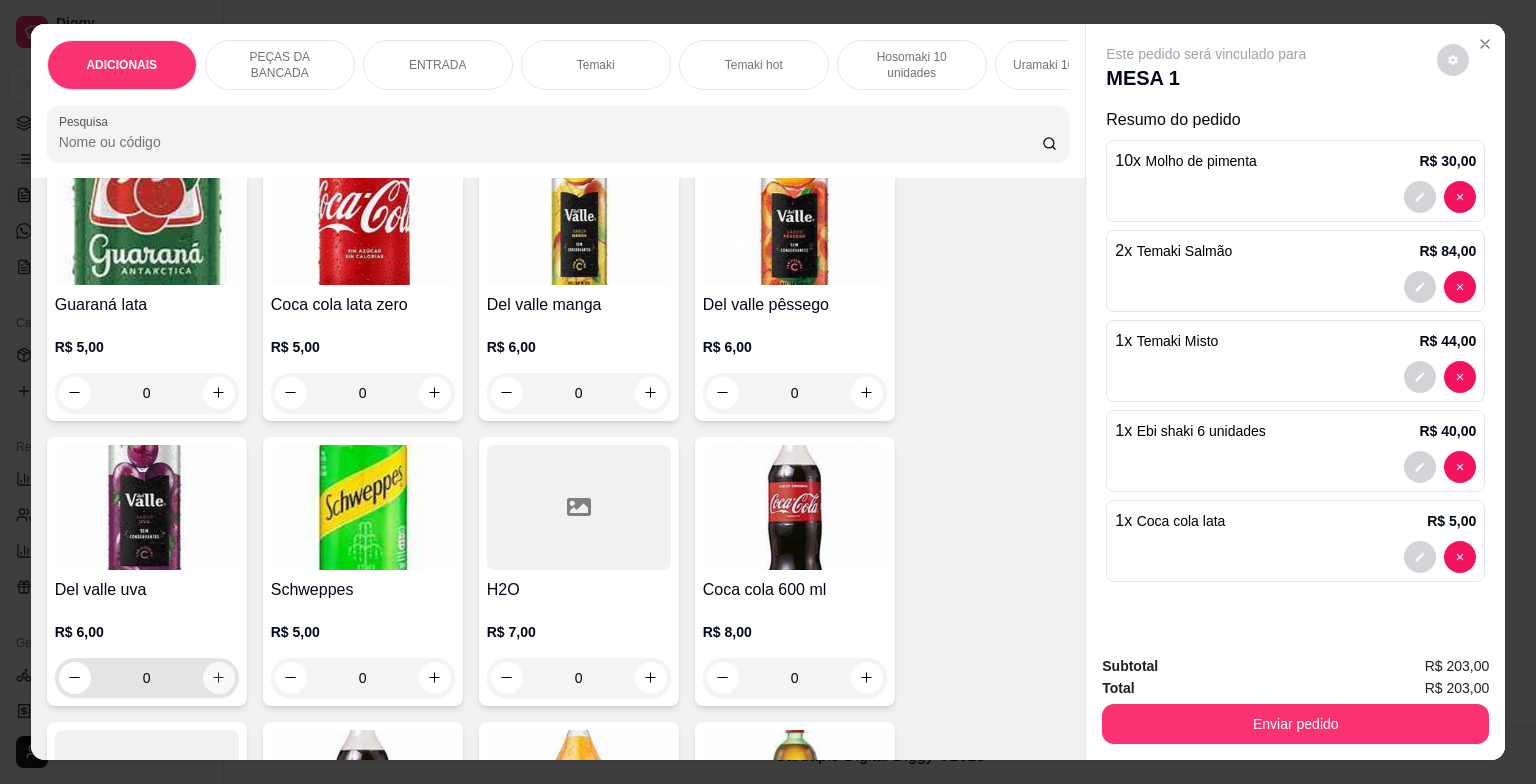 click 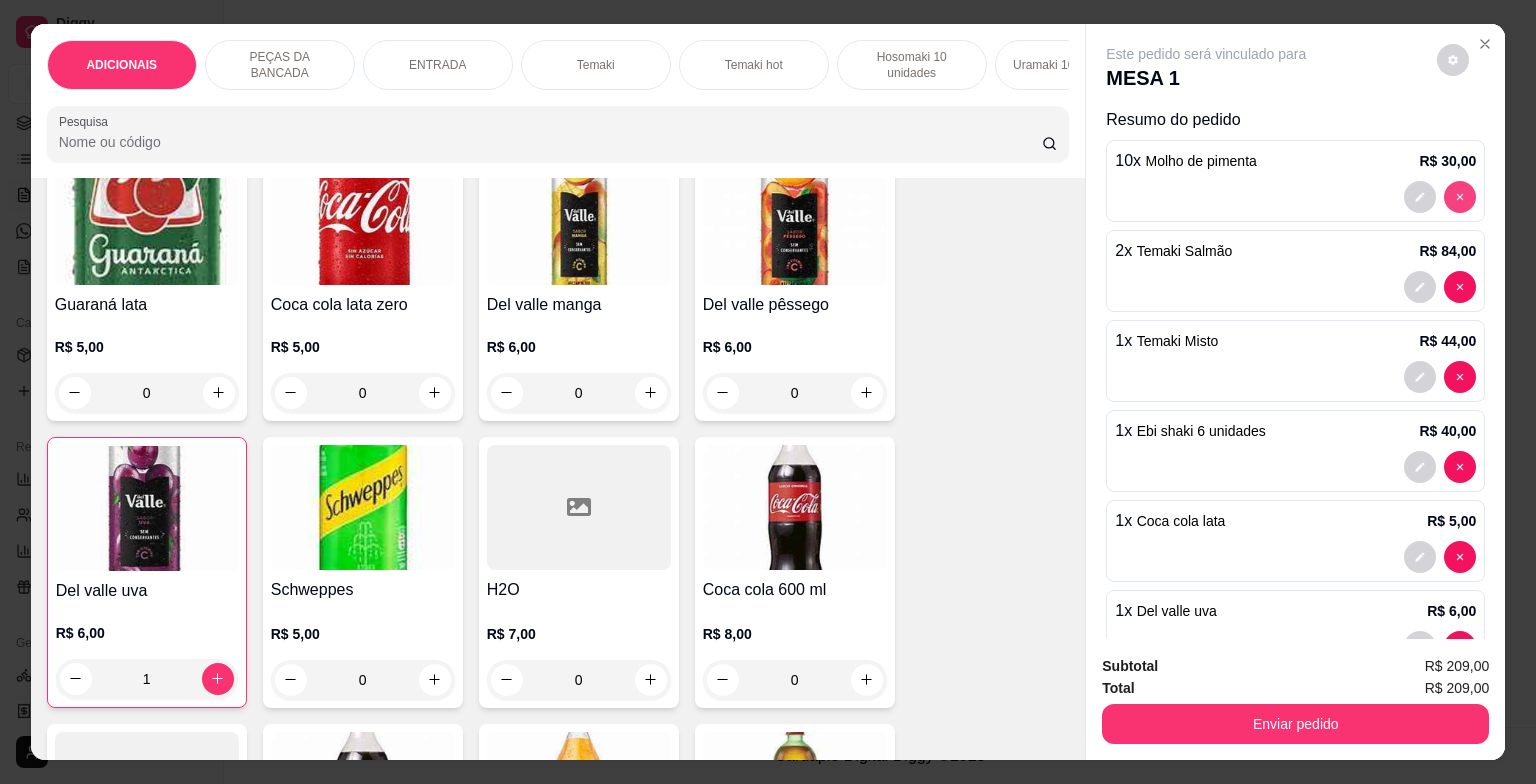 type on "0" 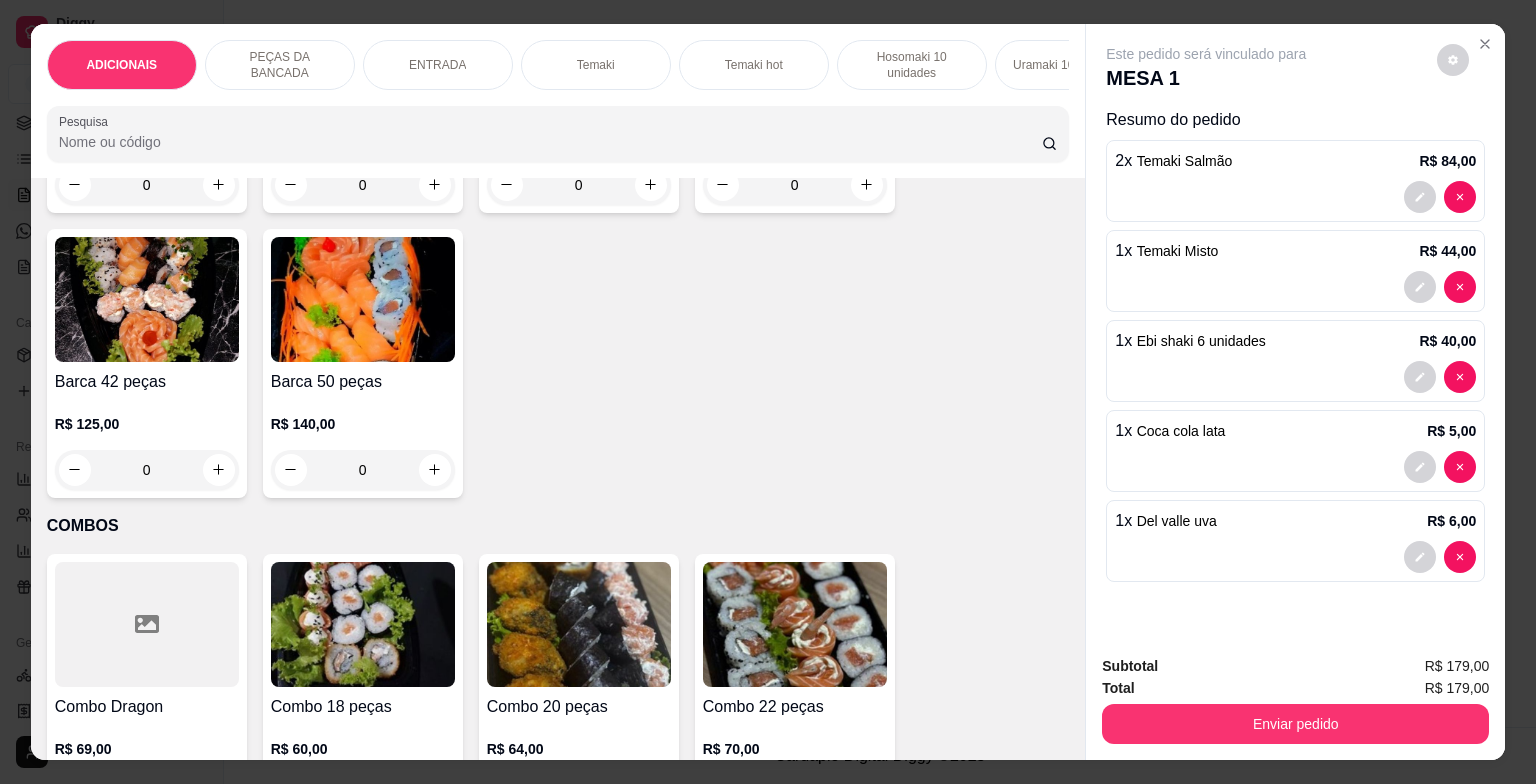 scroll, scrollTop: 4600, scrollLeft: 0, axis: vertical 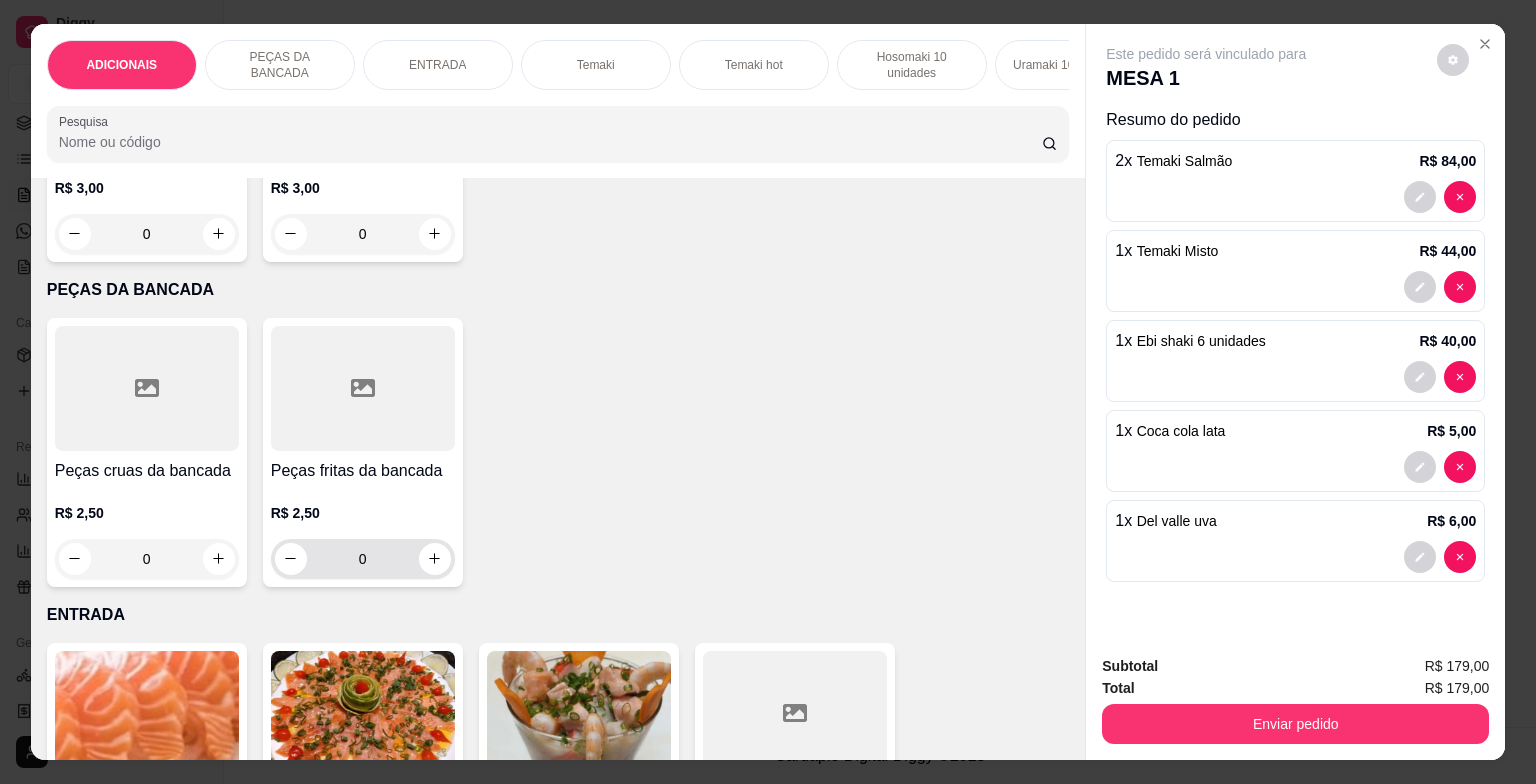 click on "0" at bounding box center [363, 559] 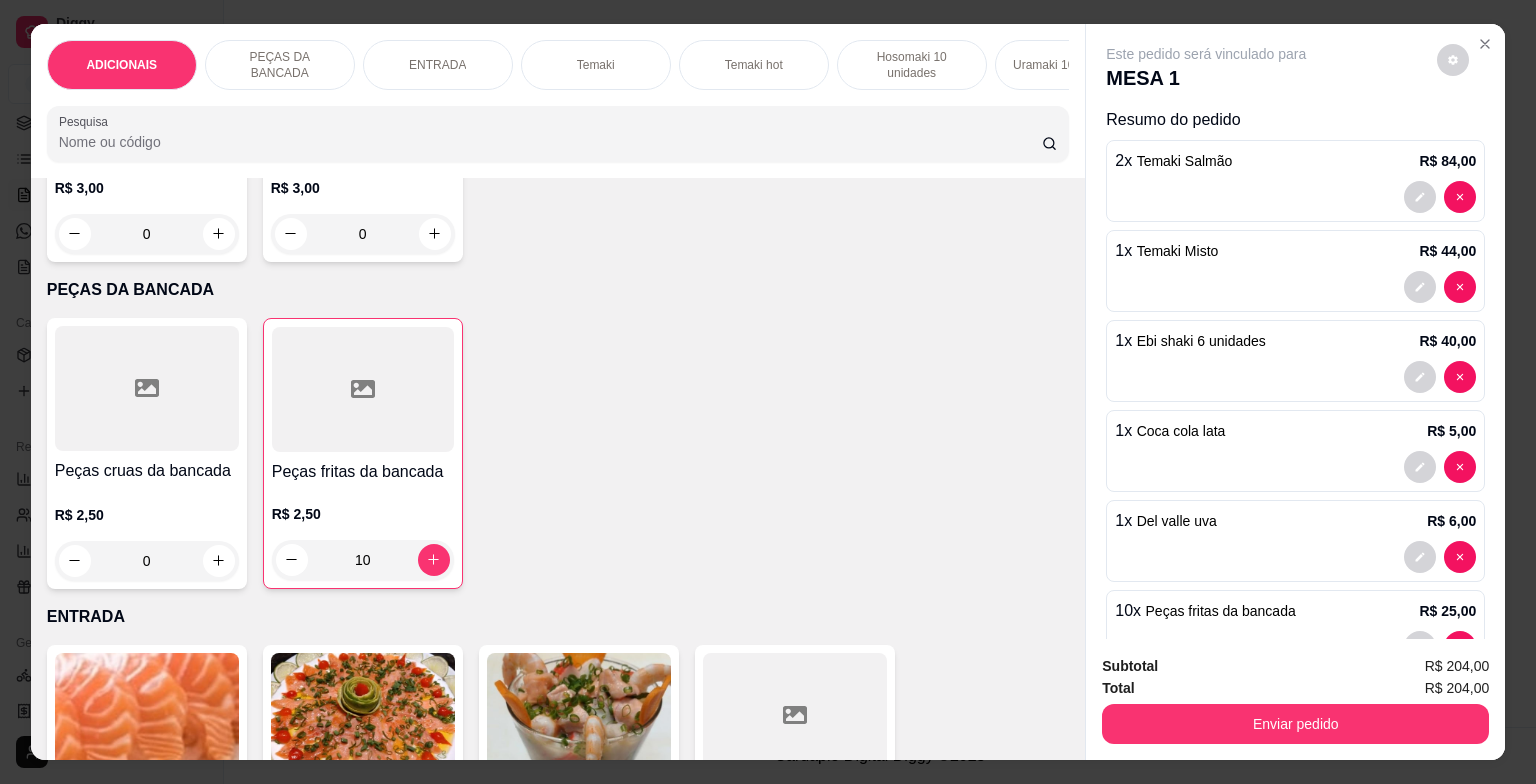scroll, scrollTop: 57, scrollLeft: 0, axis: vertical 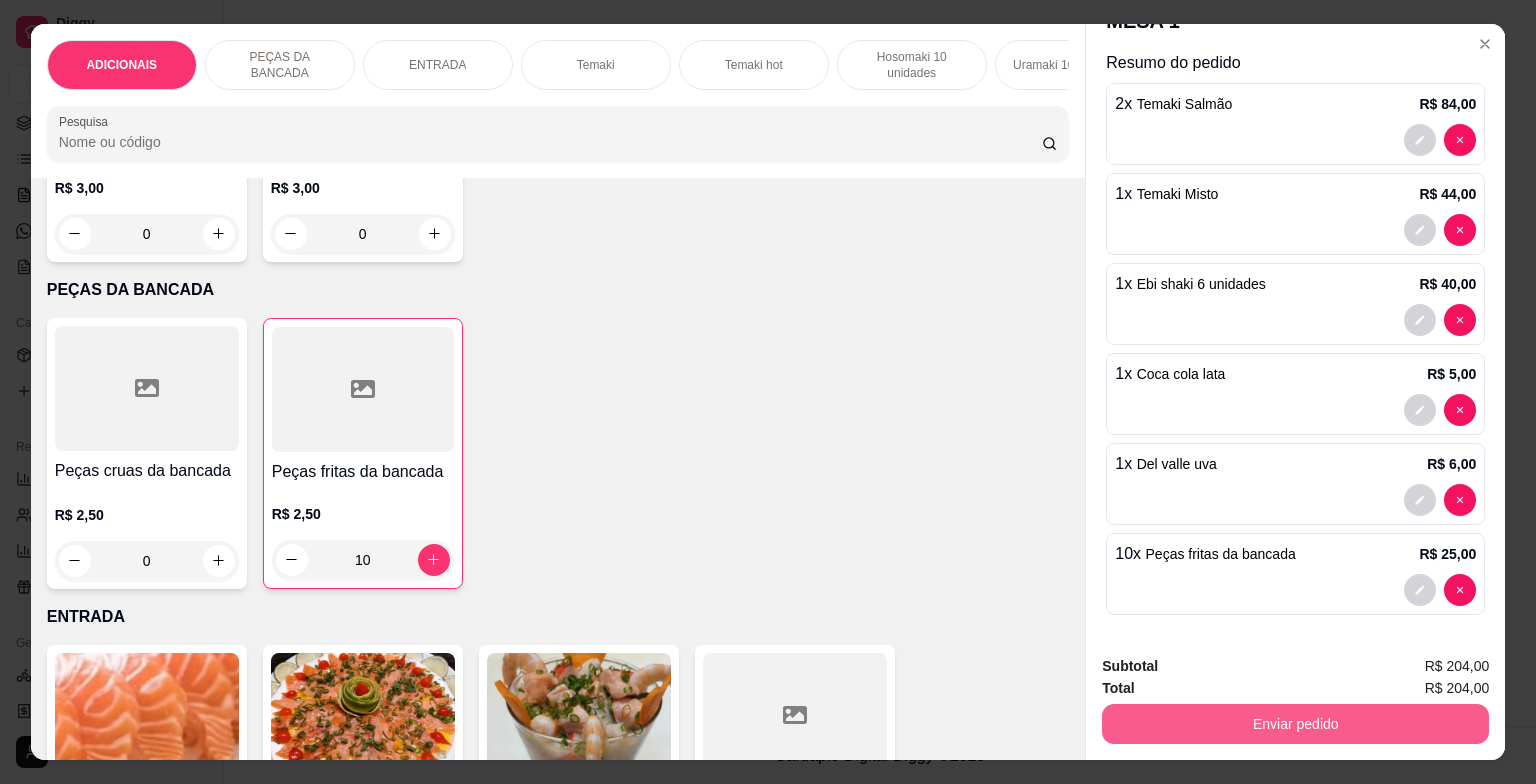type on "10" 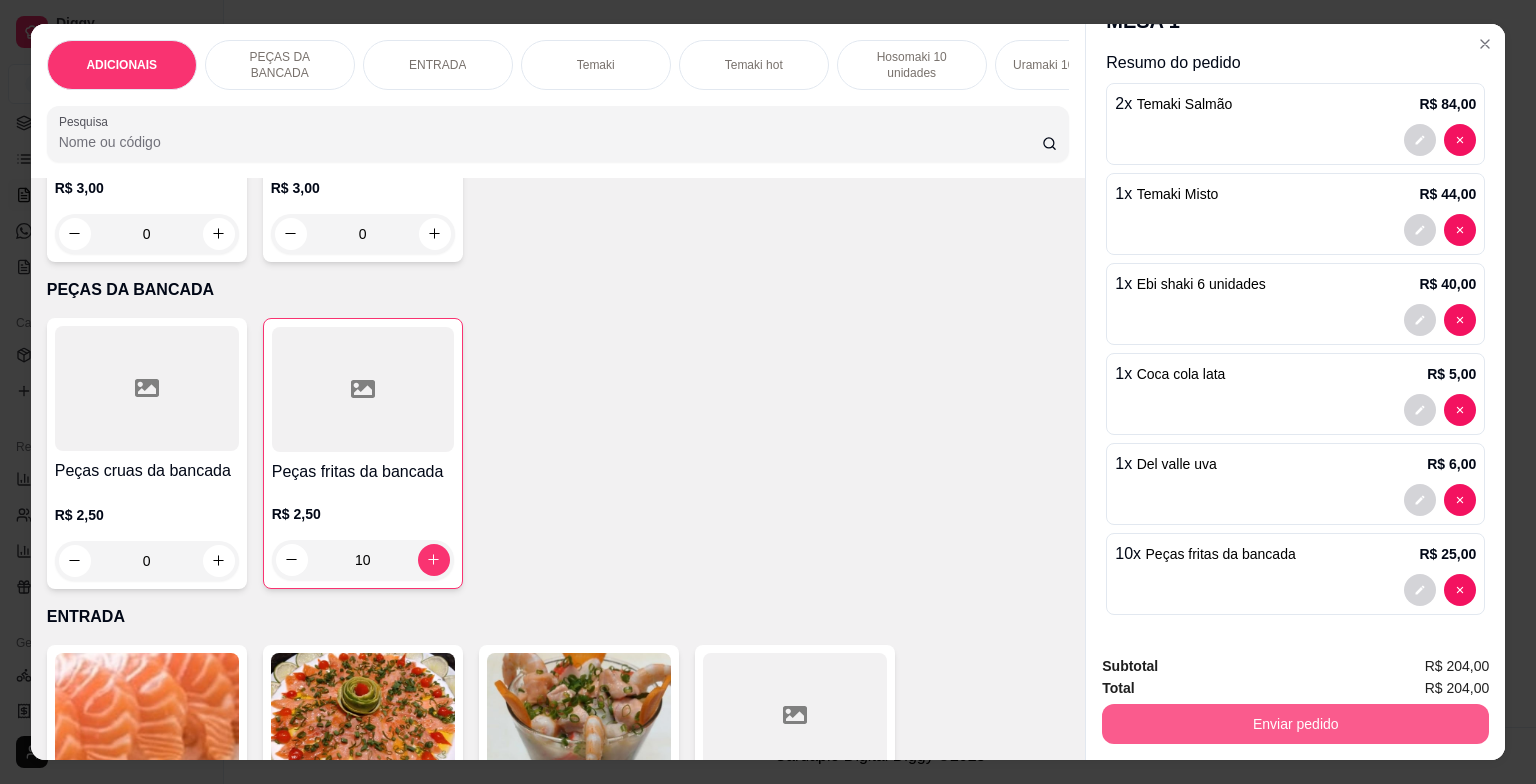 click on "Enviar pedido" at bounding box center (1295, 724) 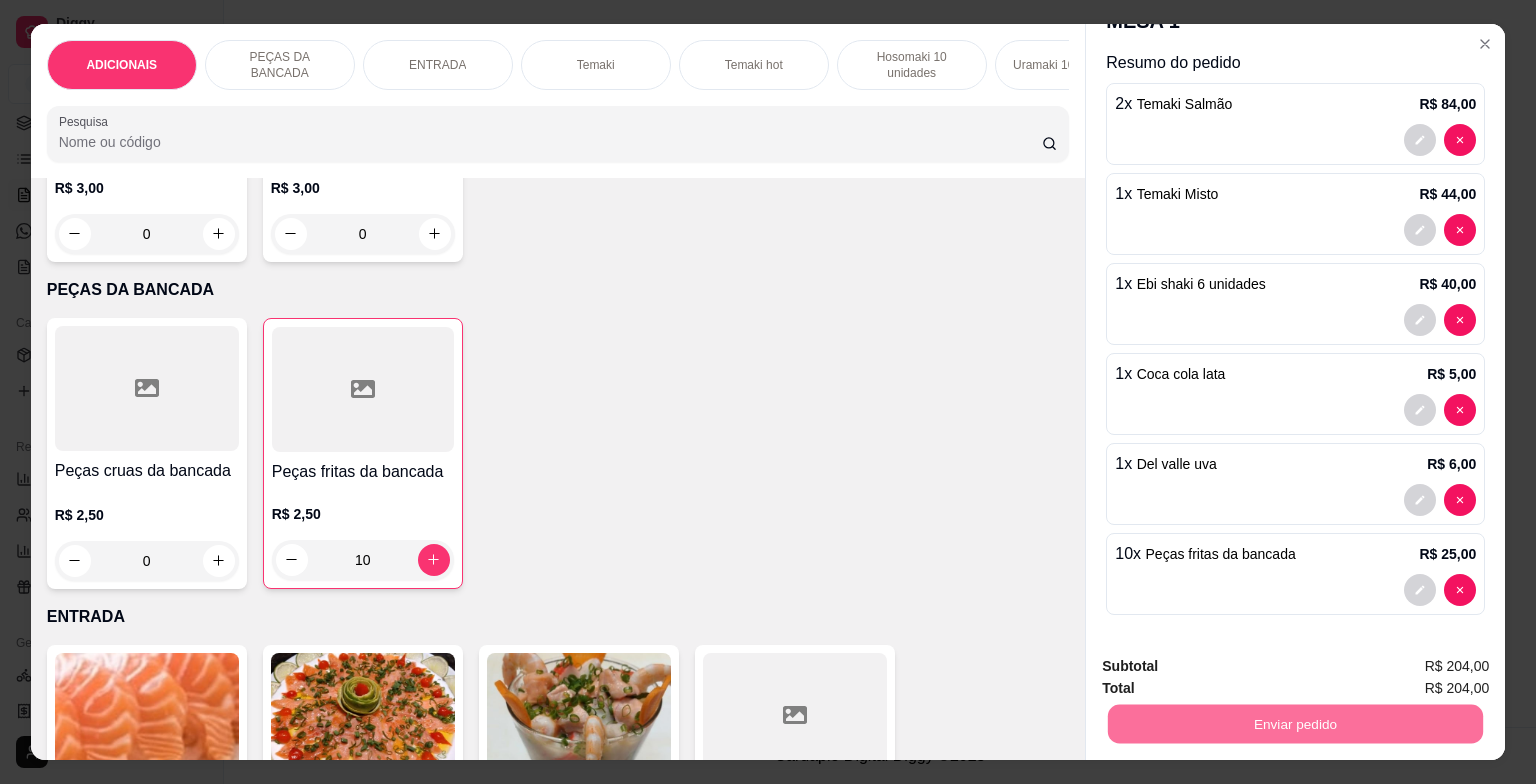click on "Sim, quero registrar" at bounding box center (1419, 668) 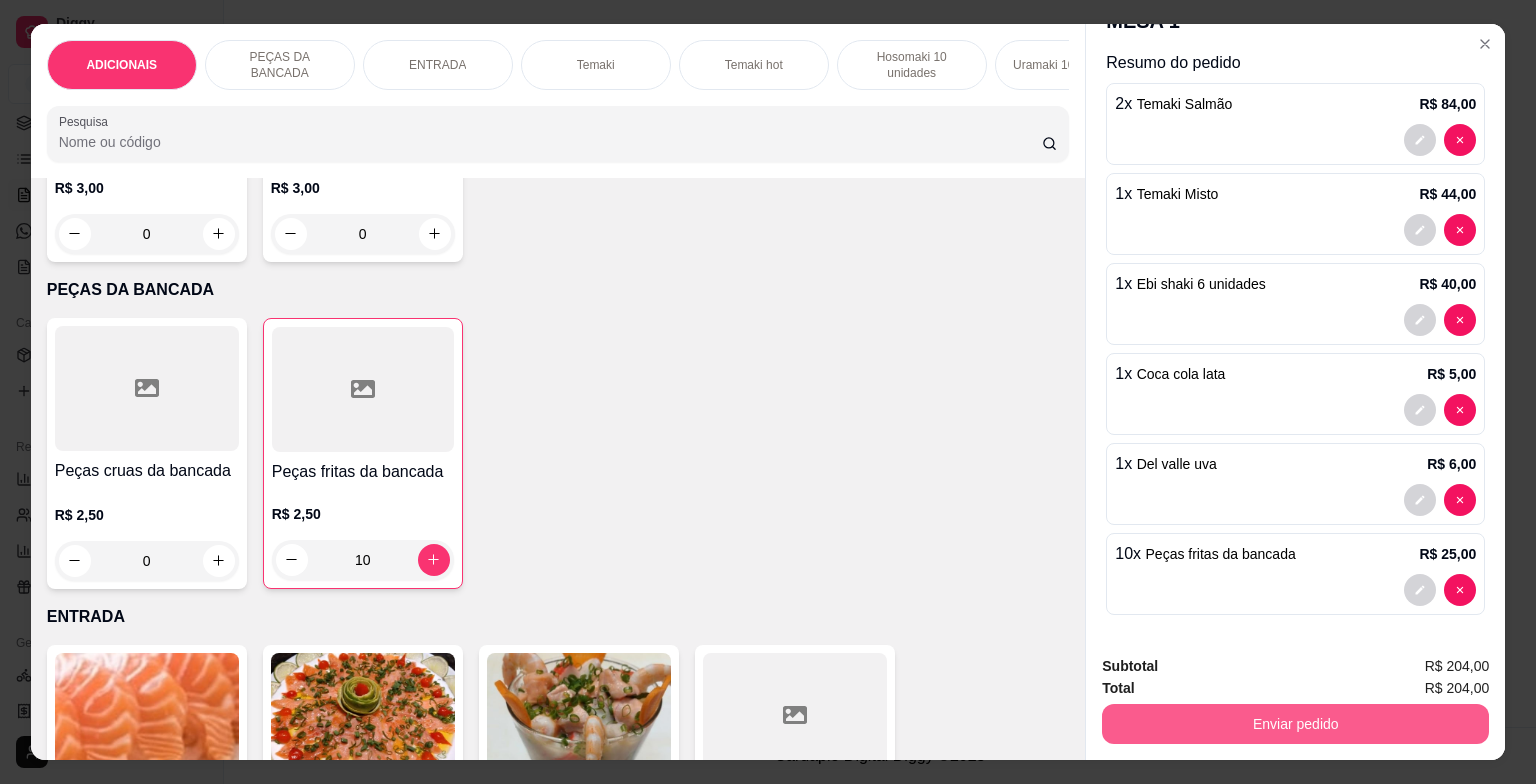 click on "Enviar pedido" at bounding box center (1295, 724) 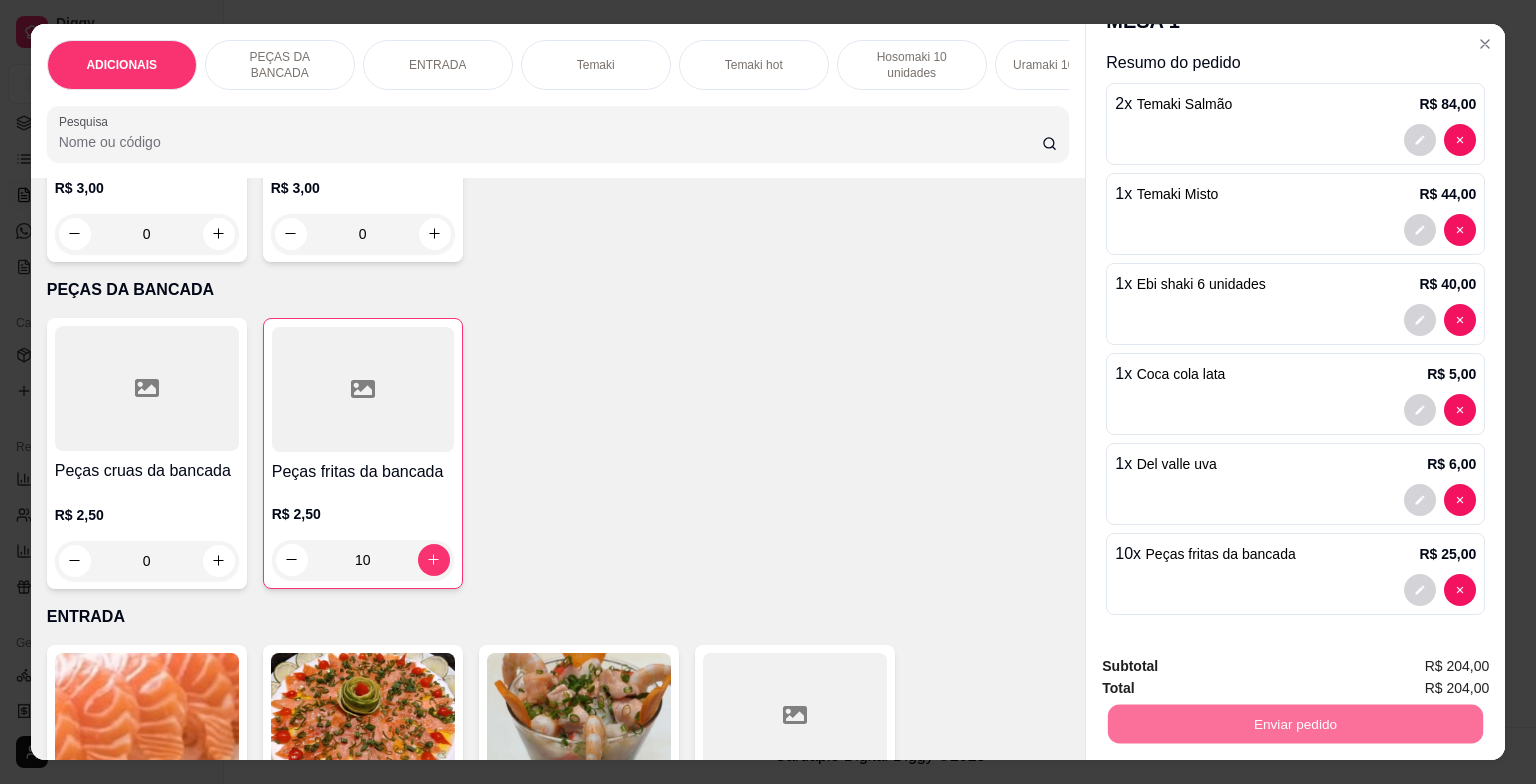 click on "Não registrar e enviar pedido" at bounding box center [1229, 668] 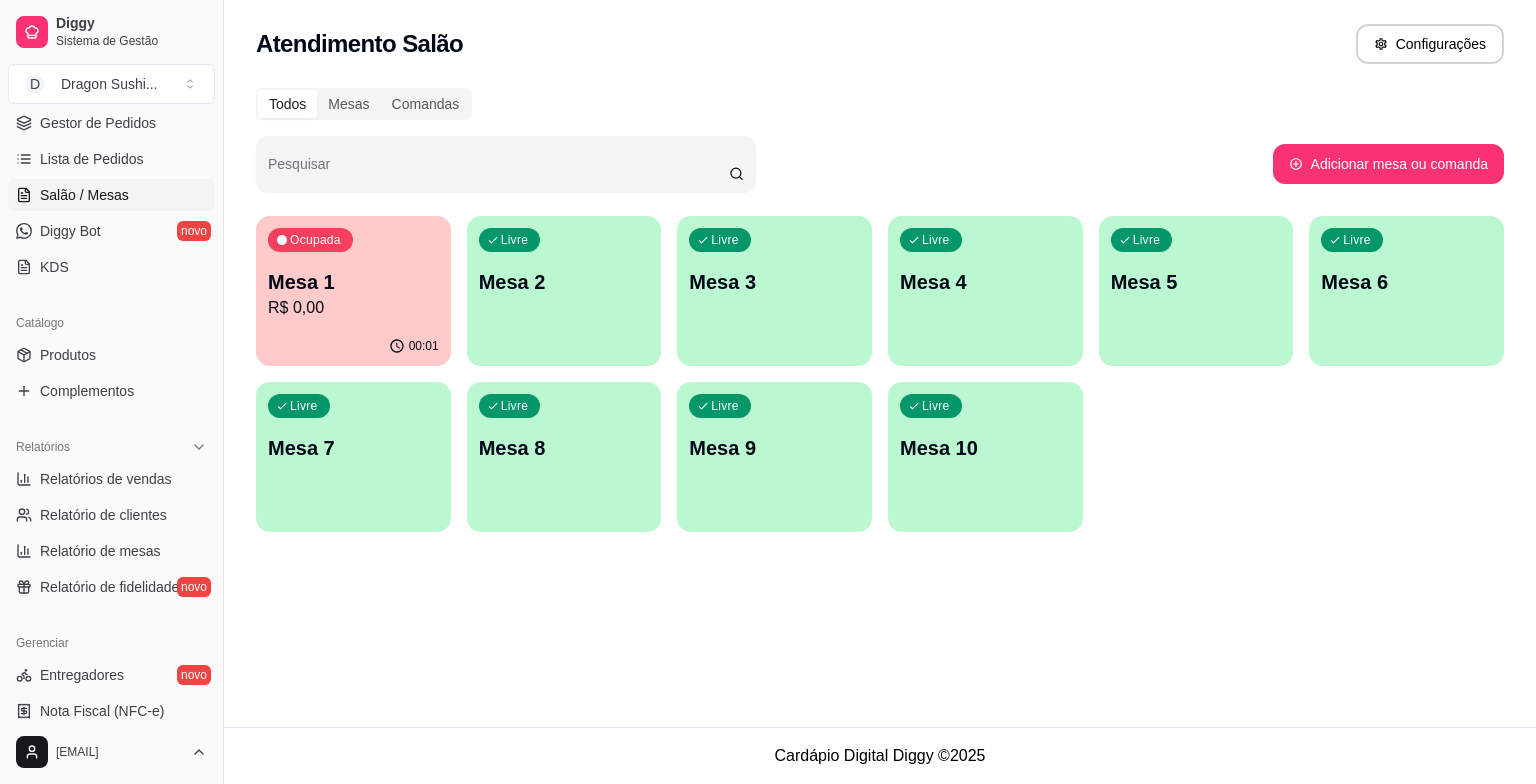 type 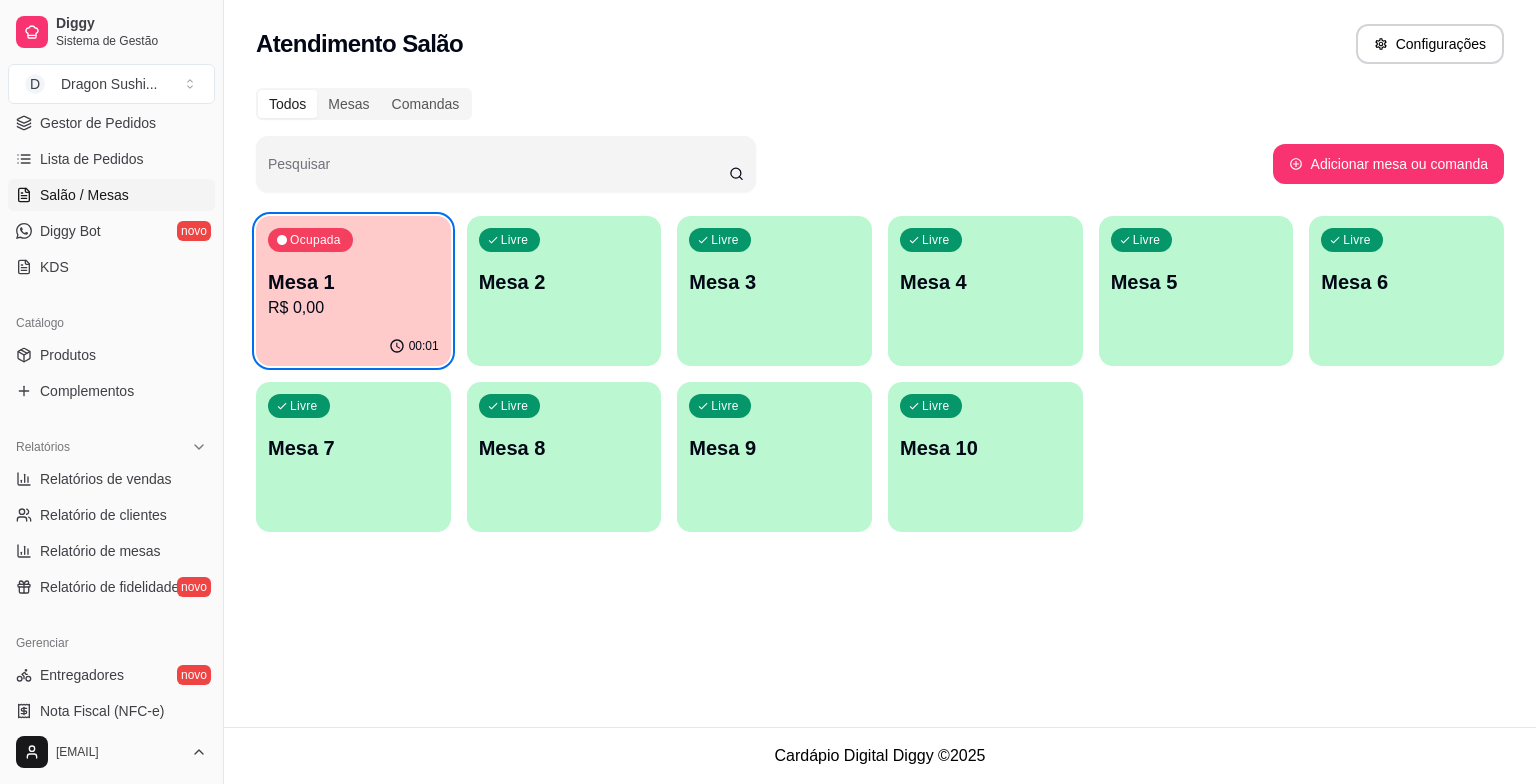 click on "Ocupada Mesa 1 R$ 0,00" at bounding box center (353, 271) 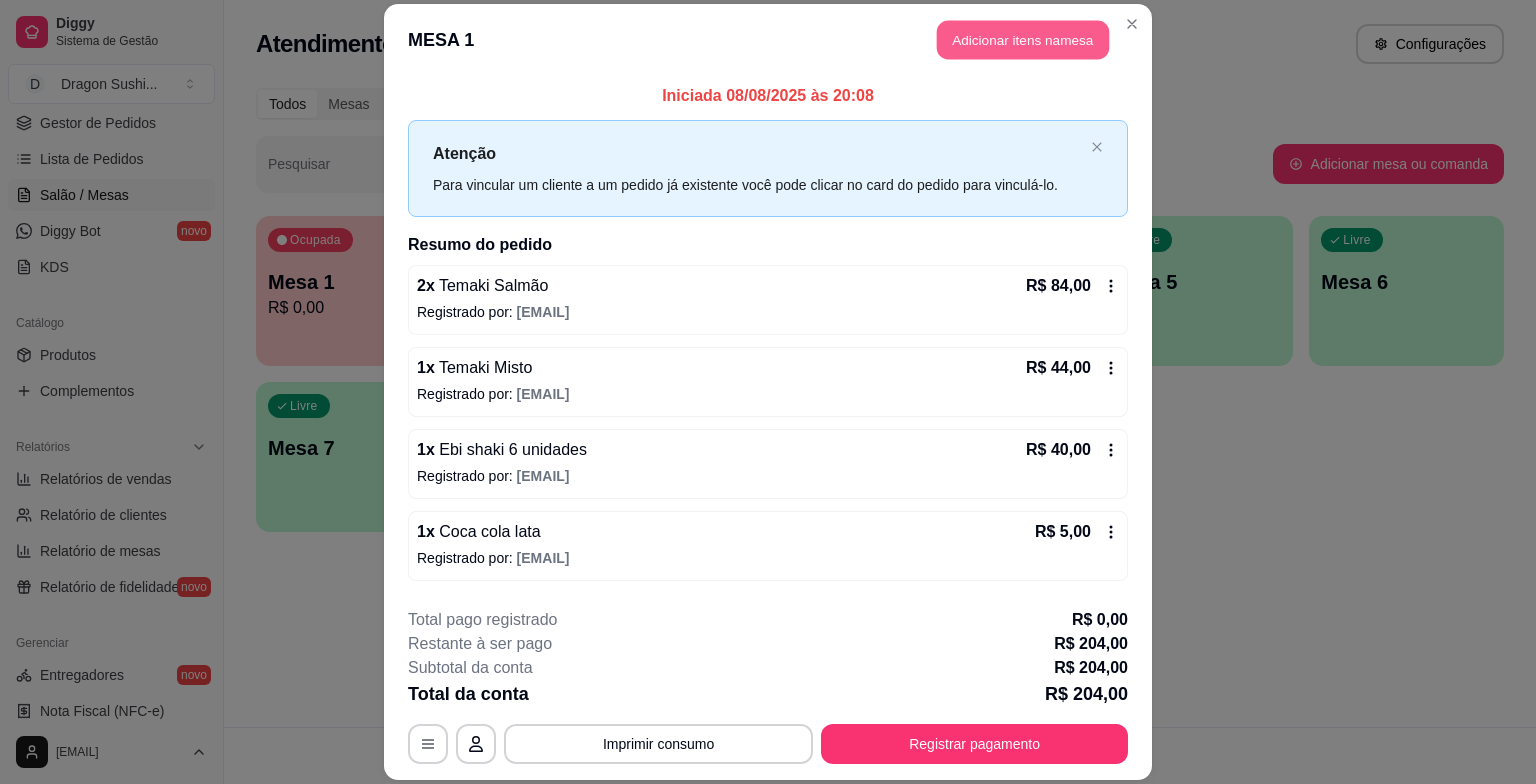 click on "Adicionar itens na  mesa" at bounding box center [1023, 40] 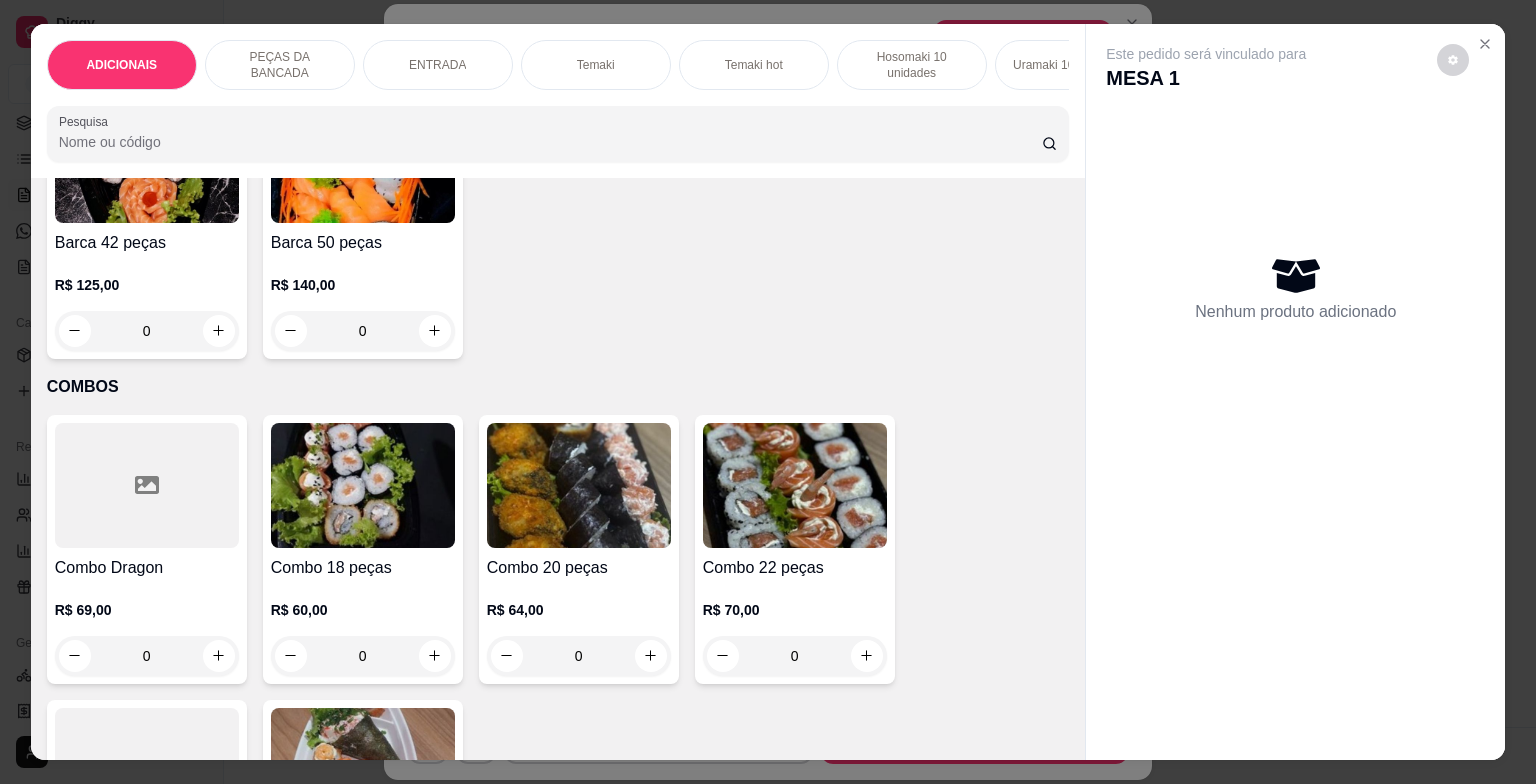 scroll, scrollTop: 7238, scrollLeft: 0, axis: vertical 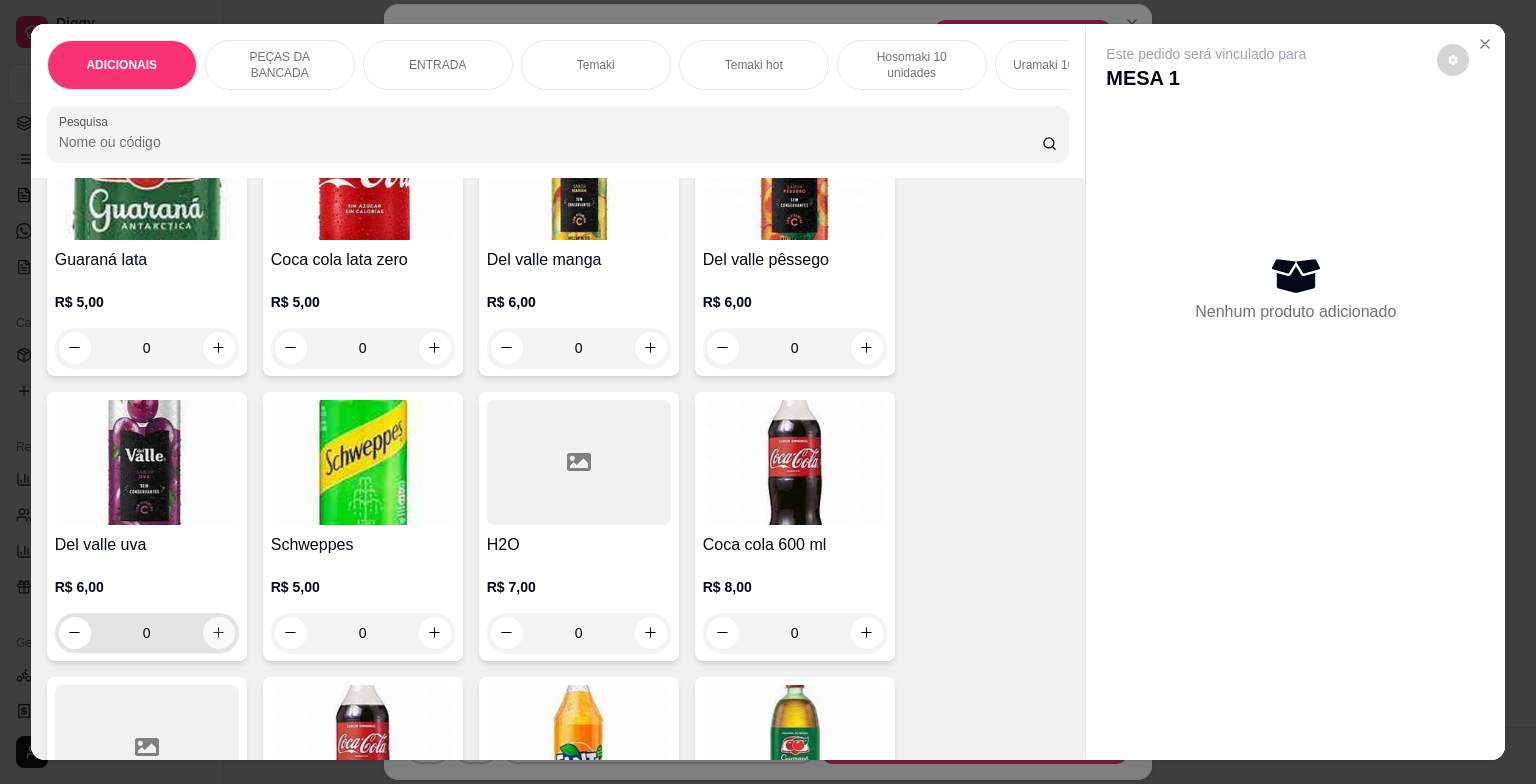 click 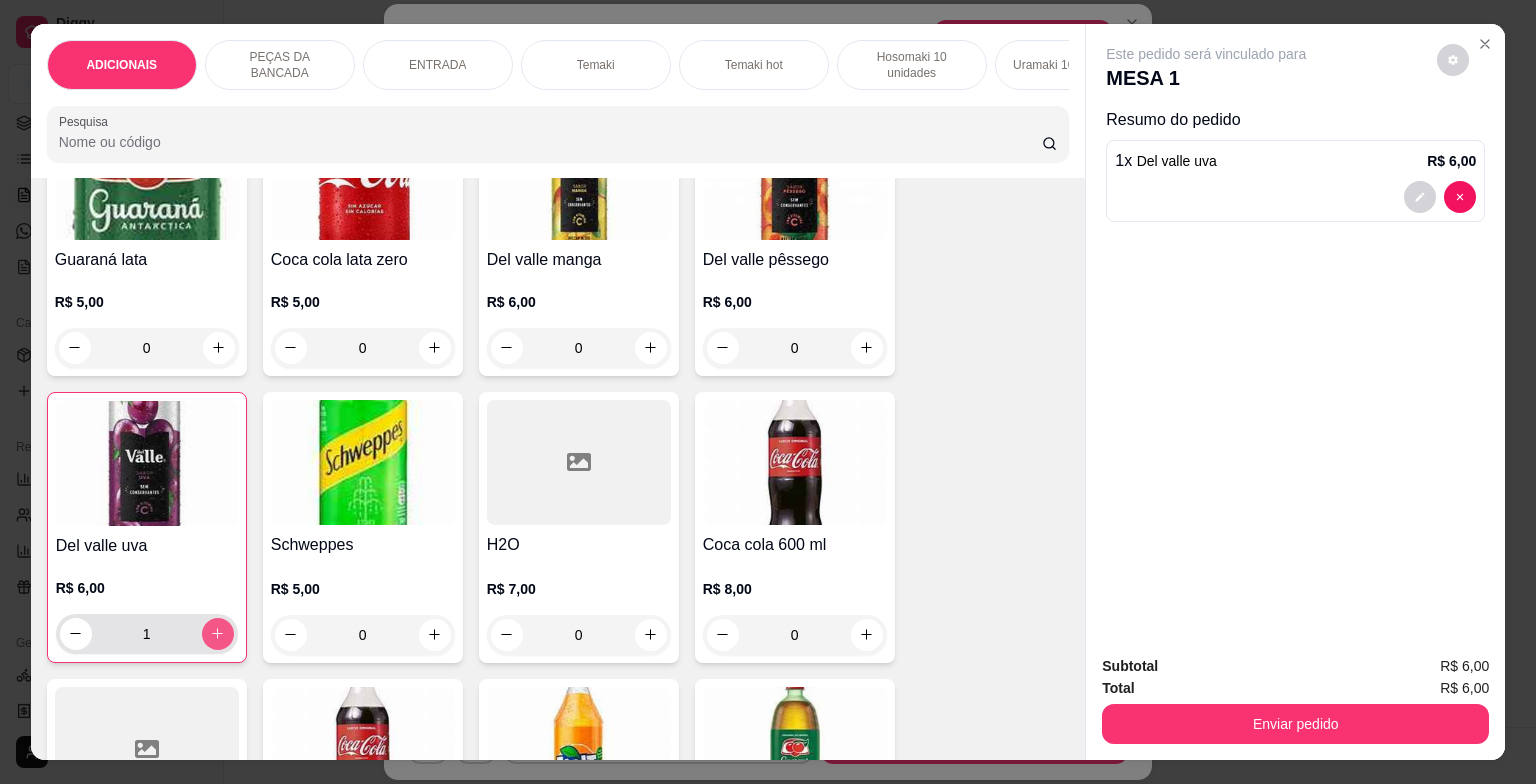 type on "1" 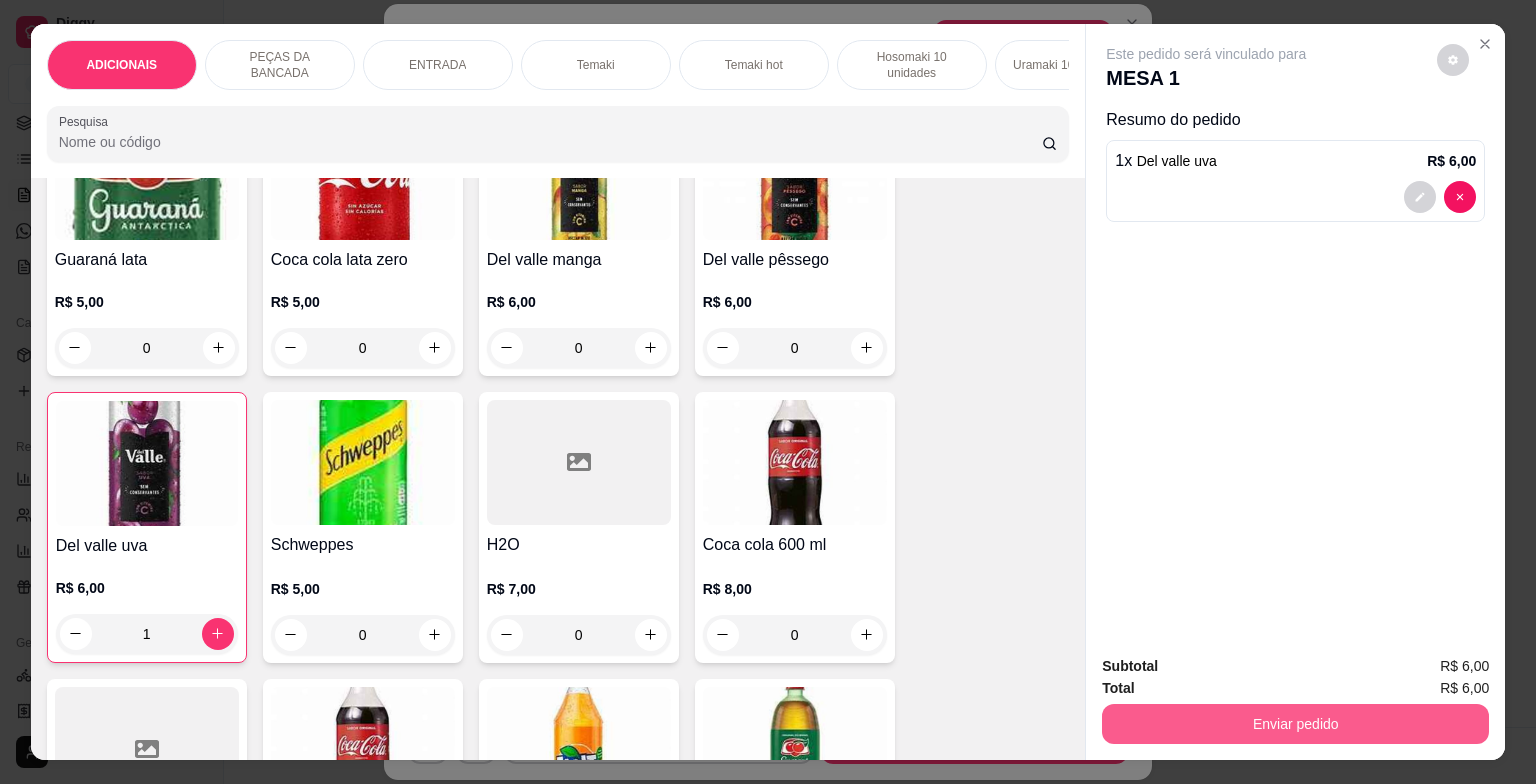 click on "Enviar pedido" at bounding box center (1295, 724) 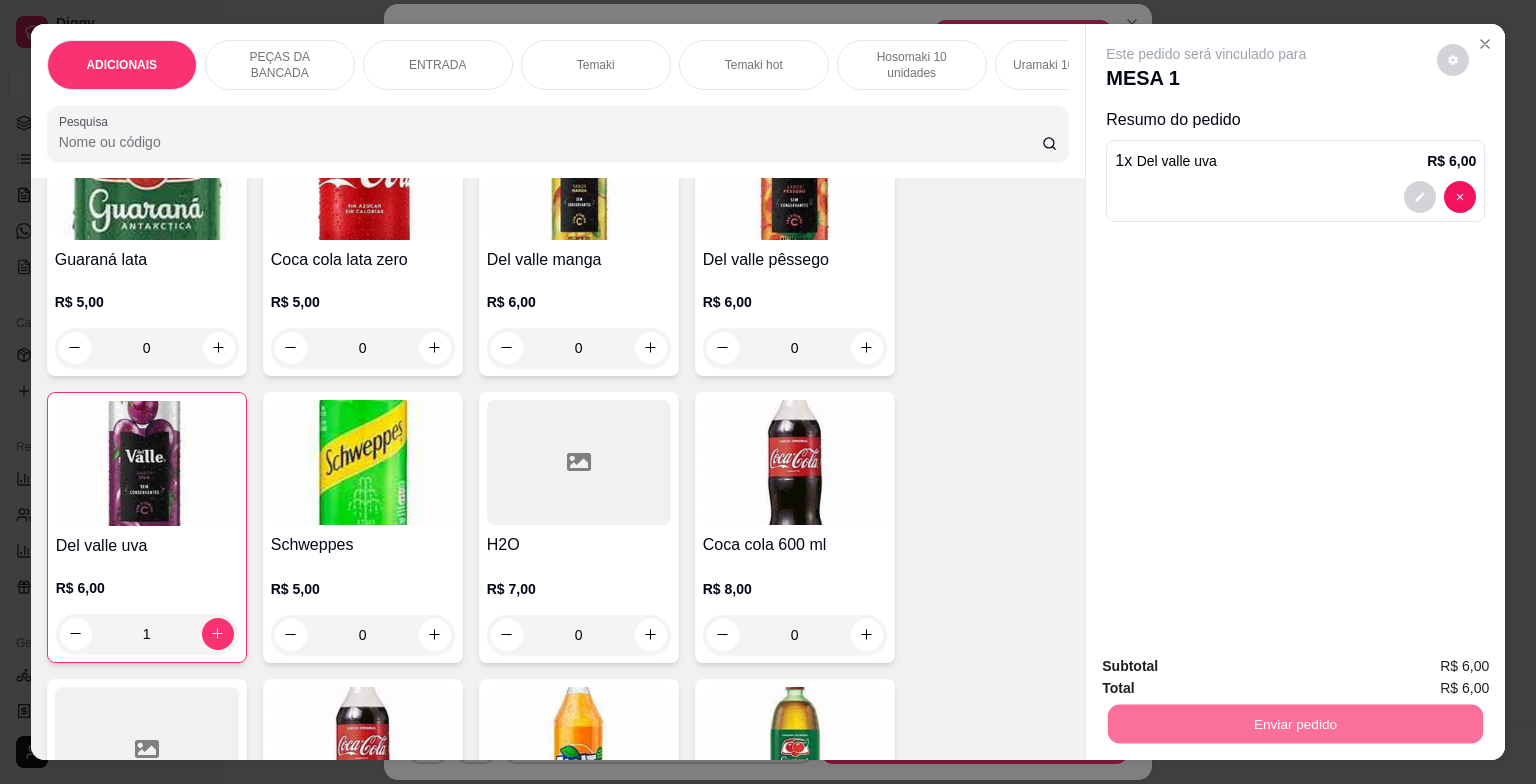 click on "Não registrar e enviar pedido" at bounding box center (1229, 668) 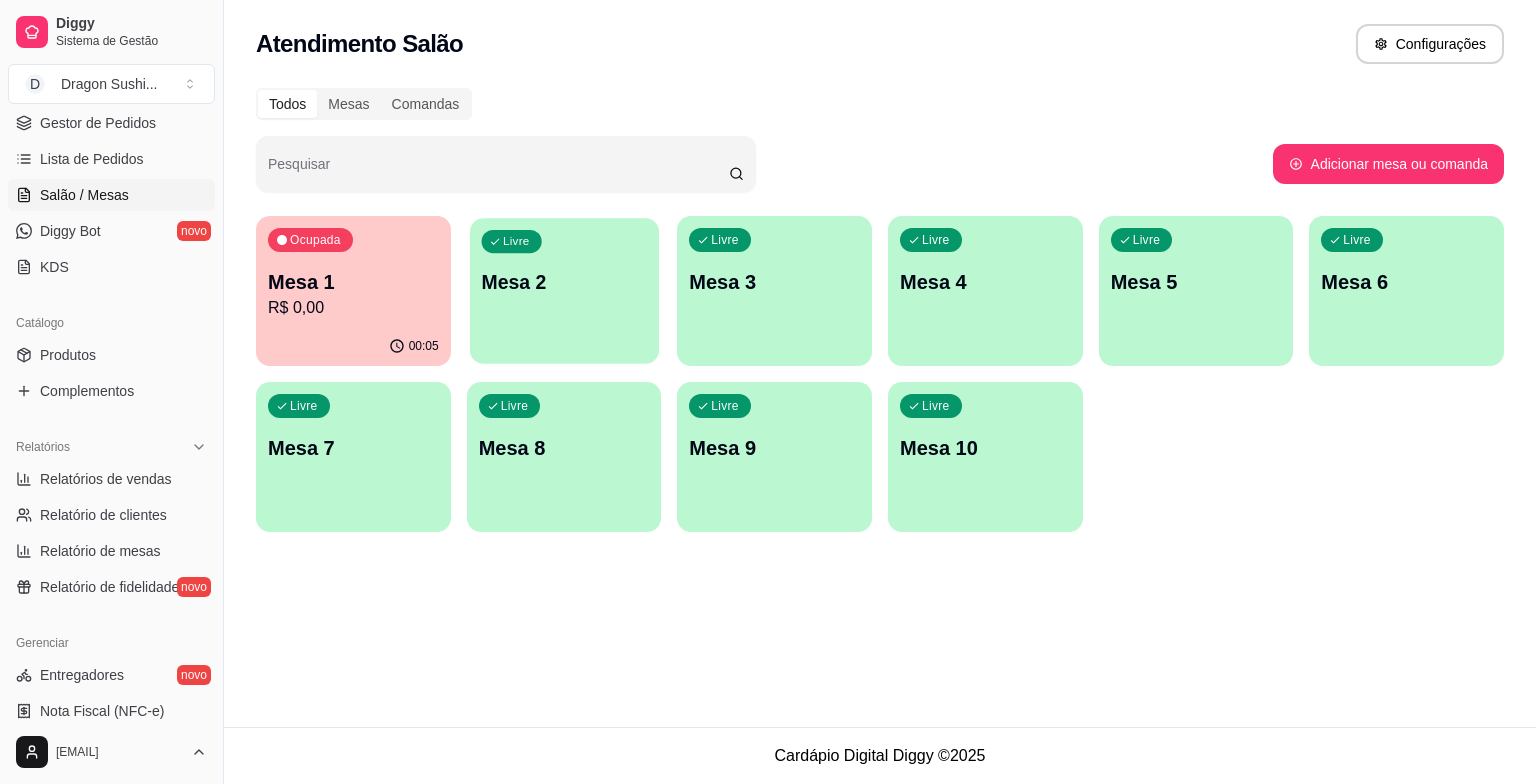 click on "Mesa 2" at bounding box center (564, 282) 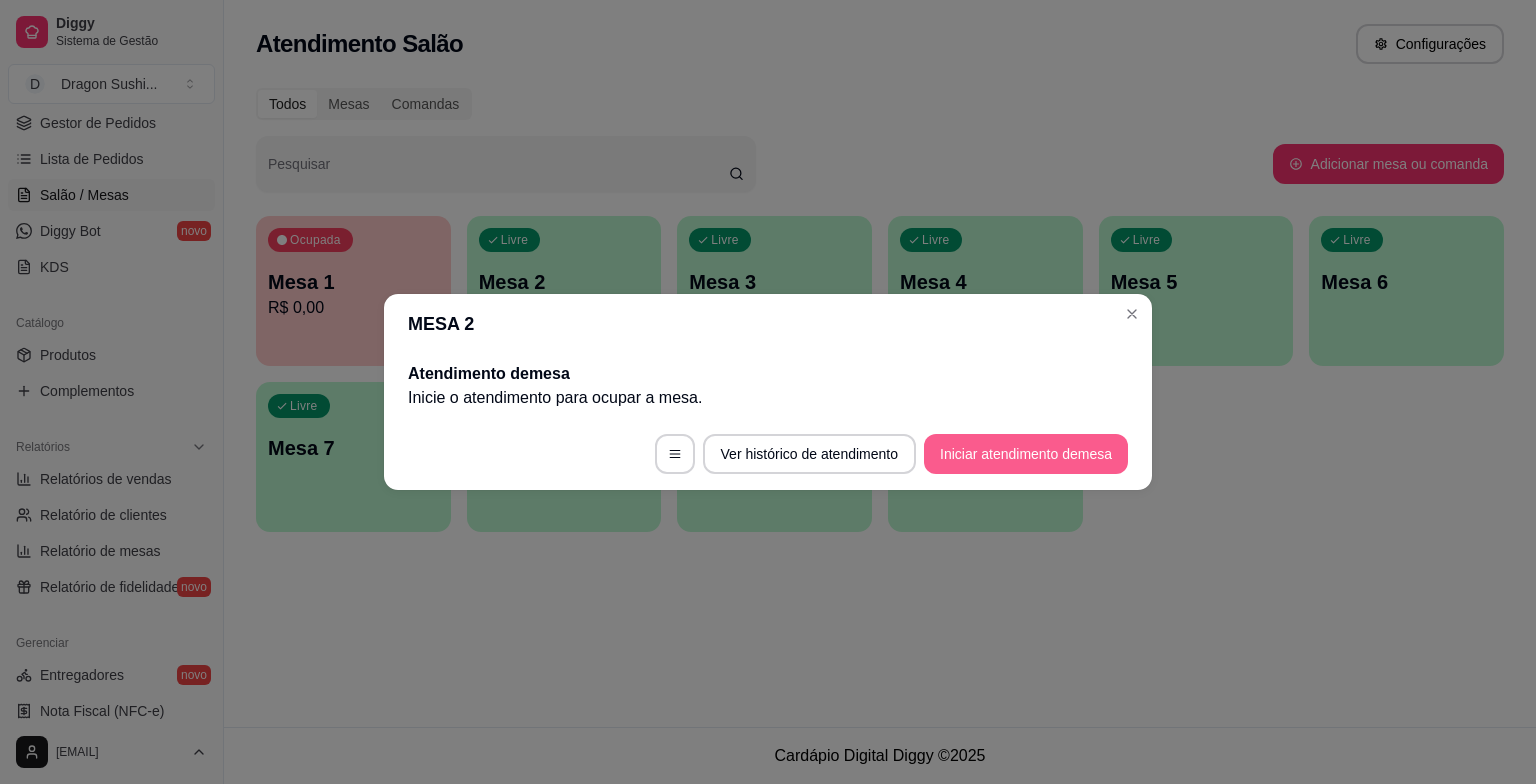 click on "Iniciar atendimento de  mesa" at bounding box center [1026, 454] 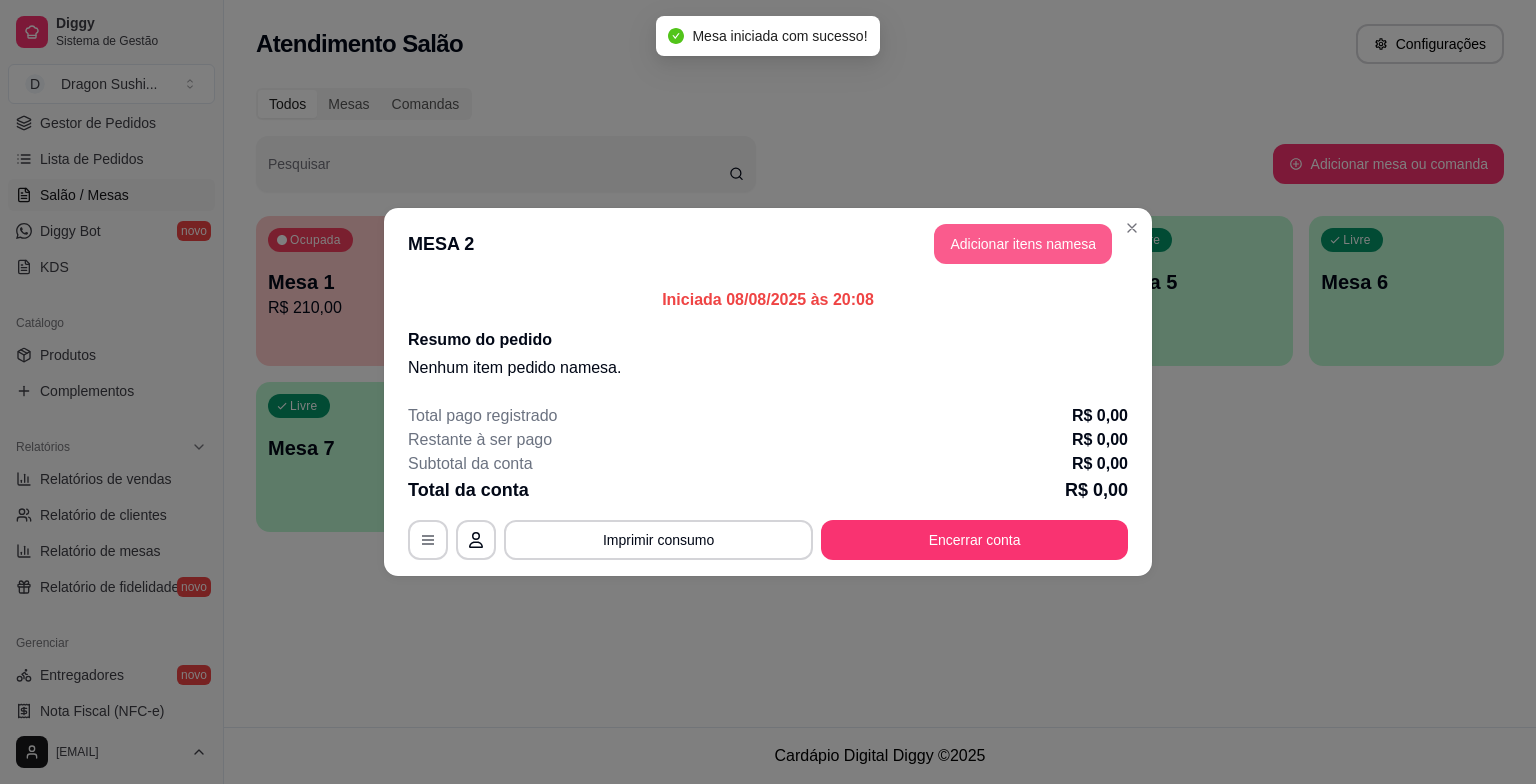click on "Adicionar itens na  mesa" at bounding box center [1023, 244] 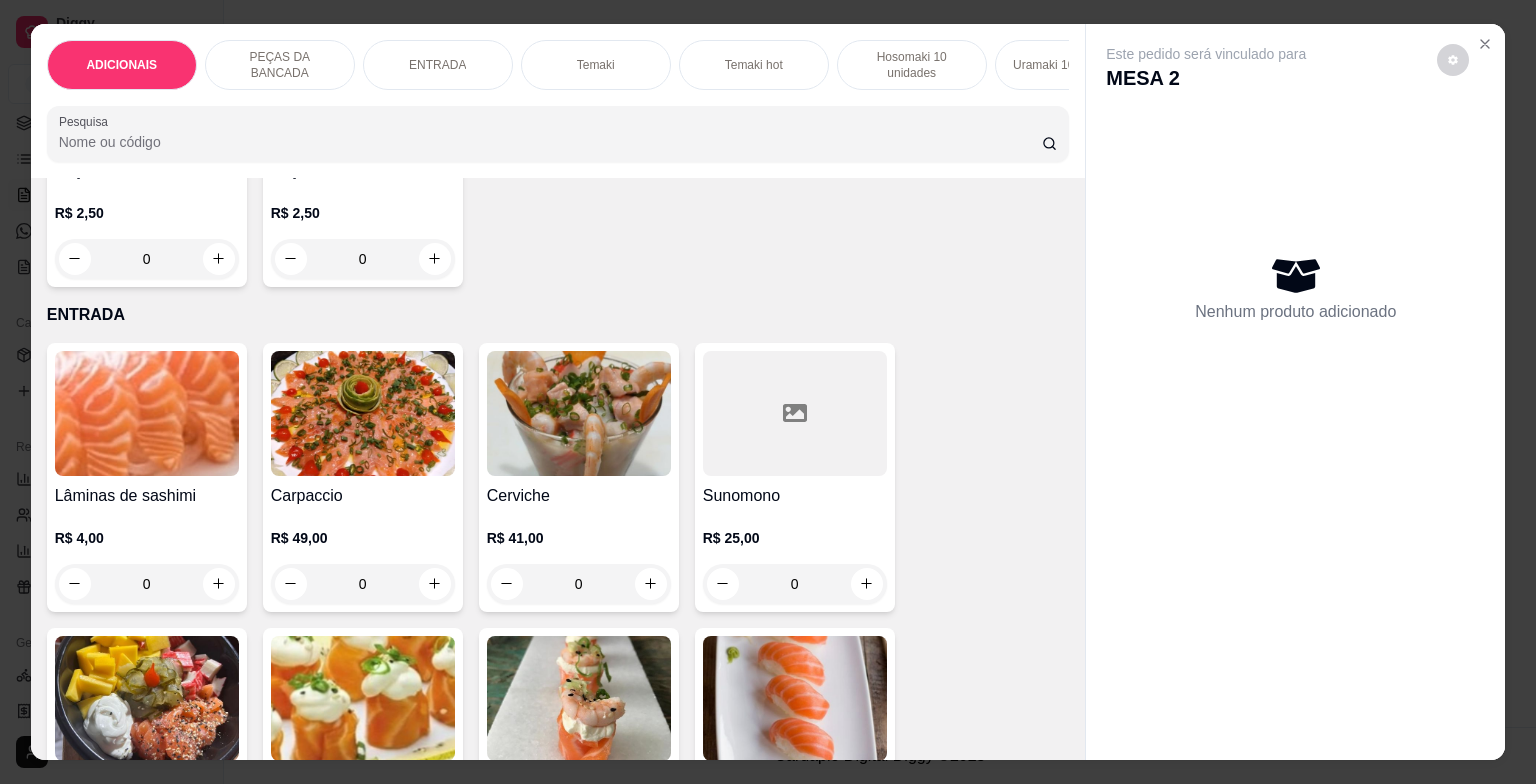 scroll, scrollTop: 1000, scrollLeft: 0, axis: vertical 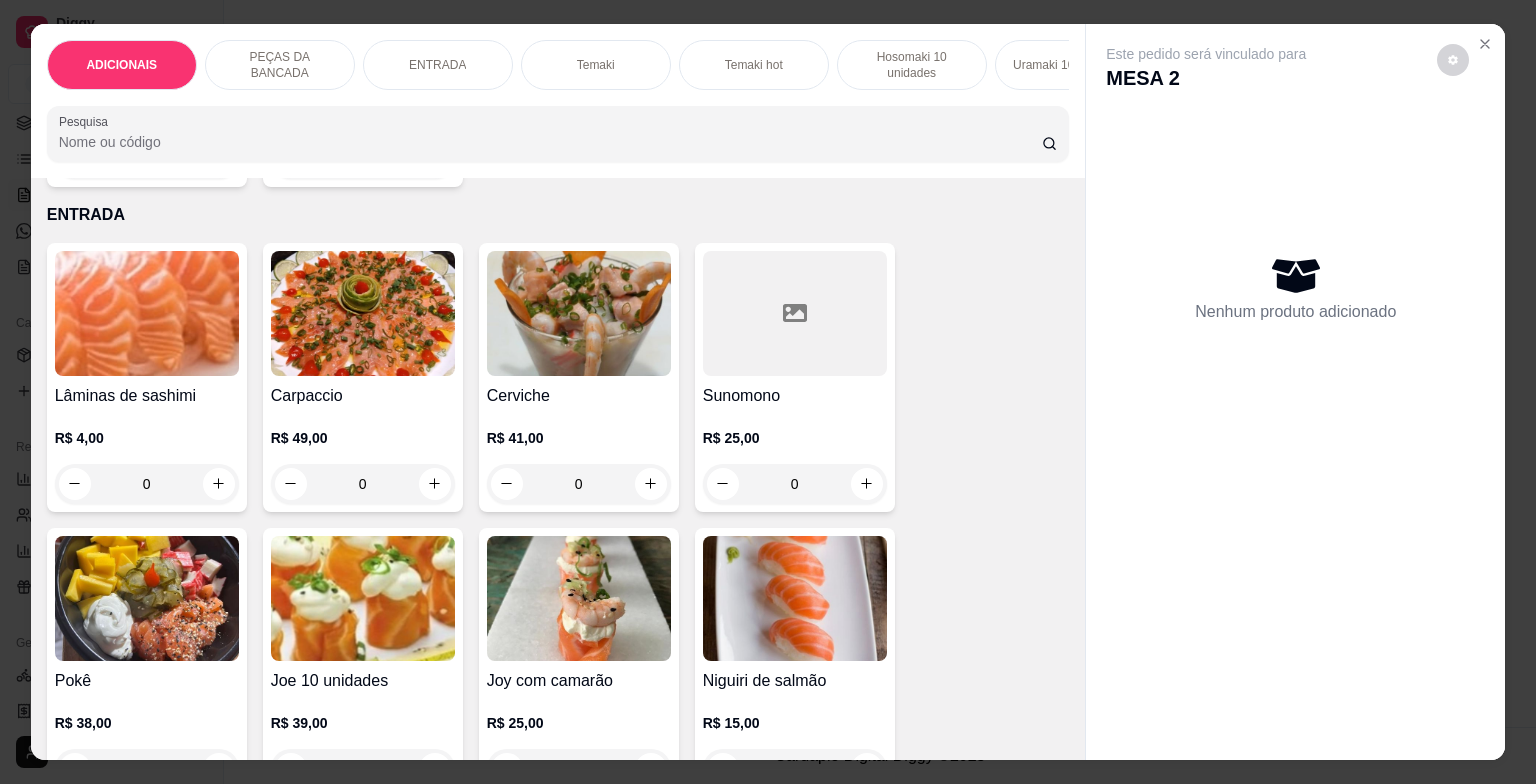 click on "0" at bounding box center [147, 484] 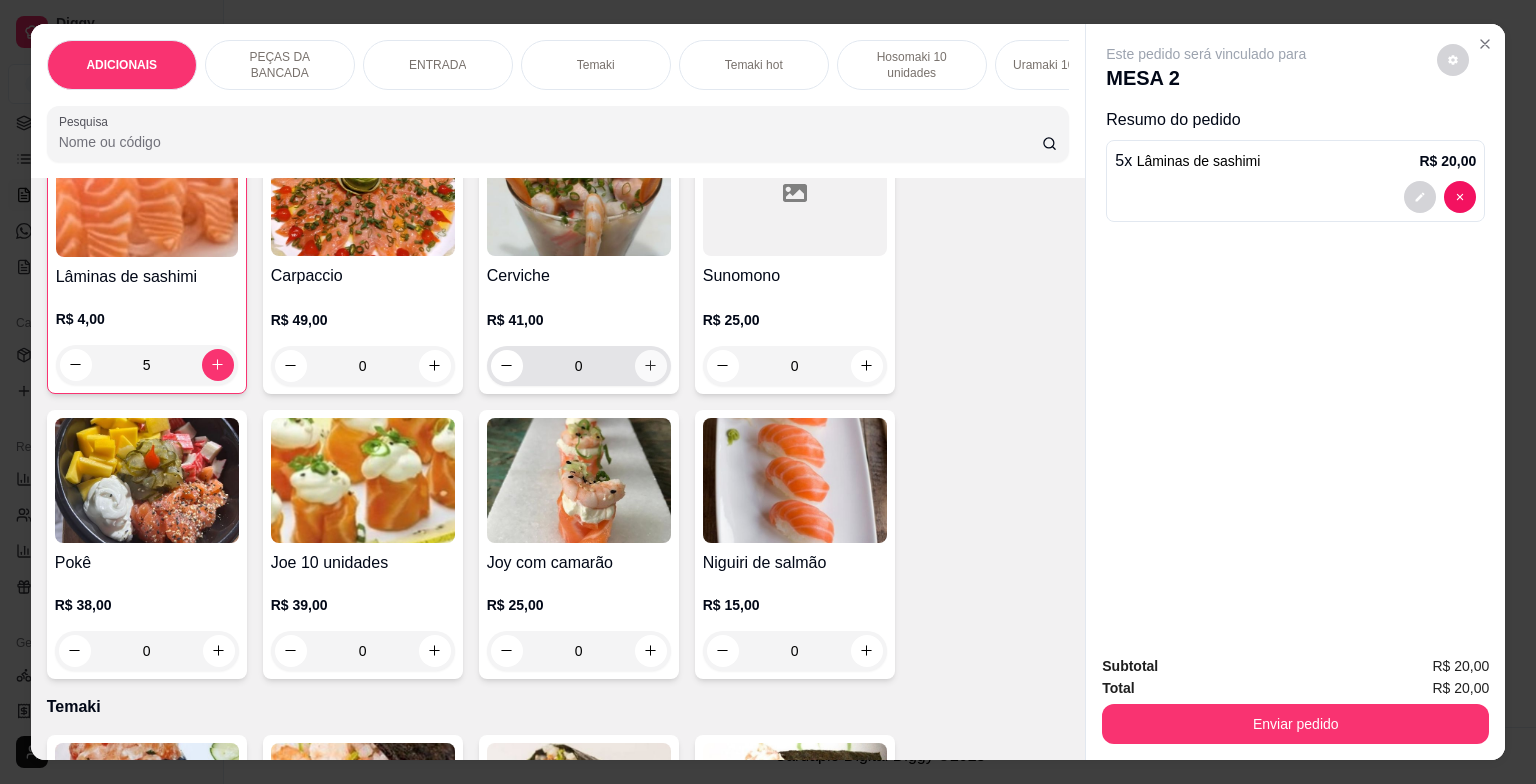 scroll, scrollTop: 1200, scrollLeft: 0, axis: vertical 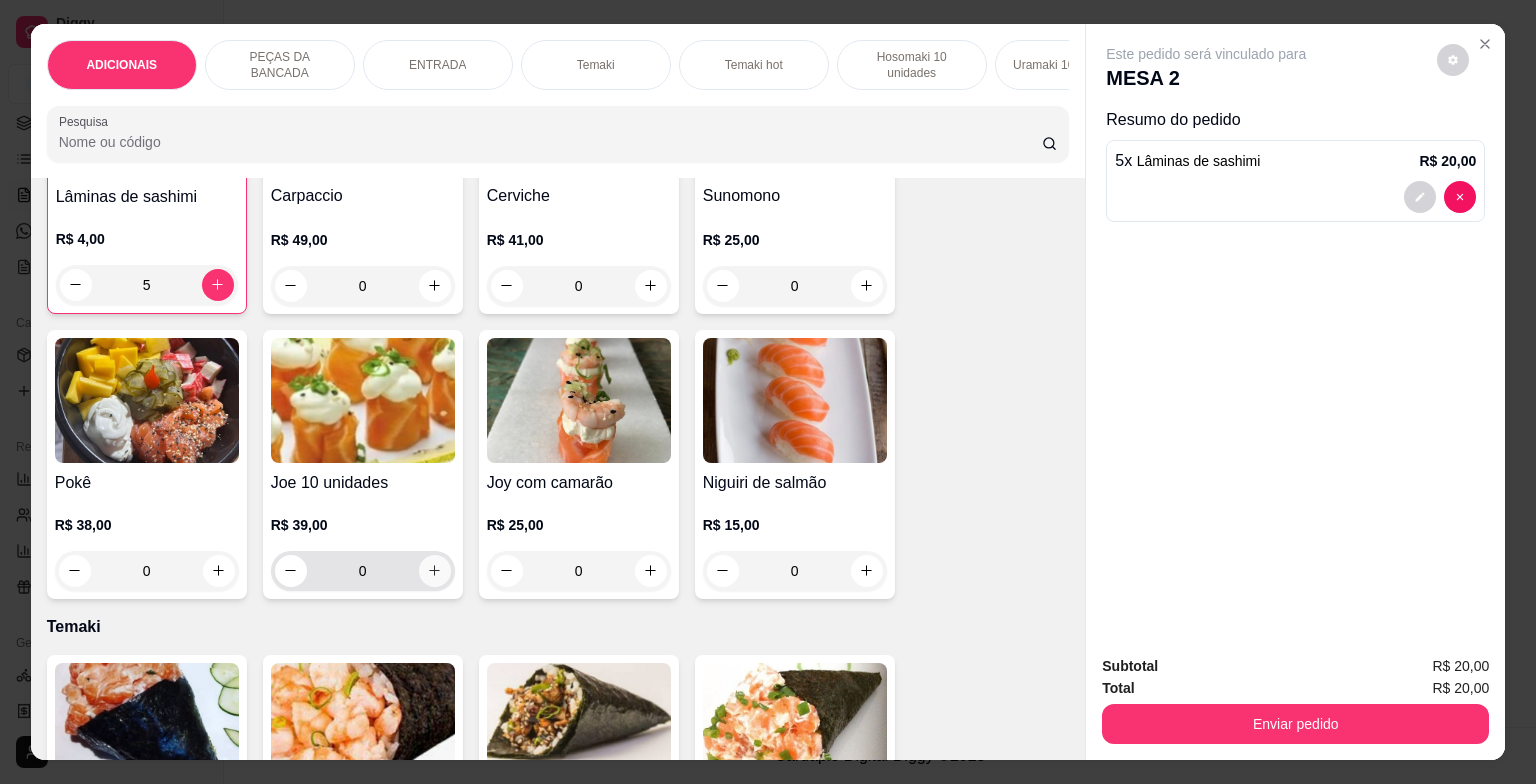 type on "5" 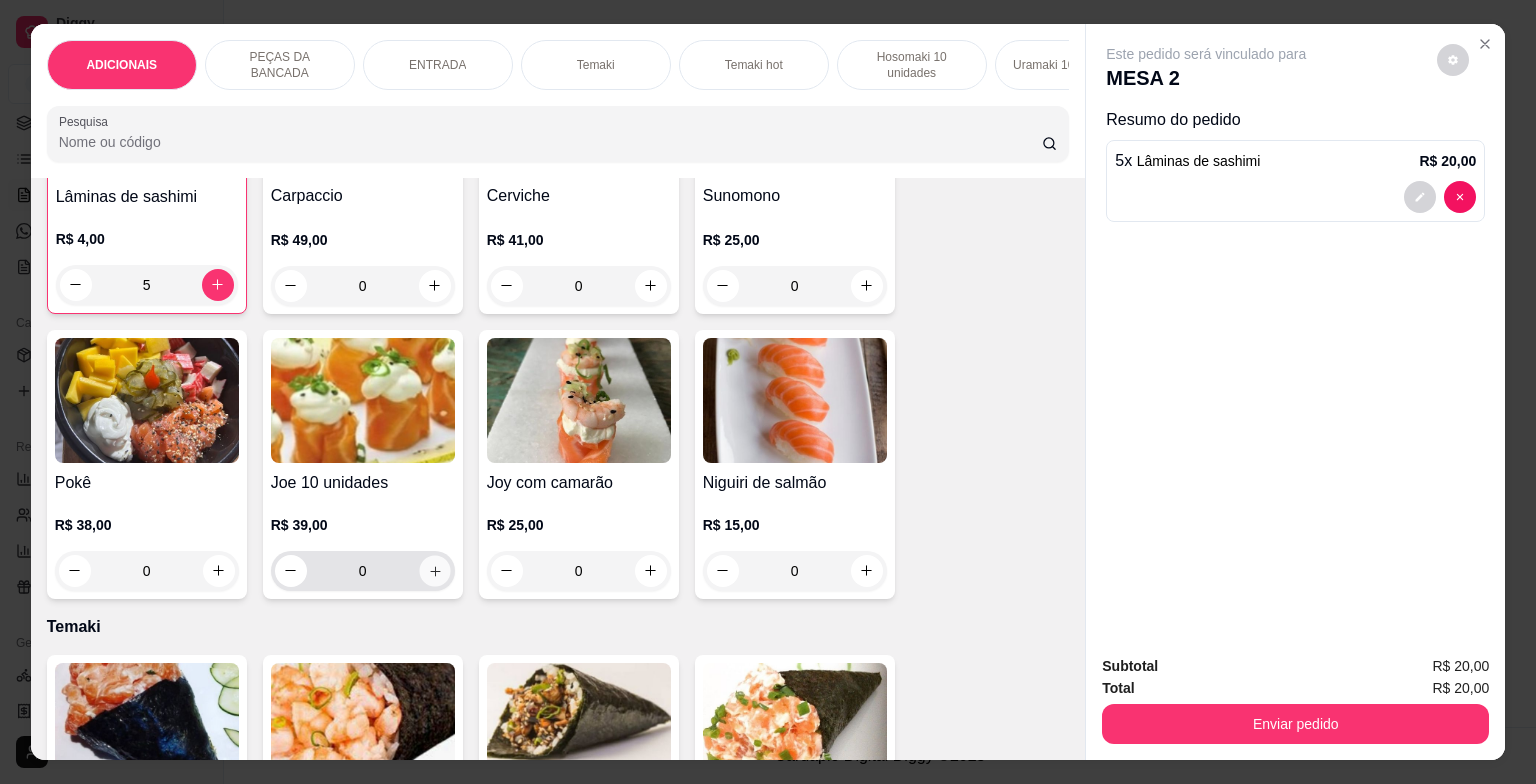 click 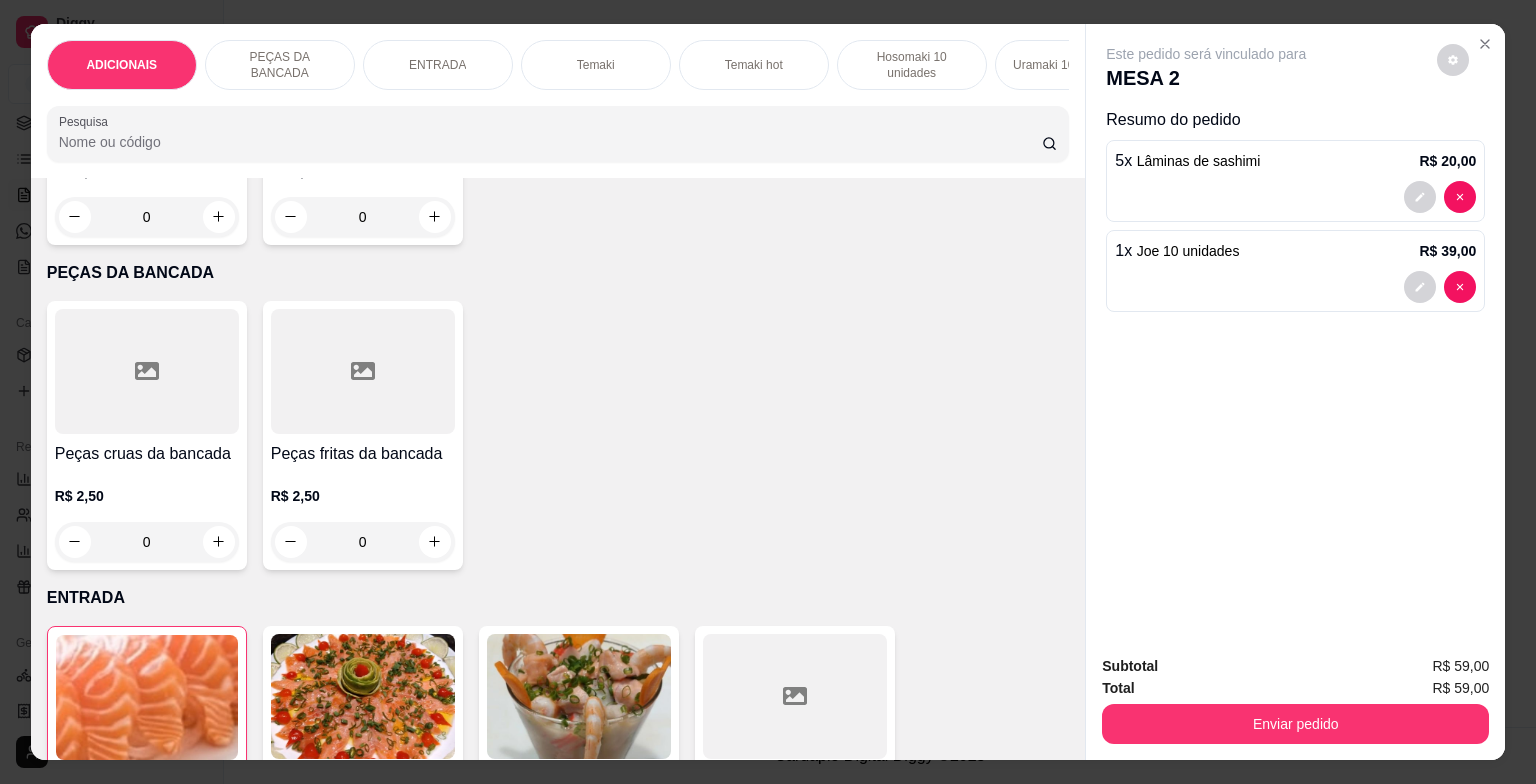 scroll, scrollTop: 600, scrollLeft: 0, axis: vertical 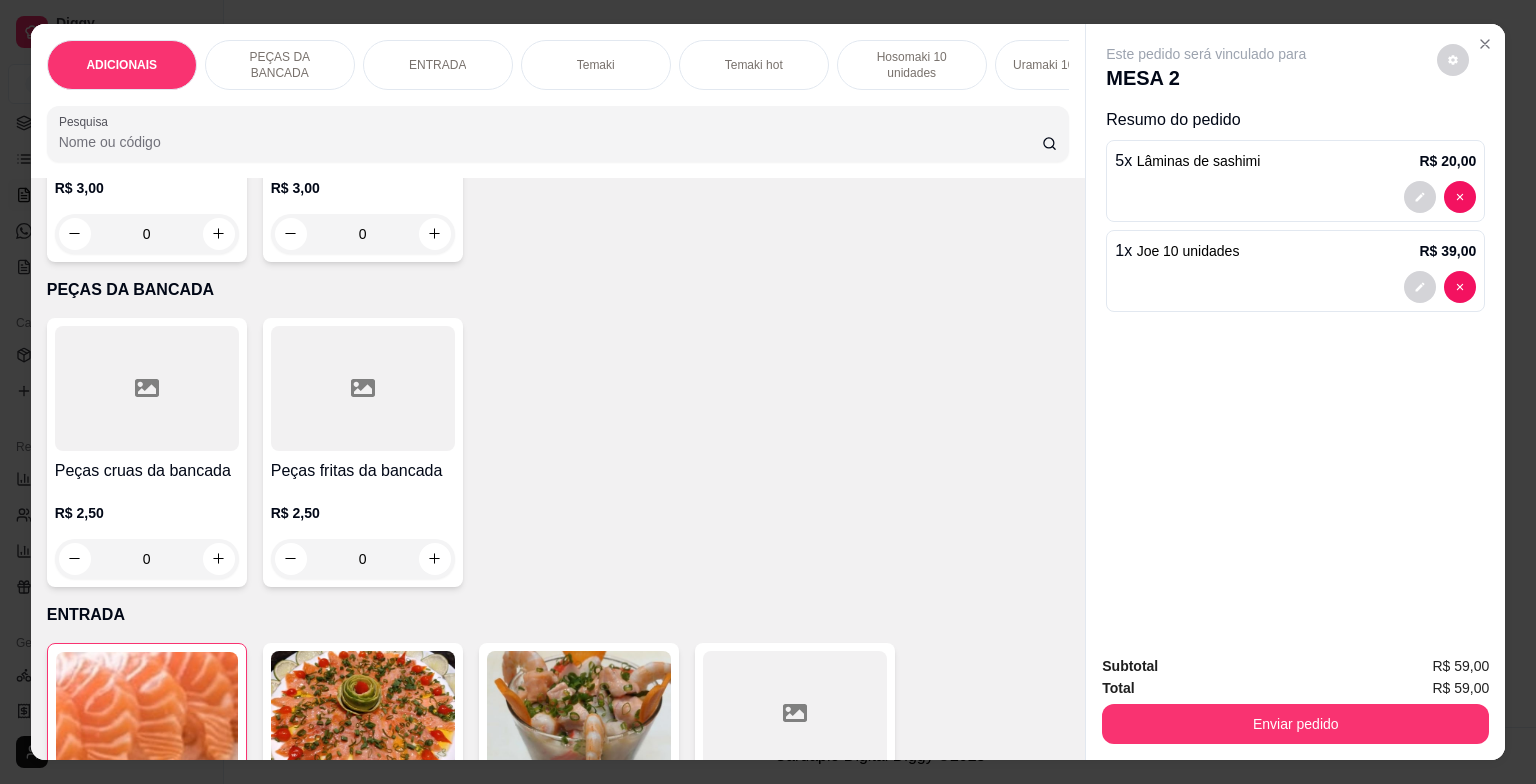 click at bounding box center (147, 388) 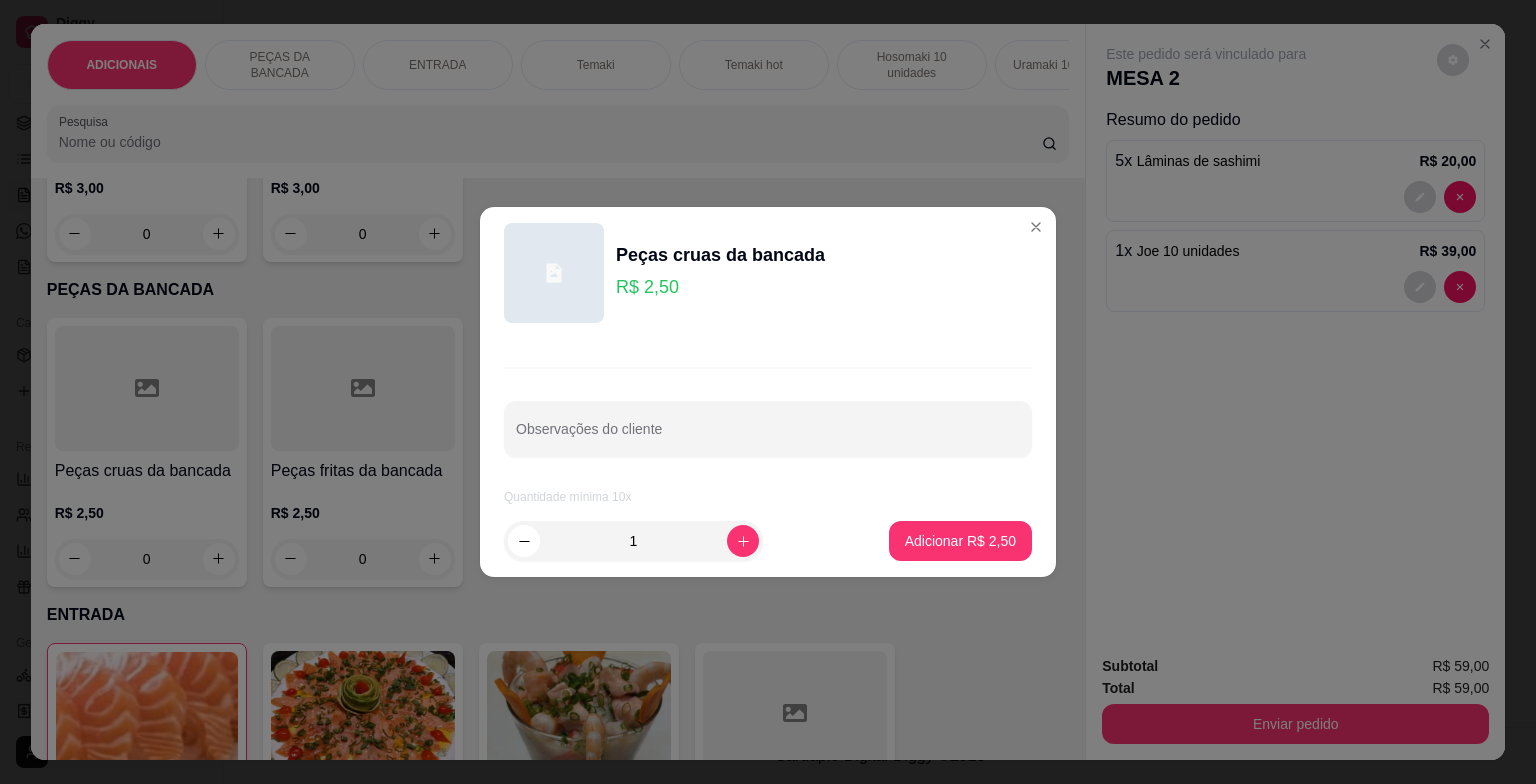 drag, startPoint x: 636, startPoint y: 535, endPoint x: 604, endPoint y: 548, distance: 34.539833 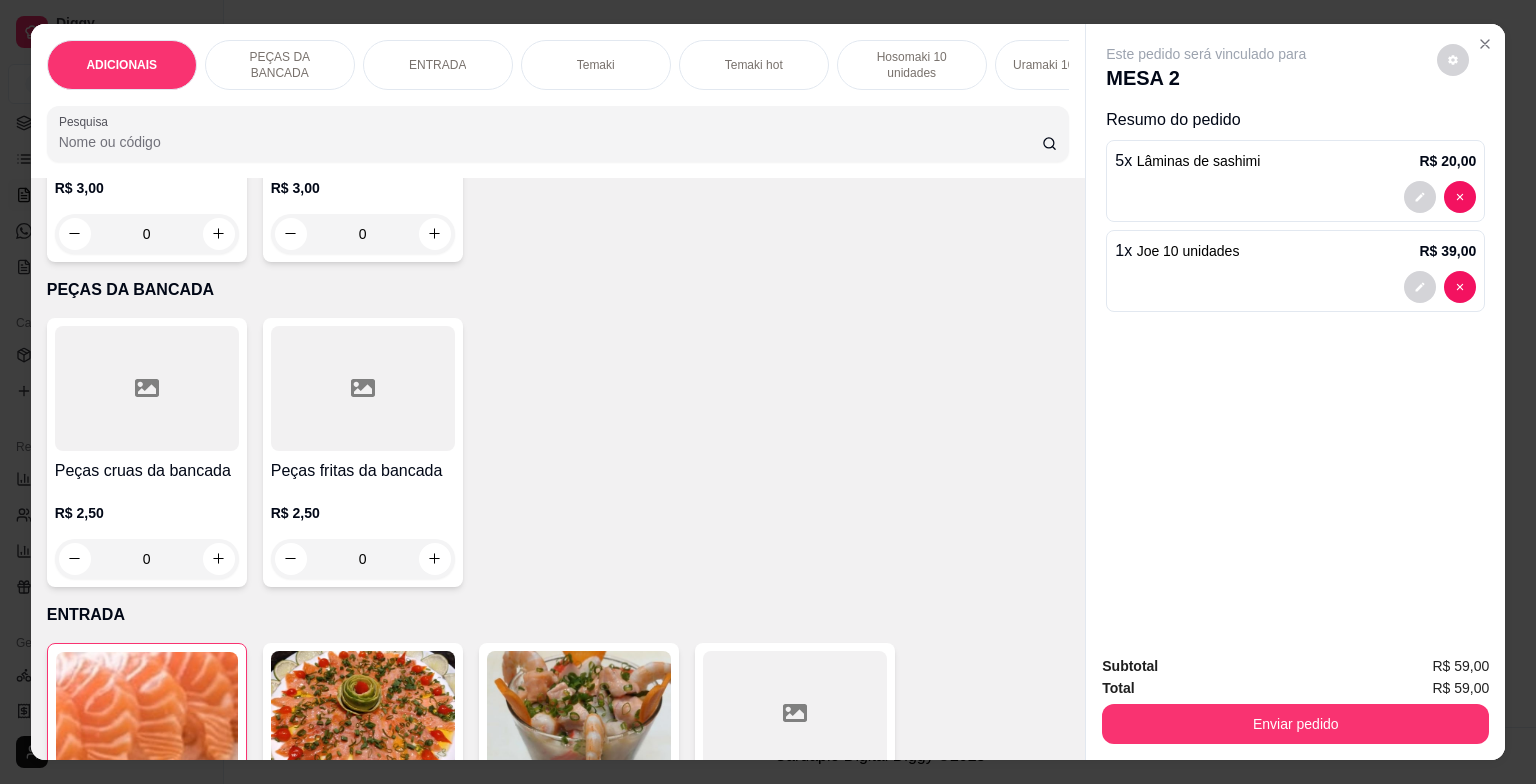 click on "0" at bounding box center (147, 559) 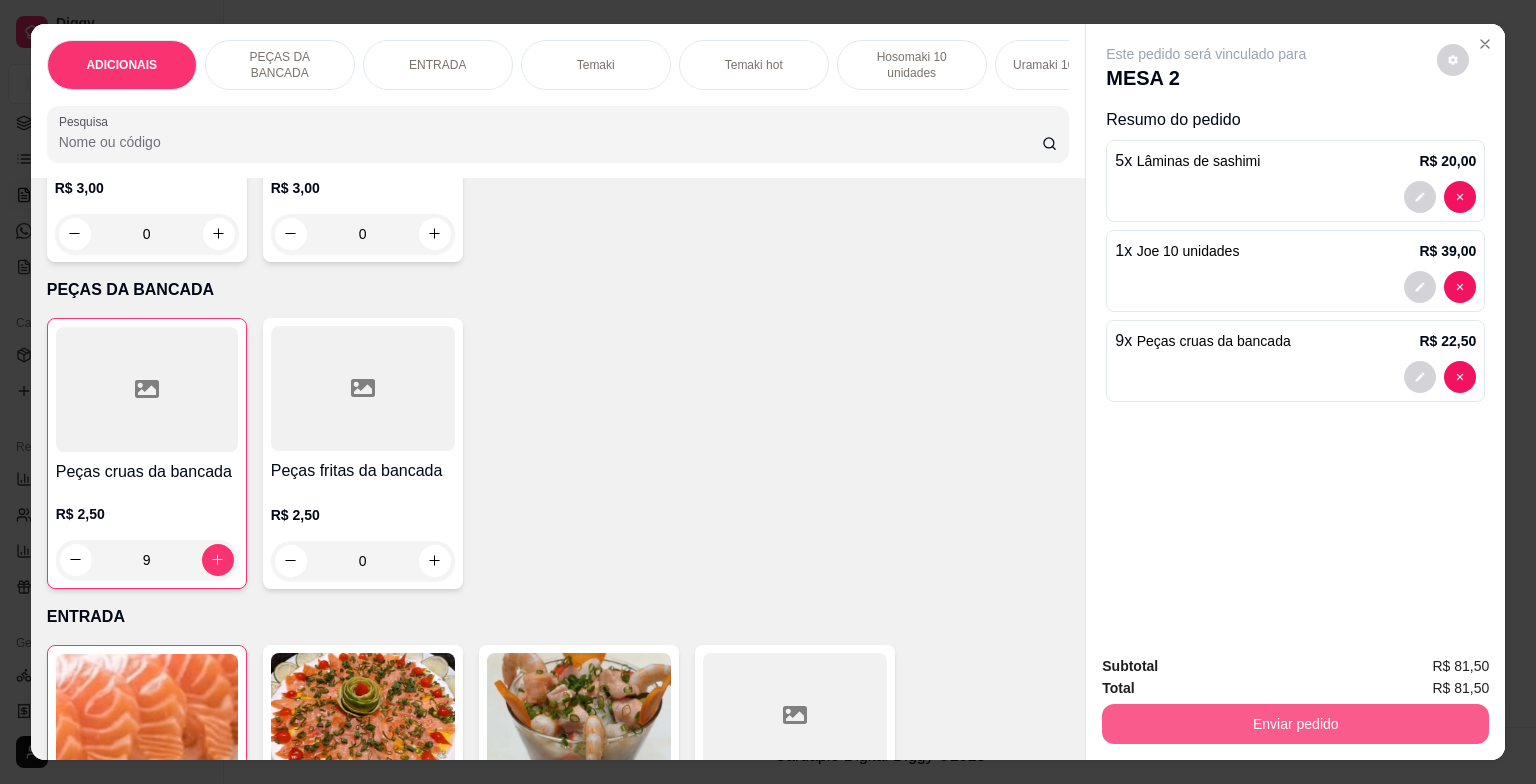 type on "9" 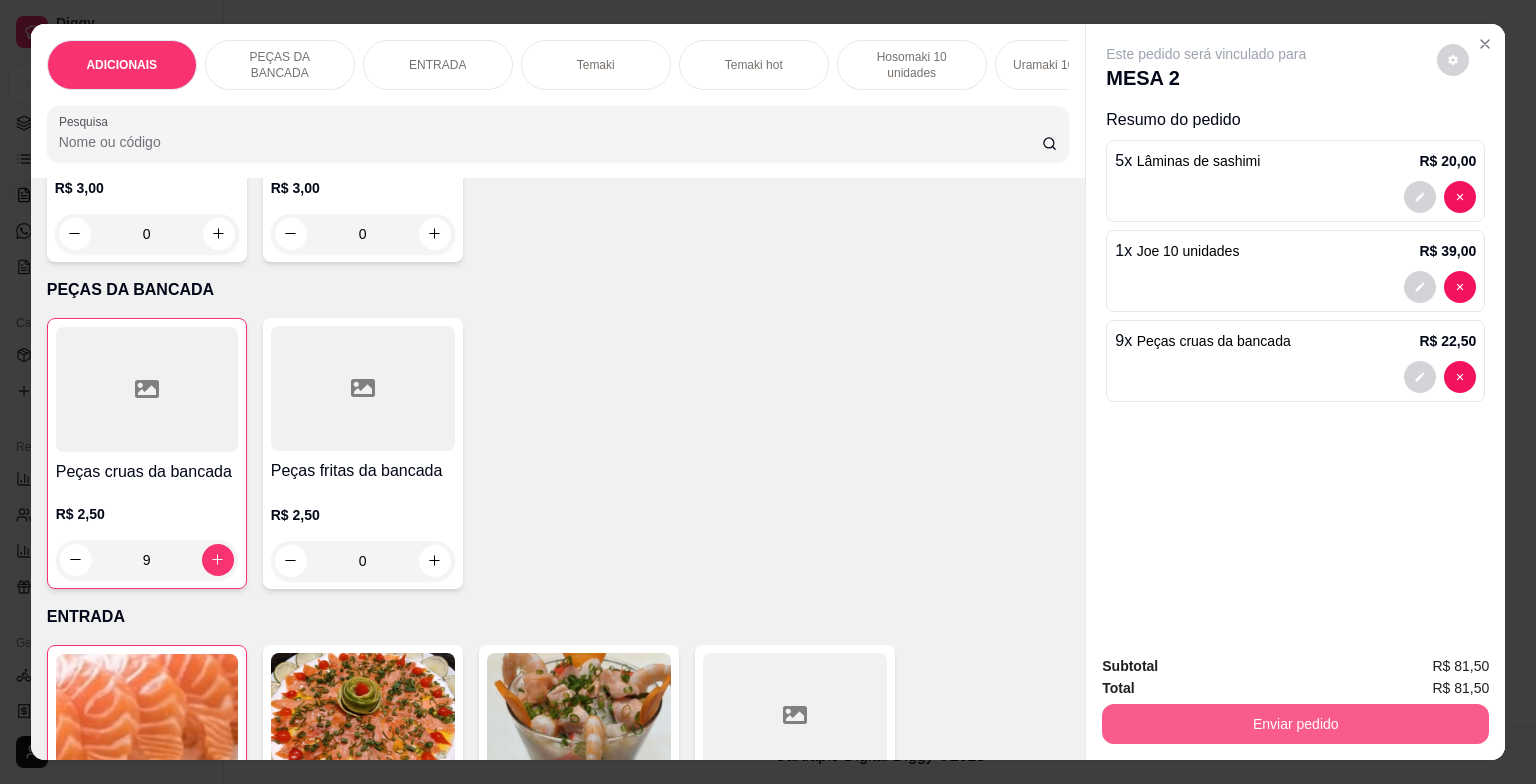click on "Enviar pedido" at bounding box center [1295, 724] 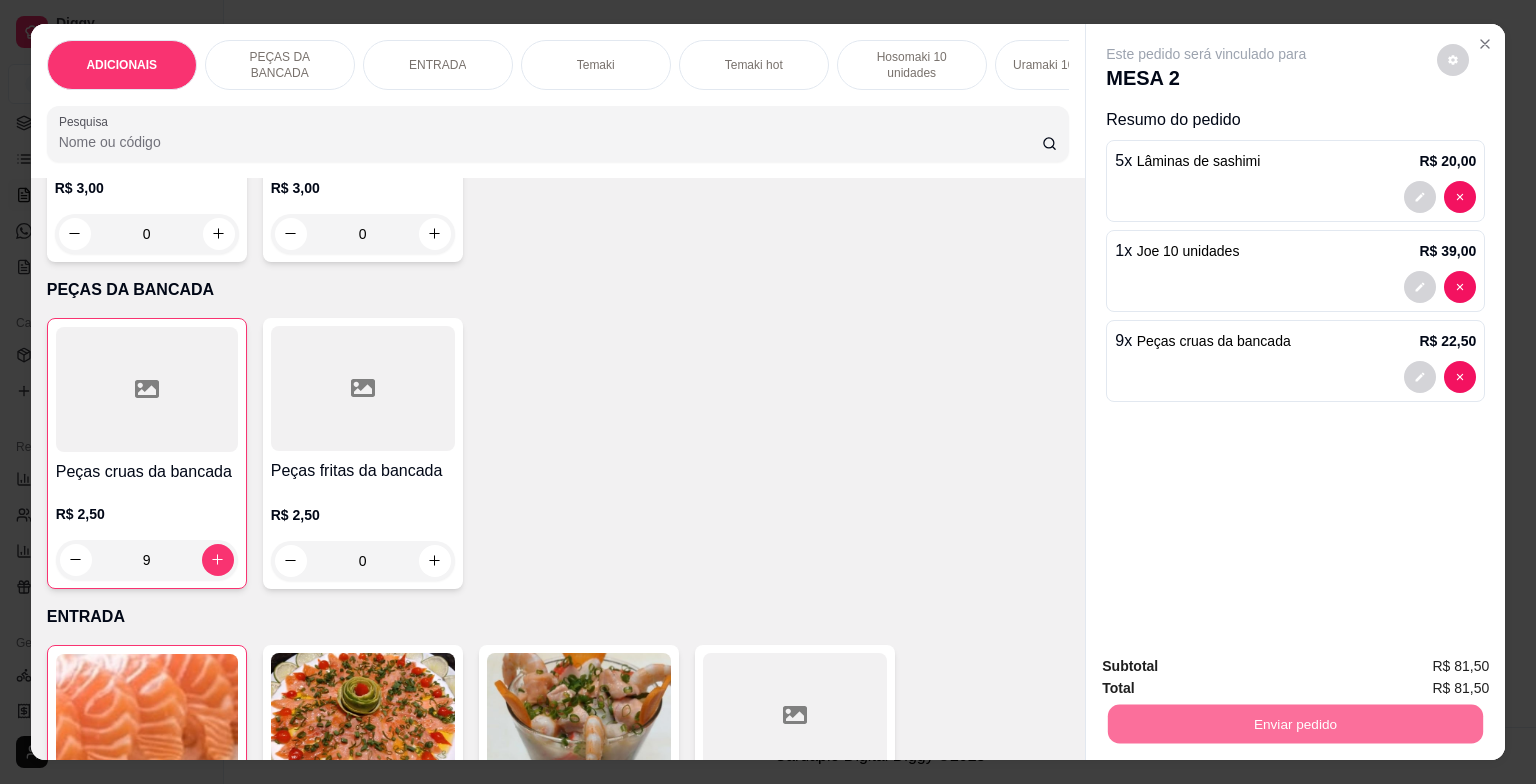 click on "Não registrar e enviar pedido" at bounding box center [1229, 668] 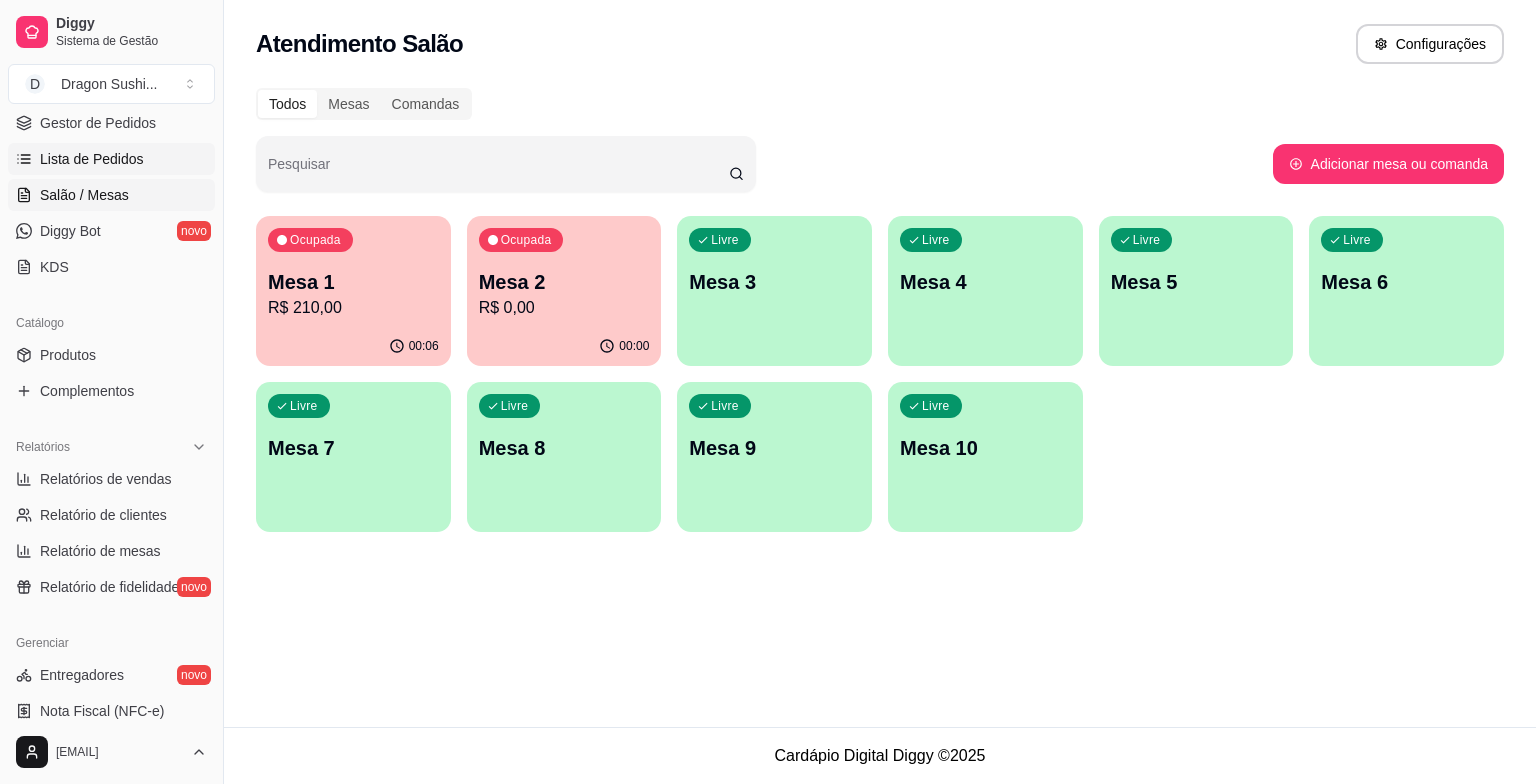 click on "Lista de Pedidos" at bounding box center (92, 159) 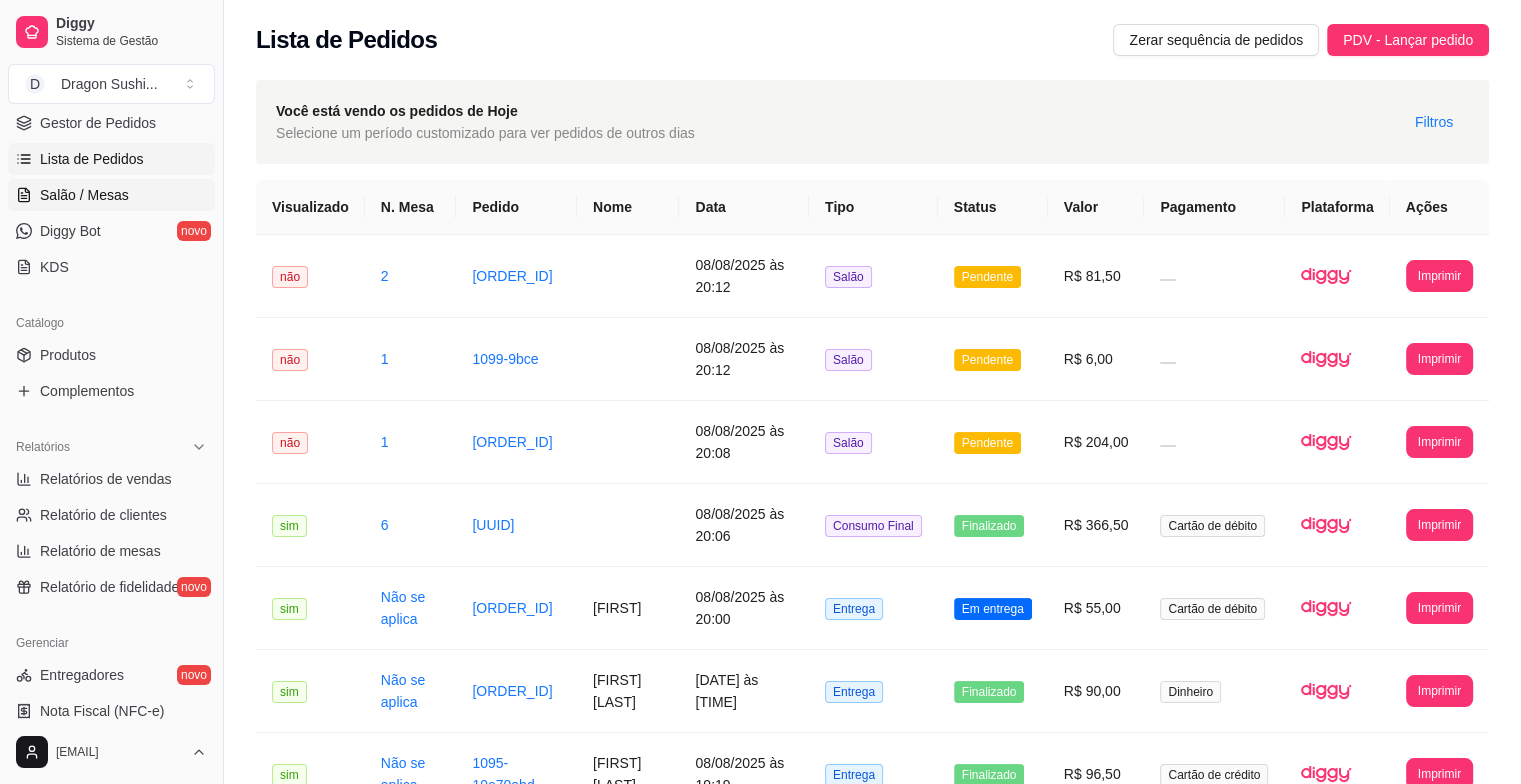 click on "Salão / Mesas" at bounding box center [84, 195] 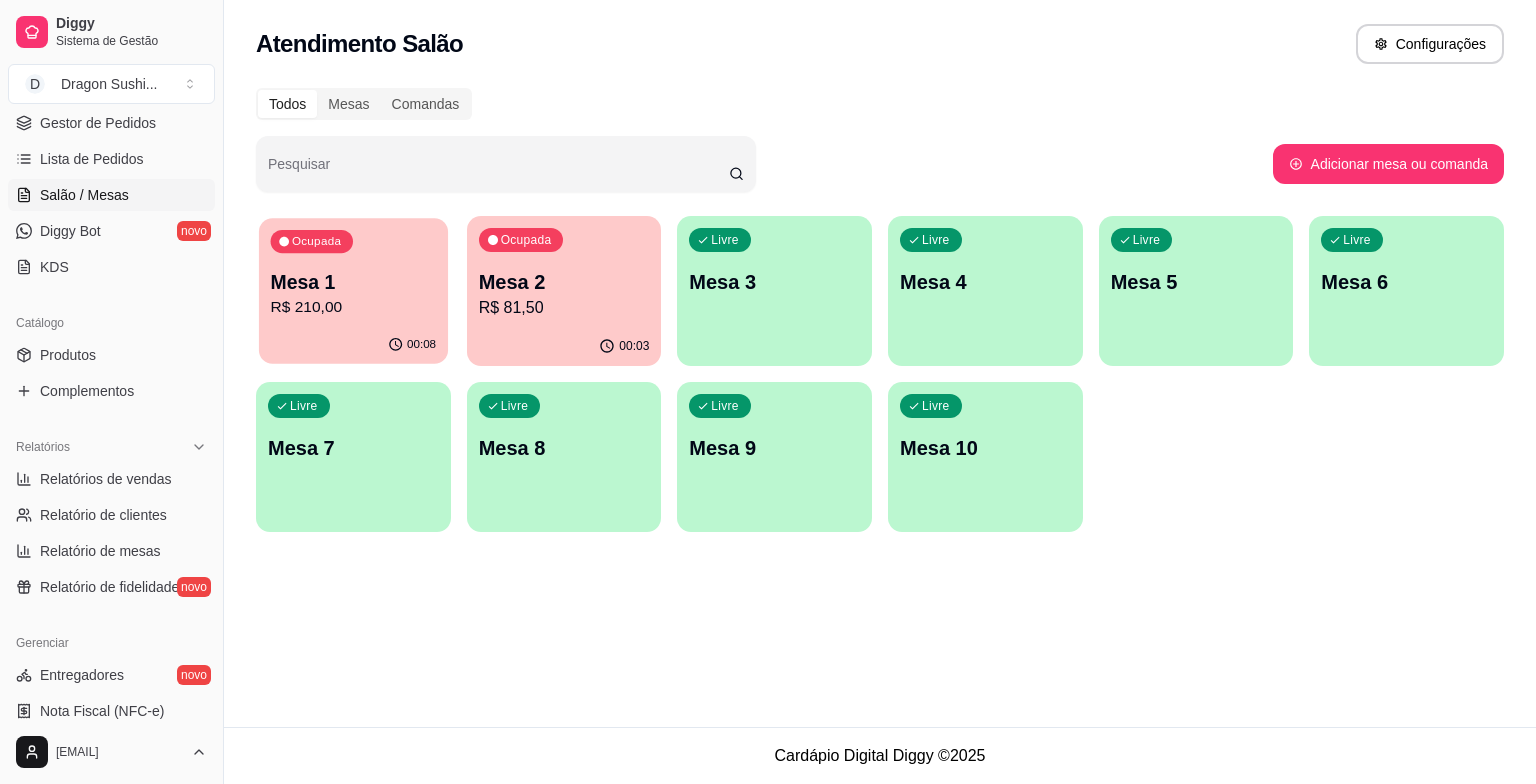 click on "00:08" at bounding box center (353, 345) 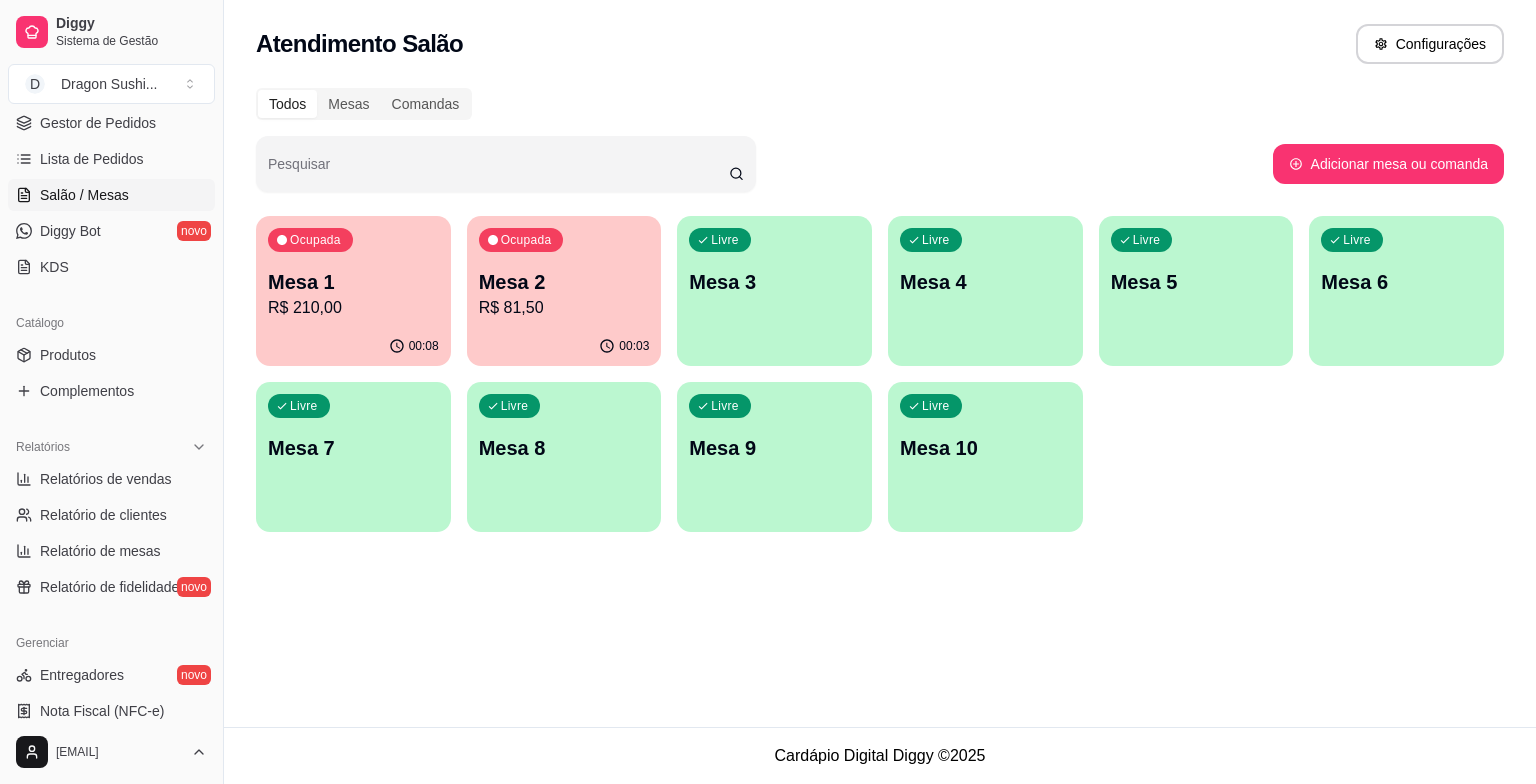 click on "R$ 210,00" at bounding box center (353, 308) 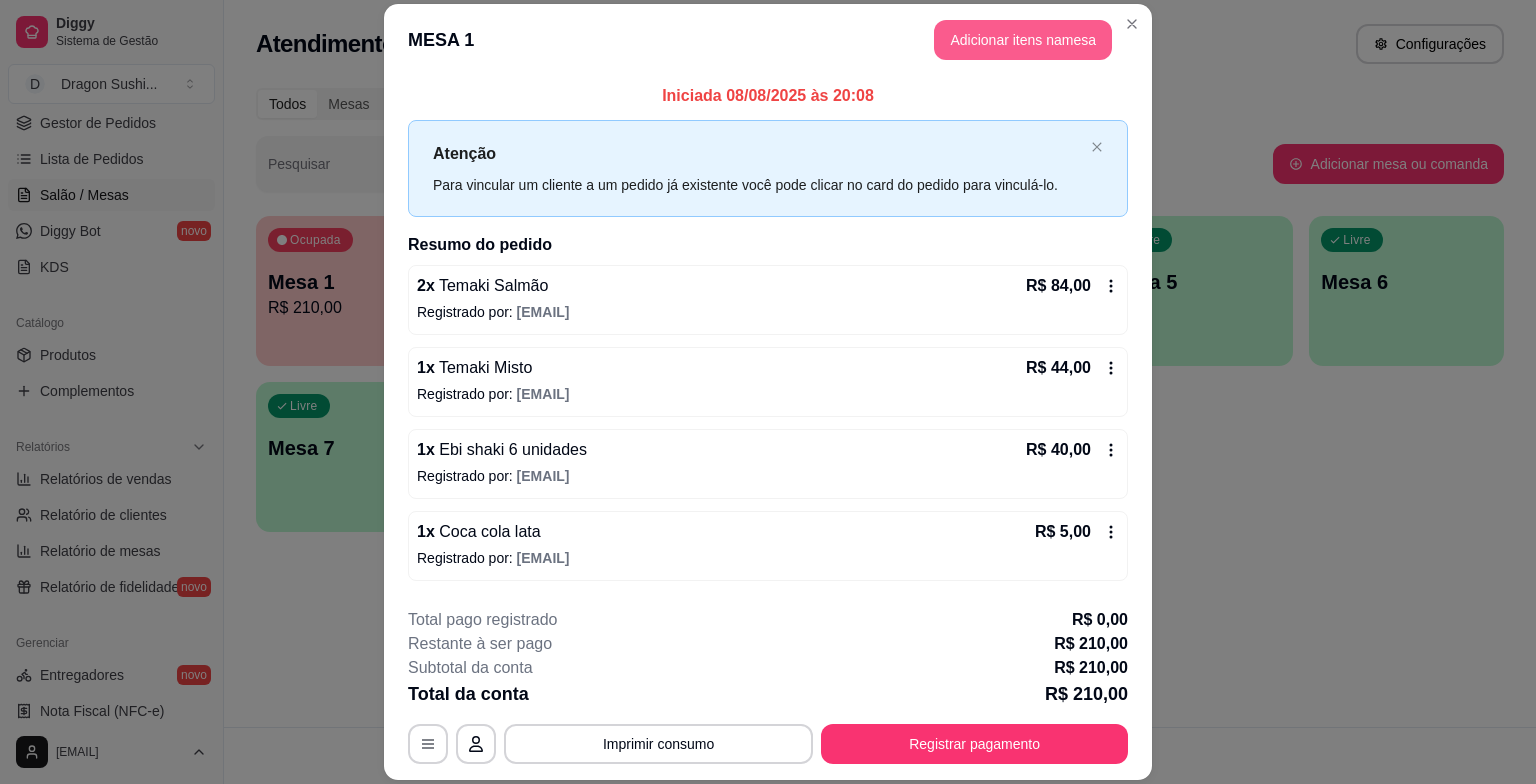 click on "Adicionar itens na  mesa" at bounding box center (1023, 40) 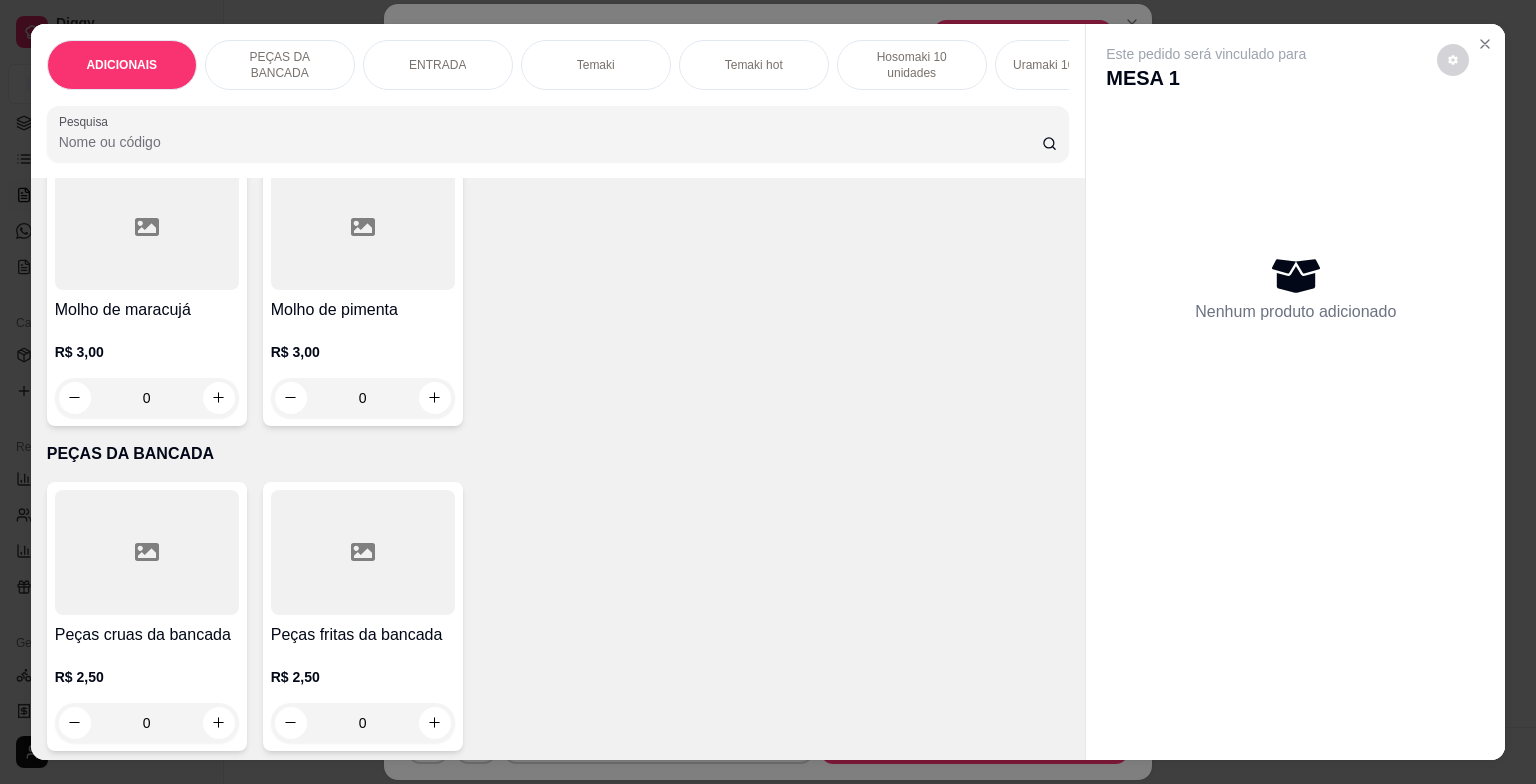 scroll, scrollTop: 800, scrollLeft: 0, axis: vertical 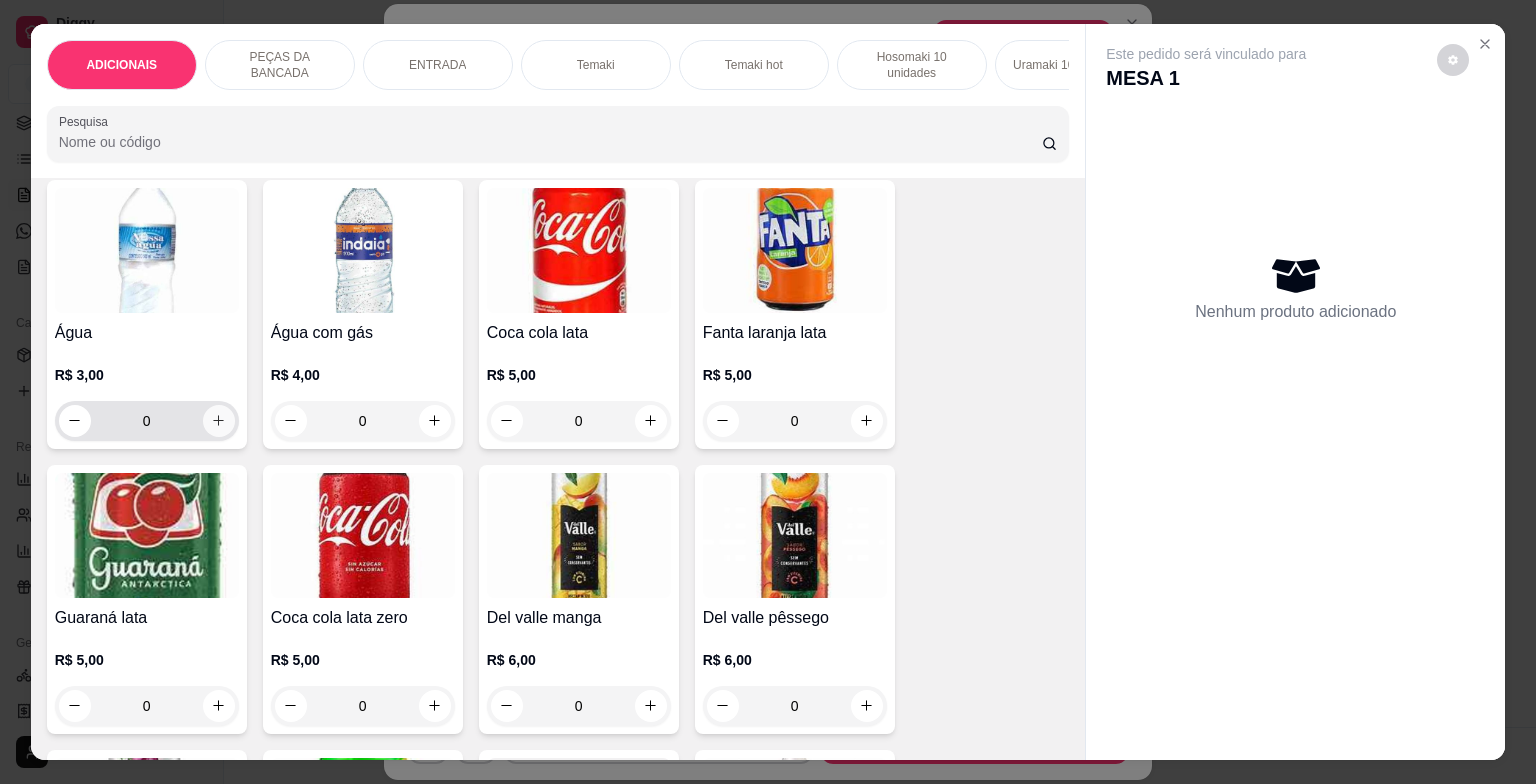 click 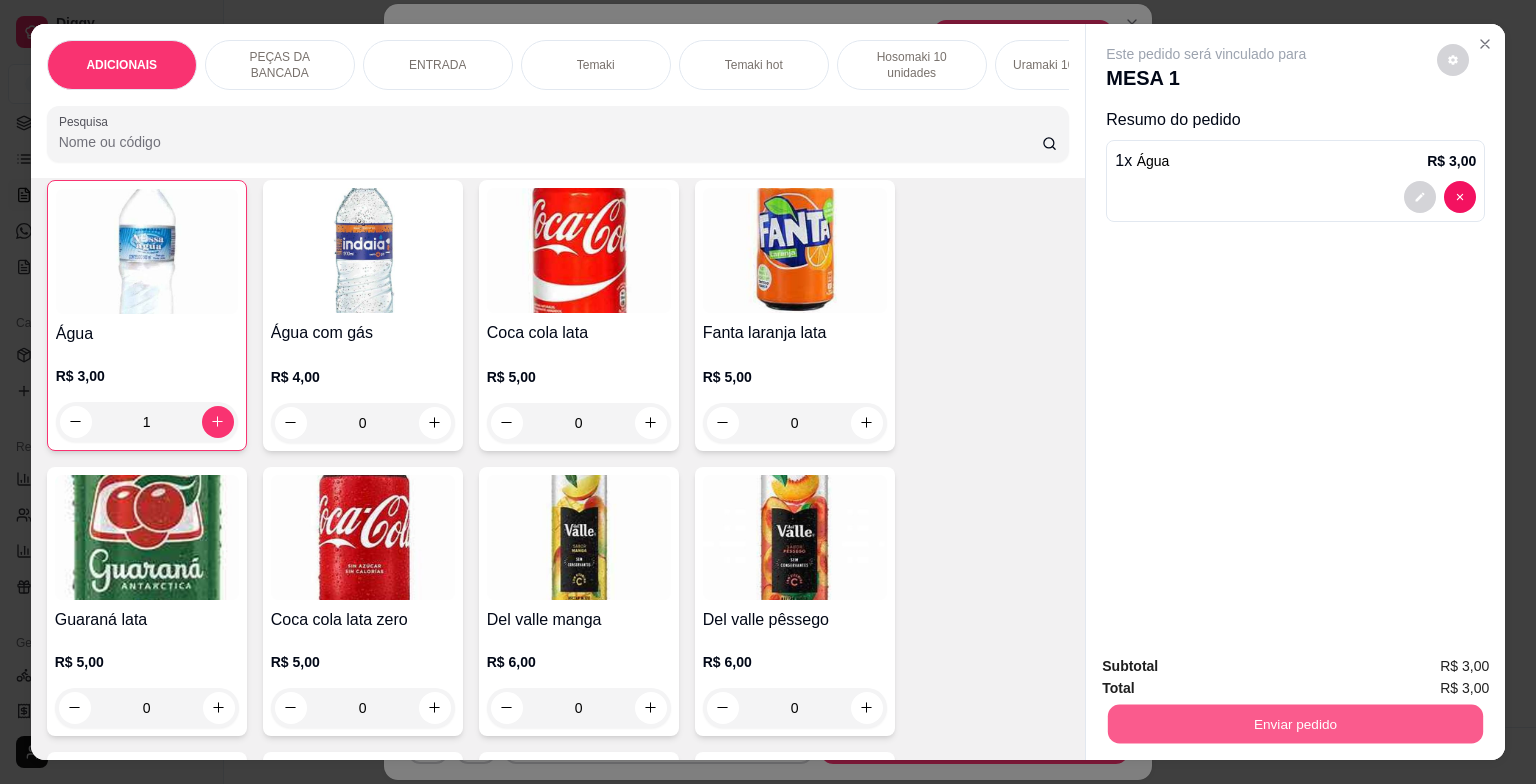 click on "Enviar pedido" at bounding box center [1295, 724] 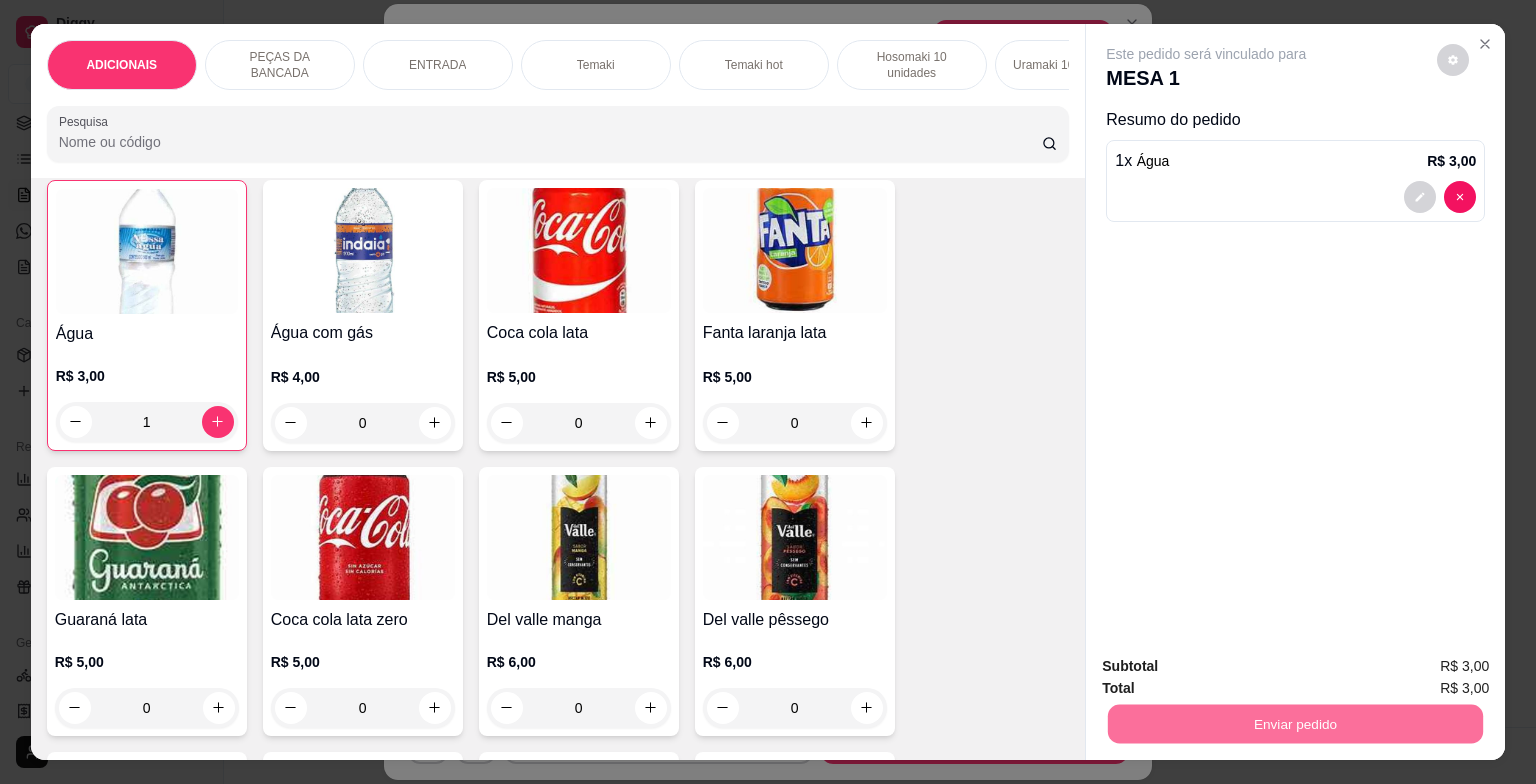 click on "Não registrar e enviar pedido" at bounding box center (1229, 668) 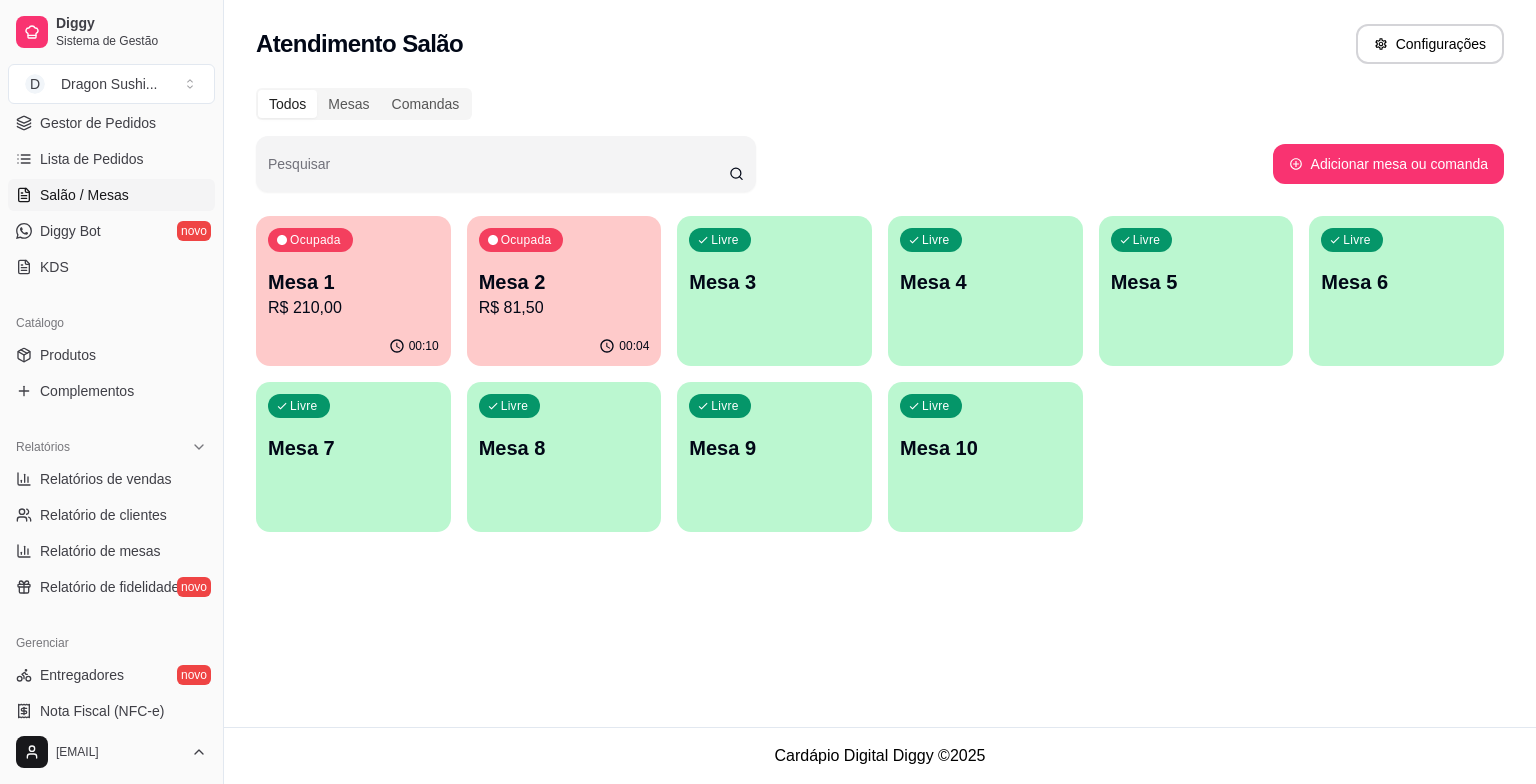 click on "R$ 210,00" at bounding box center [353, 308] 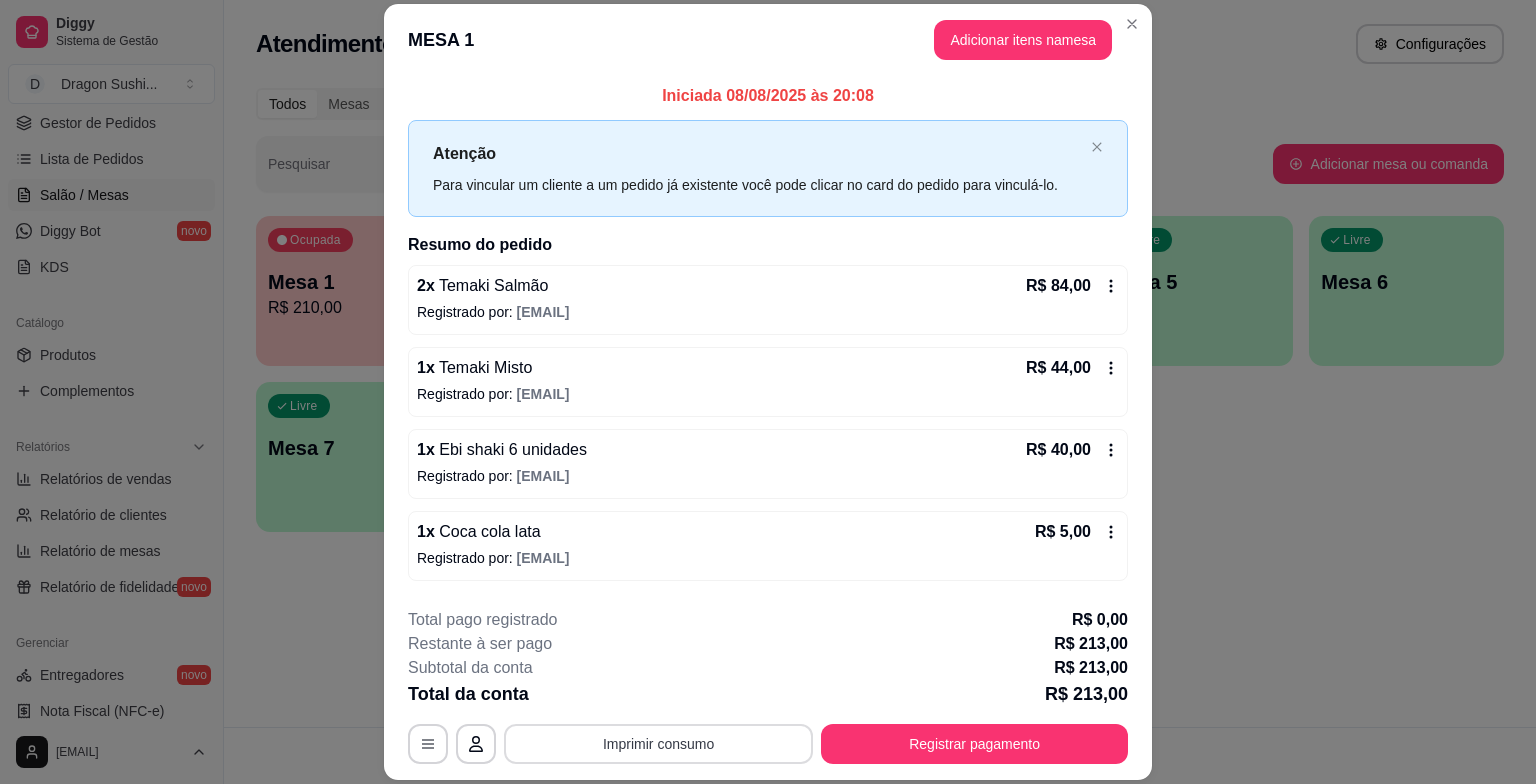 click on "Imprimir consumo" at bounding box center [658, 744] 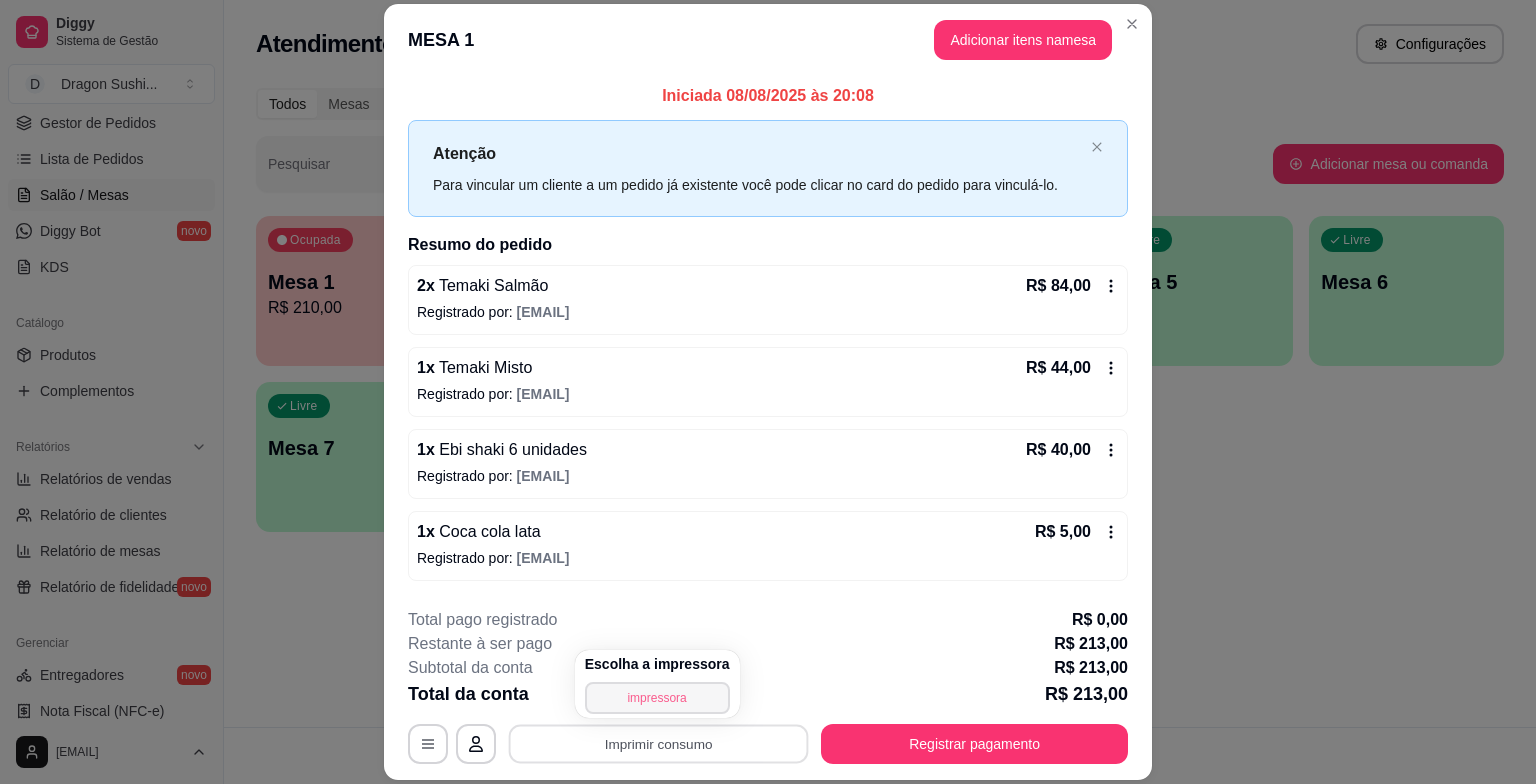click on "impressora" at bounding box center [657, 698] 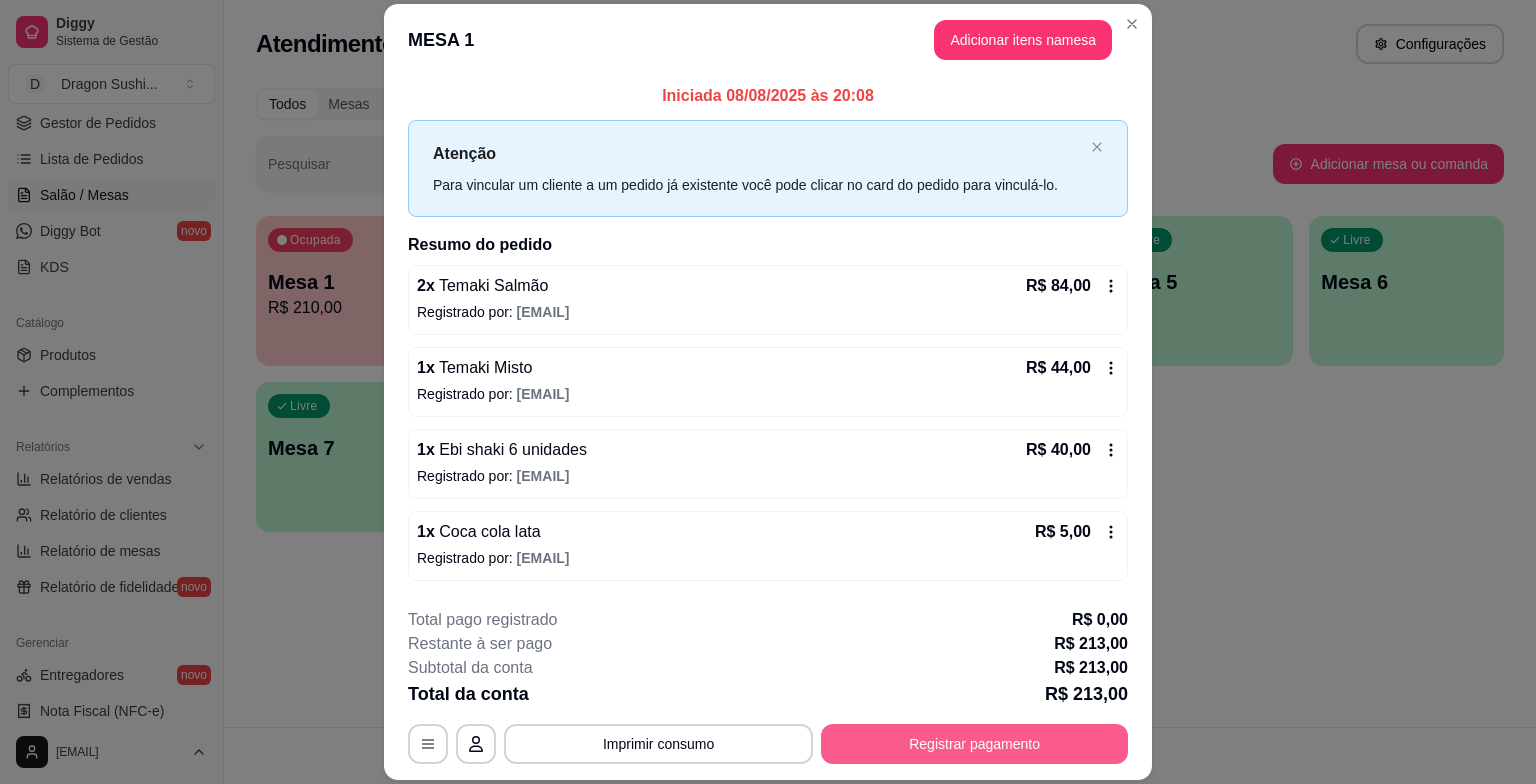 click on "Registrar pagamento" at bounding box center [974, 744] 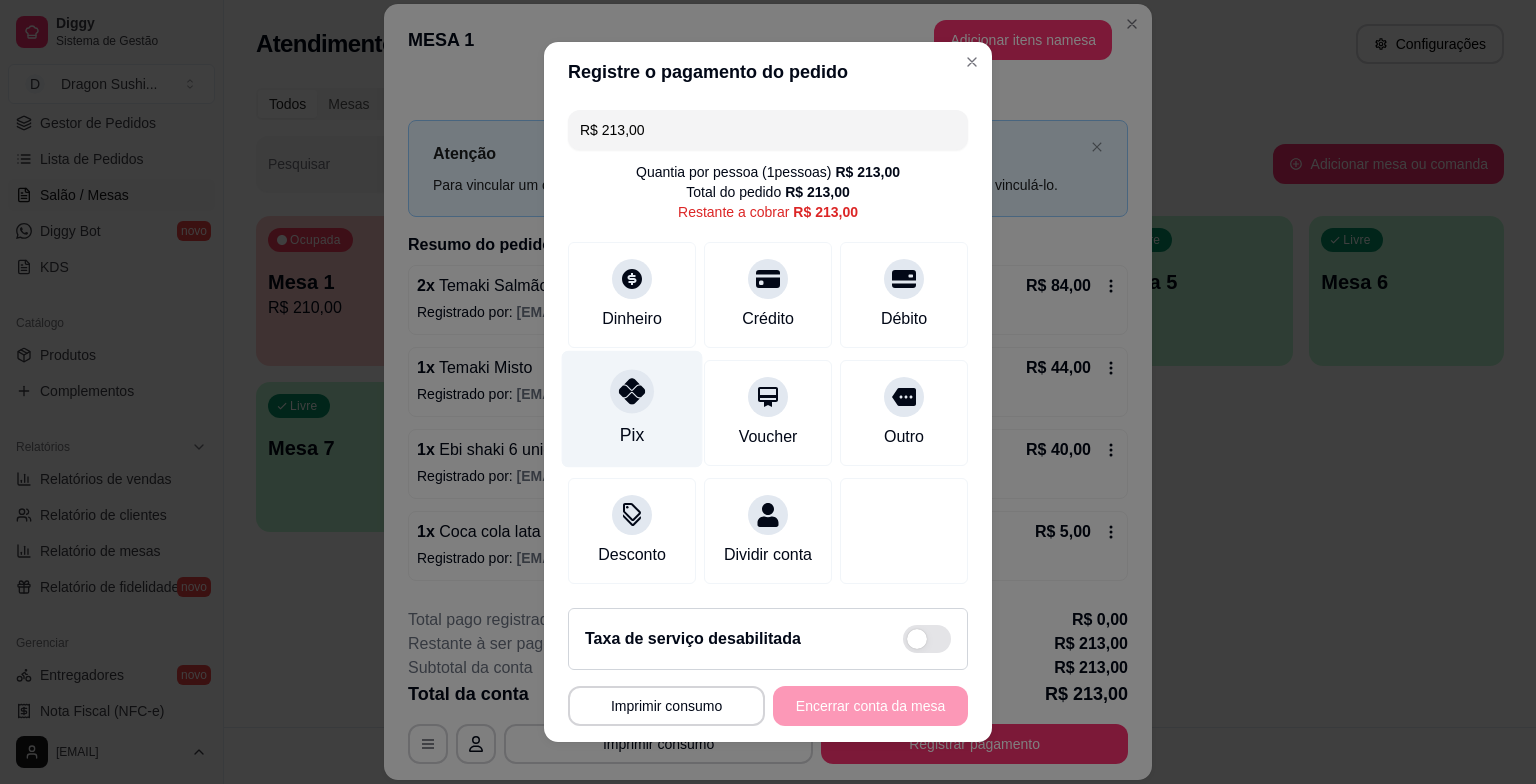 click on "Pix" at bounding box center (632, 409) 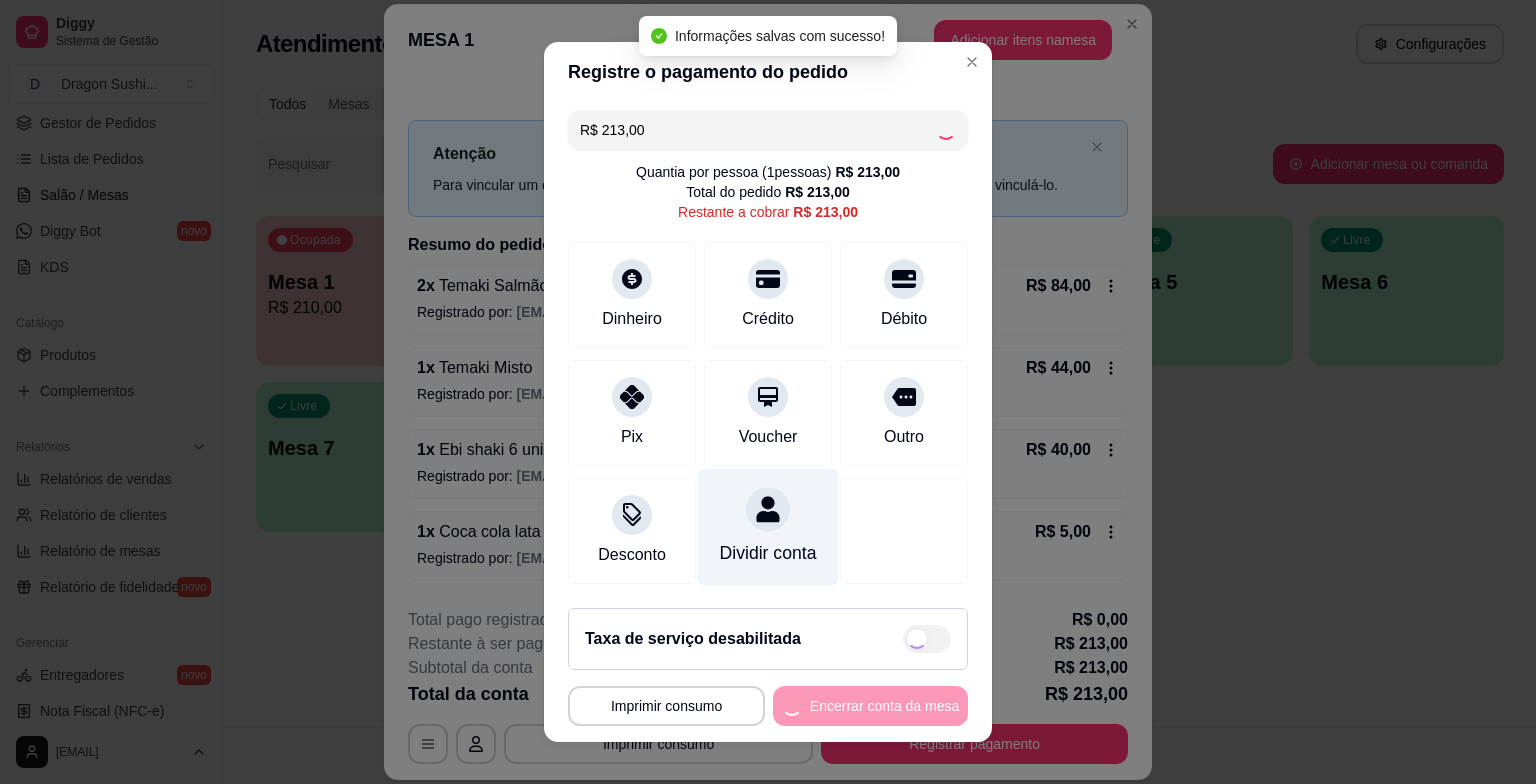 type on "R$ 0,00" 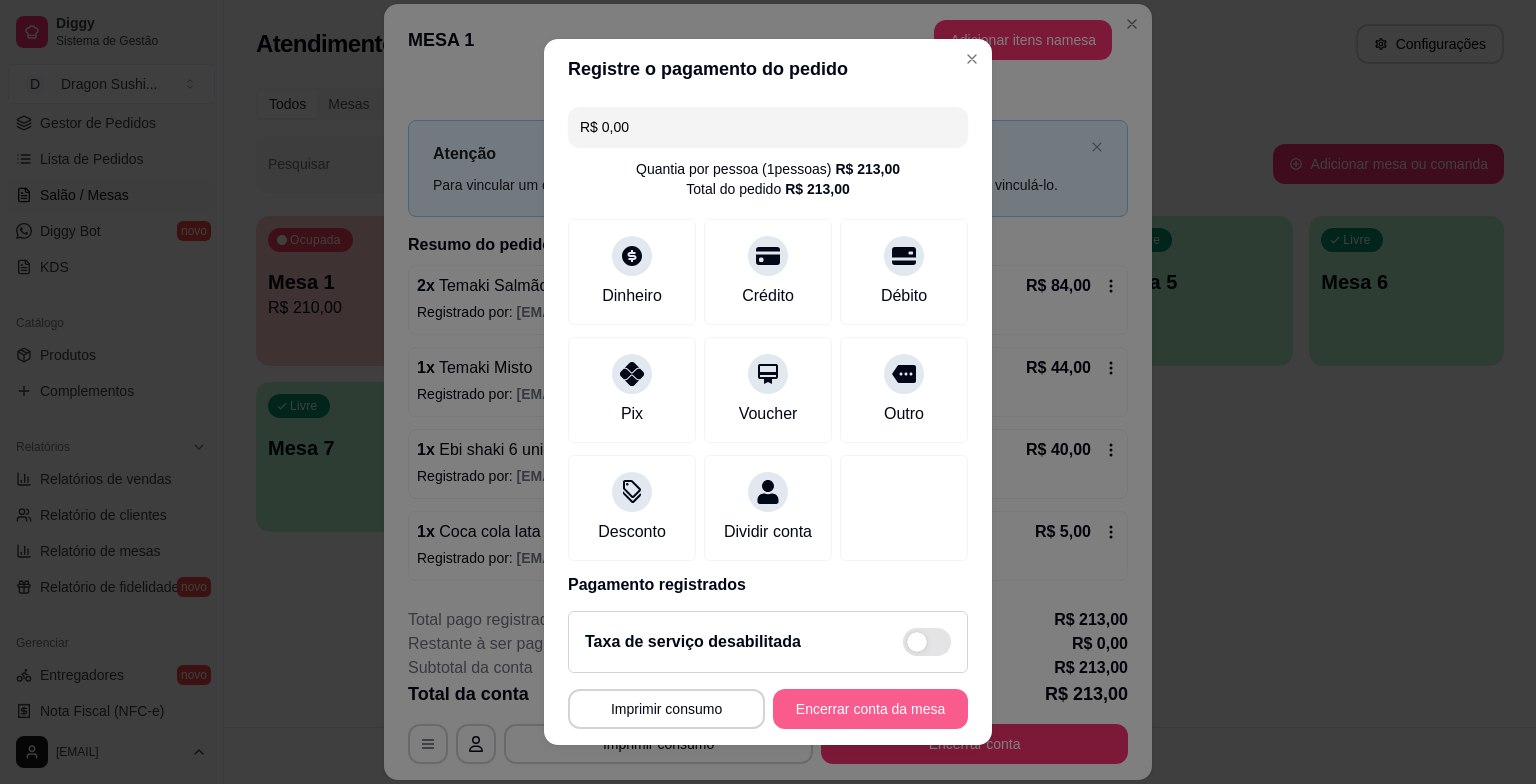 click on "Encerrar conta da mesa" at bounding box center (870, 709) 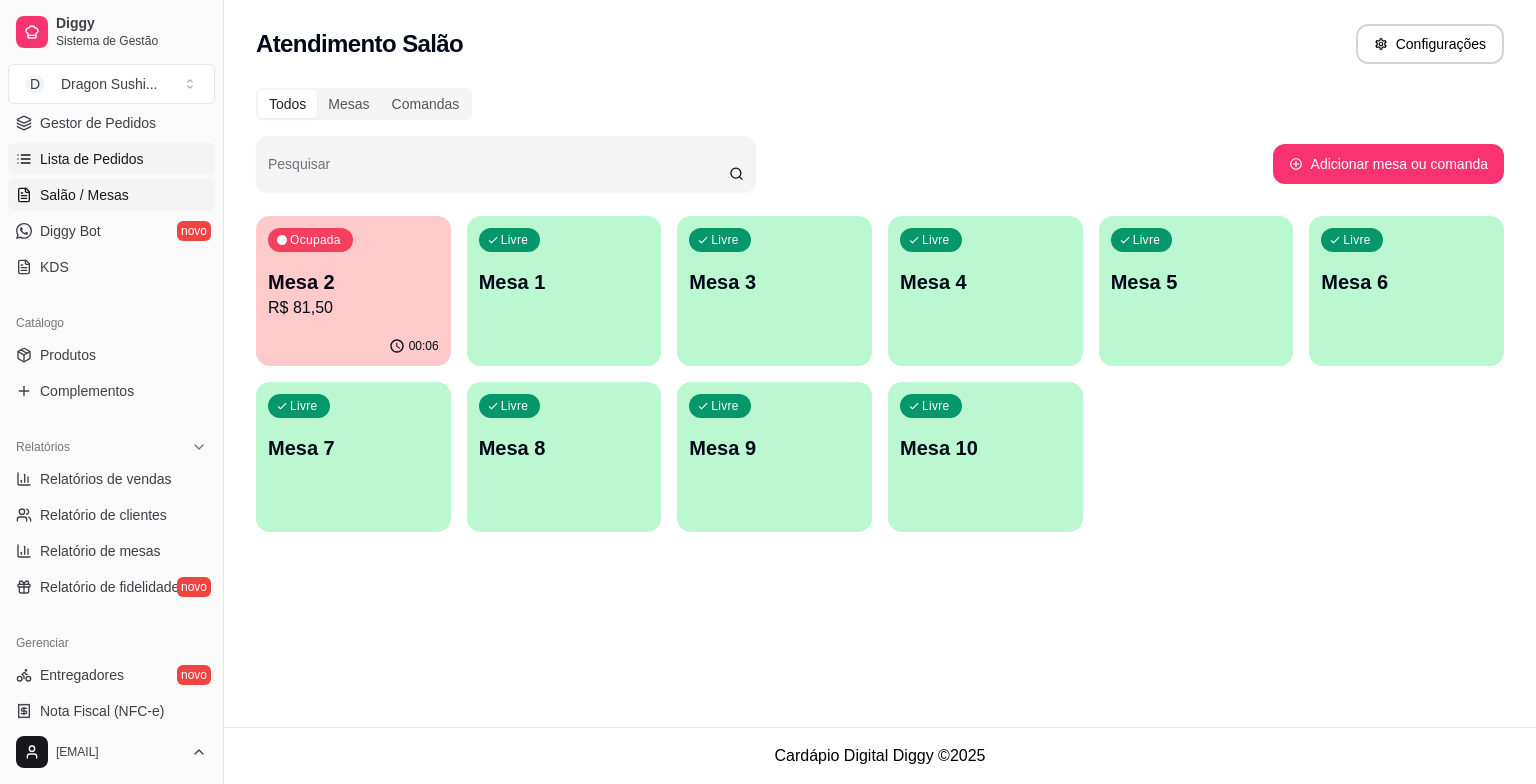 click on "Lista de Pedidos" at bounding box center (92, 159) 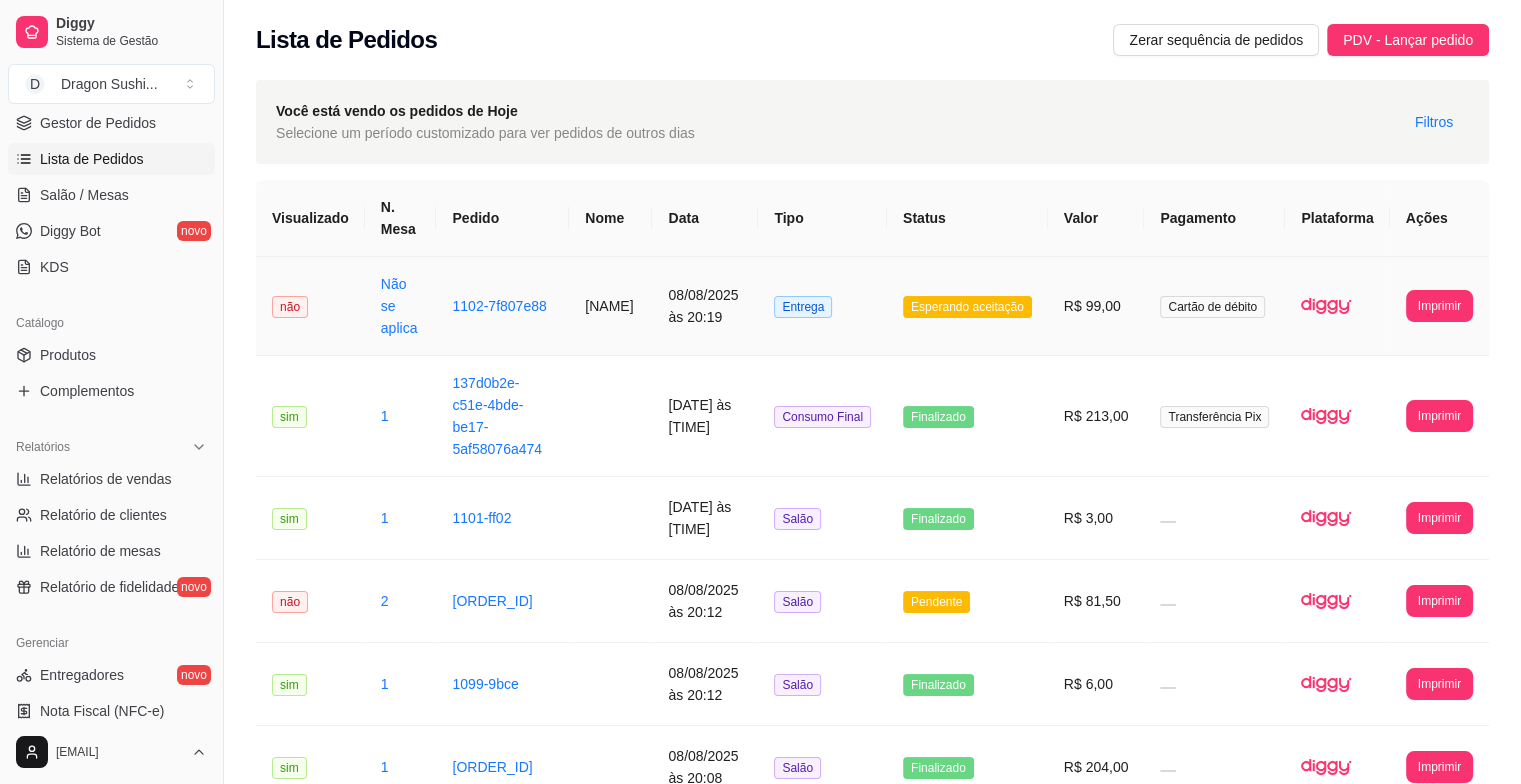 click on "Esperando aceitação" at bounding box center [967, 306] 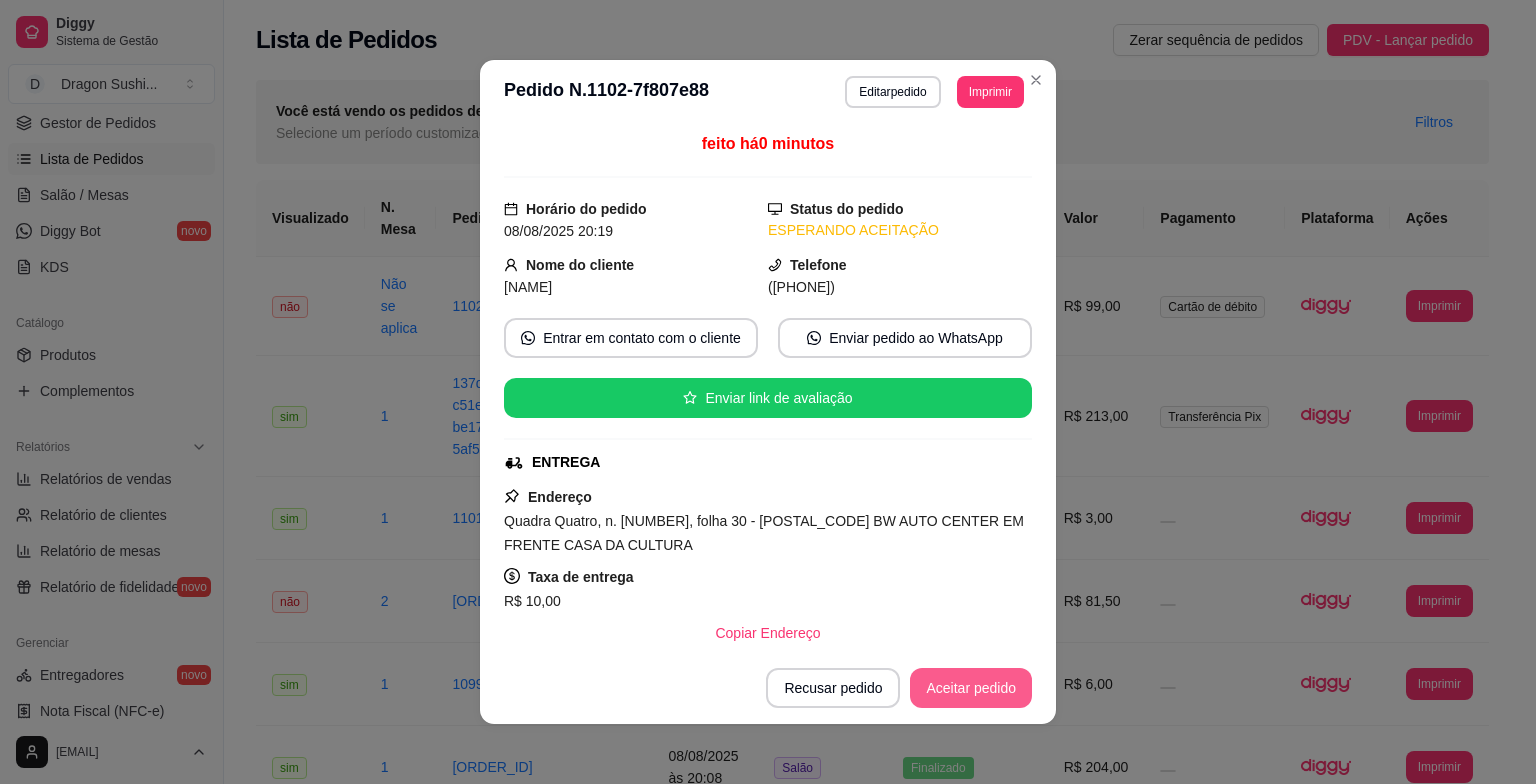 click on "Aceitar pedido" at bounding box center [971, 688] 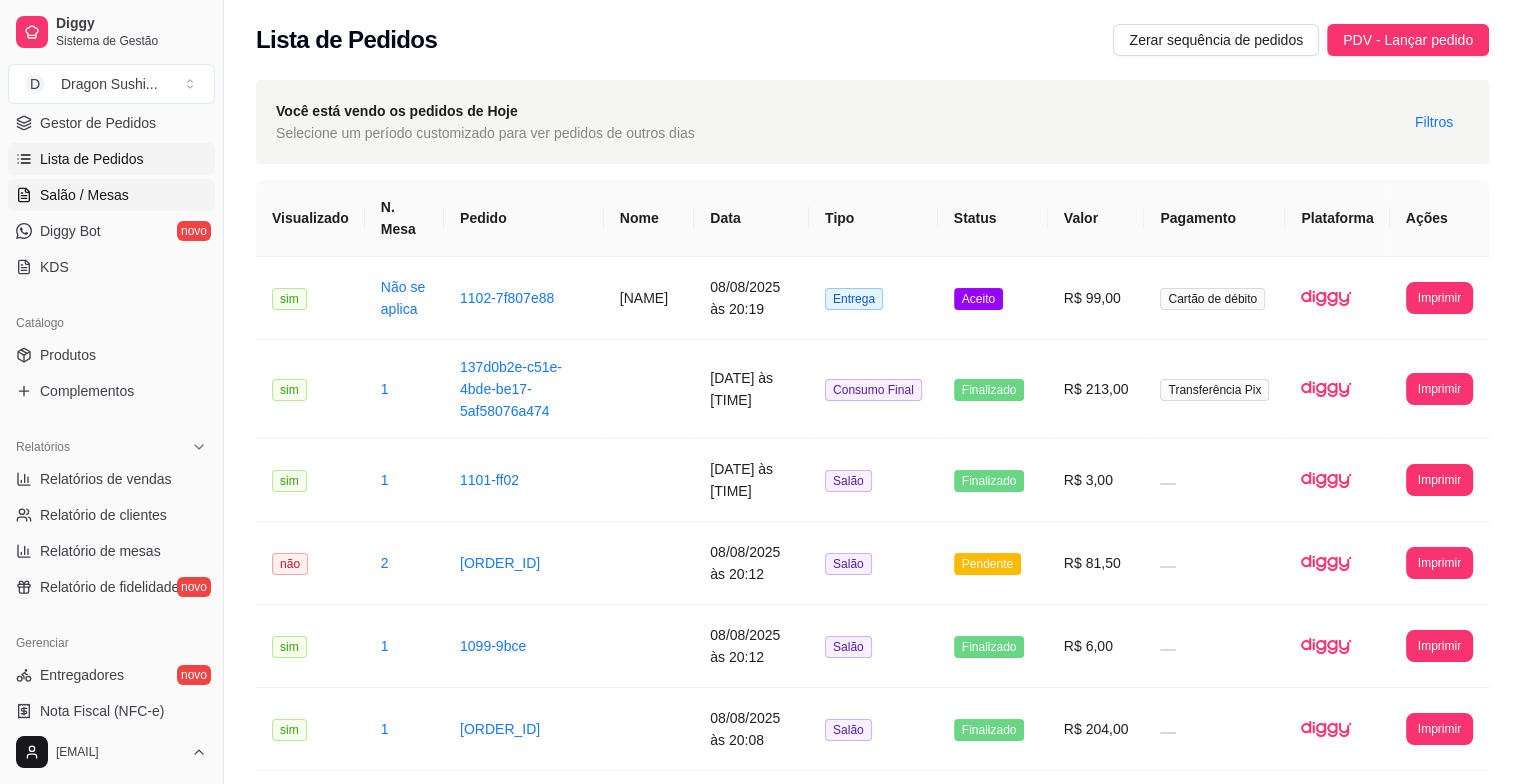 click on "Salão / Mesas" at bounding box center (84, 195) 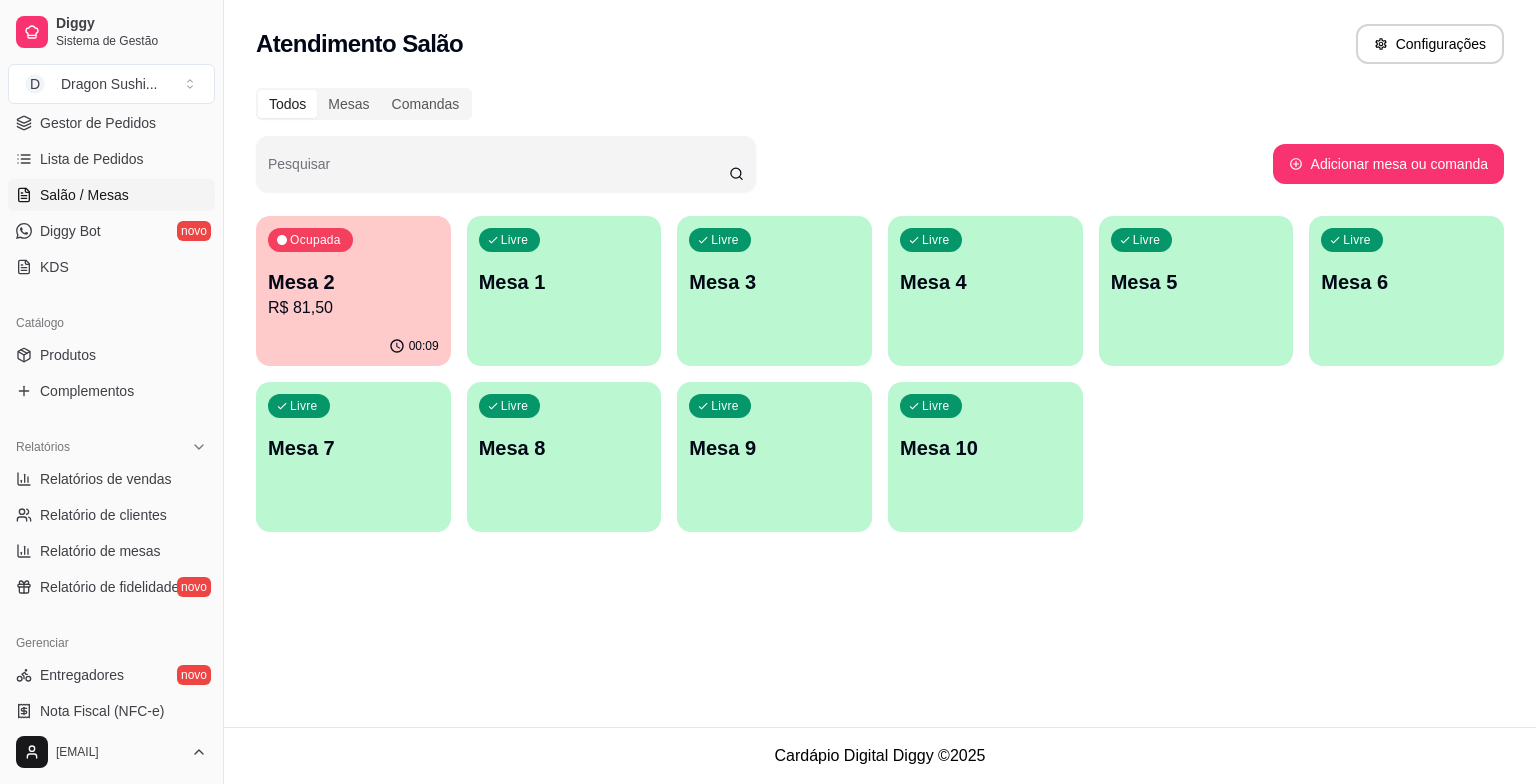 click on "Mesa 2" at bounding box center (353, 282) 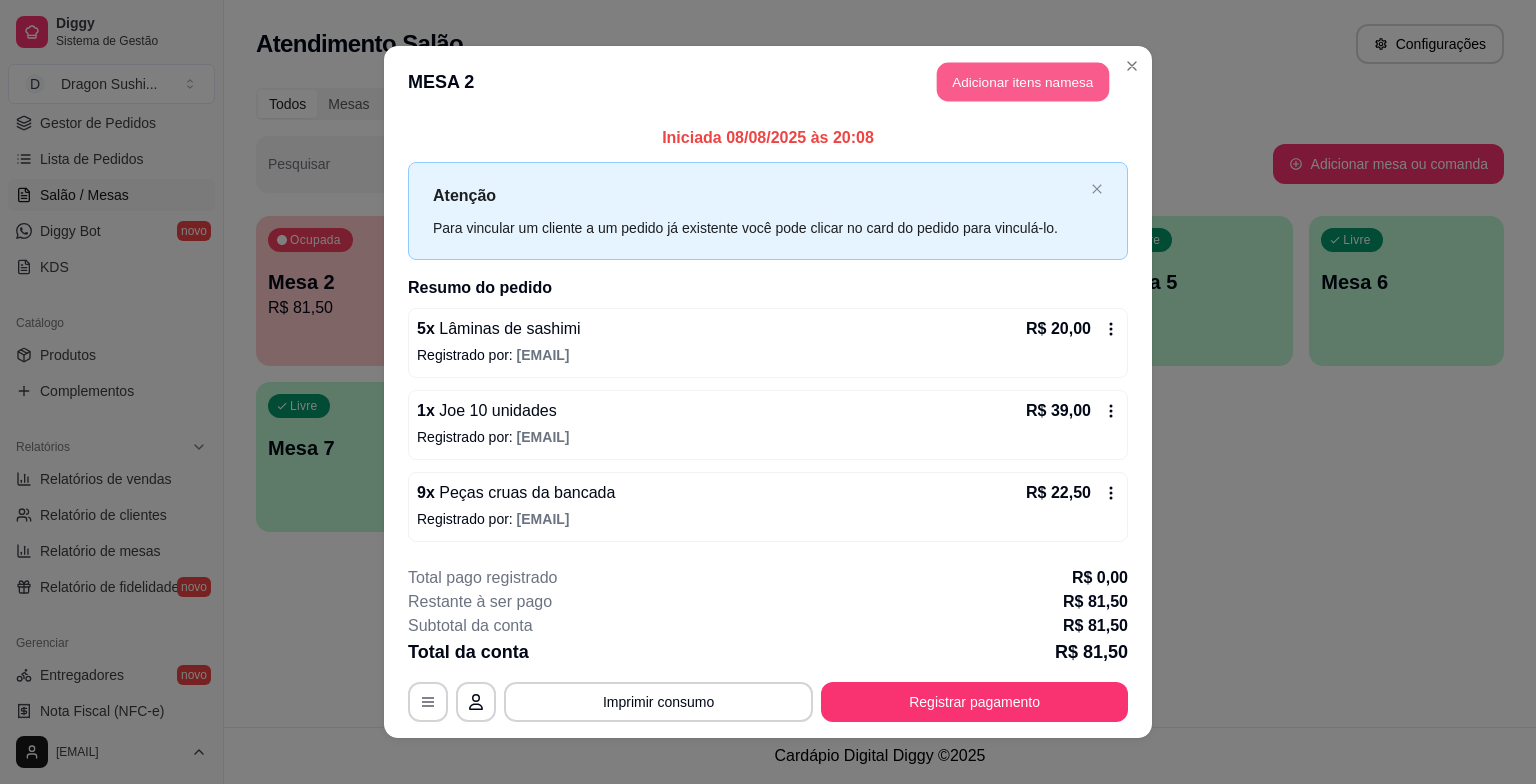 click on "Adicionar itens na  mesa" at bounding box center [1023, 82] 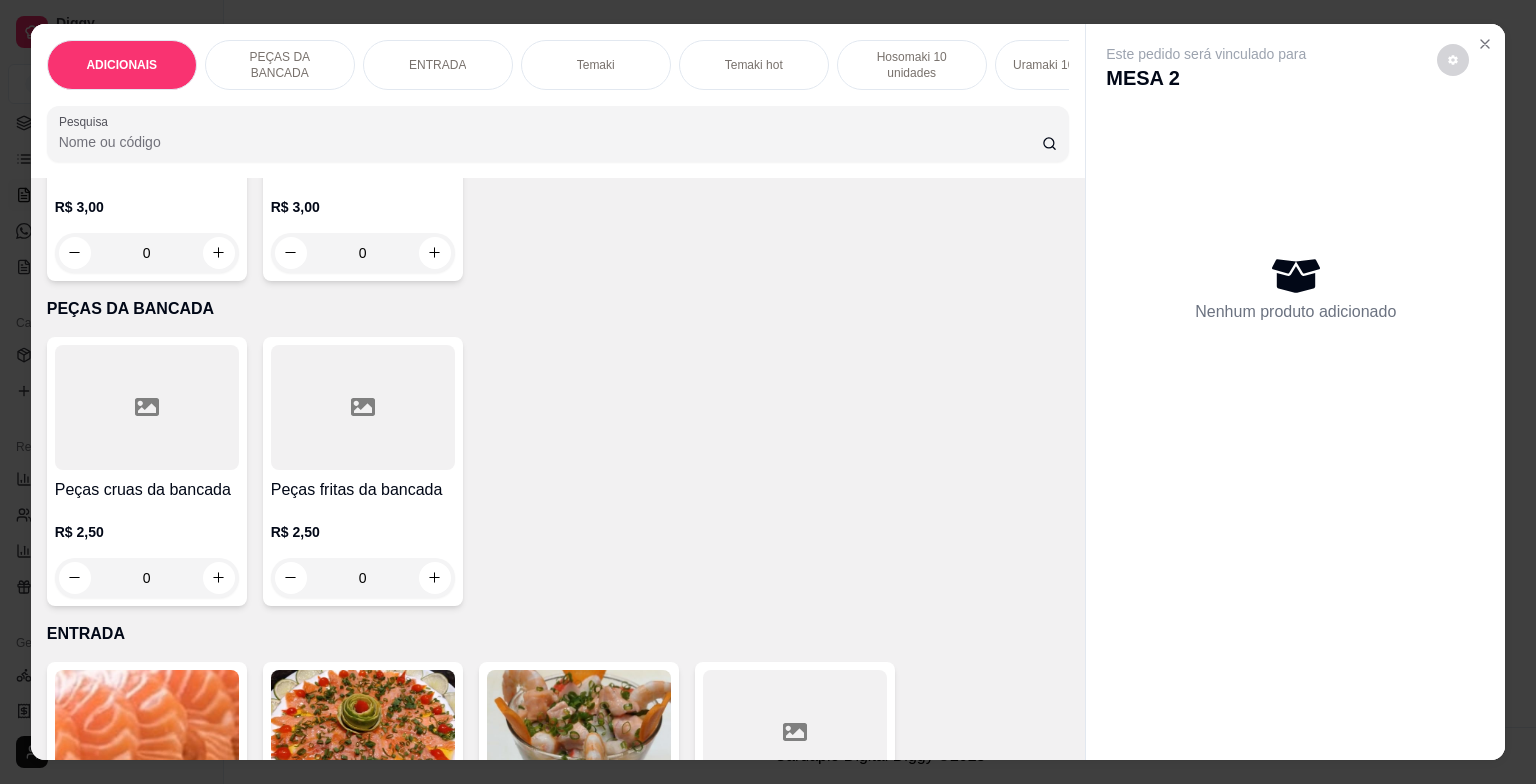 scroll, scrollTop: 600, scrollLeft: 0, axis: vertical 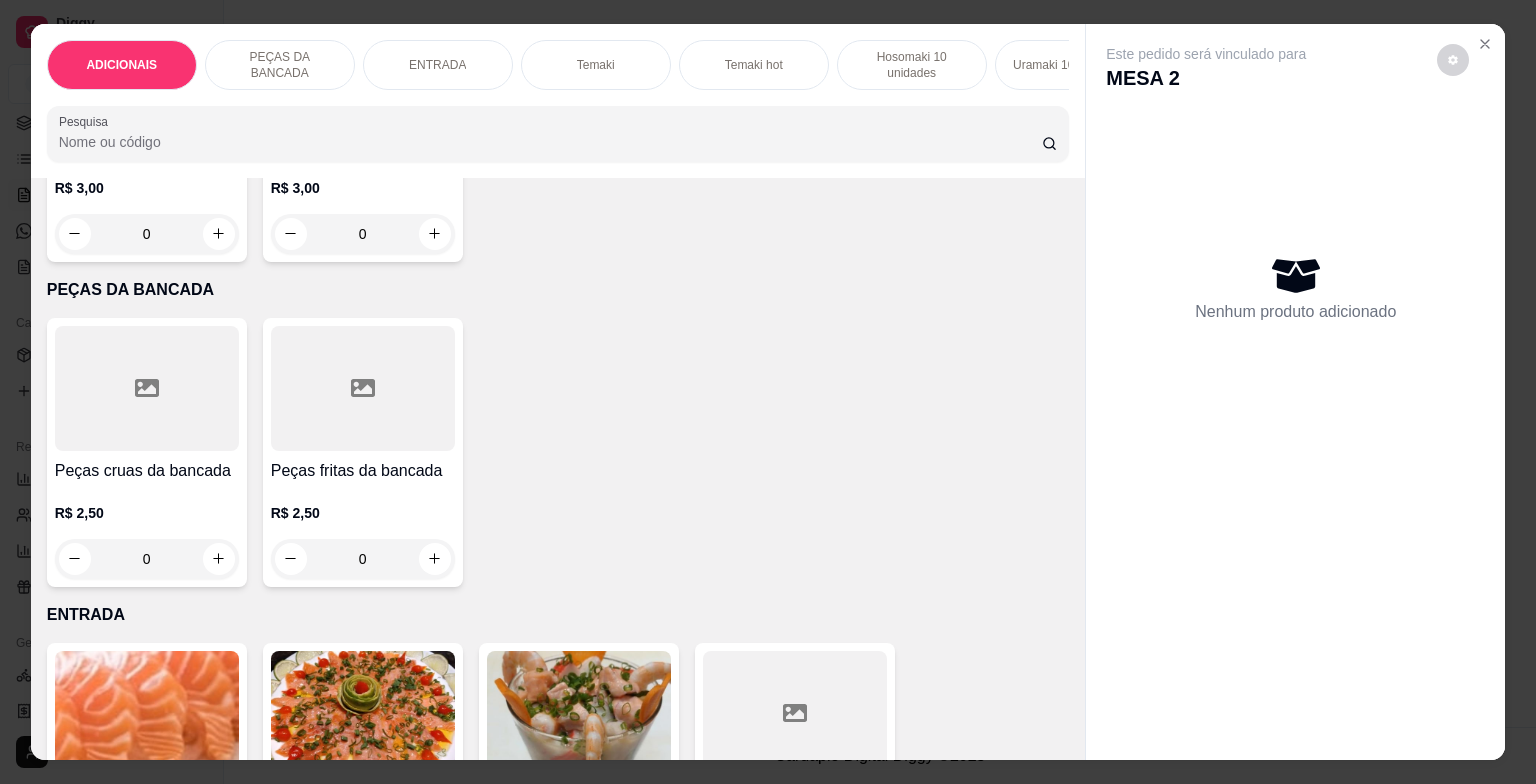 click on "0" at bounding box center [147, 559] 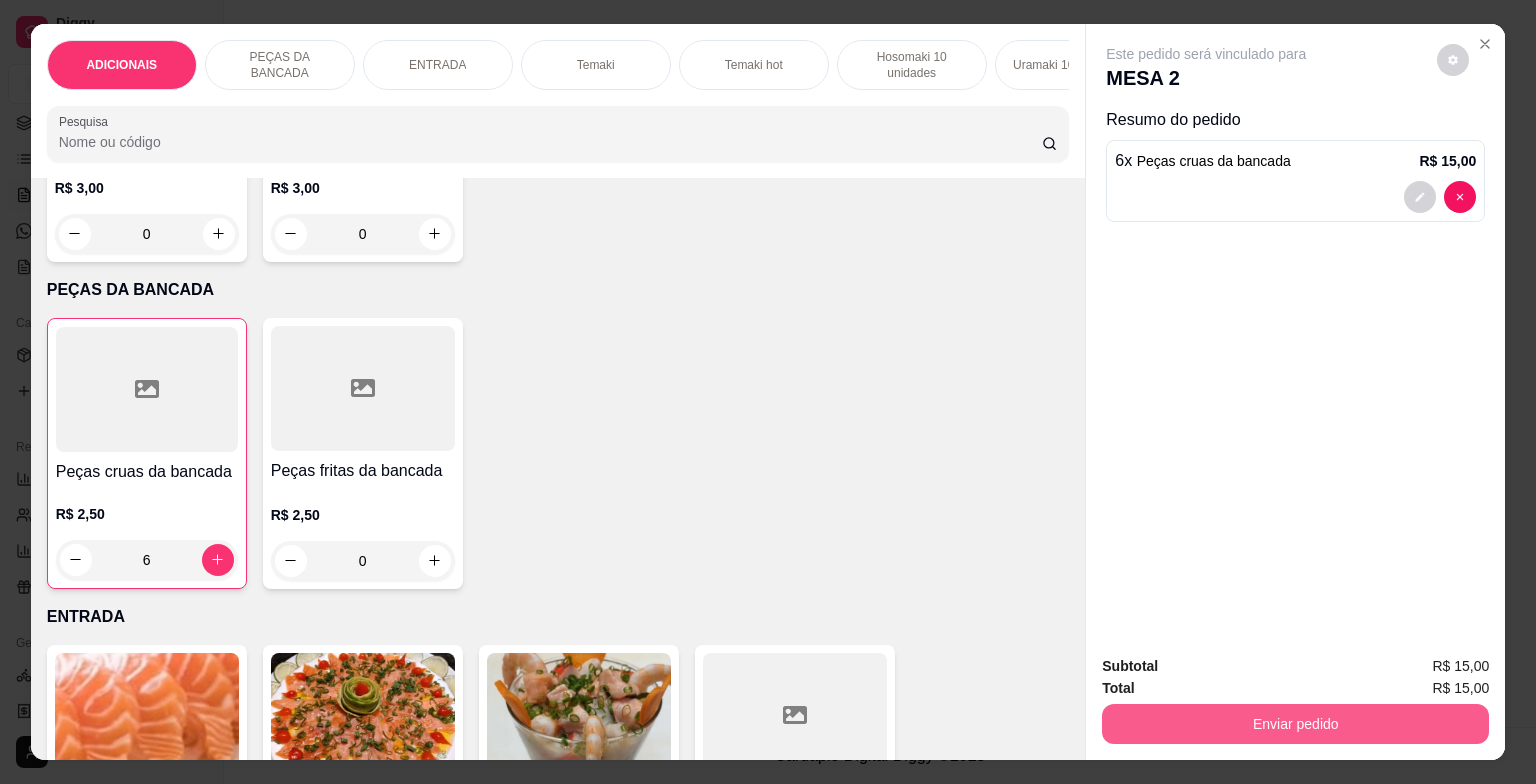 type on "6" 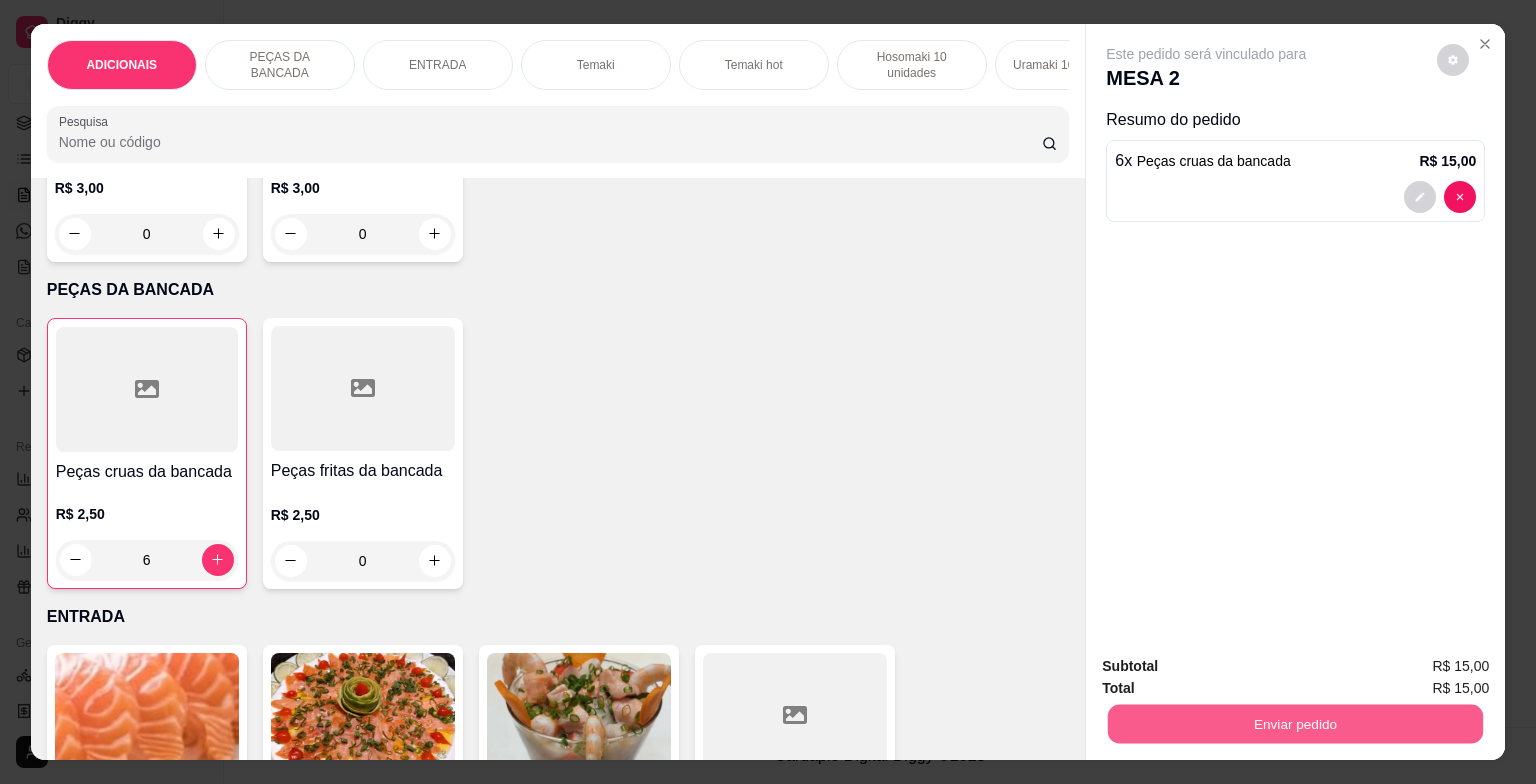 click on "Enviar pedido" at bounding box center [1295, 724] 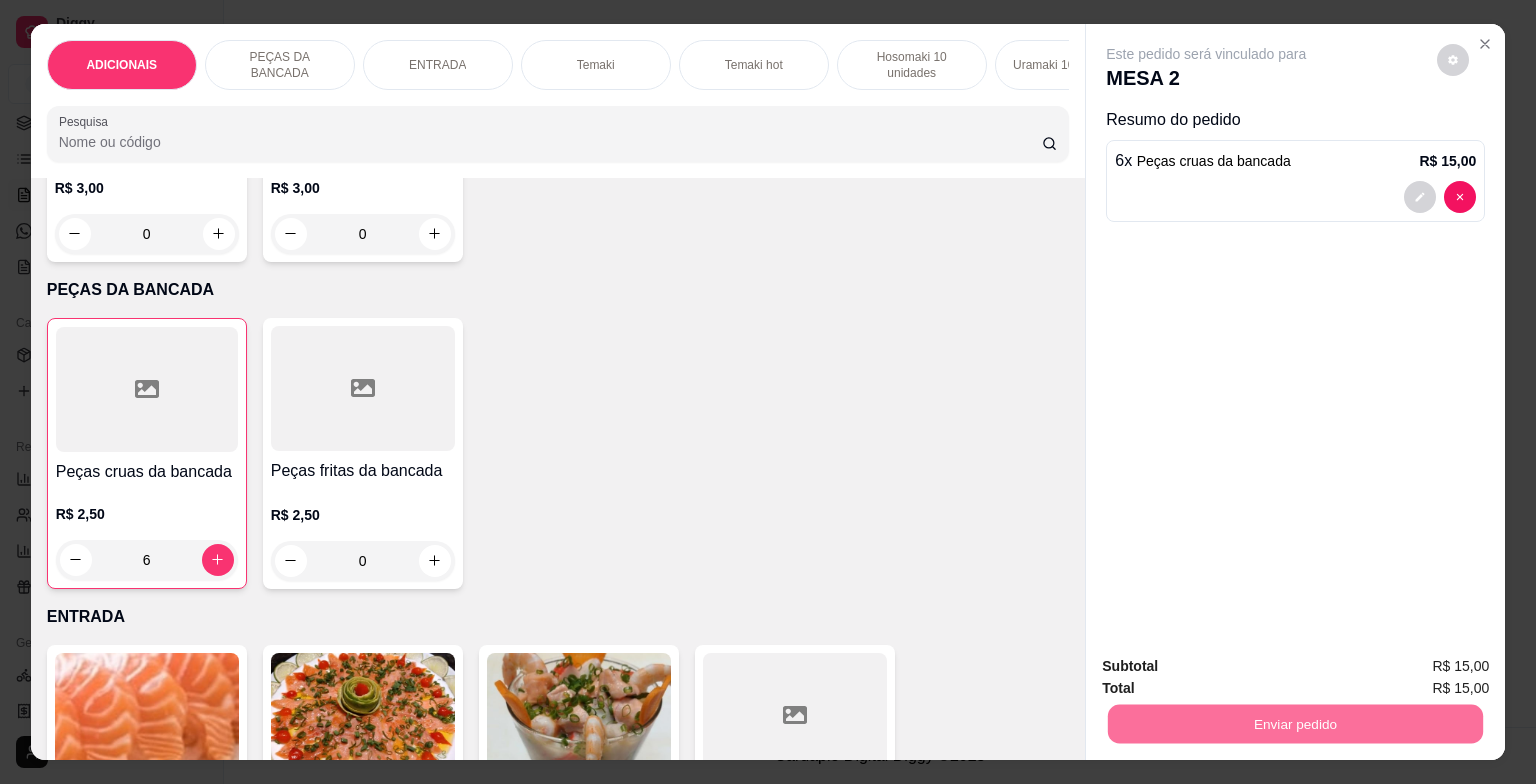 click on "Não registrar e enviar pedido" at bounding box center (1229, 668) 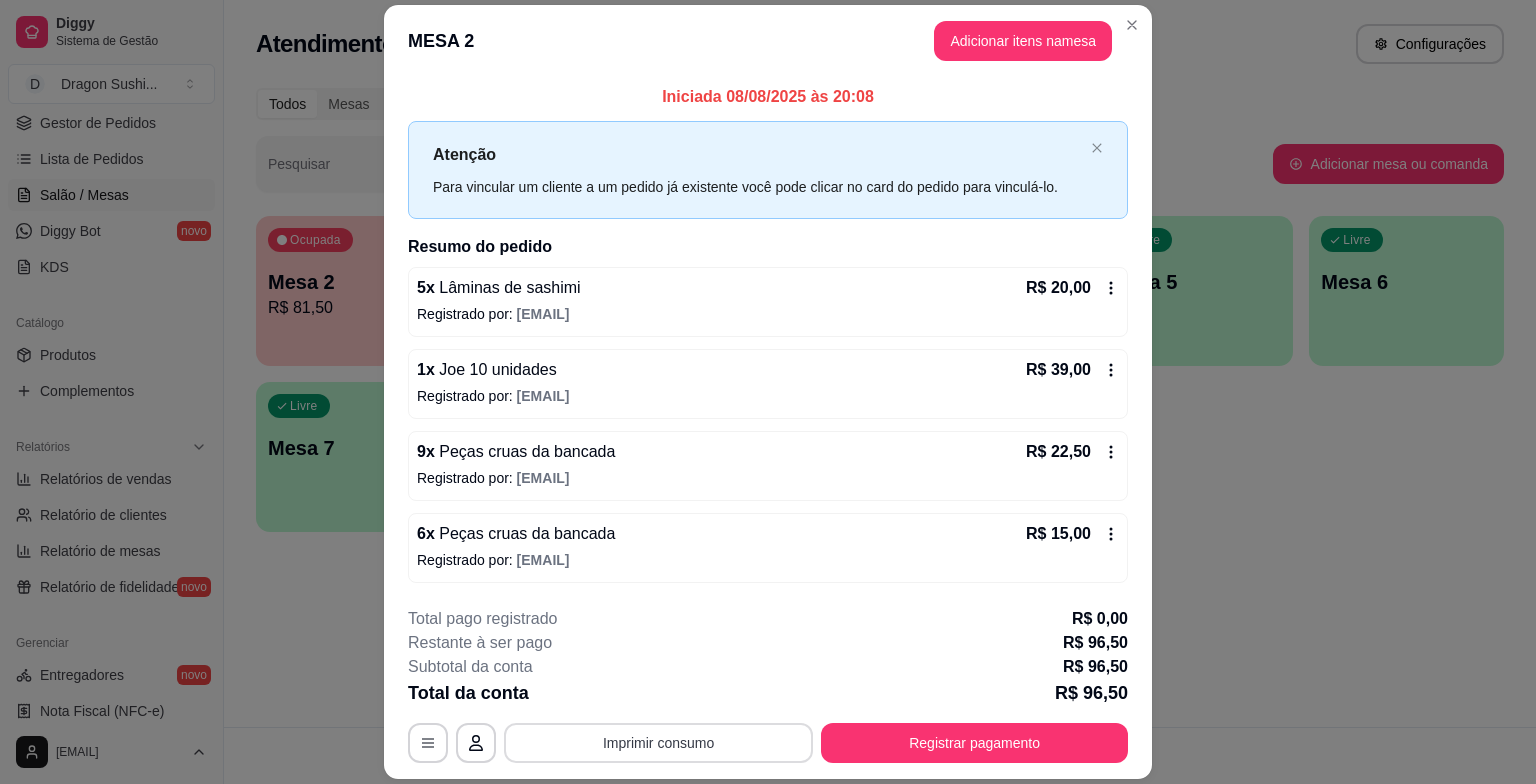 click on "Imprimir consumo" at bounding box center [658, 743] 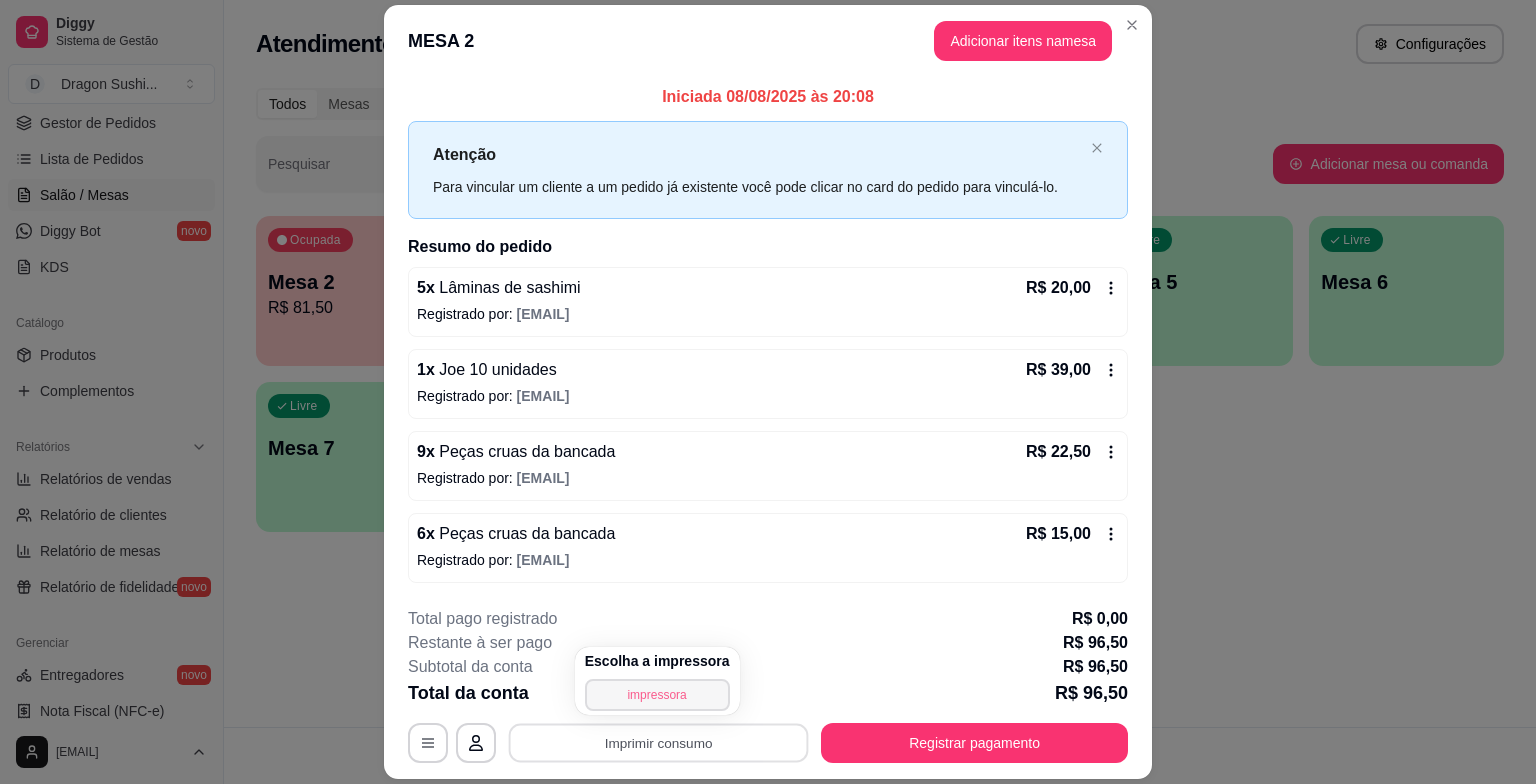 click on "impressora" at bounding box center (657, 695) 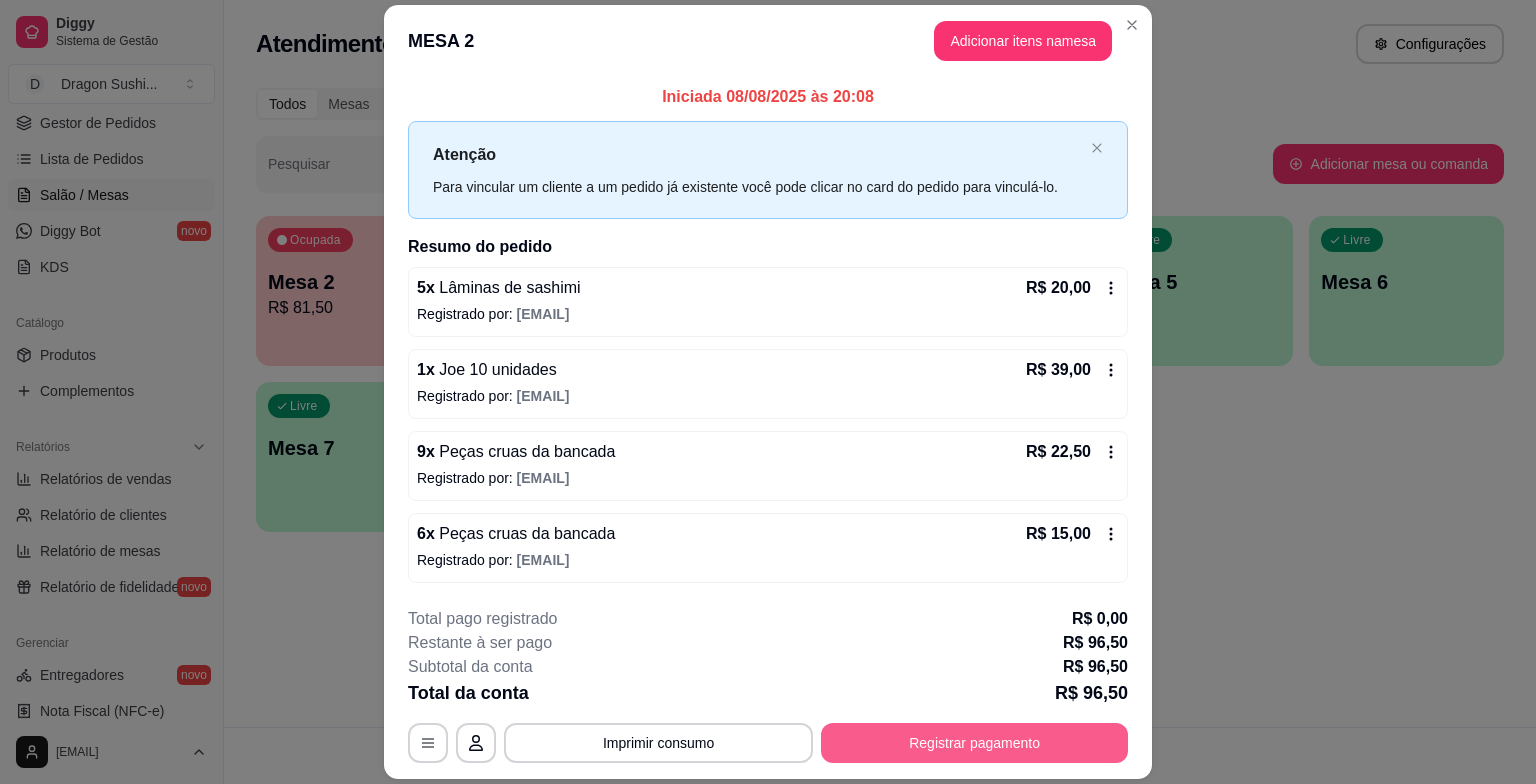 click on "Registrar pagamento" at bounding box center [974, 743] 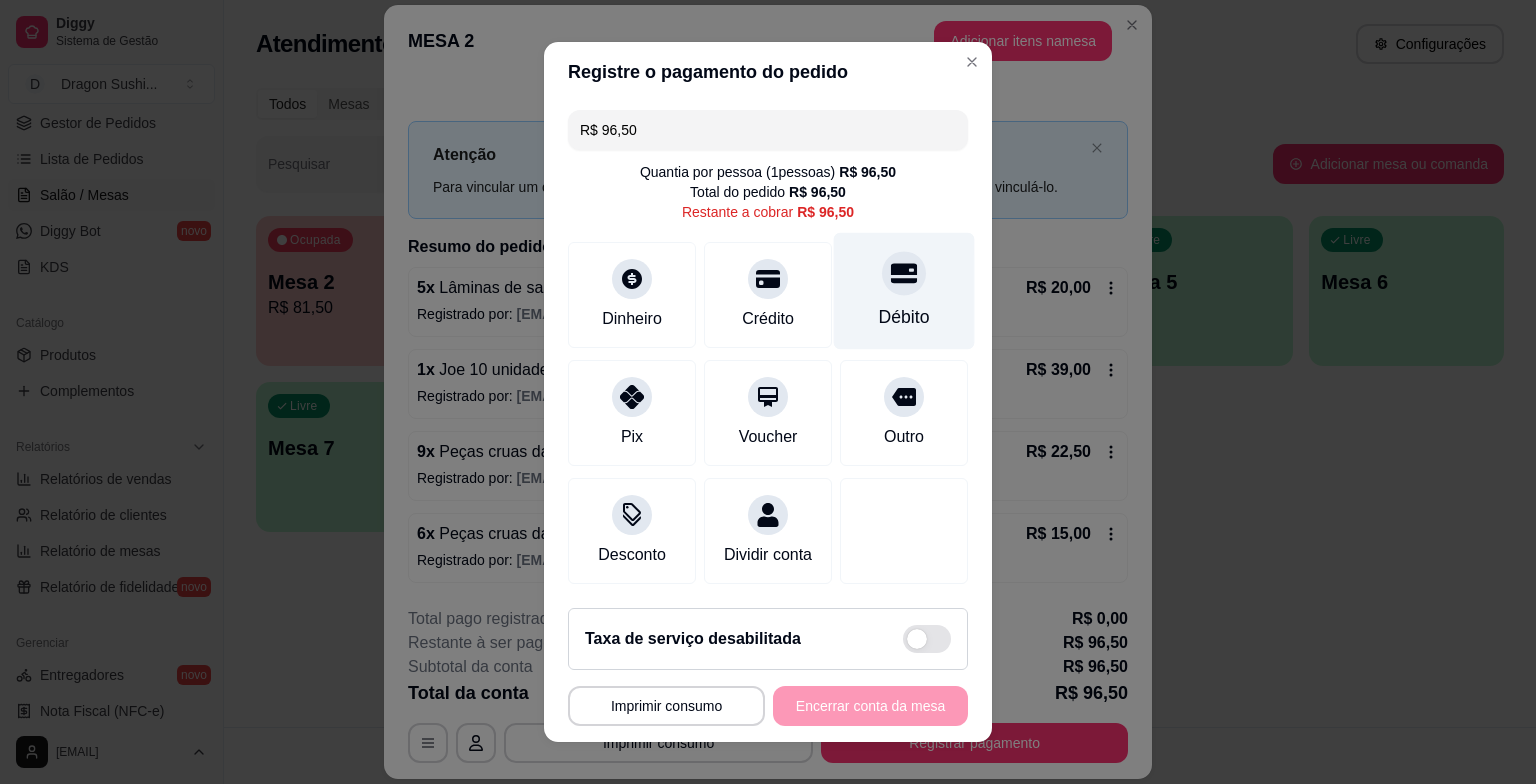 click on "Débito" at bounding box center [904, 317] 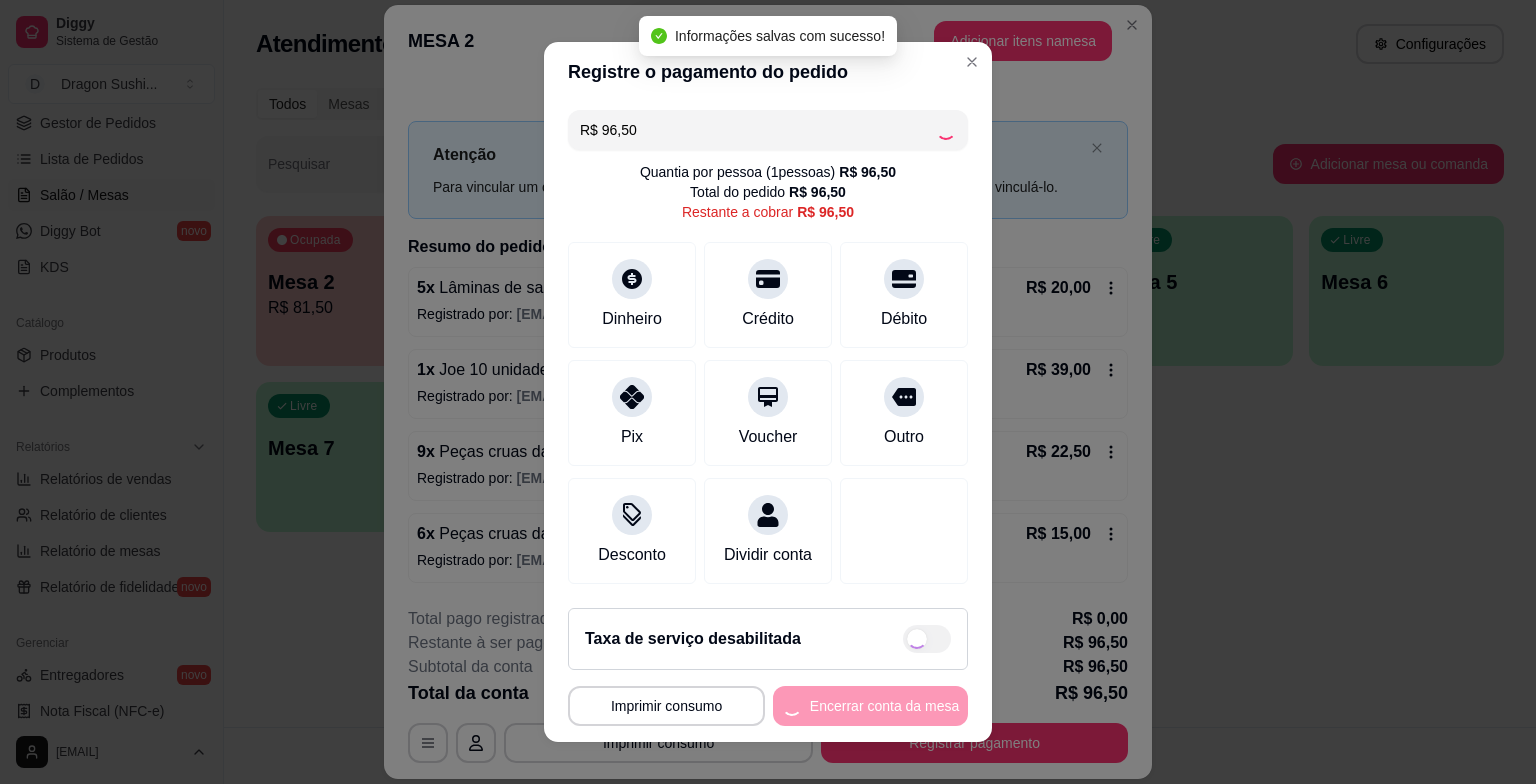 type on "R$ 0,00" 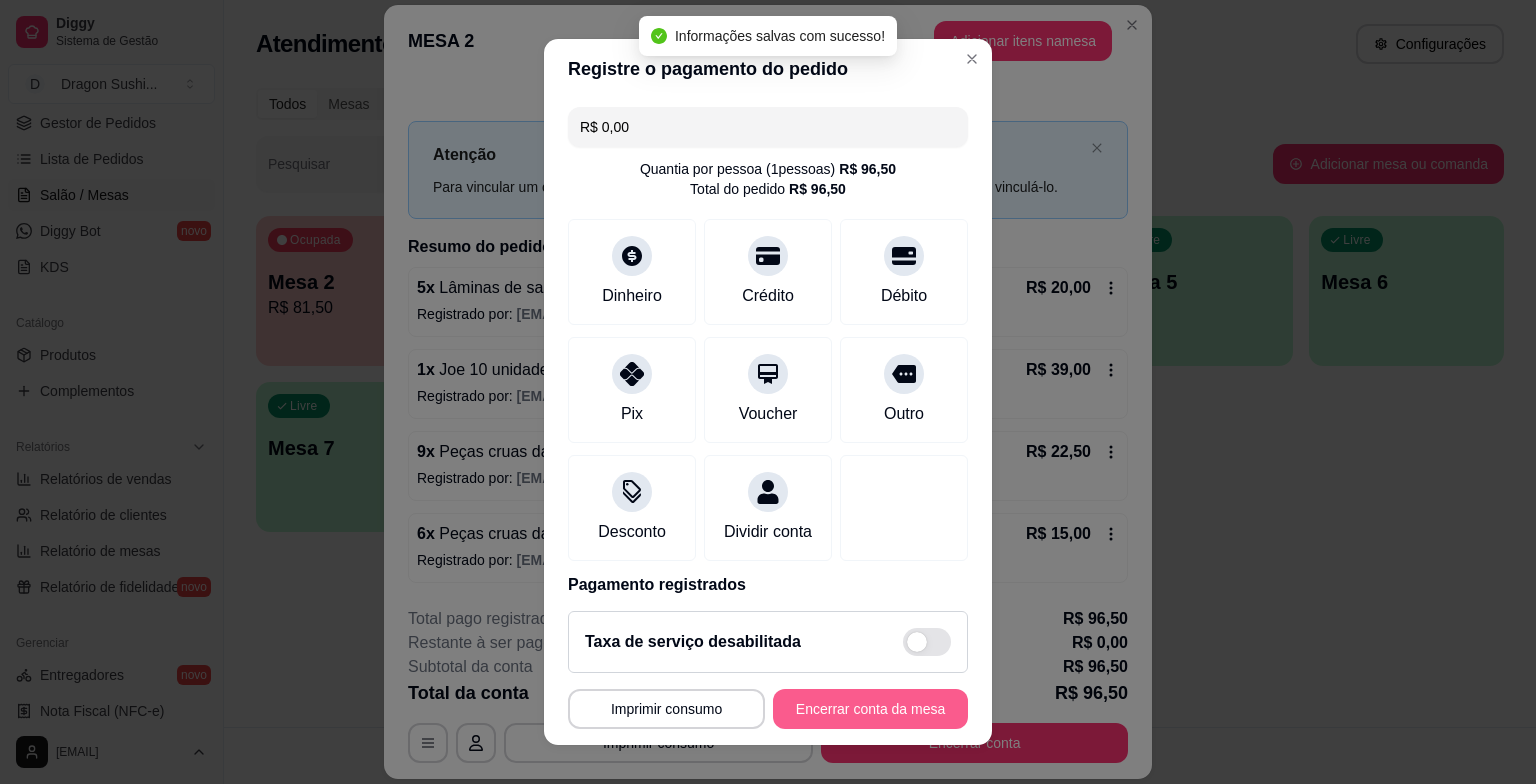 click on "Encerrar conta da mesa" at bounding box center [870, 709] 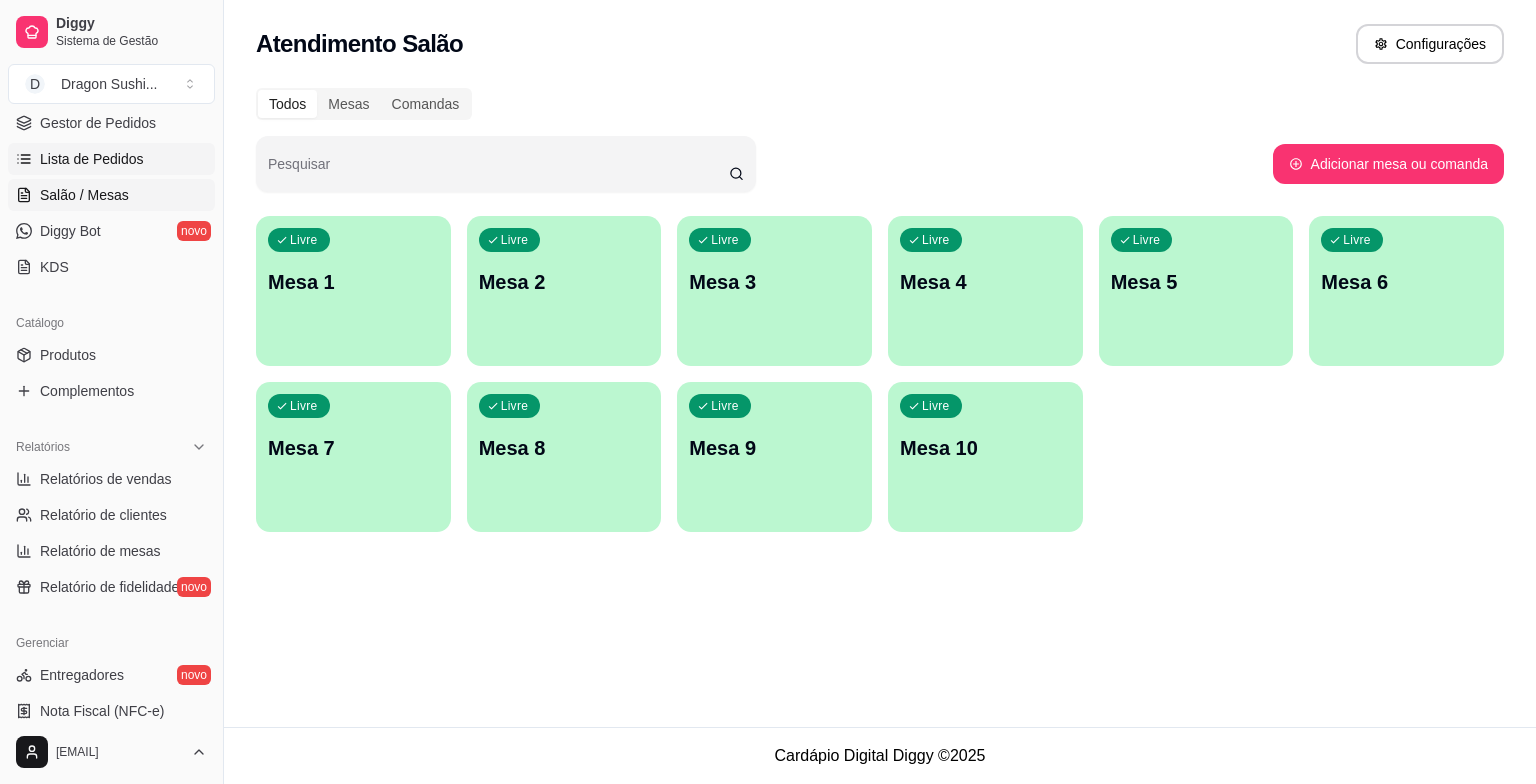 click on "Lista de Pedidos" at bounding box center [92, 159] 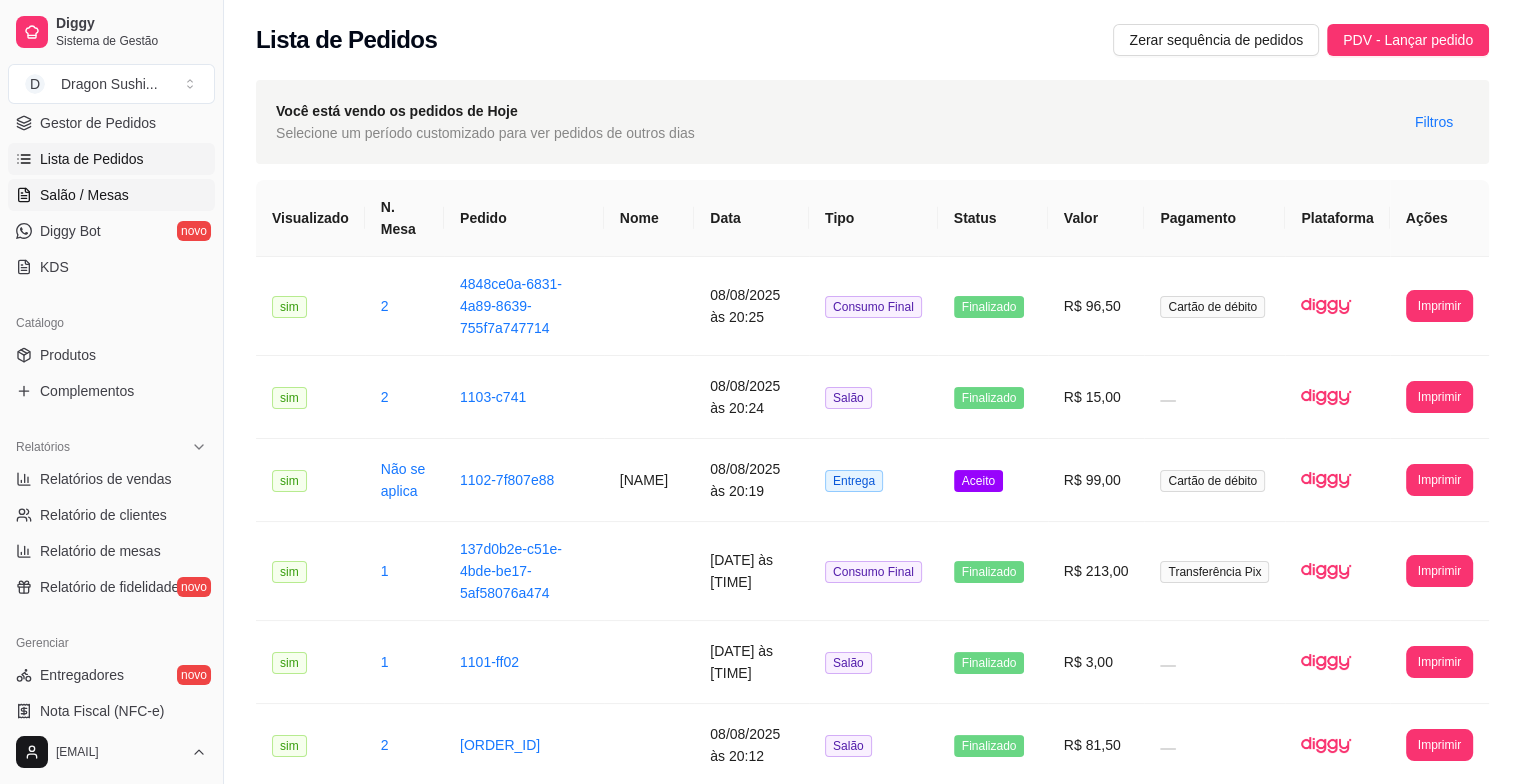 click on "Salão / Mesas" at bounding box center (111, 195) 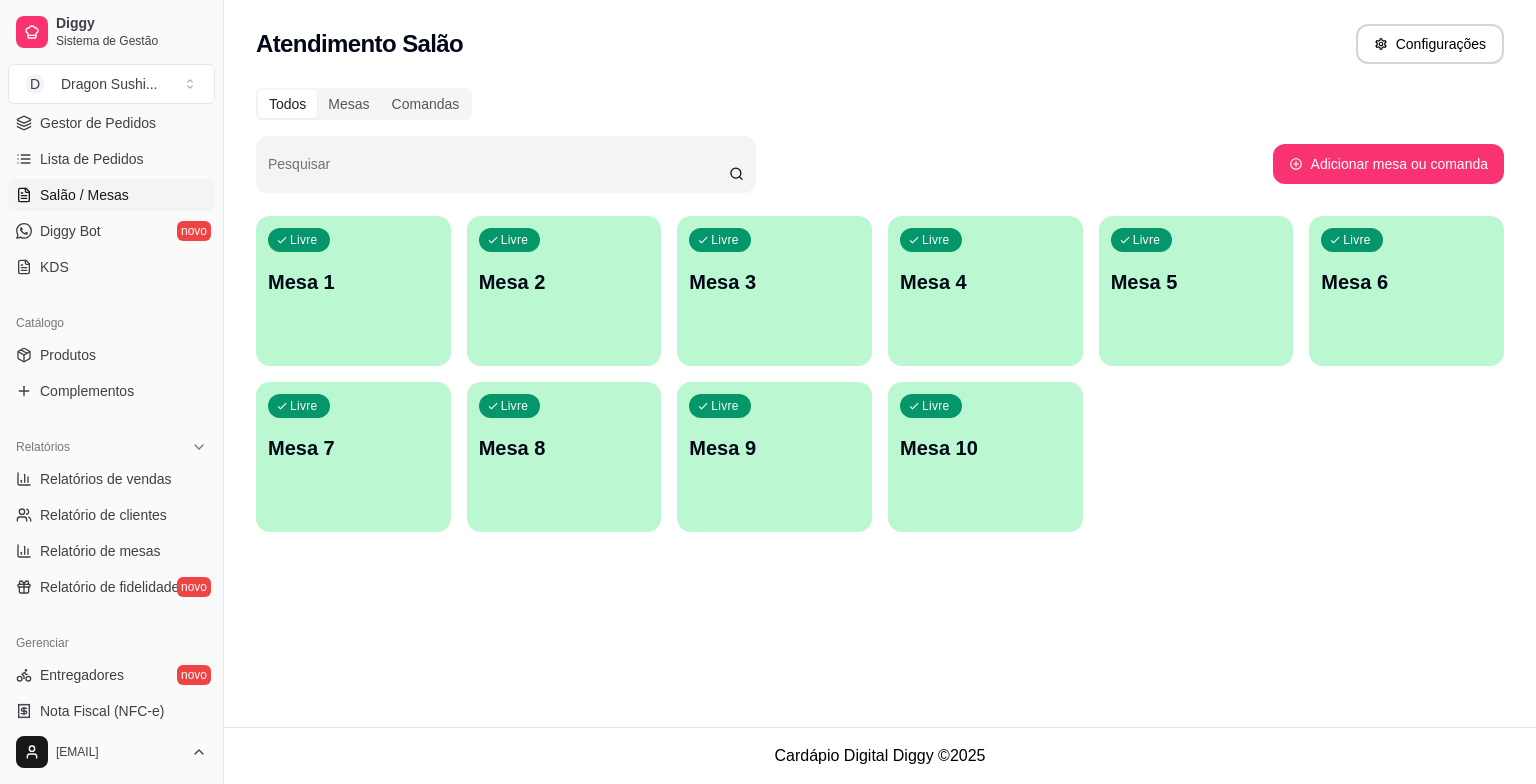 click on "Mesa 5" at bounding box center [1196, 282] 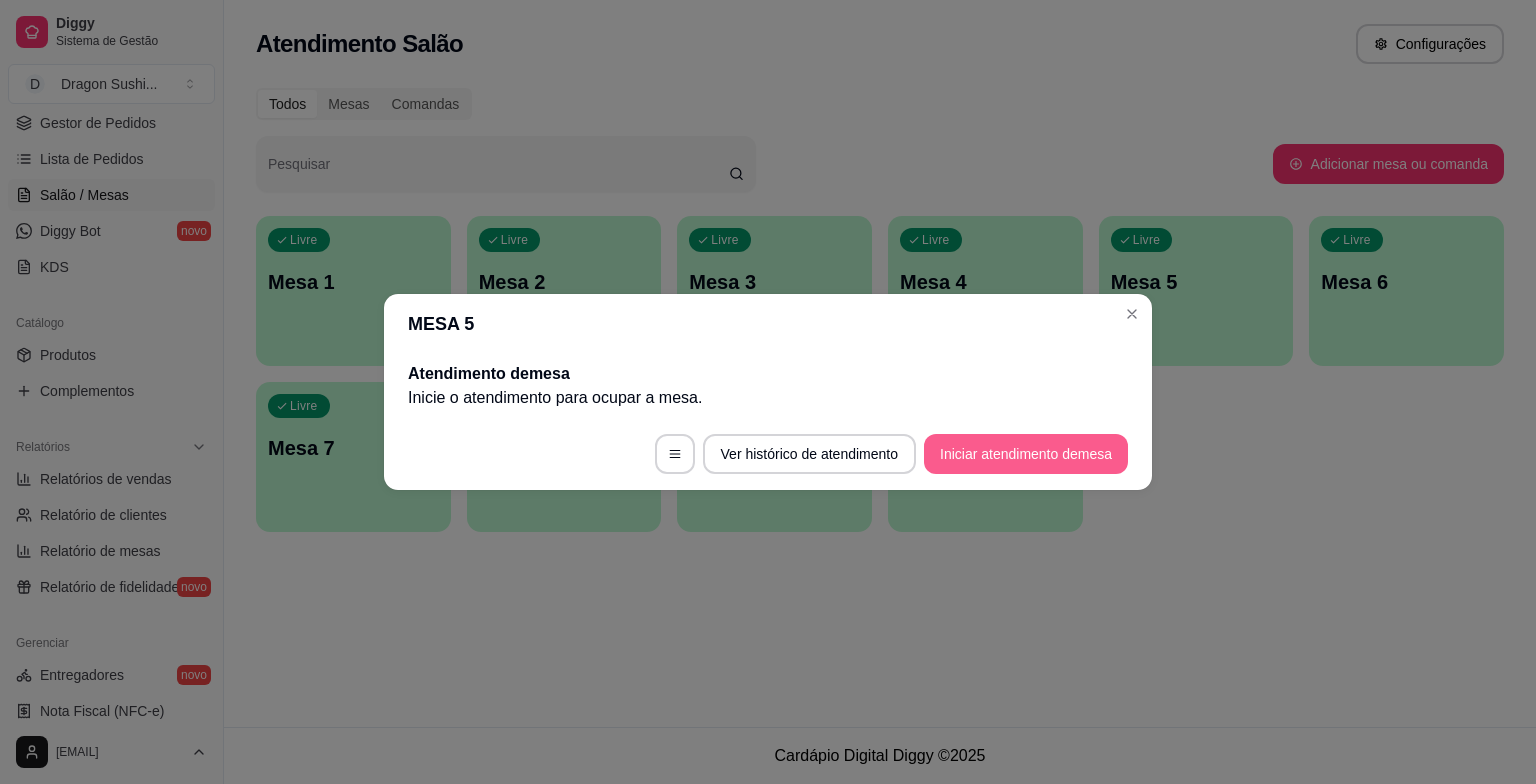 click on "Iniciar atendimento de  mesa" at bounding box center [1026, 454] 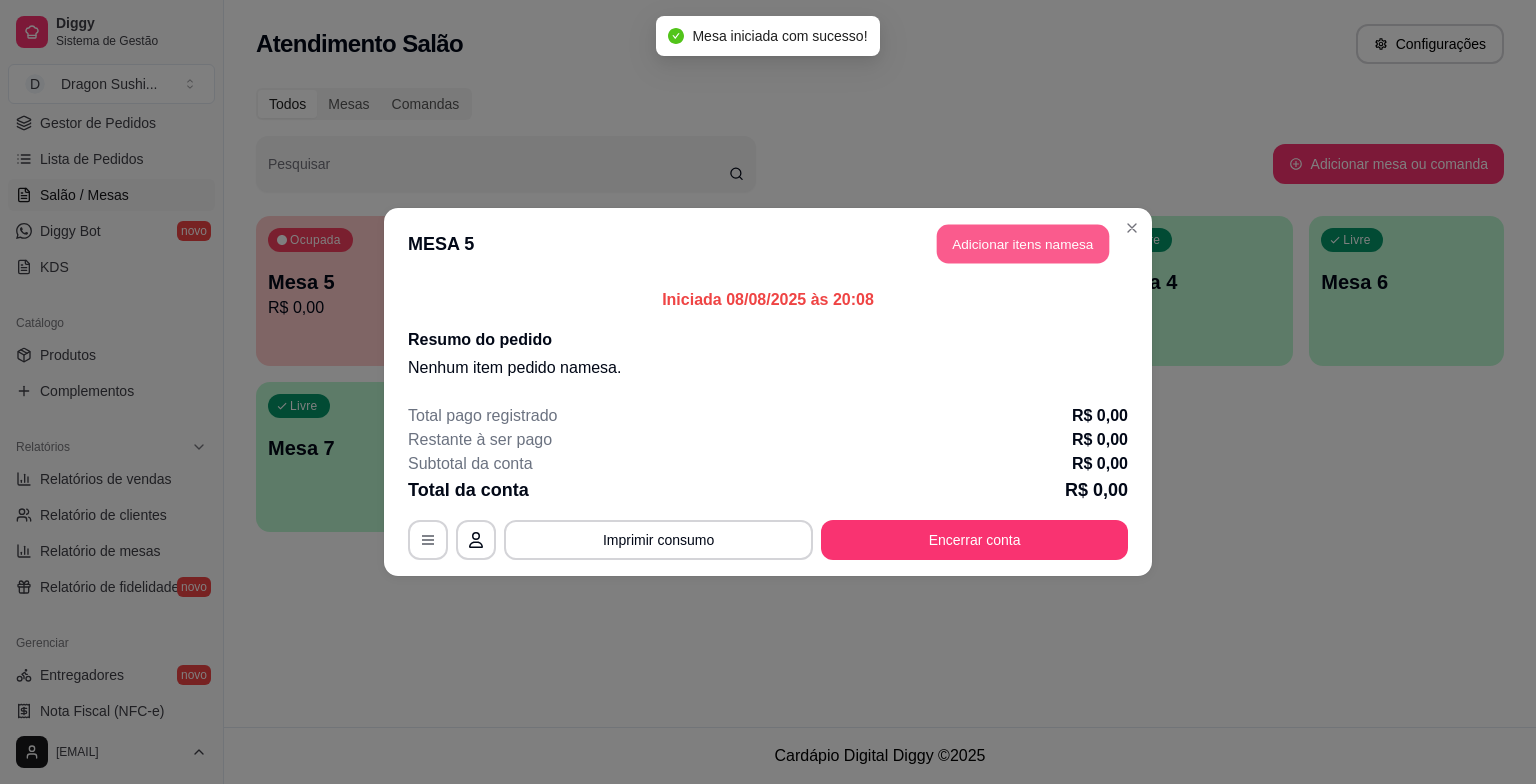 click on "Adicionar itens na  mesa" at bounding box center (1023, 244) 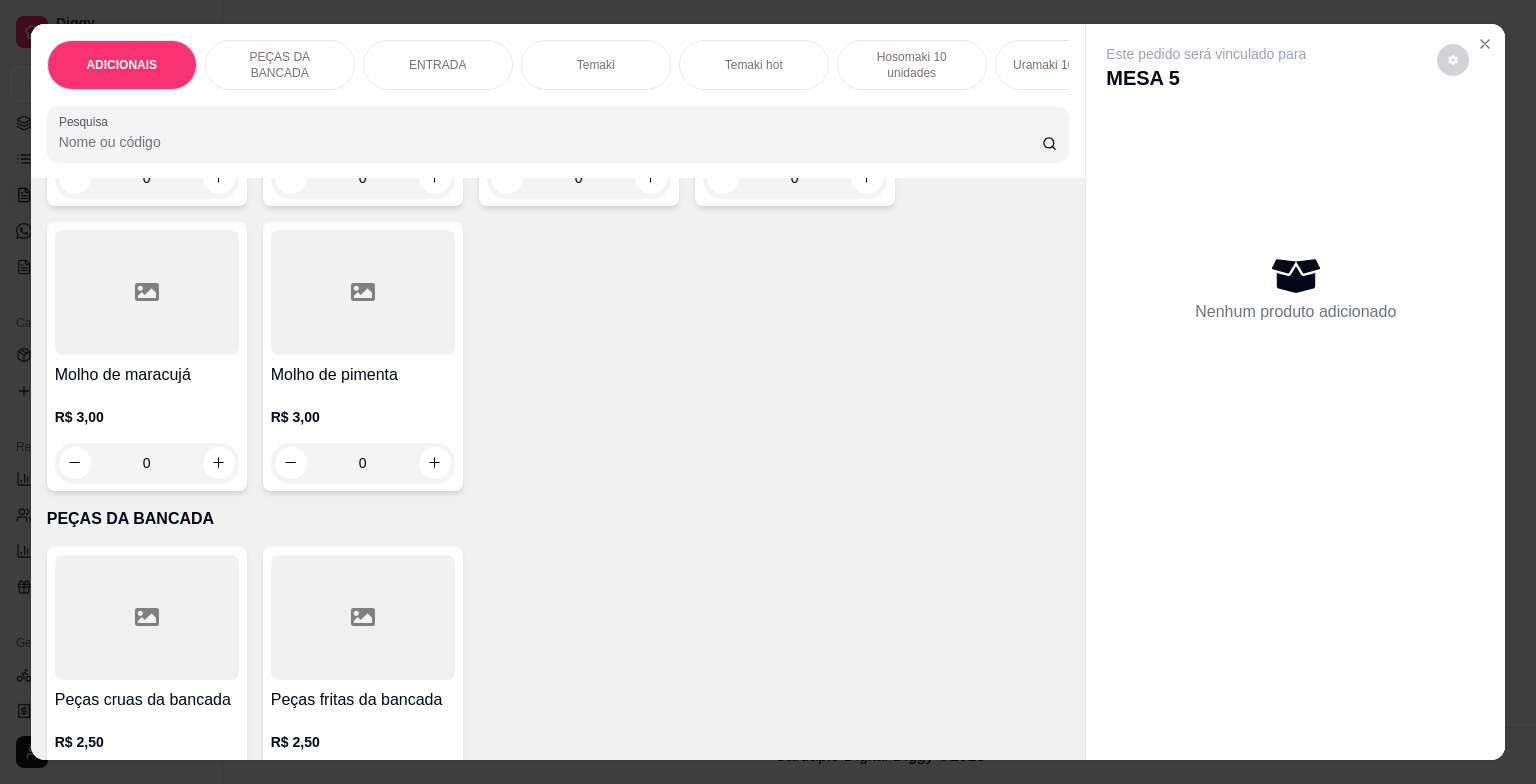 scroll, scrollTop: 700, scrollLeft: 0, axis: vertical 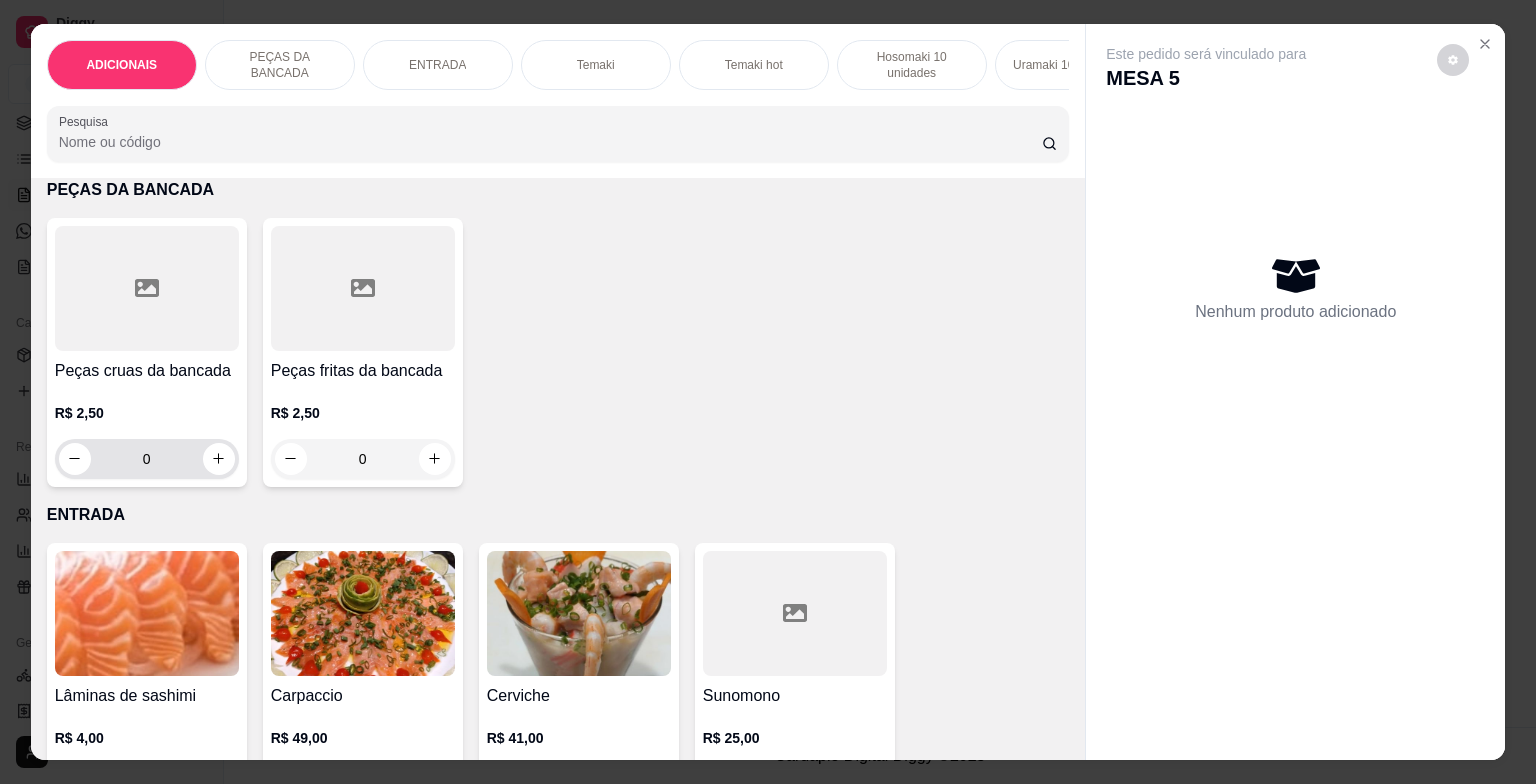 click on "0" at bounding box center [147, 459] 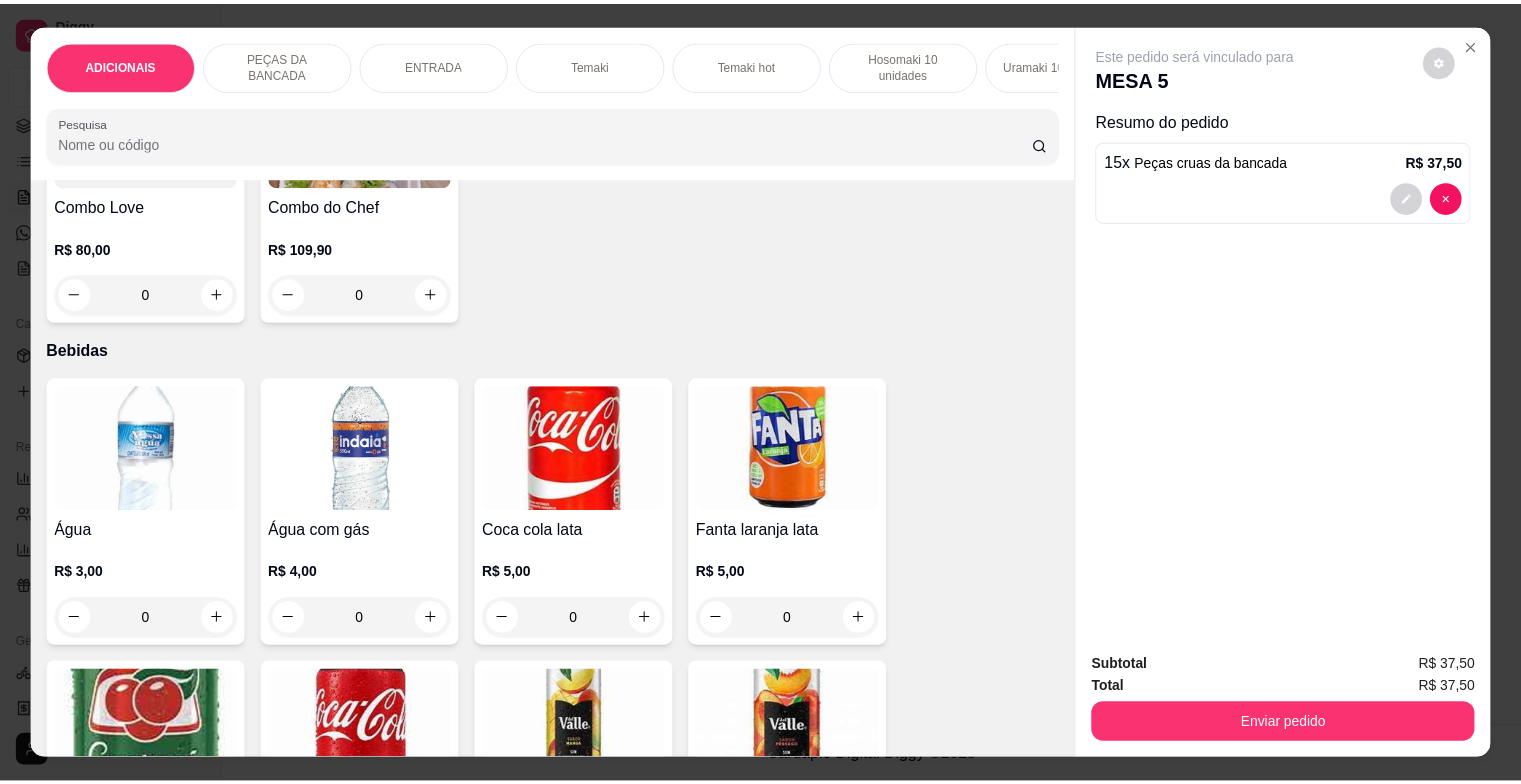 scroll, scrollTop: 6300, scrollLeft: 0, axis: vertical 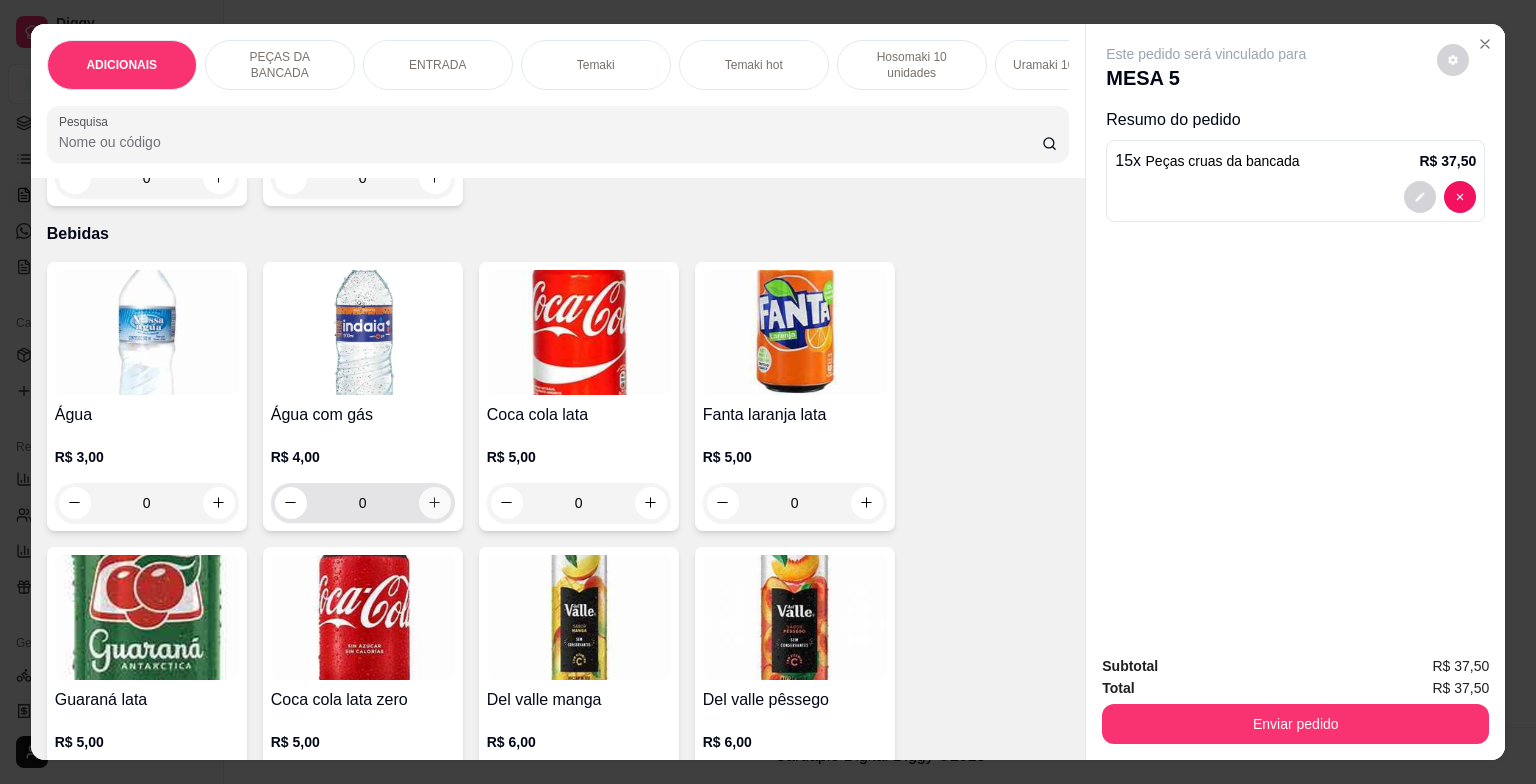 type on "15" 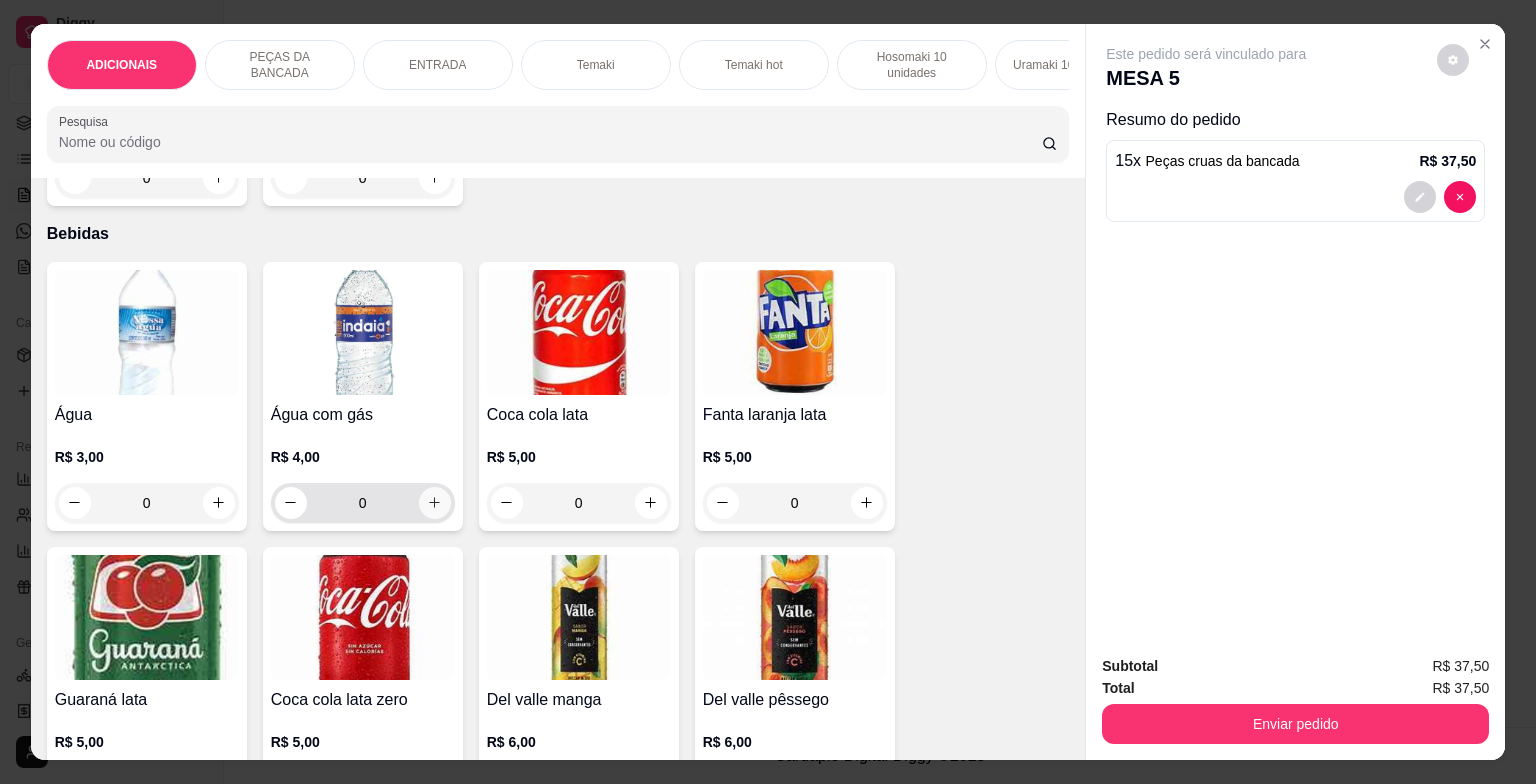 click 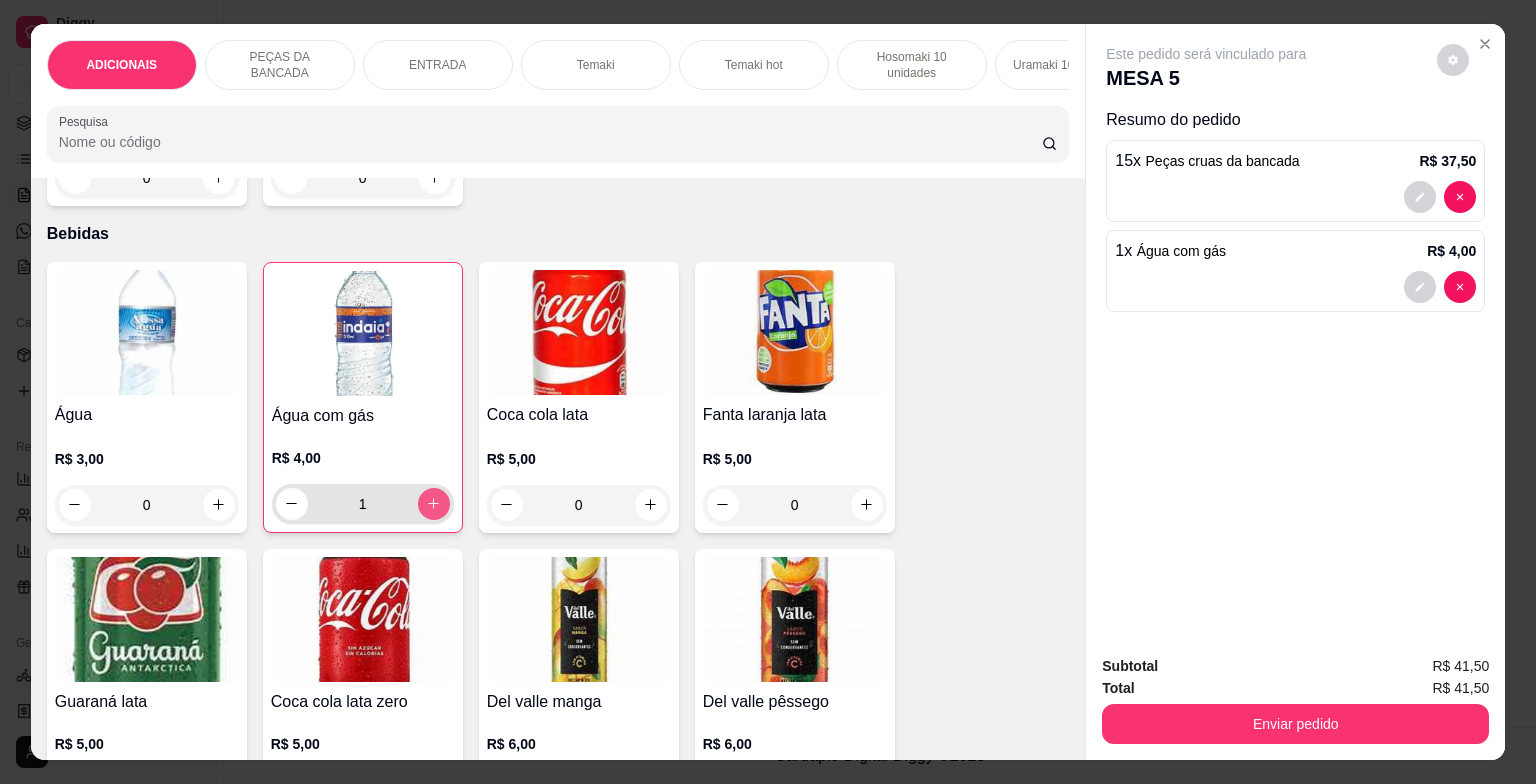 type on "1" 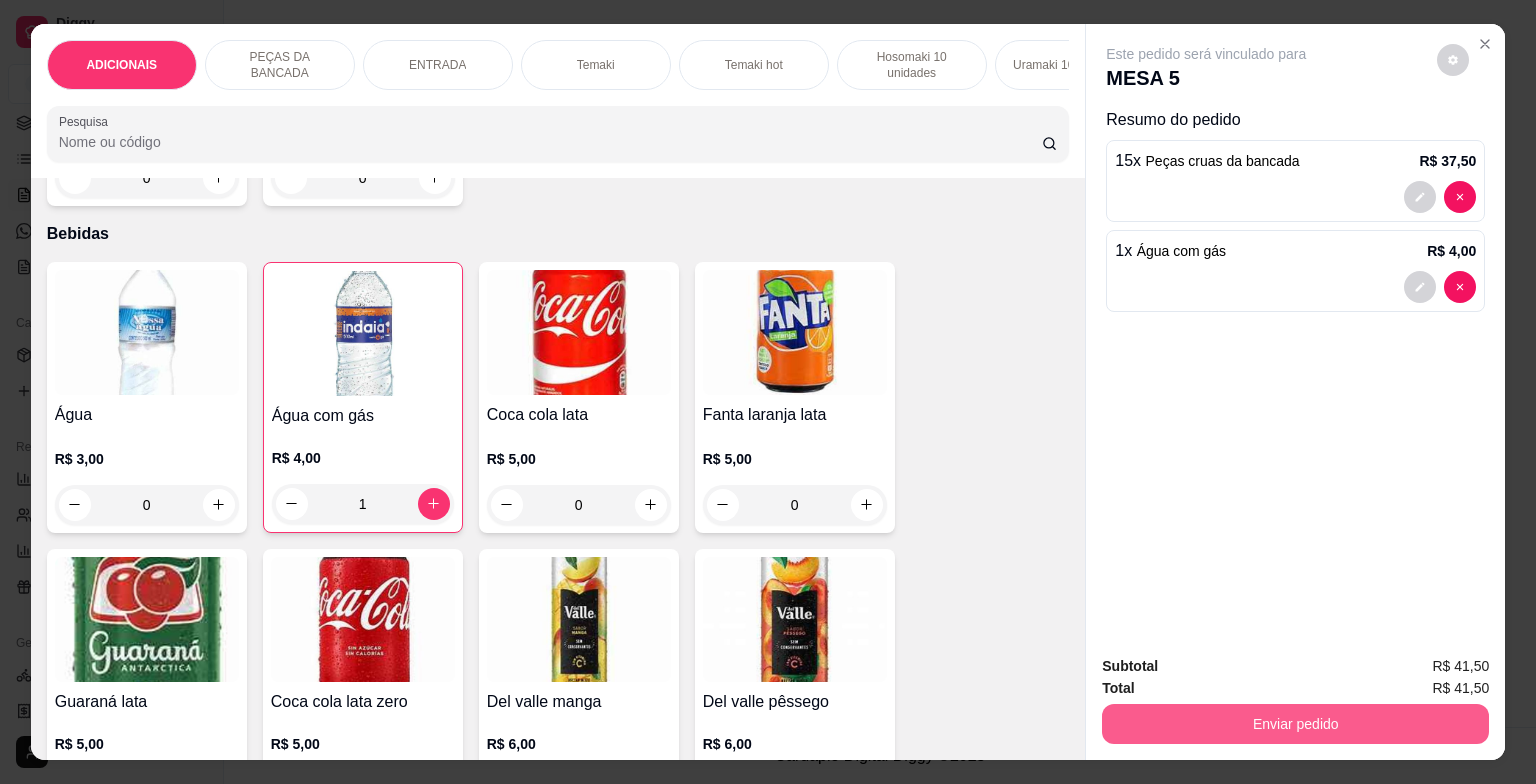 click on "Enviar pedido" at bounding box center (1295, 724) 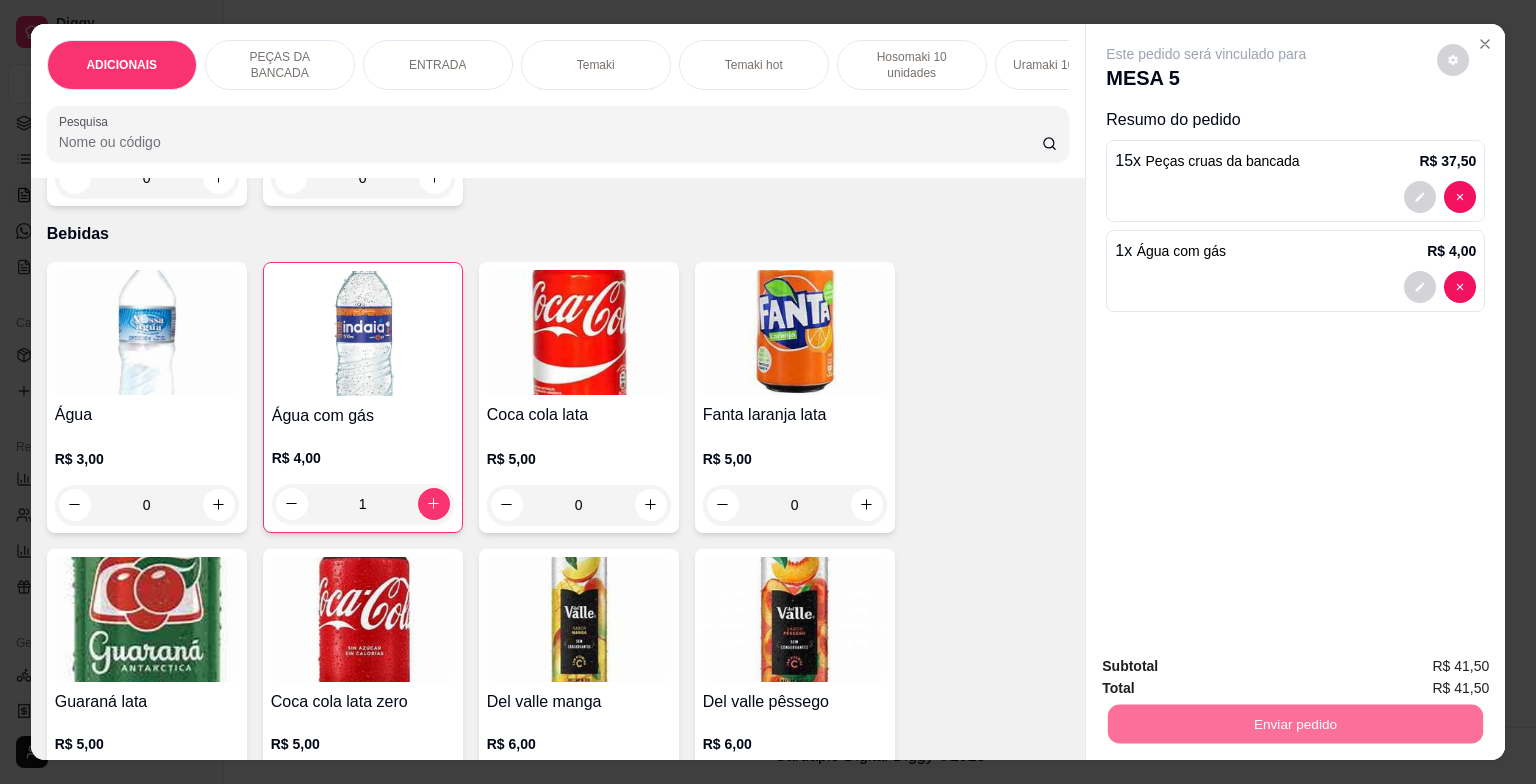 click on "Não registrar e enviar pedido" at bounding box center [1229, 667] 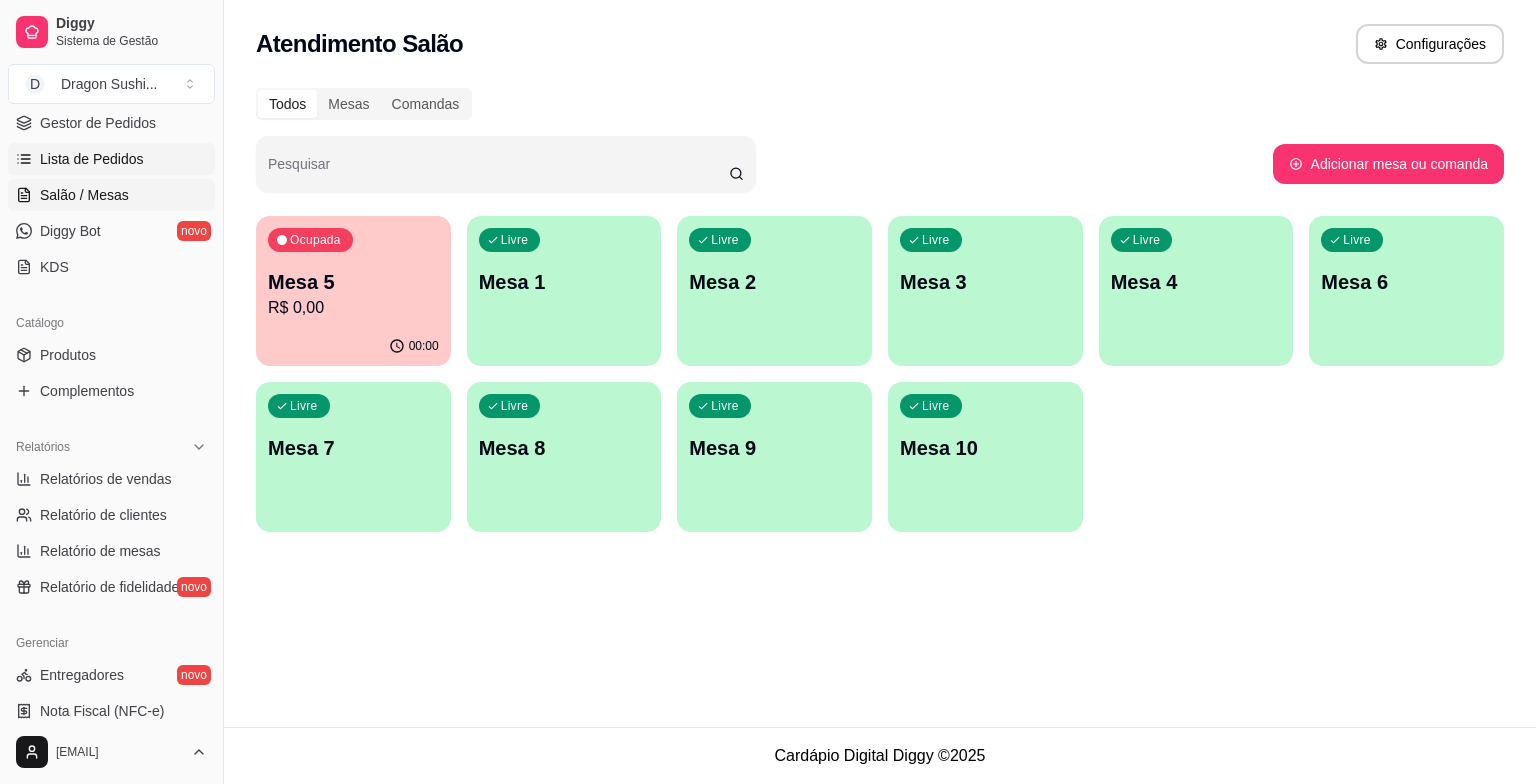click on "Lista de Pedidos" at bounding box center (92, 159) 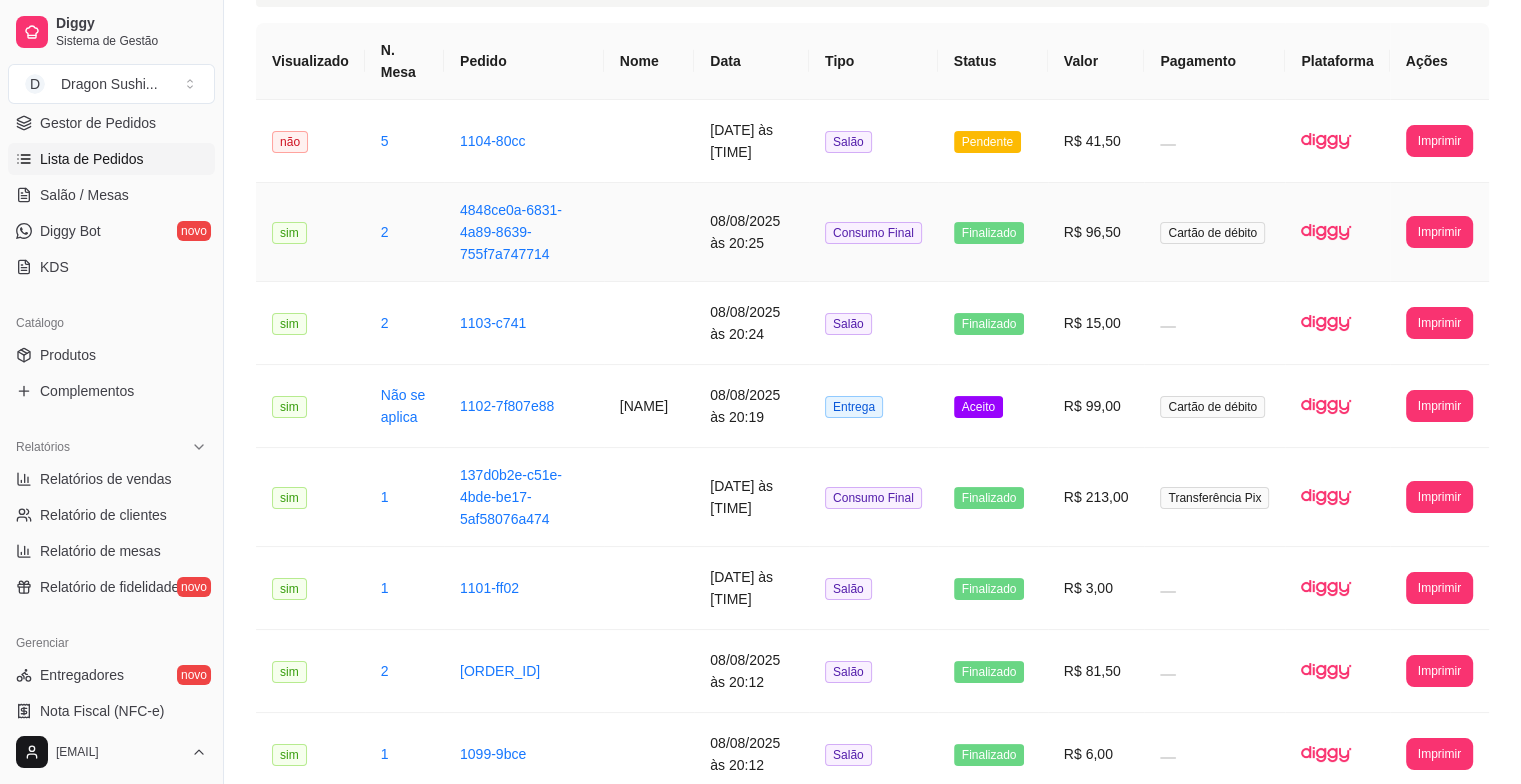 scroll, scrollTop: 600, scrollLeft: 0, axis: vertical 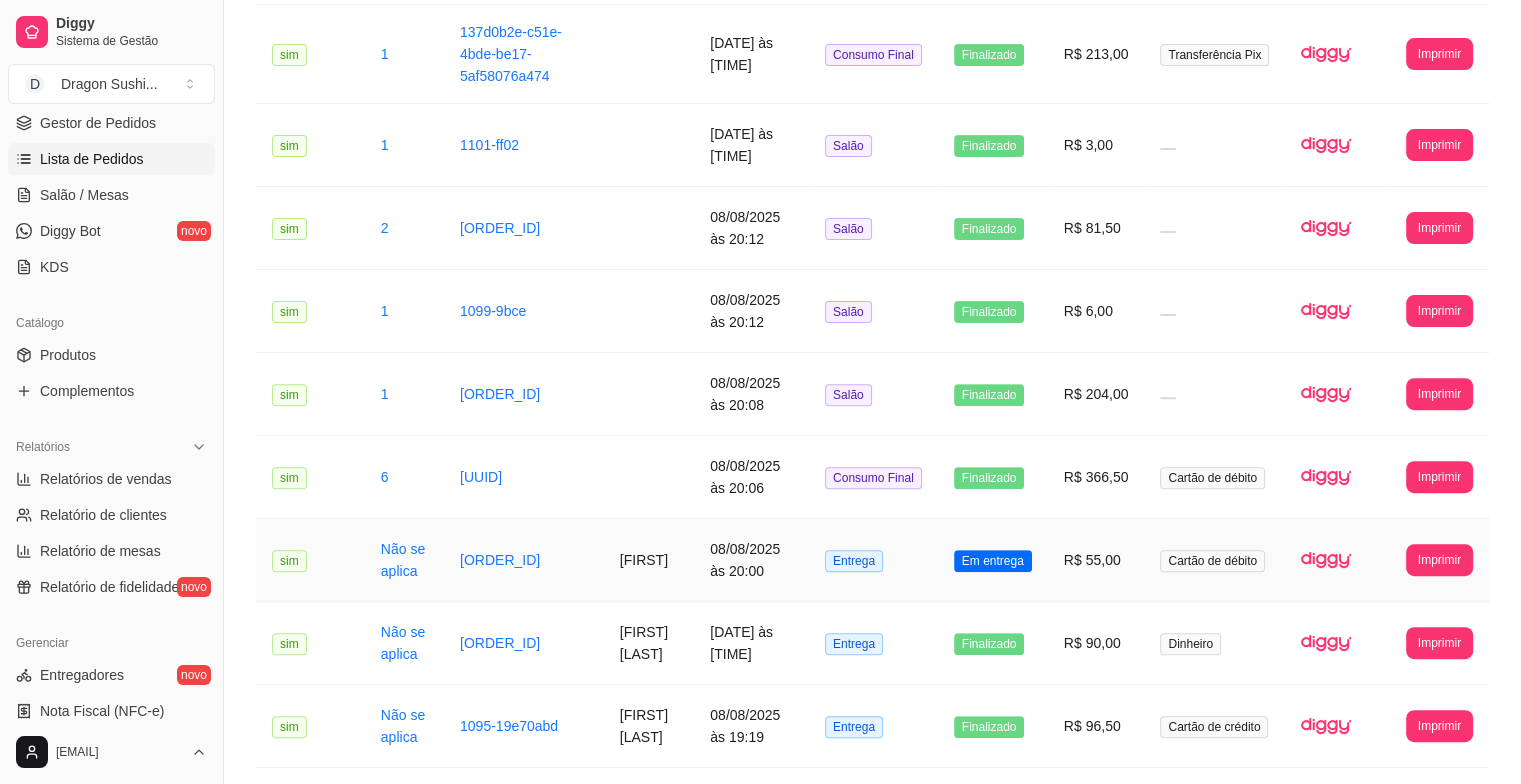 click on "Em entrega" at bounding box center [993, 561] 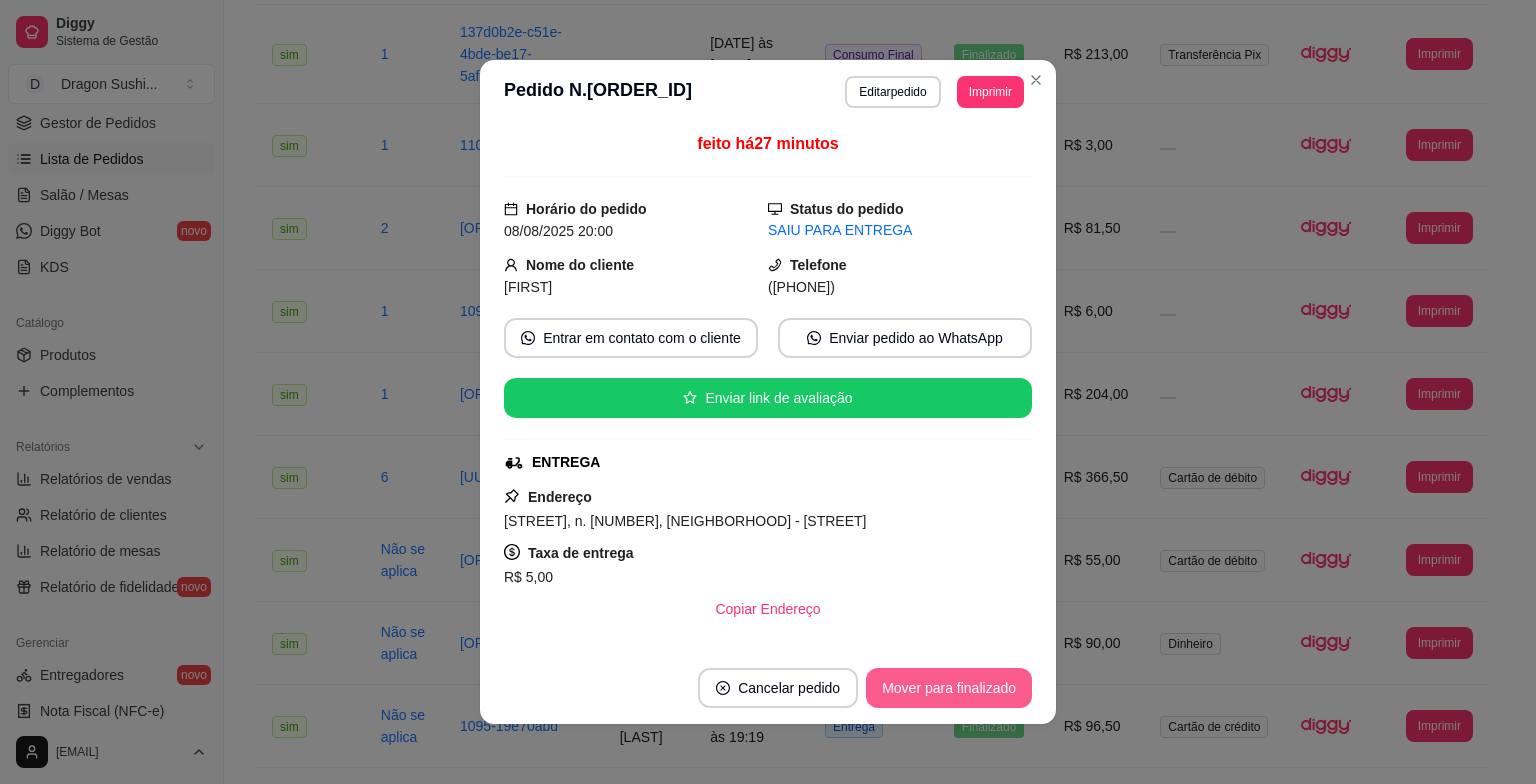 click on "Mover para finalizado" at bounding box center (949, 688) 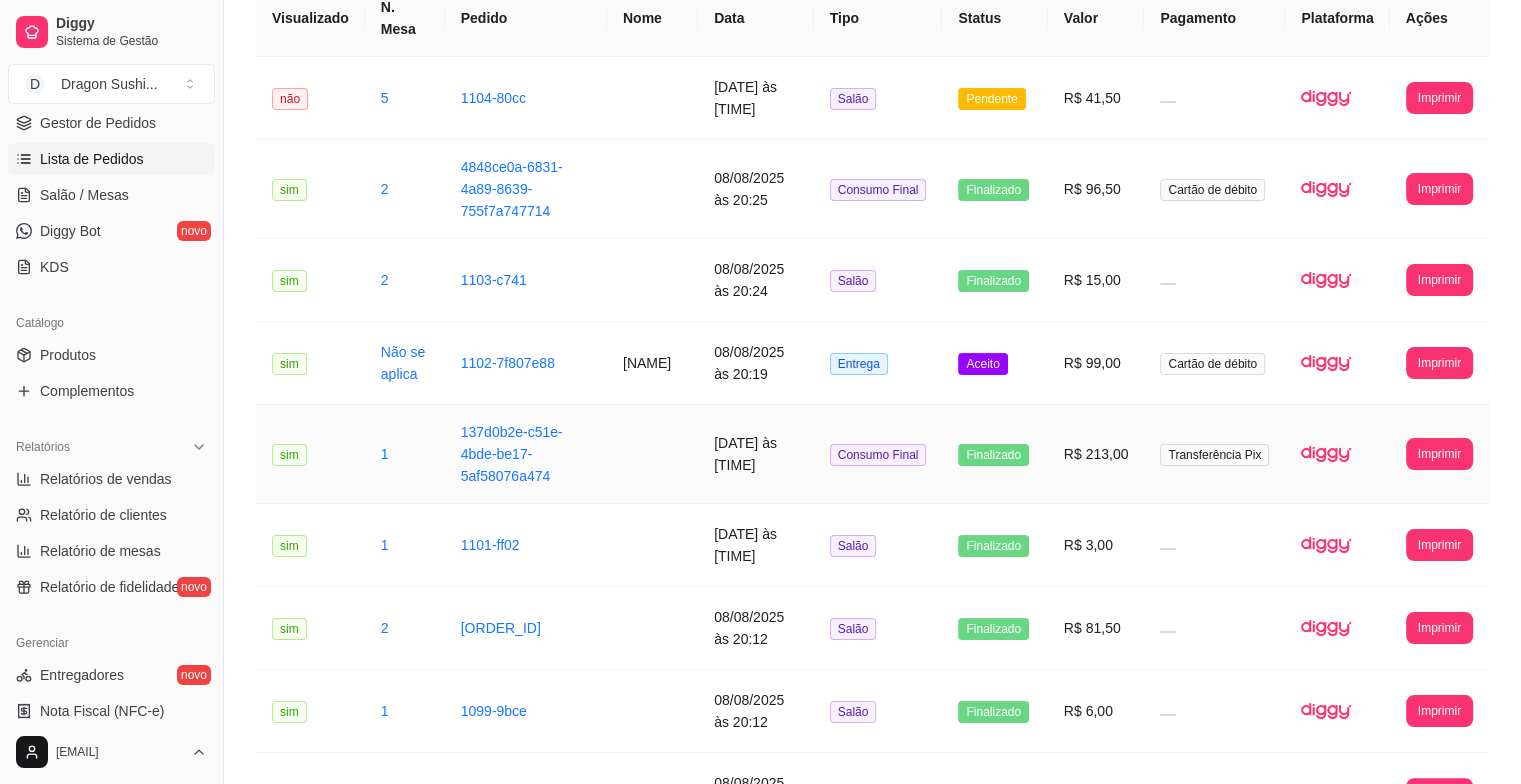 scroll, scrollTop: 0, scrollLeft: 0, axis: both 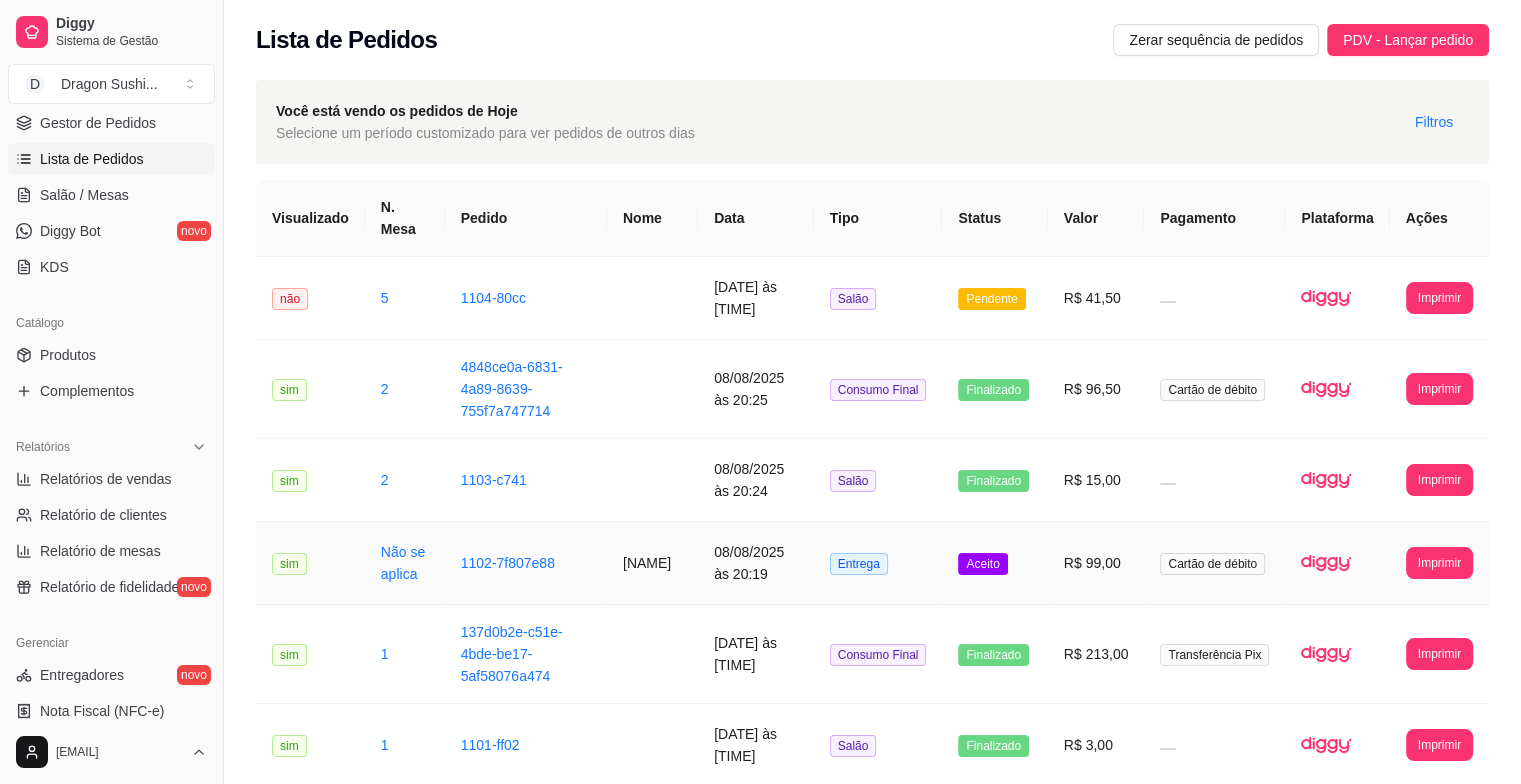click on "Aceito" at bounding box center [982, 564] 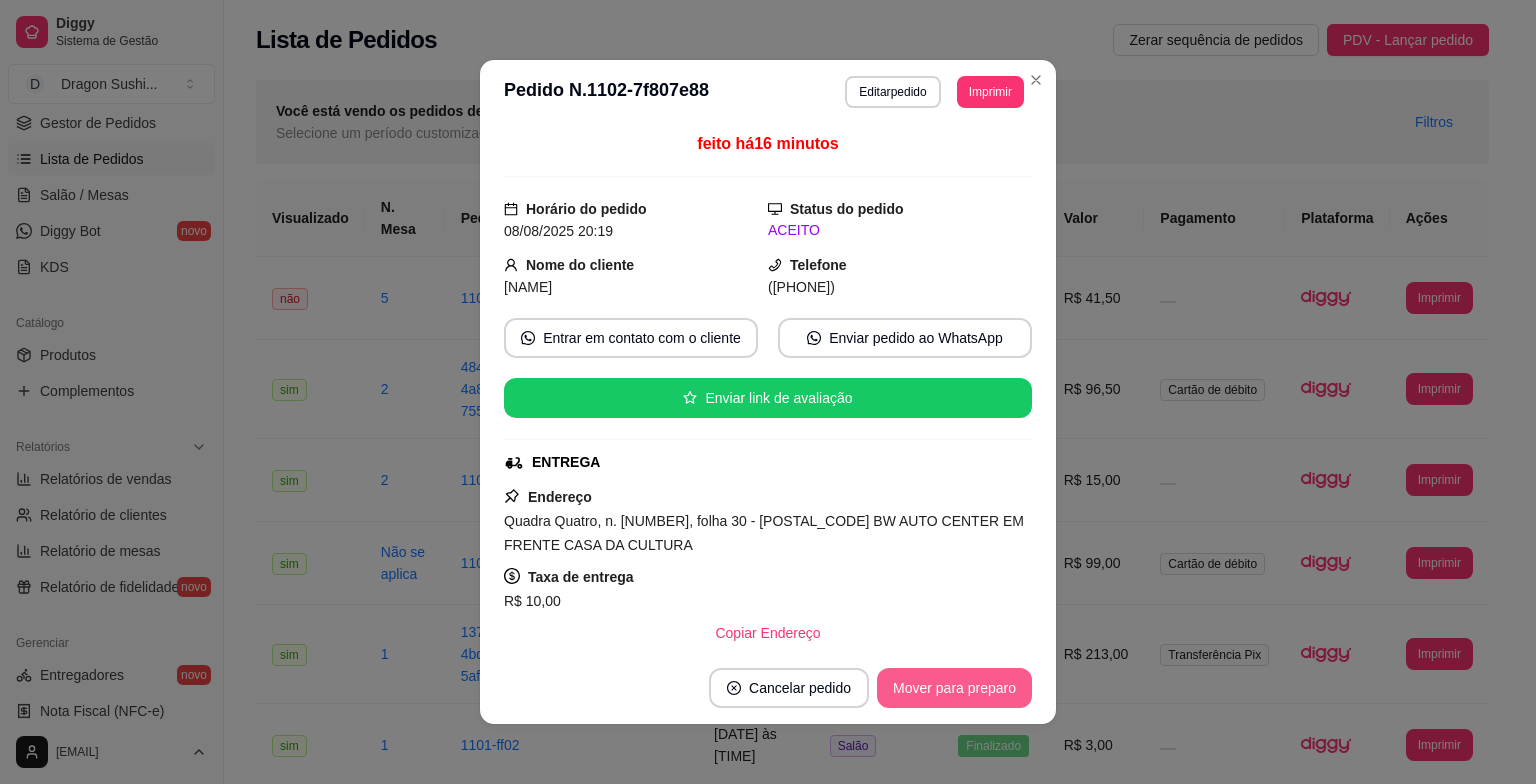 click on "Mover para preparo" at bounding box center (954, 688) 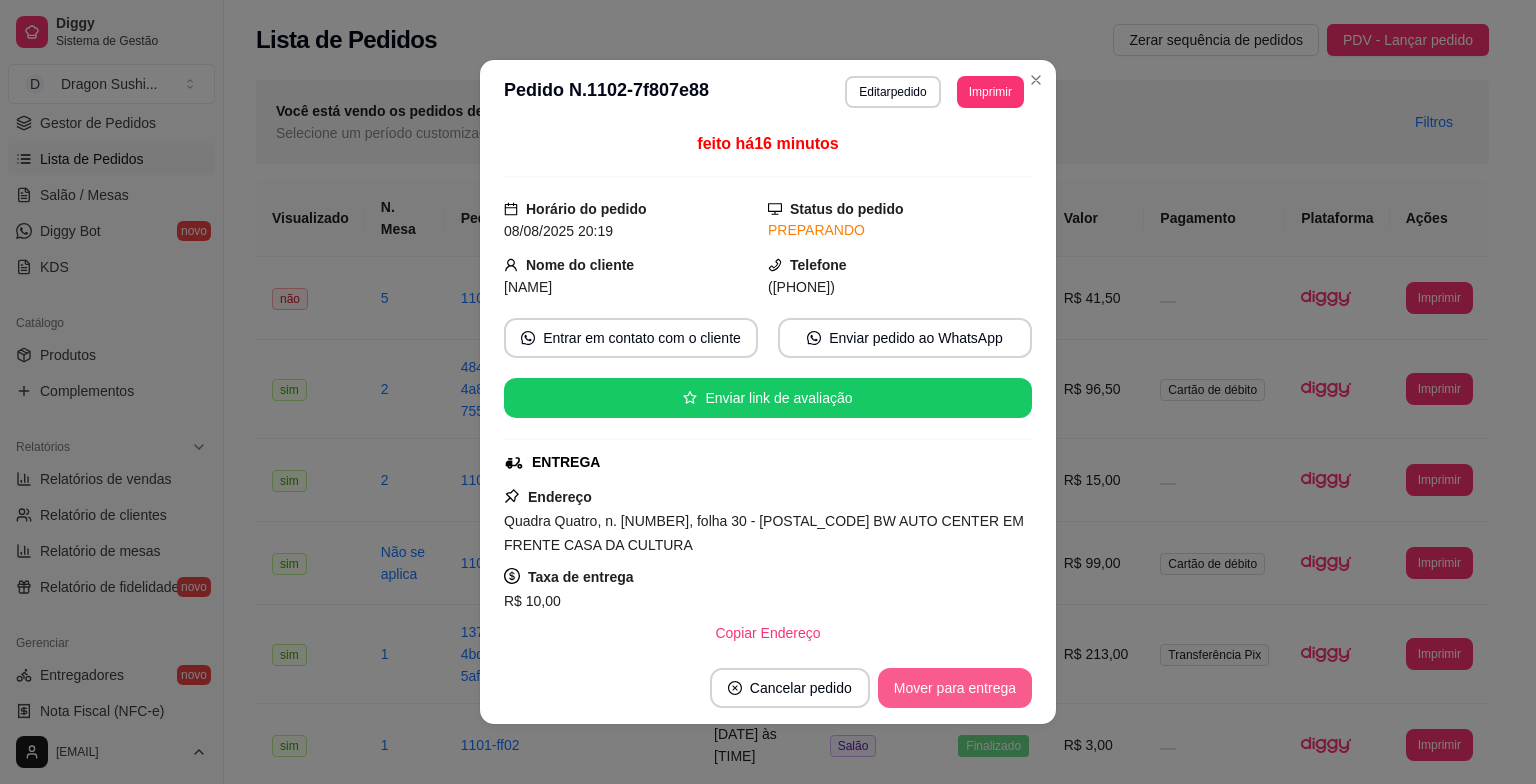 click on "Mover para entrega" at bounding box center (955, 688) 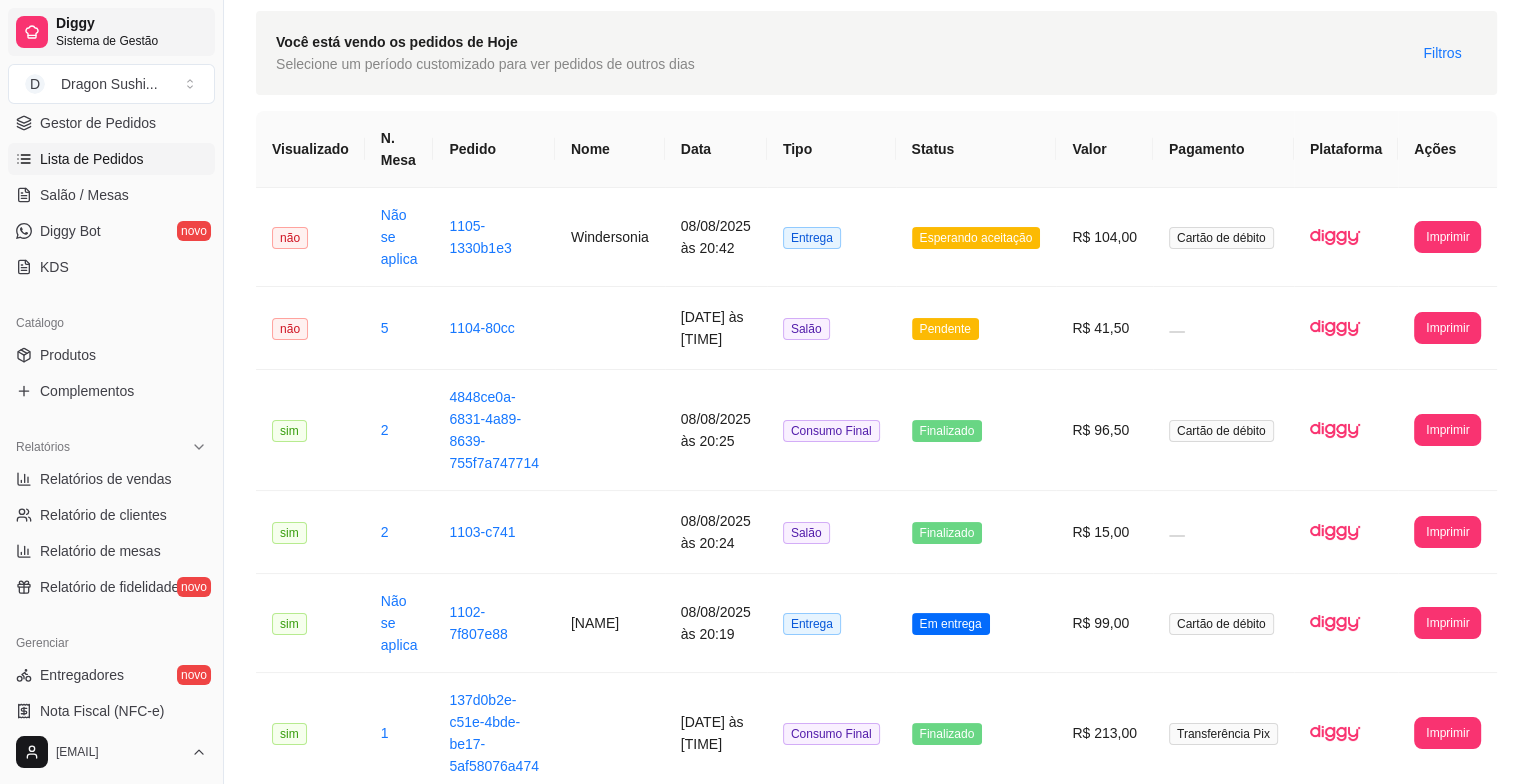 scroll, scrollTop: 100, scrollLeft: 0, axis: vertical 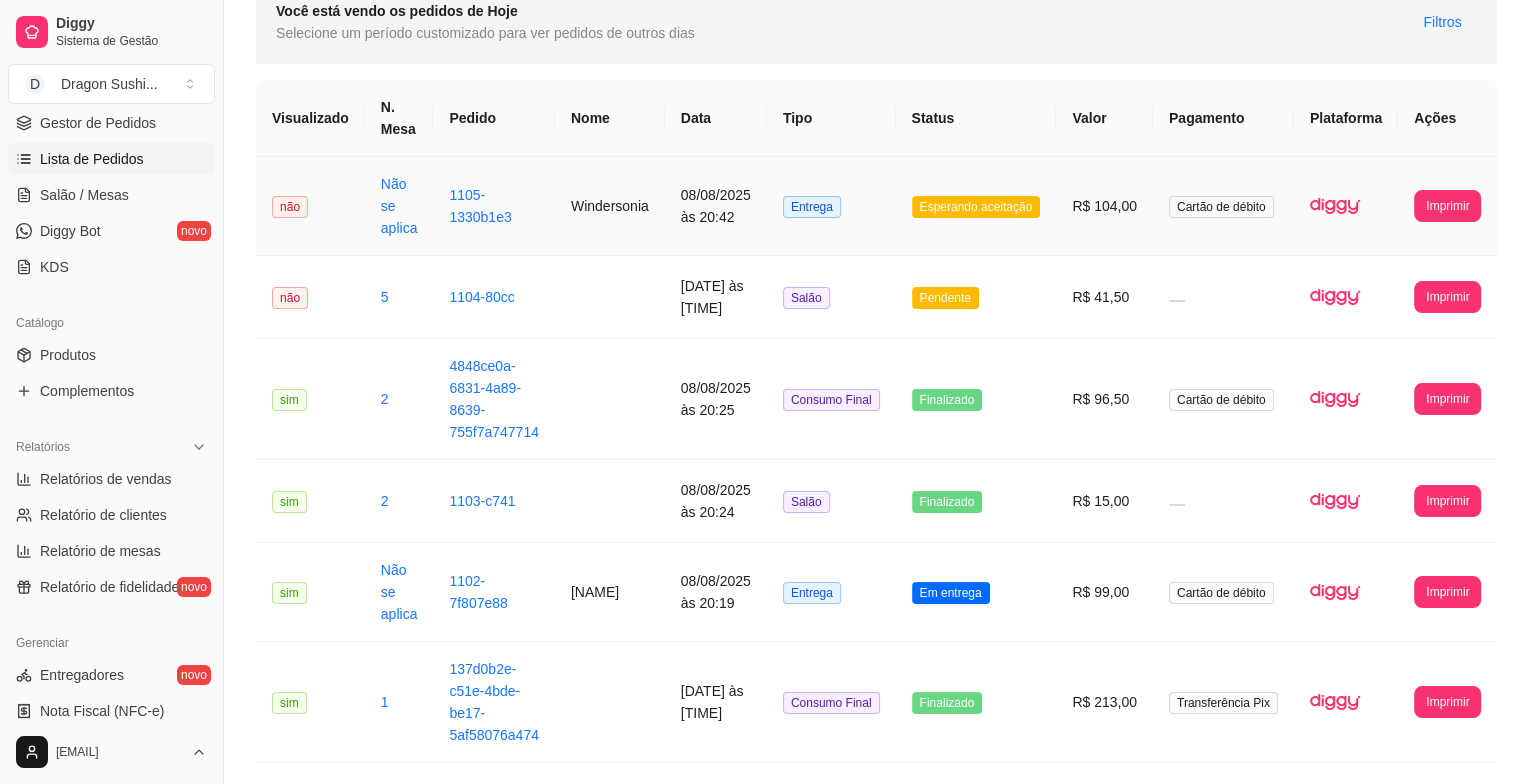 click on "Esperando aceitação" at bounding box center (976, 207) 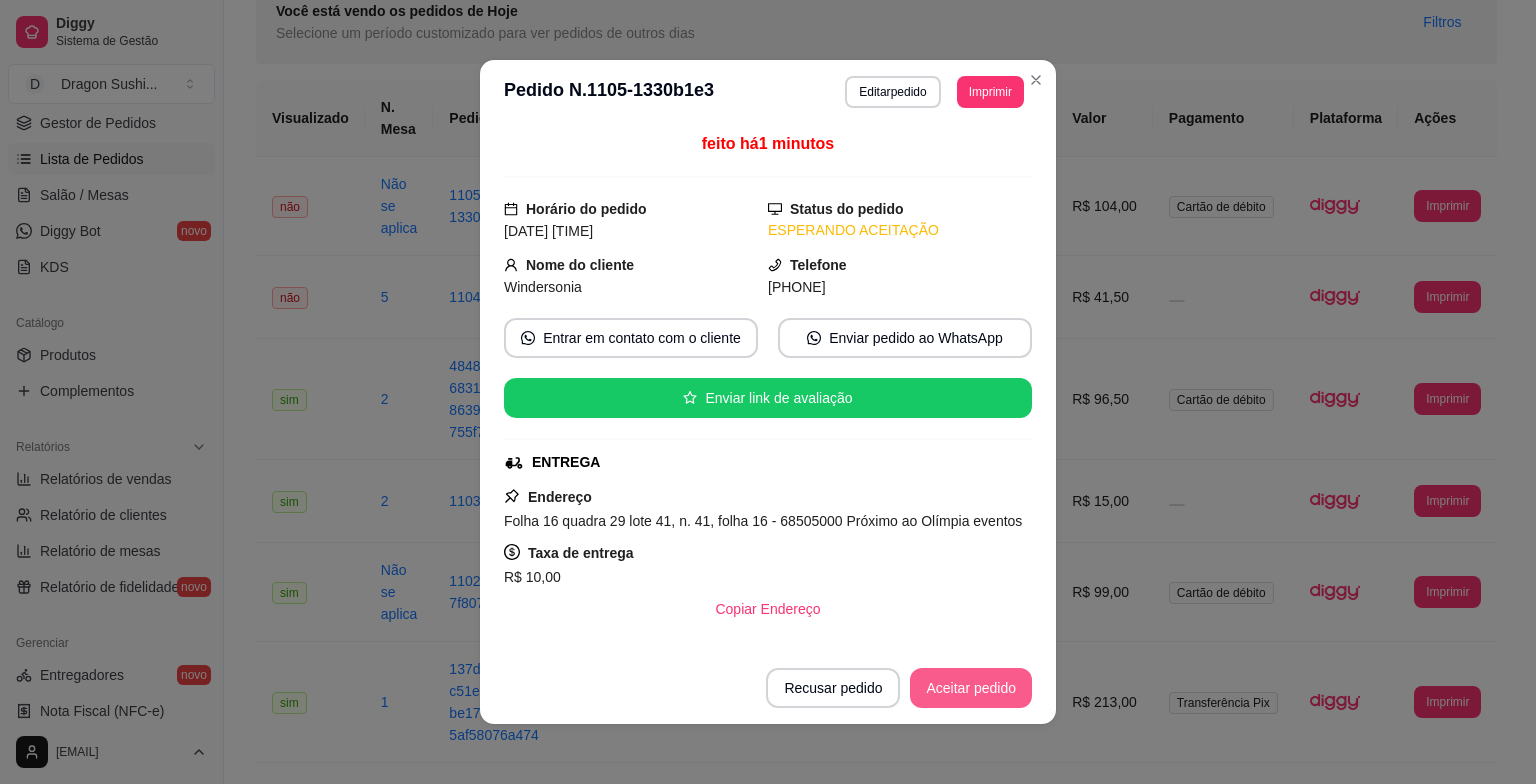 click on "Aceitar pedido" at bounding box center (971, 688) 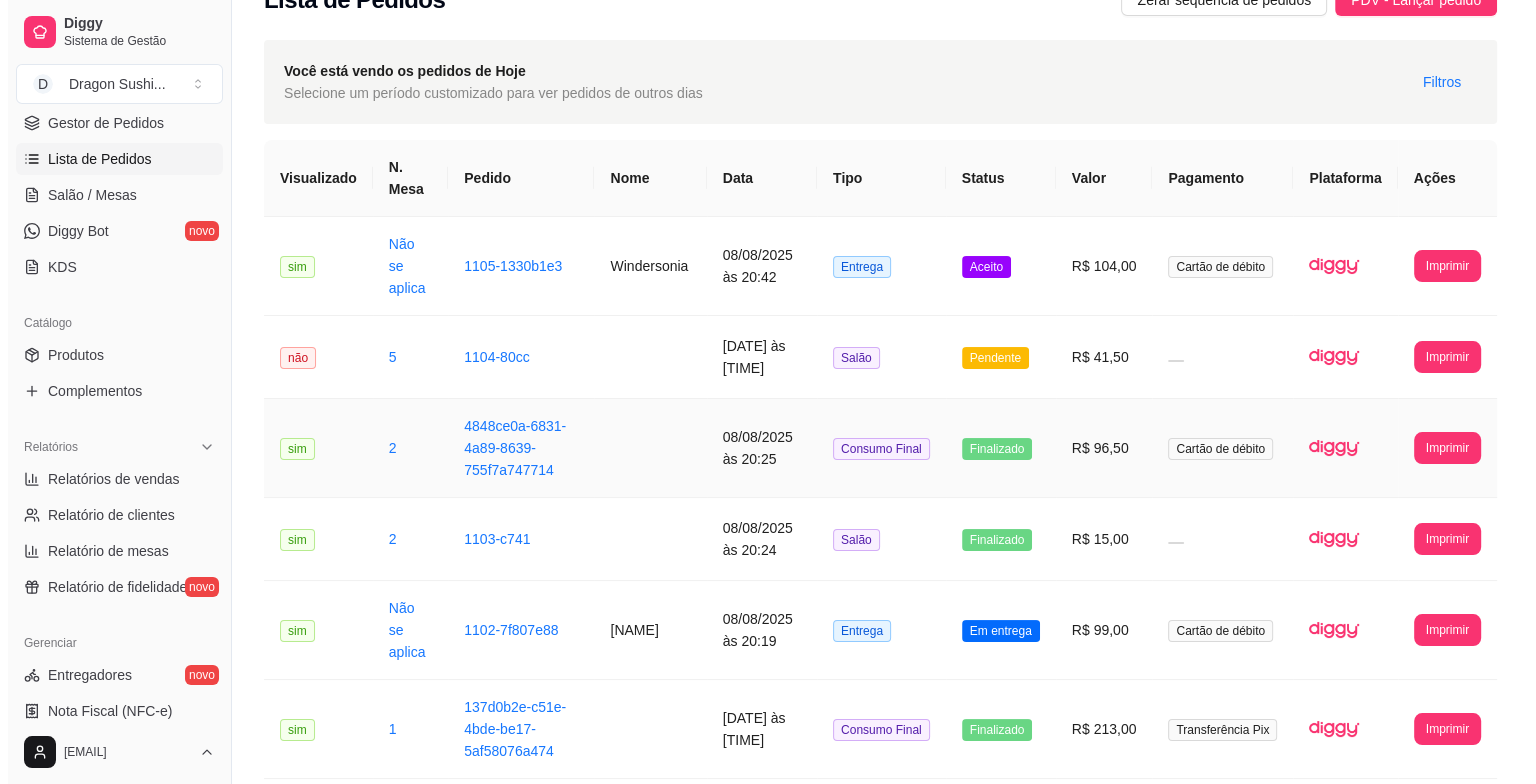 scroll, scrollTop: 0, scrollLeft: 0, axis: both 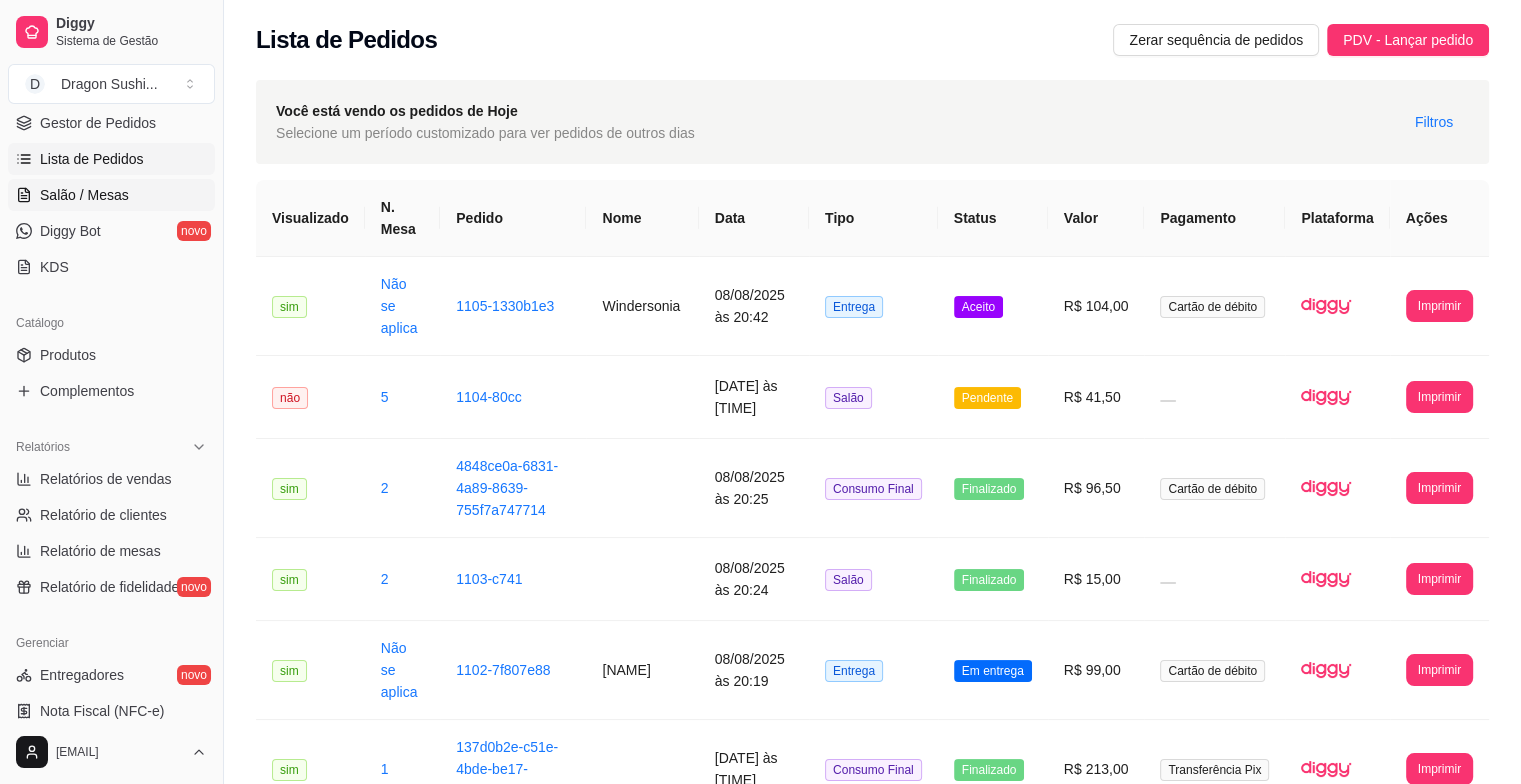 click on "Salão / Mesas" at bounding box center (84, 195) 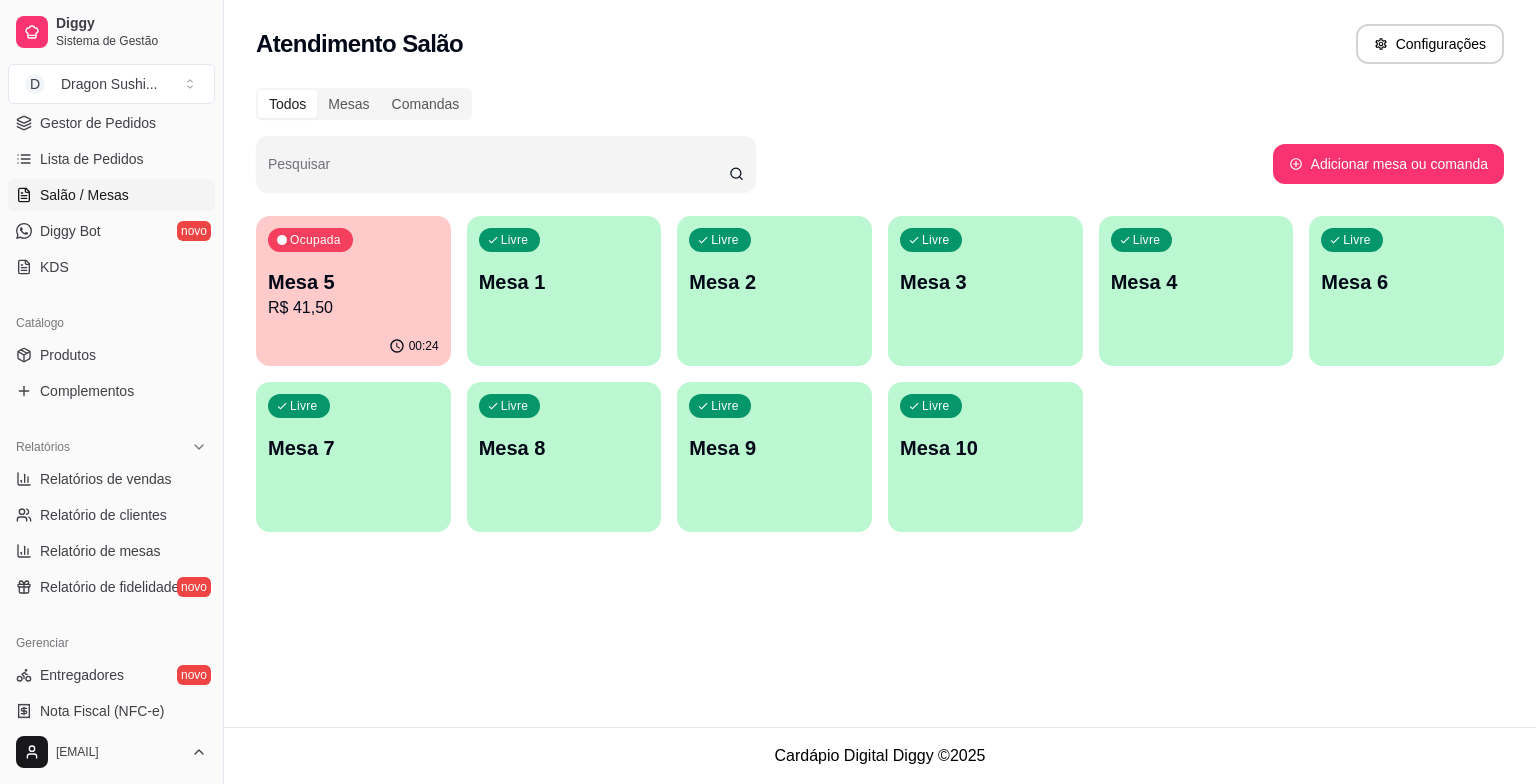 click on "00:24" at bounding box center (353, 346) 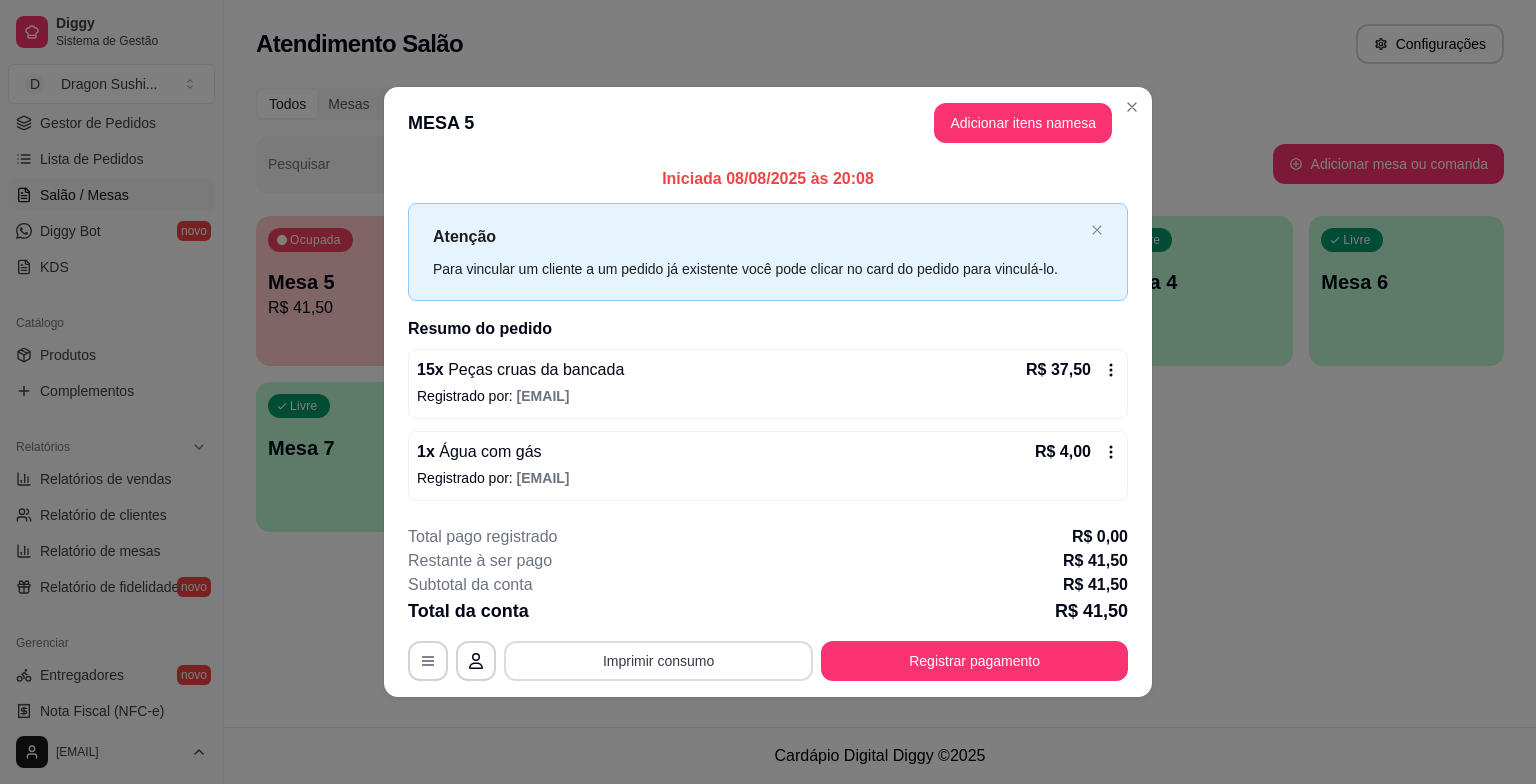 click on "Imprimir consumo" at bounding box center (658, 661) 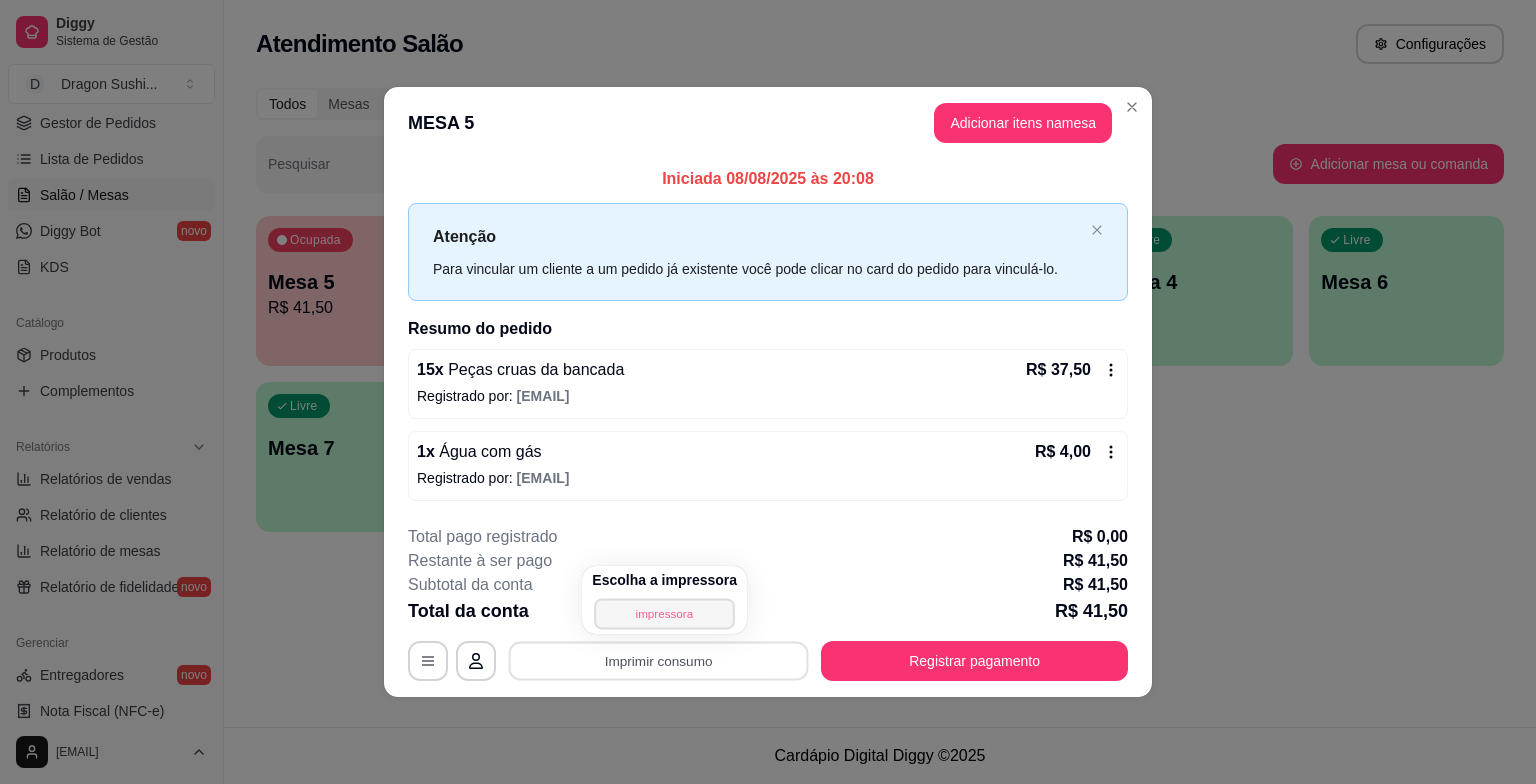 click on "impressora" at bounding box center [665, 613] 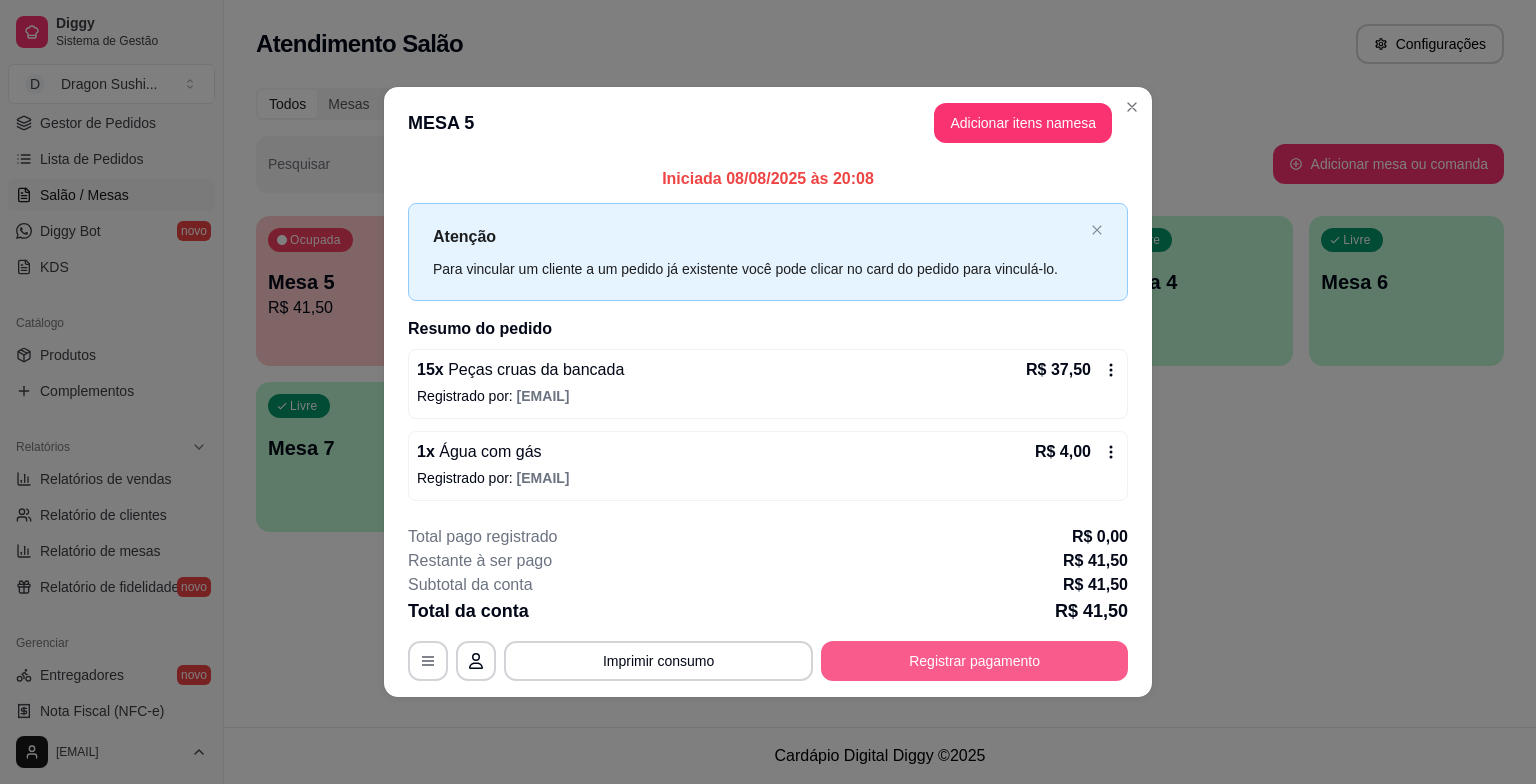click on "Registrar pagamento" at bounding box center (974, 661) 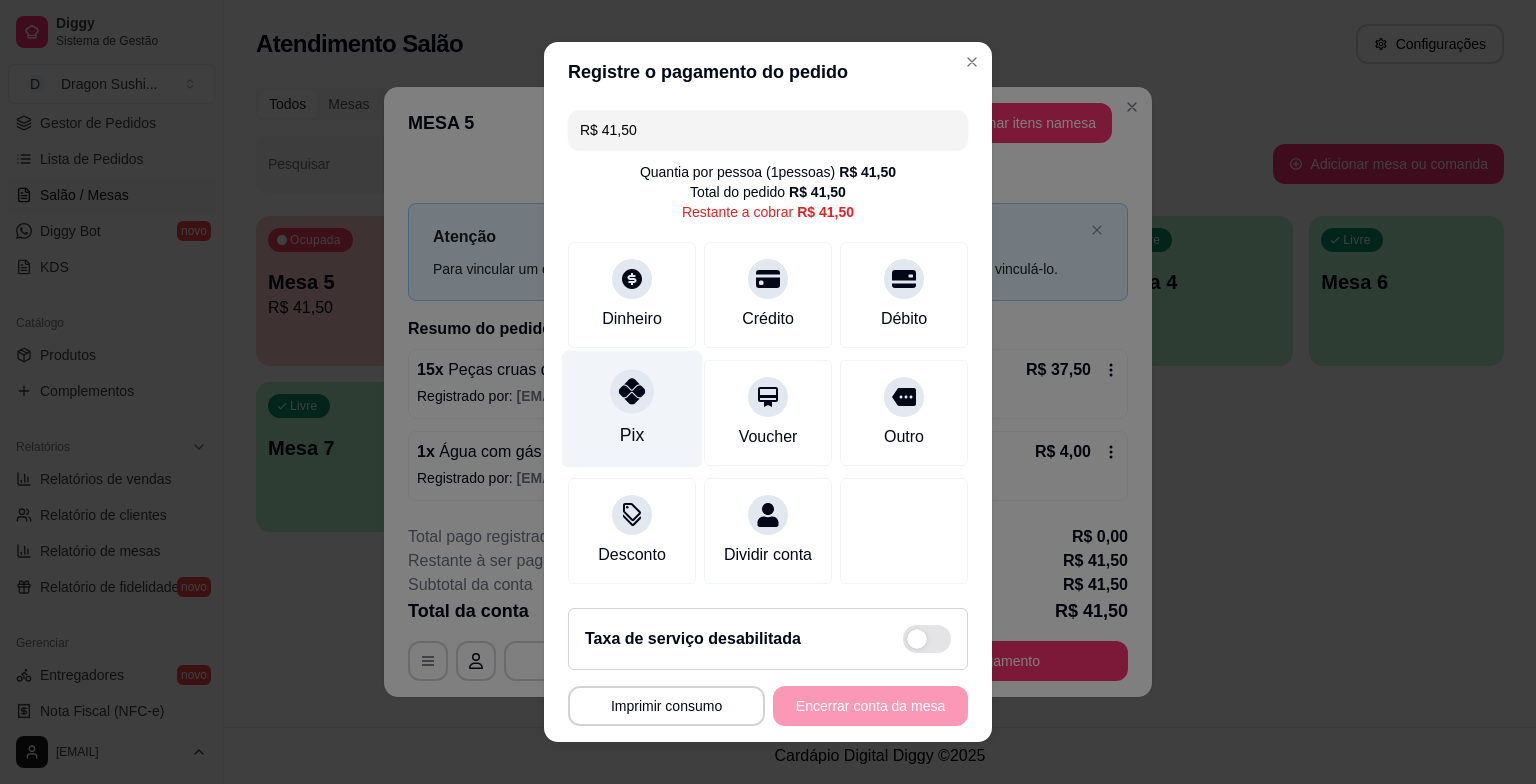 click on "Pix" at bounding box center (632, 409) 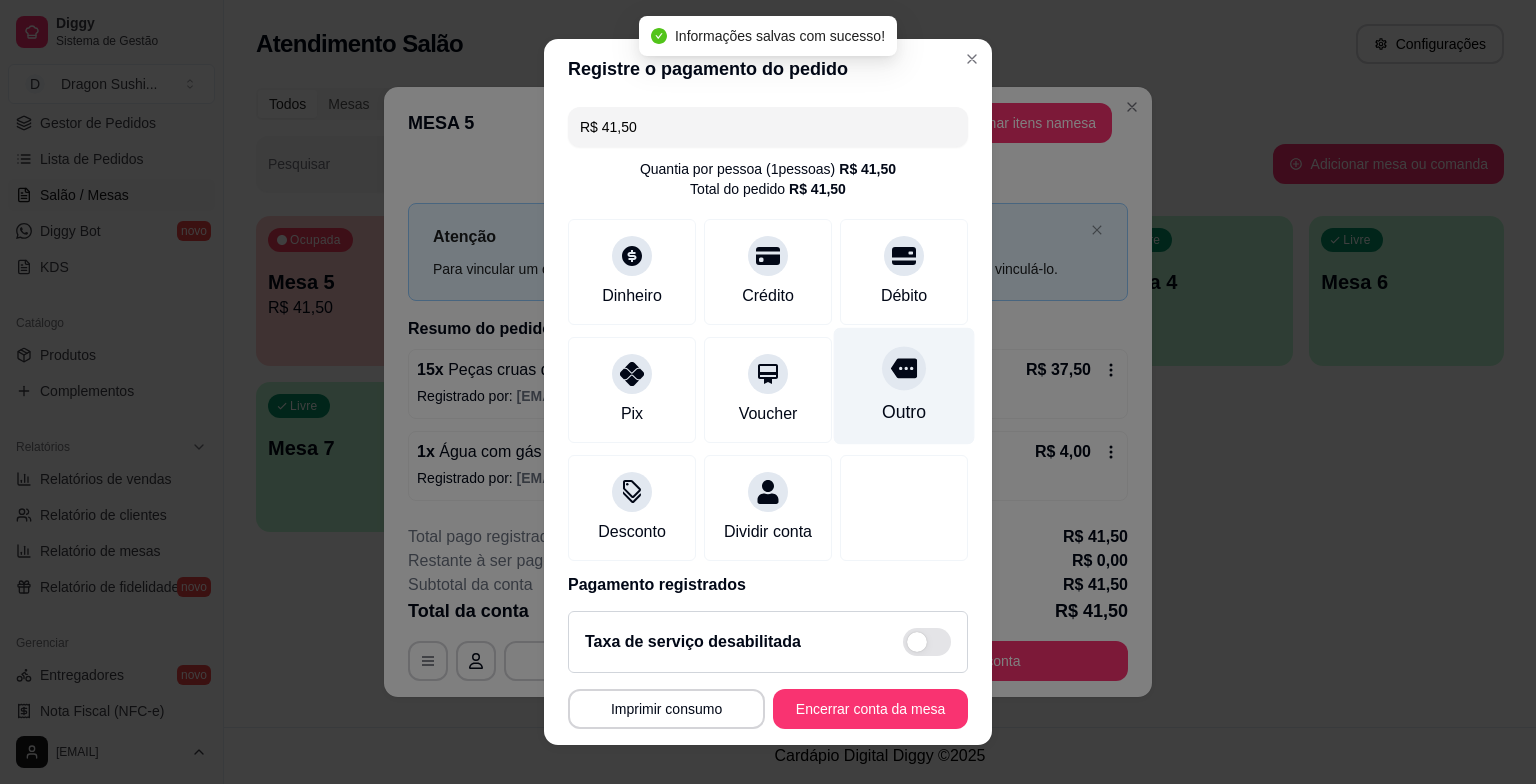type on "R$ 0,00" 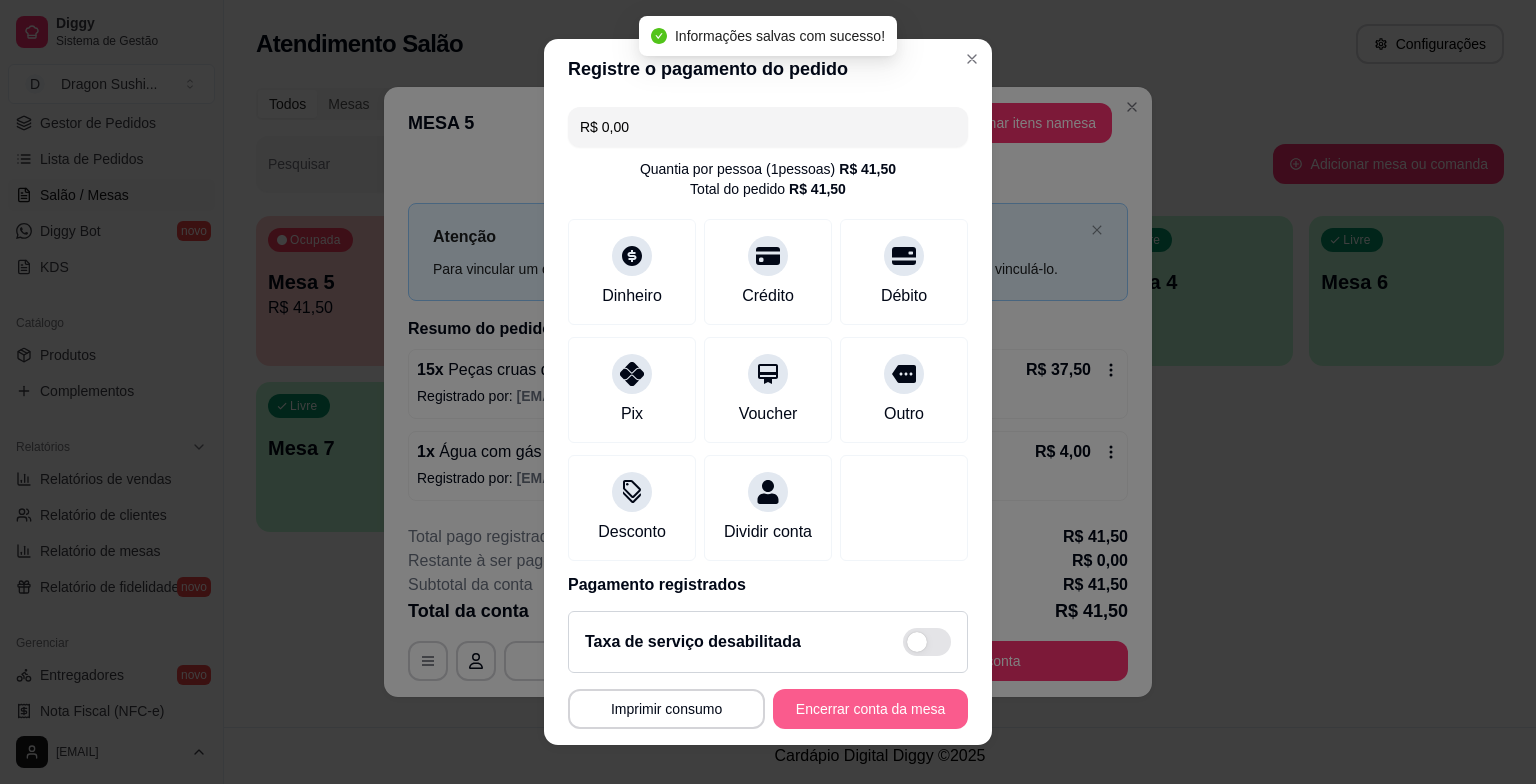 click on "Encerrar conta da mesa" at bounding box center (870, 709) 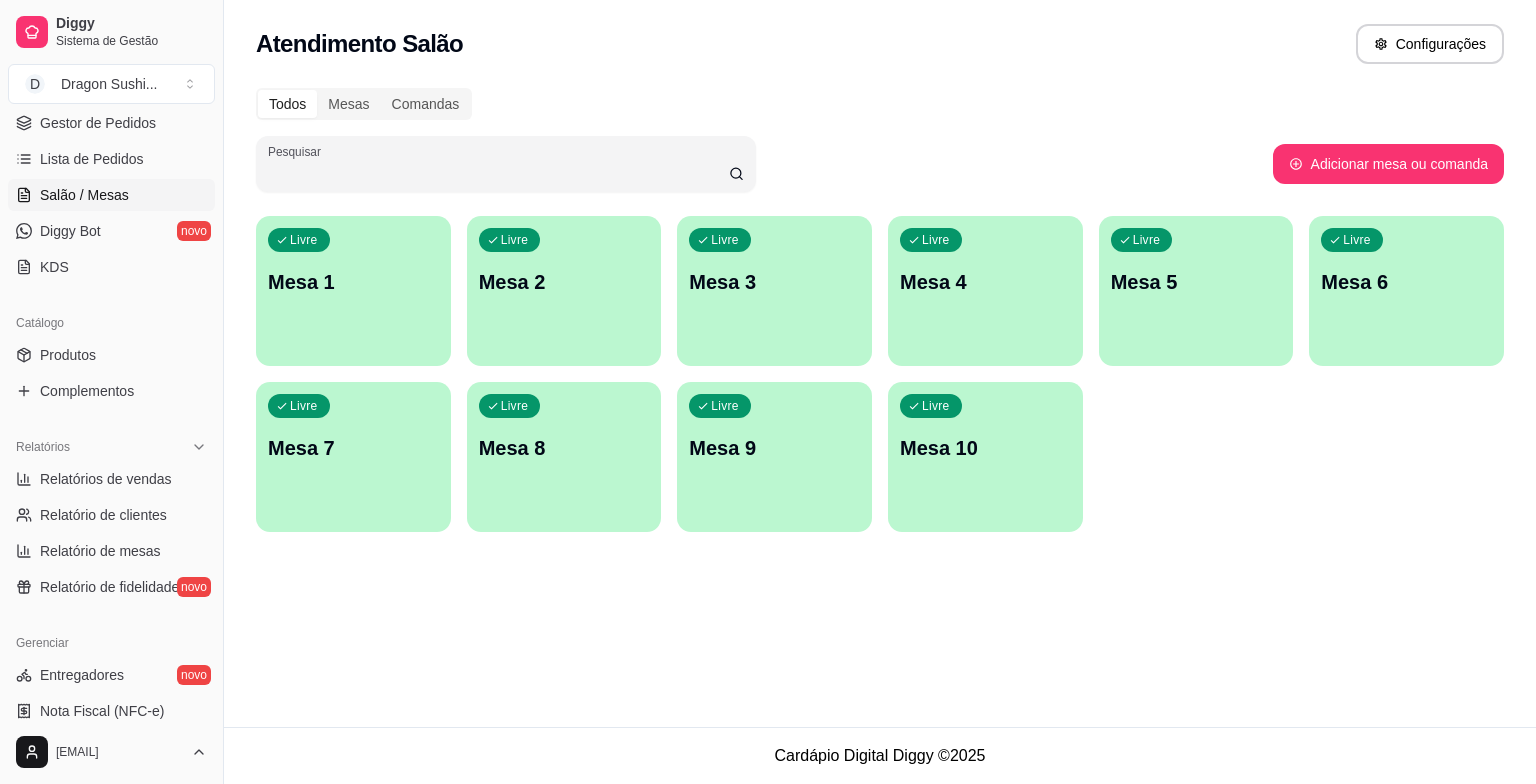 drag, startPoint x: 303, startPoint y: 184, endPoint x: 273, endPoint y: 191, distance: 30.805843 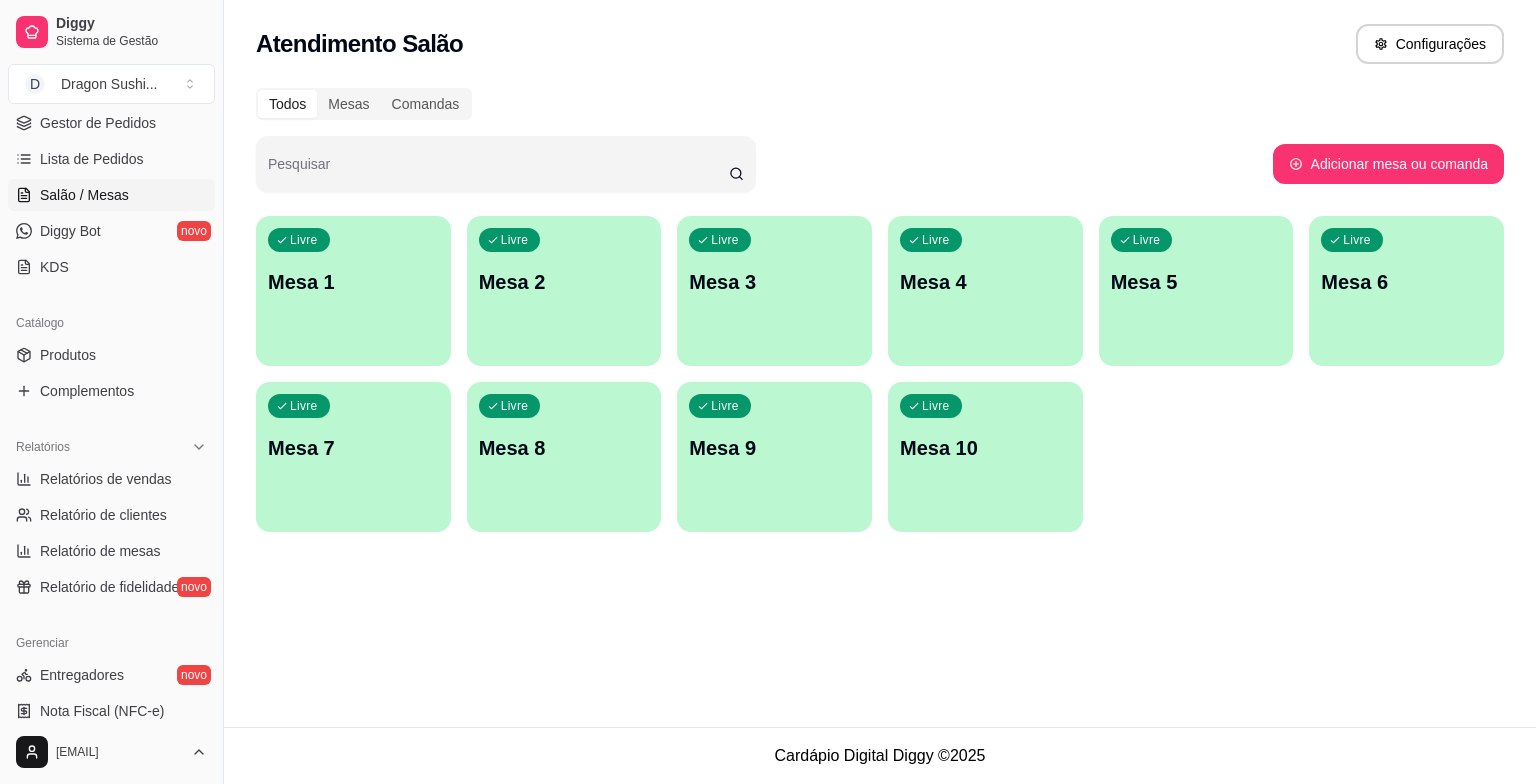 click on "Todos Mesas Comandas" at bounding box center (880, 104) 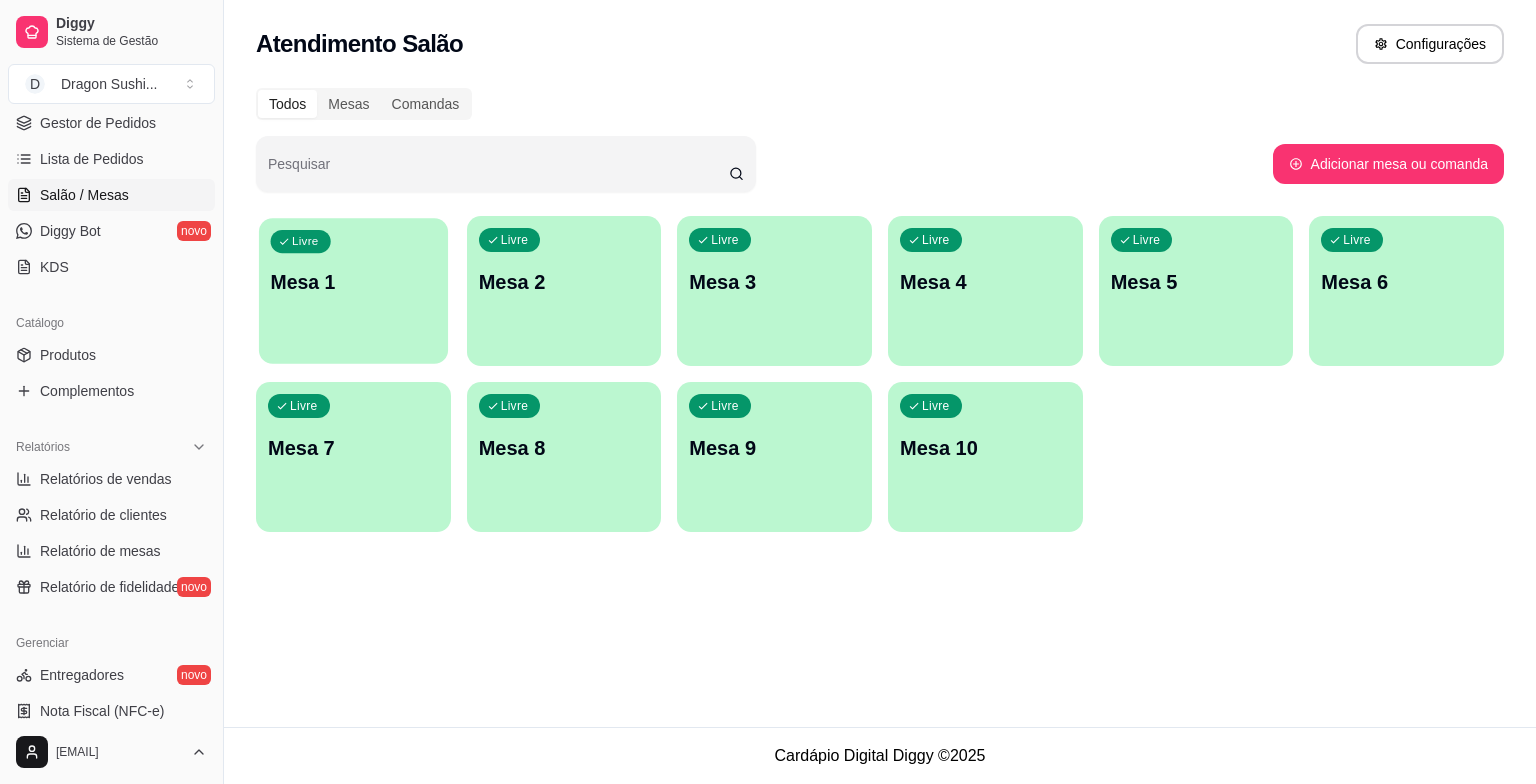 click on "Livre" at bounding box center [301, 241] 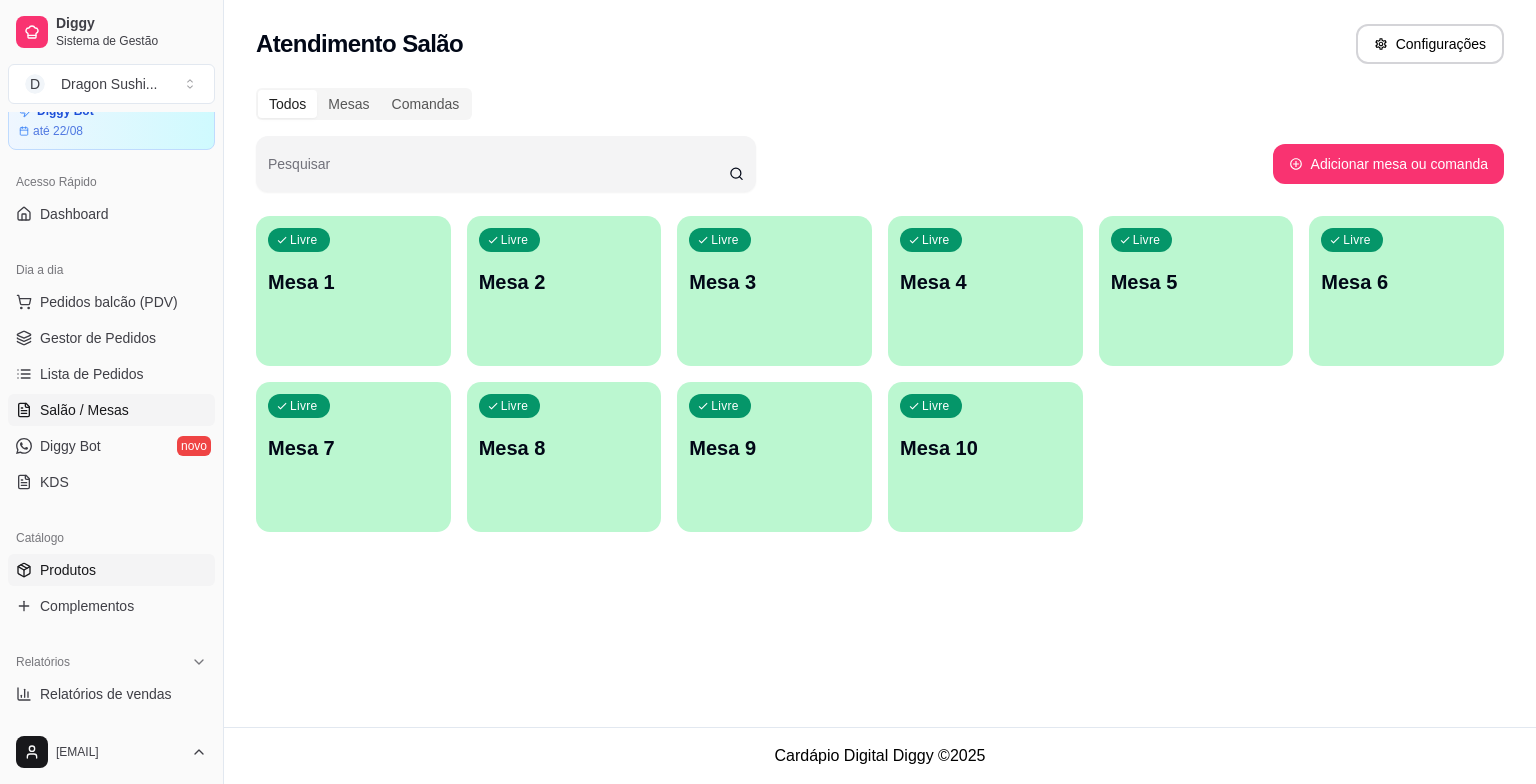scroll, scrollTop: 0, scrollLeft: 0, axis: both 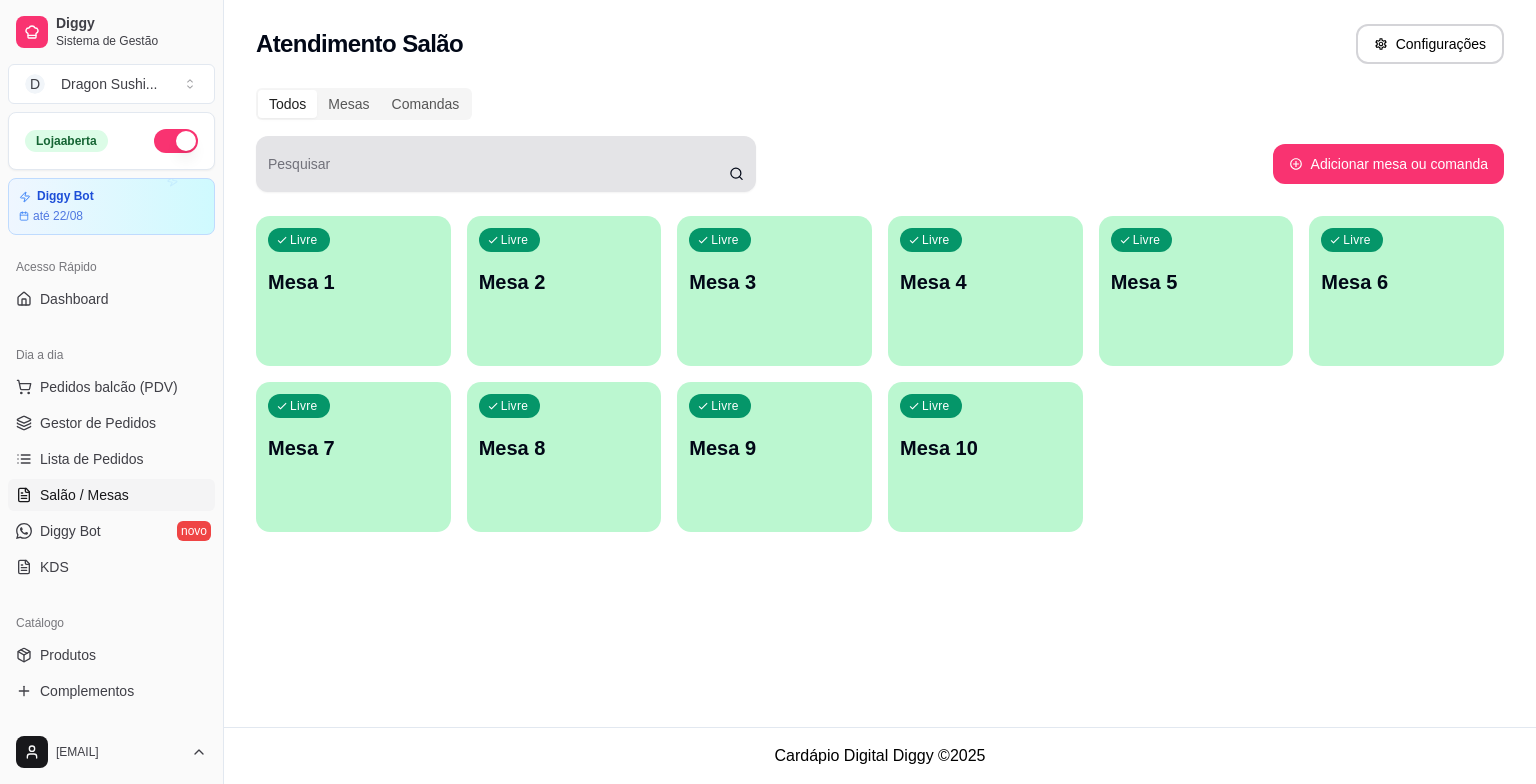 drag, startPoint x: 744, startPoint y: 177, endPoint x: 716, endPoint y: 177, distance: 28 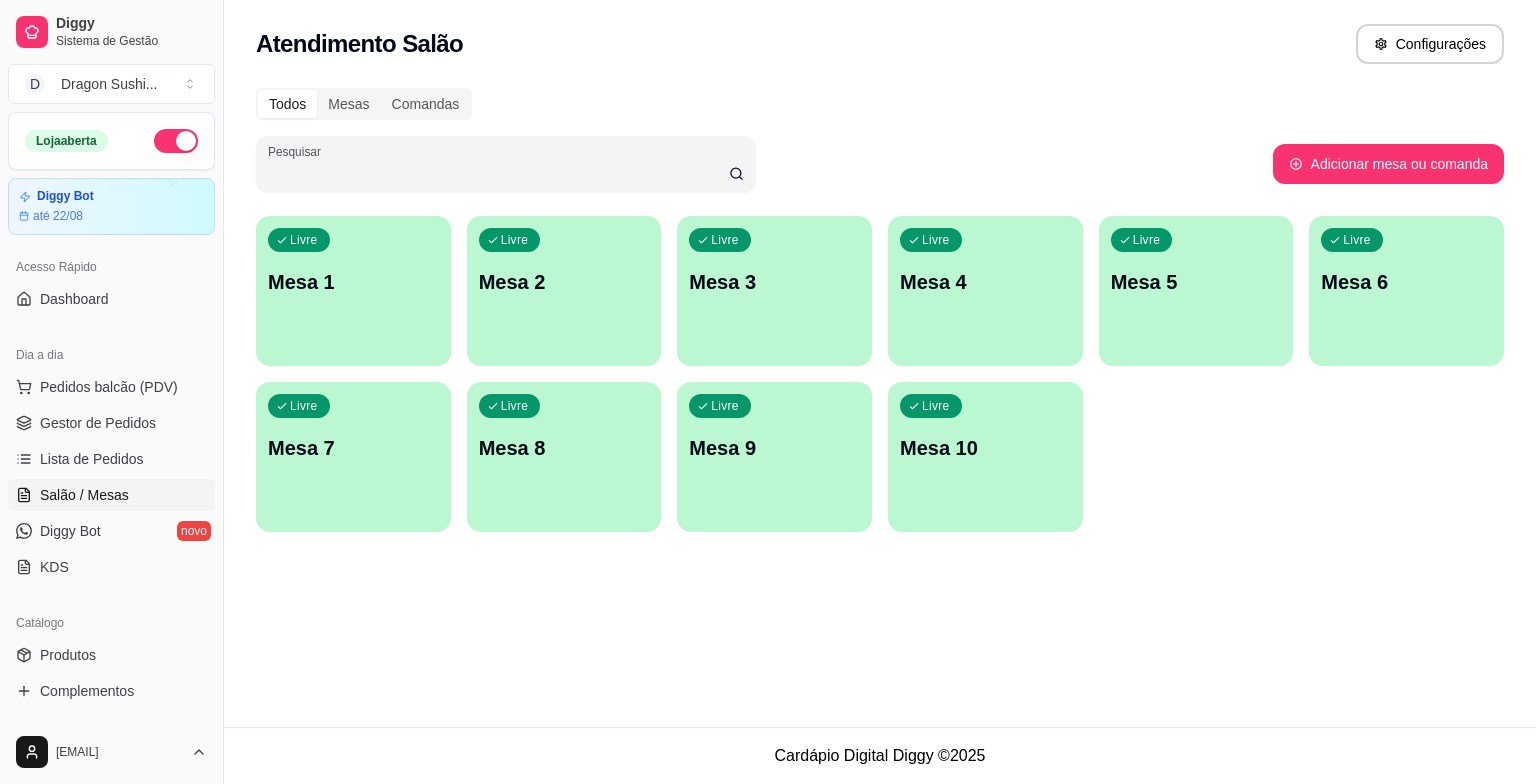 click on "Pesquisar" at bounding box center [764, 164] 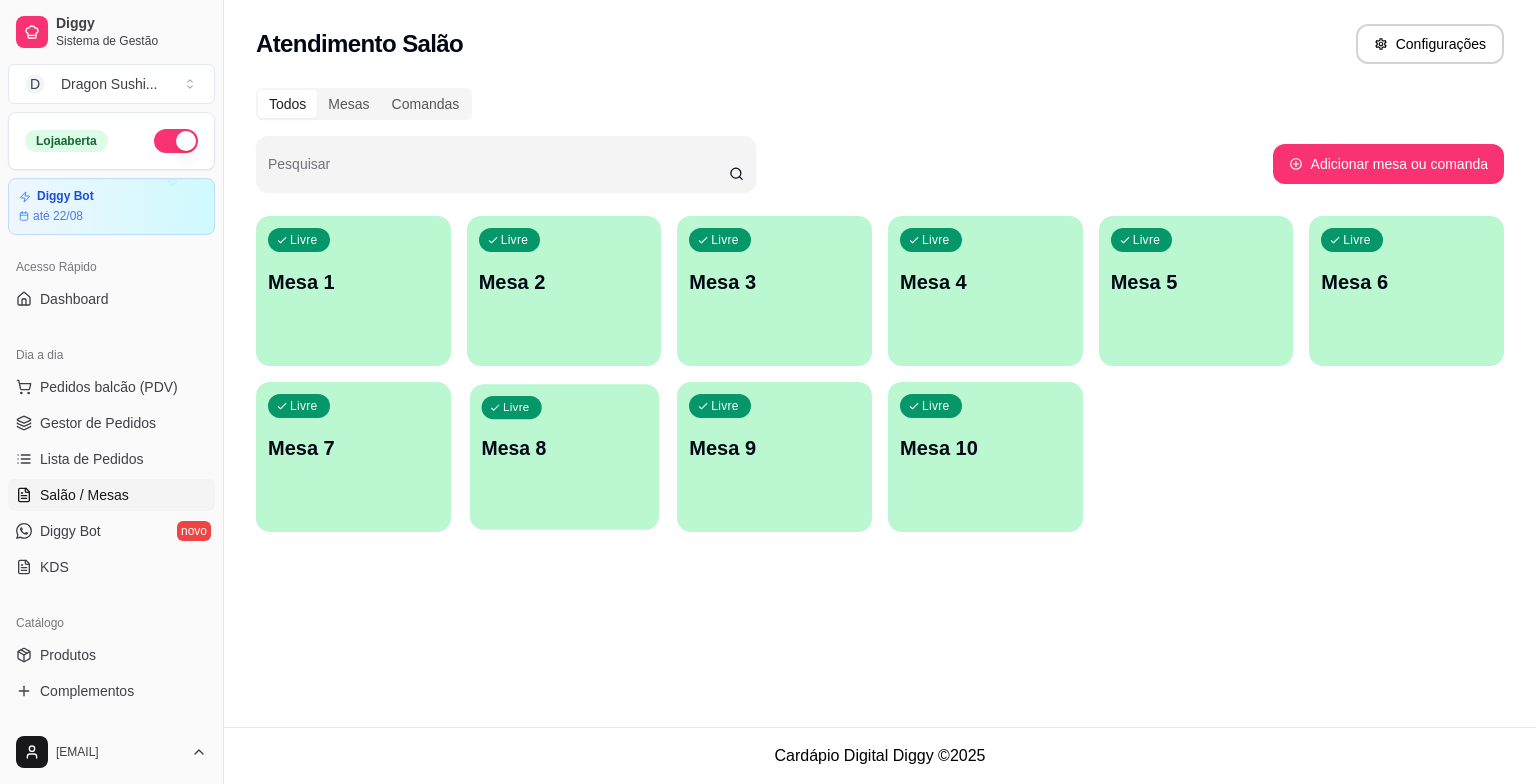 click on "Livre Mesa 8" at bounding box center [564, 445] 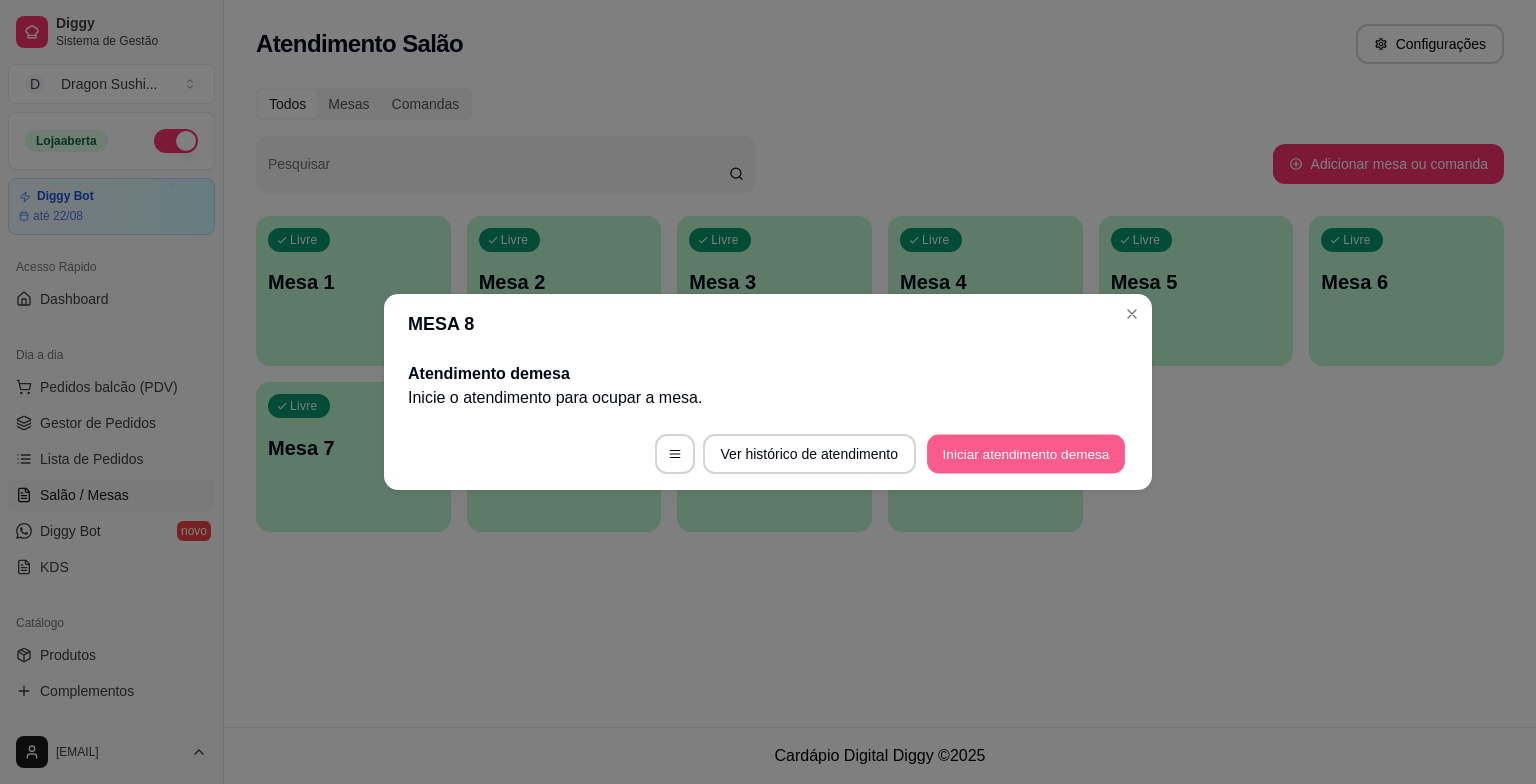 click on "Iniciar atendimento de  mesa" at bounding box center [1026, 454] 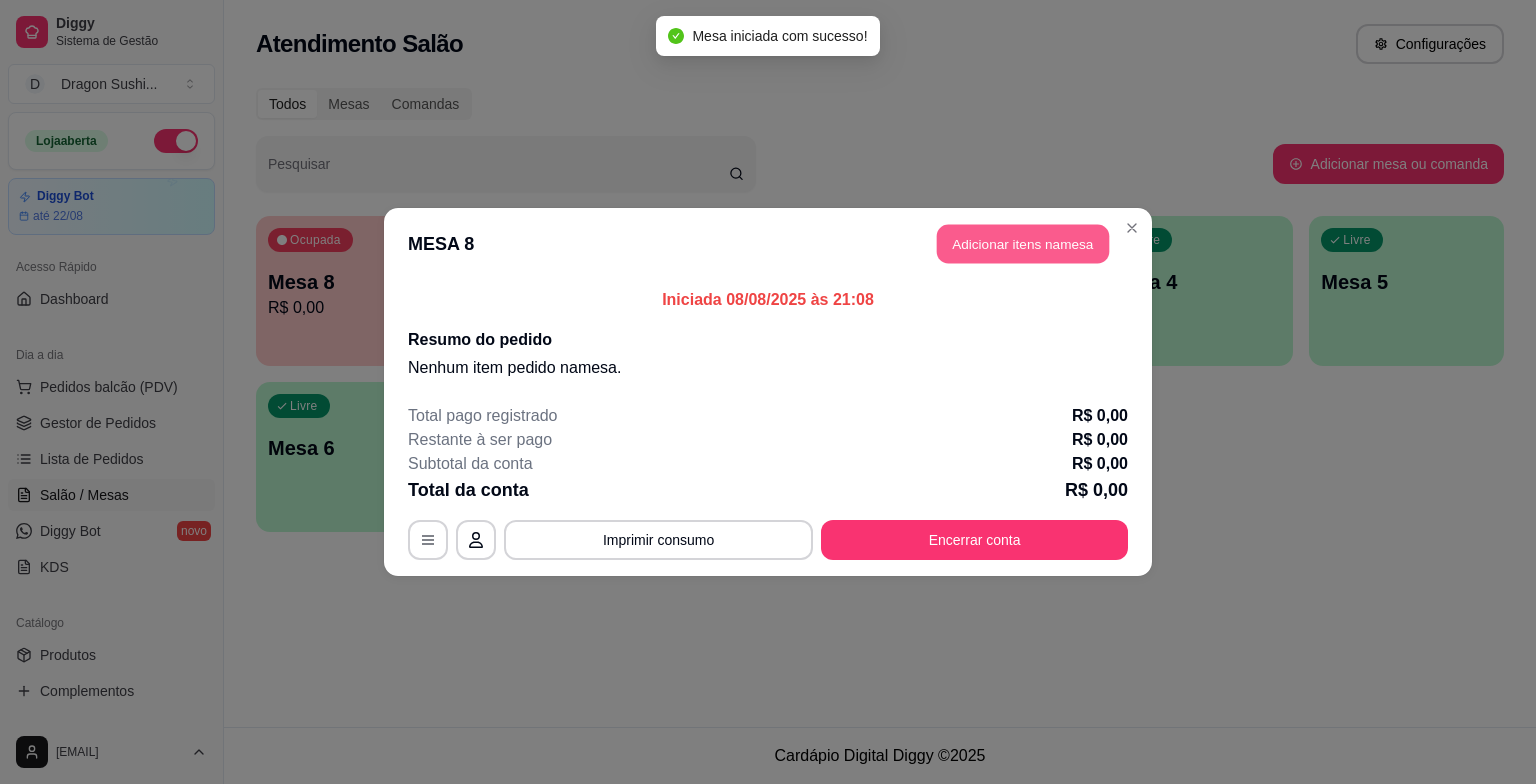 click on "Adicionar itens na  mesa" at bounding box center [1023, 244] 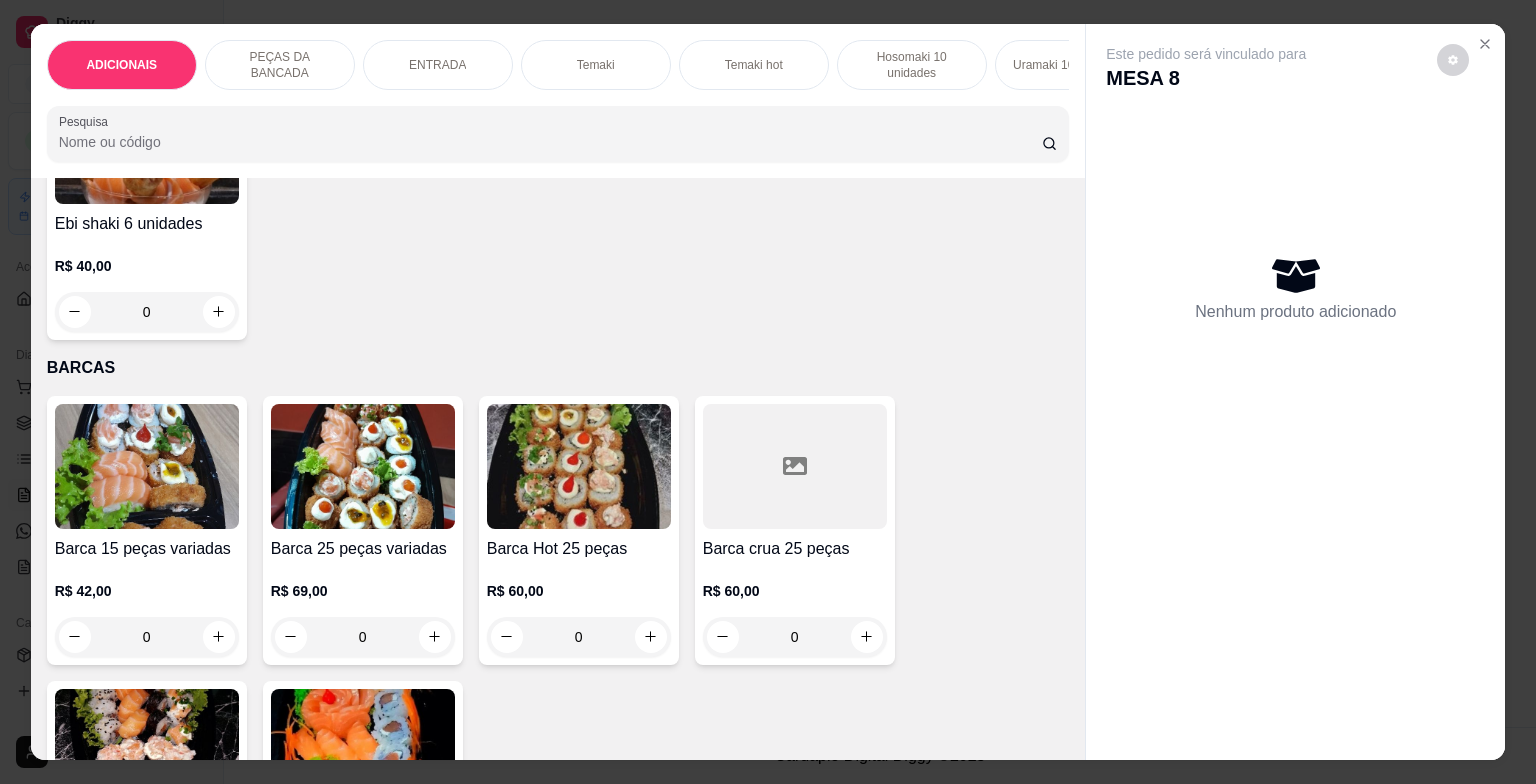 scroll, scrollTop: 5000, scrollLeft: 0, axis: vertical 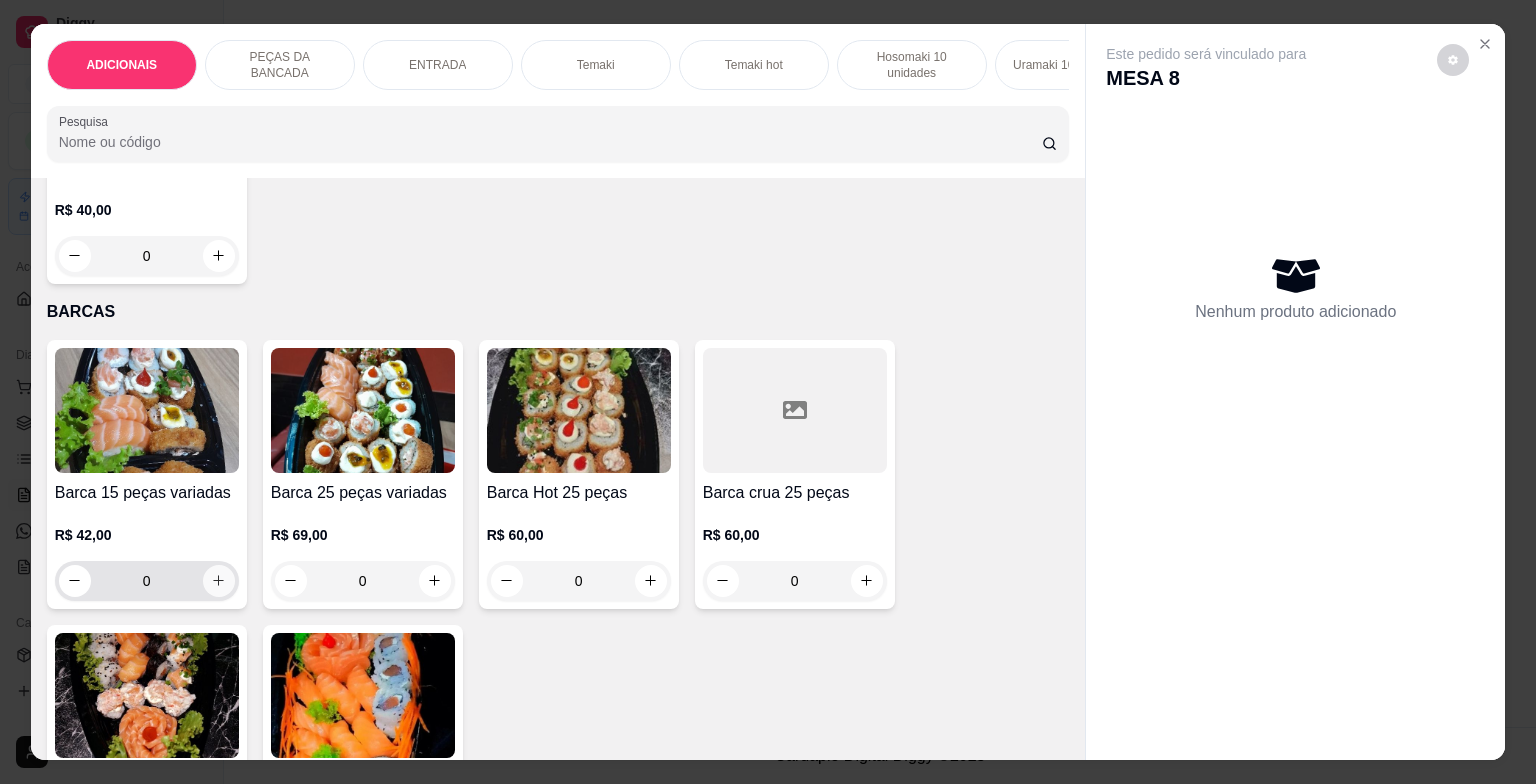 click at bounding box center [219, 581] 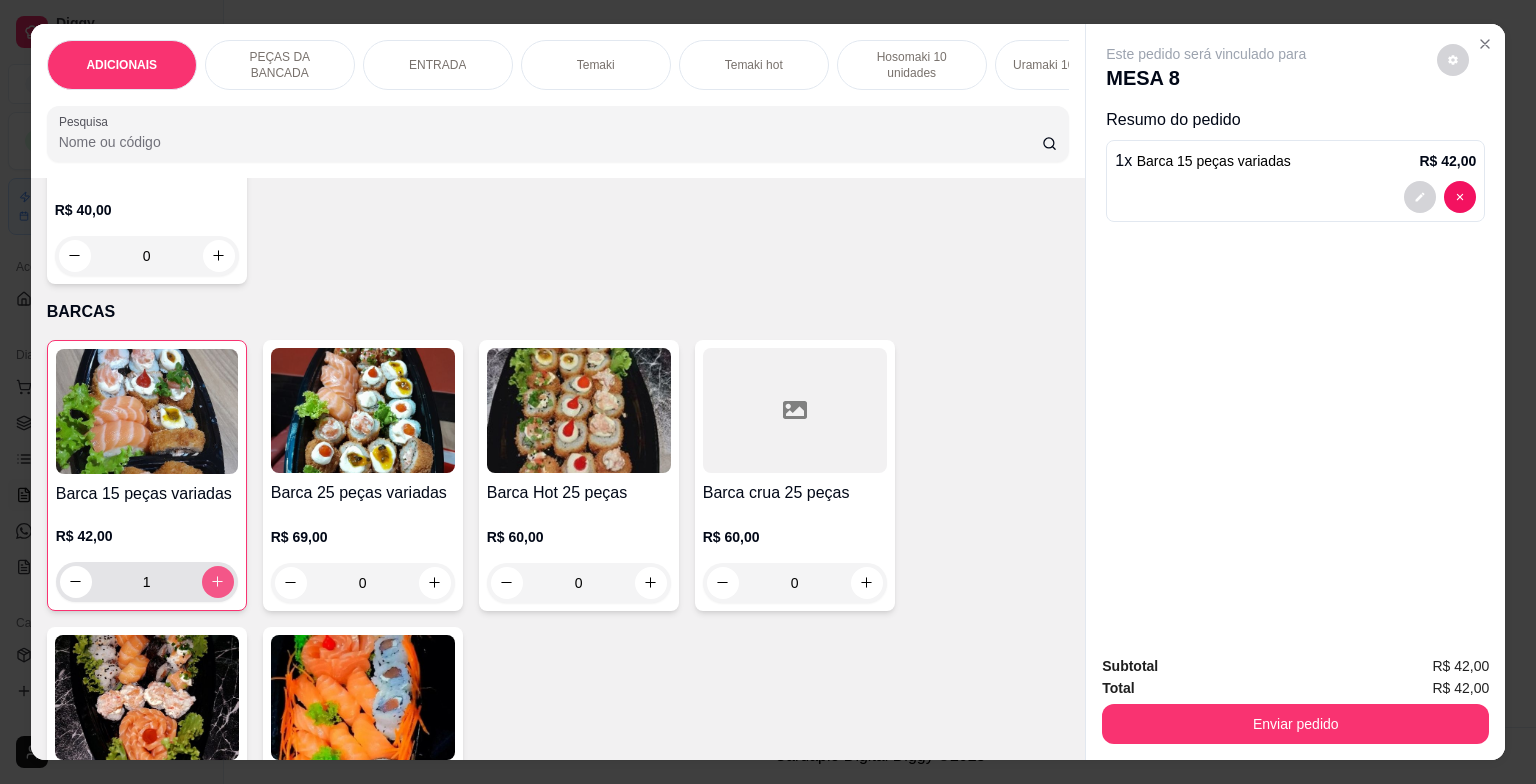 type on "1" 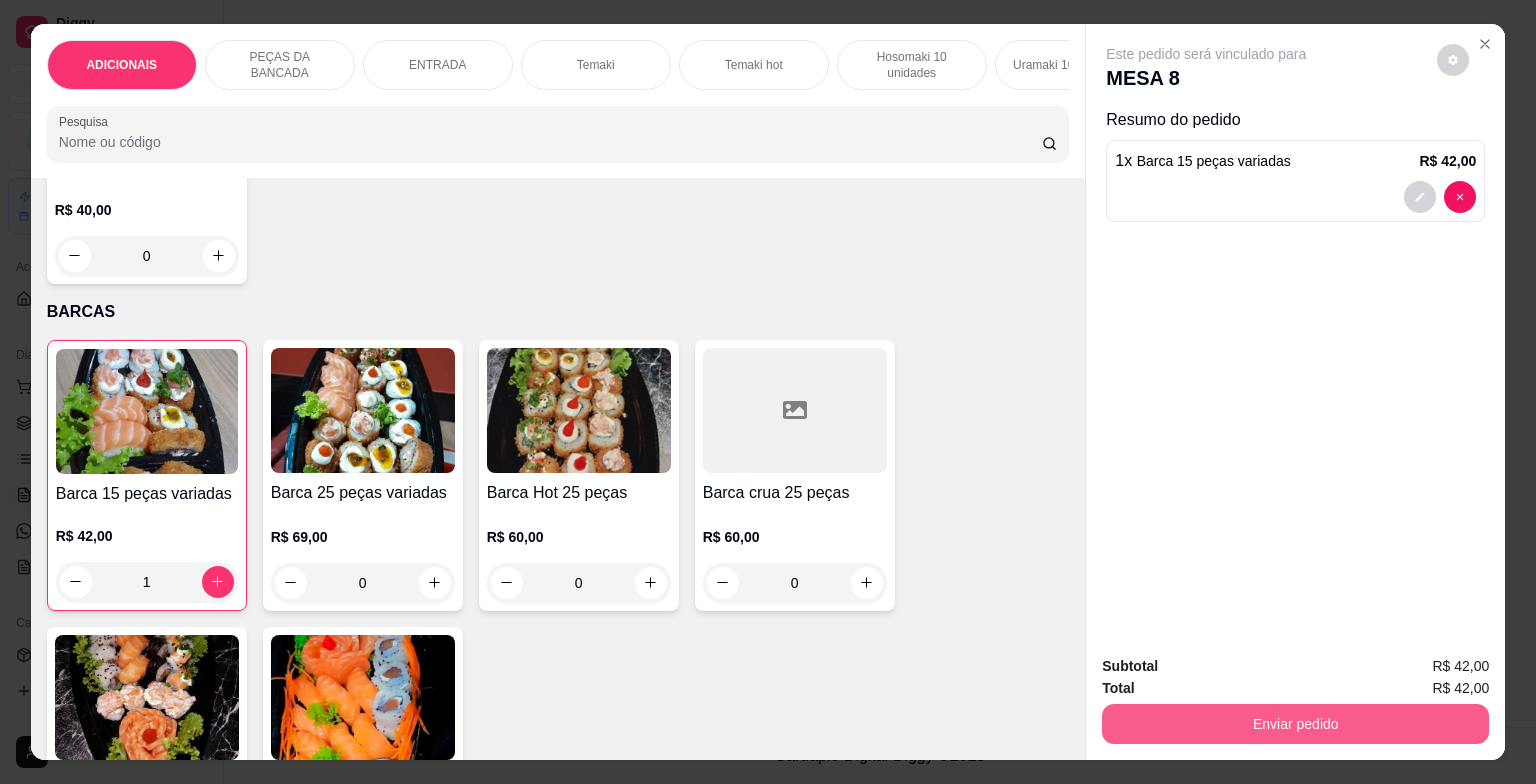 click on "Enviar pedido" at bounding box center (1295, 724) 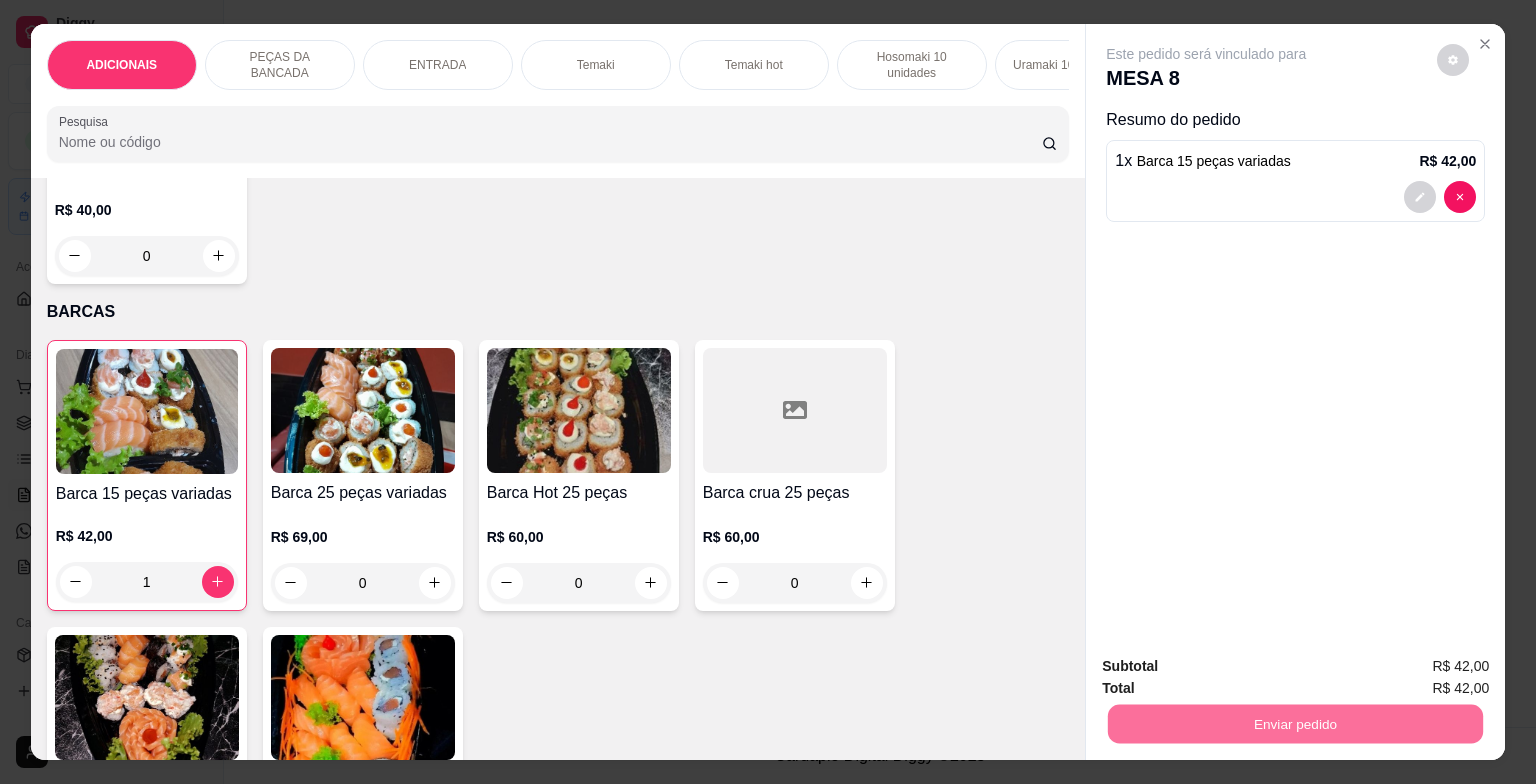 click on "Não registrar e enviar pedido" at bounding box center (1229, 668) 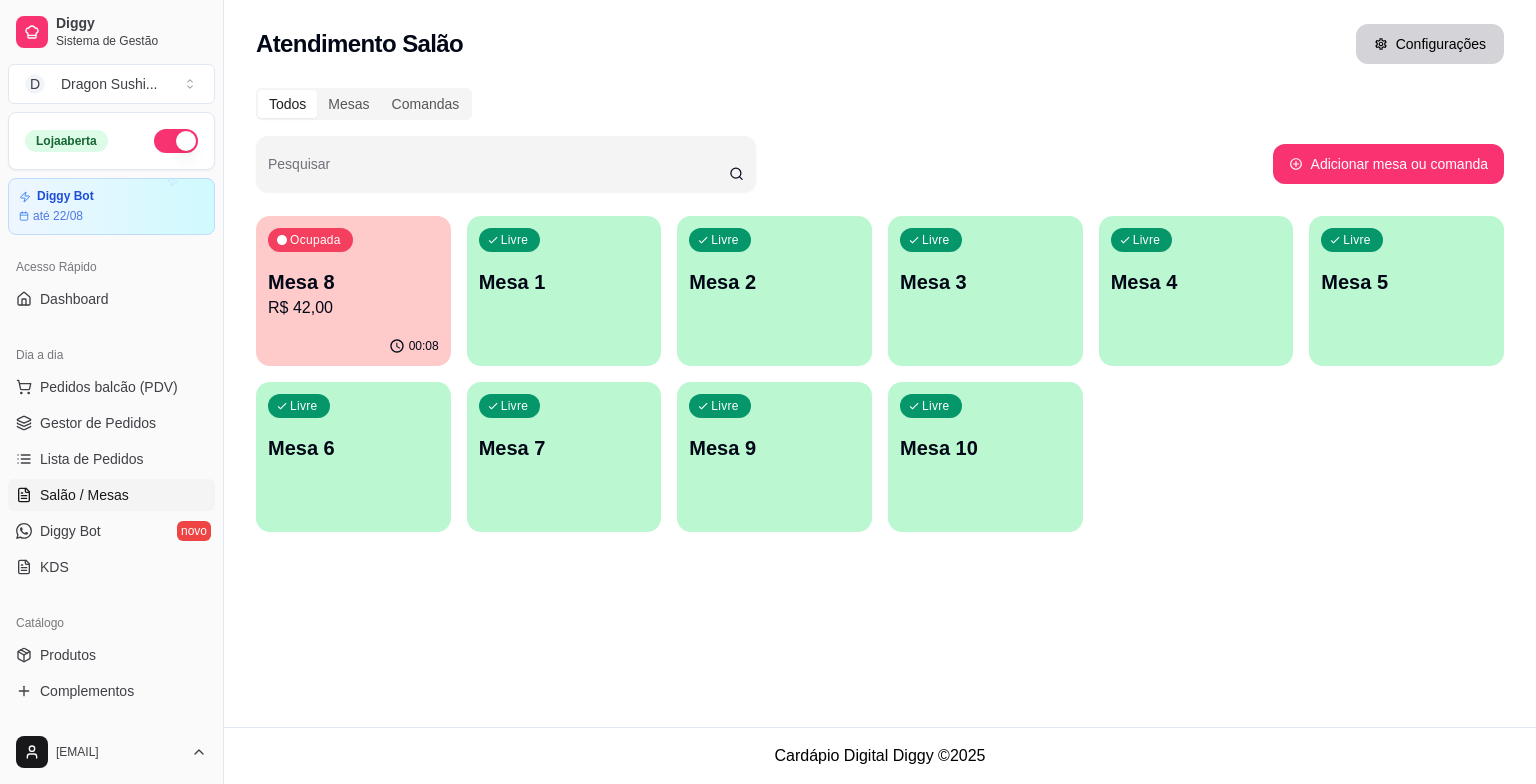 click on "Configurações" at bounding box center [1430, 44] 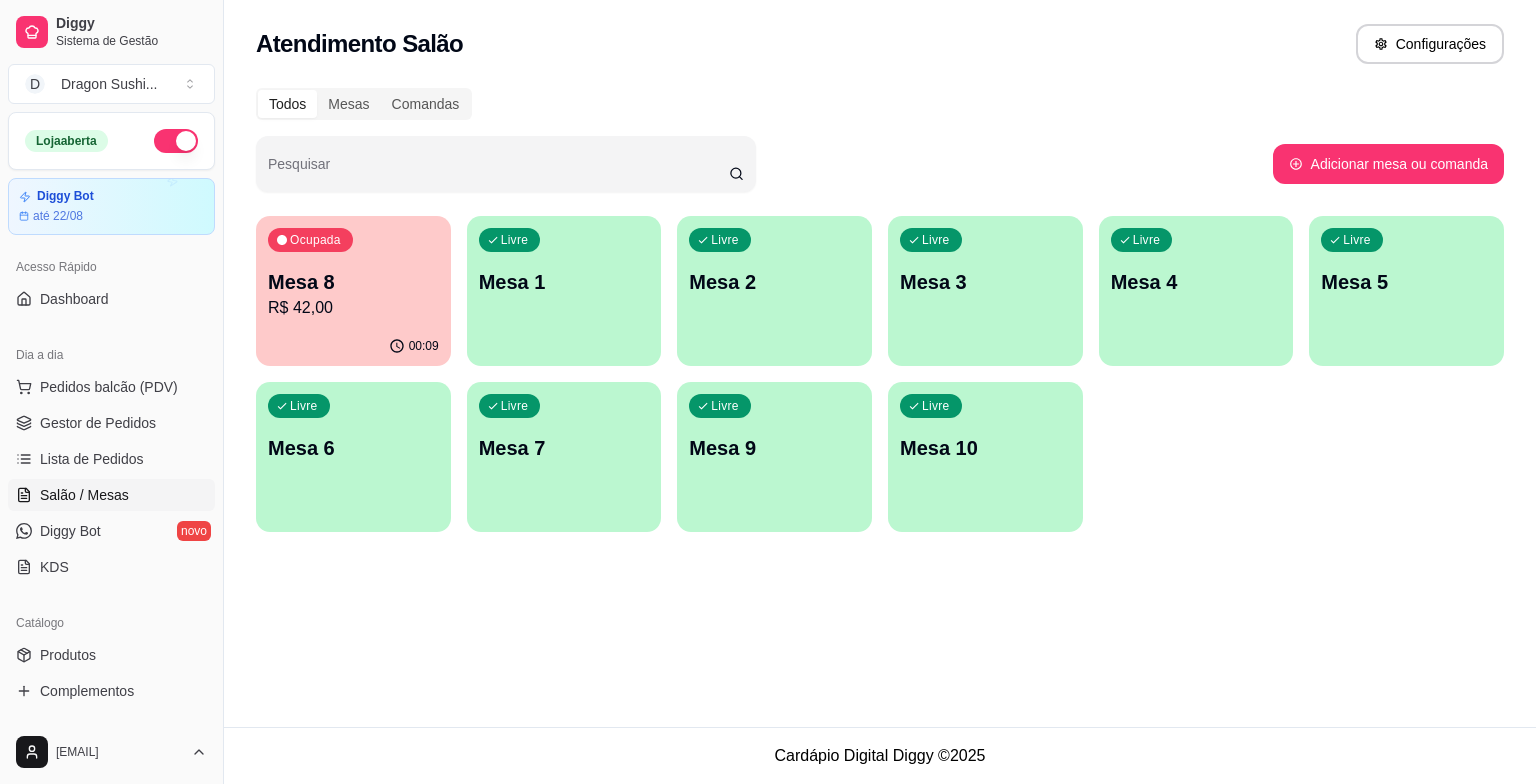 click on "00:09" at bounding box center [353, 346] 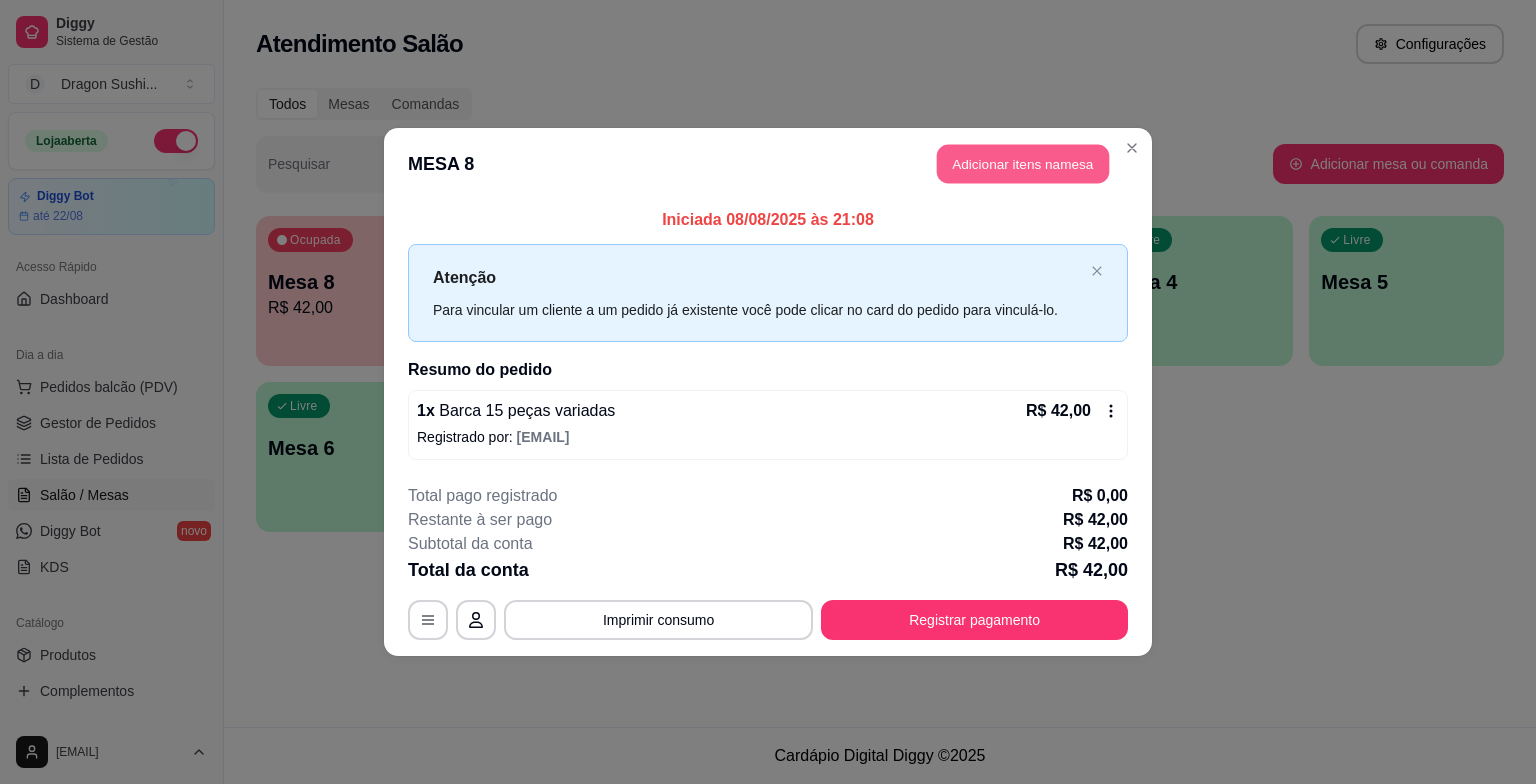 click on "Adicionar itens na  mesa" at bounding box center (1023, 164) 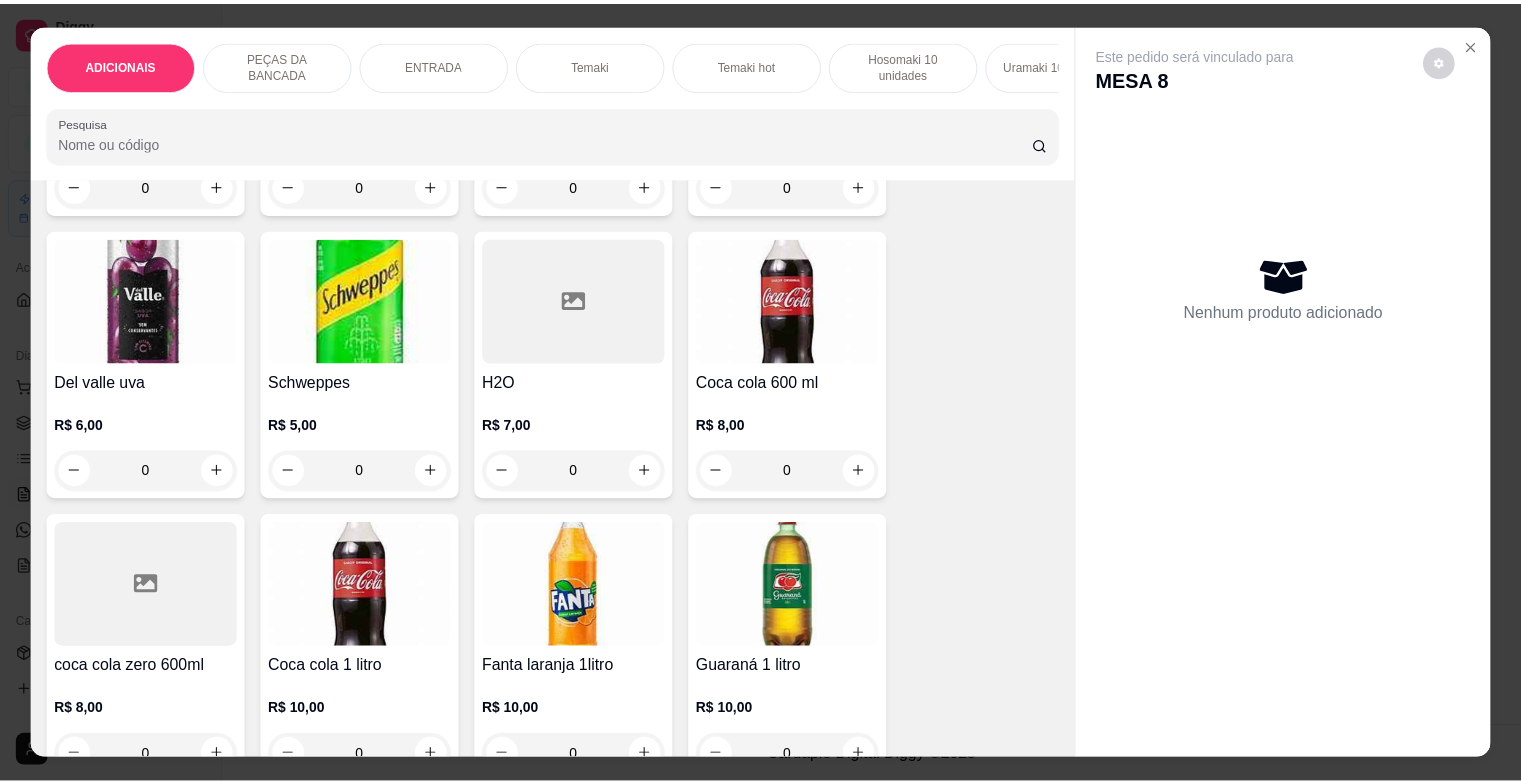 scroll, scrollTop: 7000, scrollLeft: 0, axis: vertical 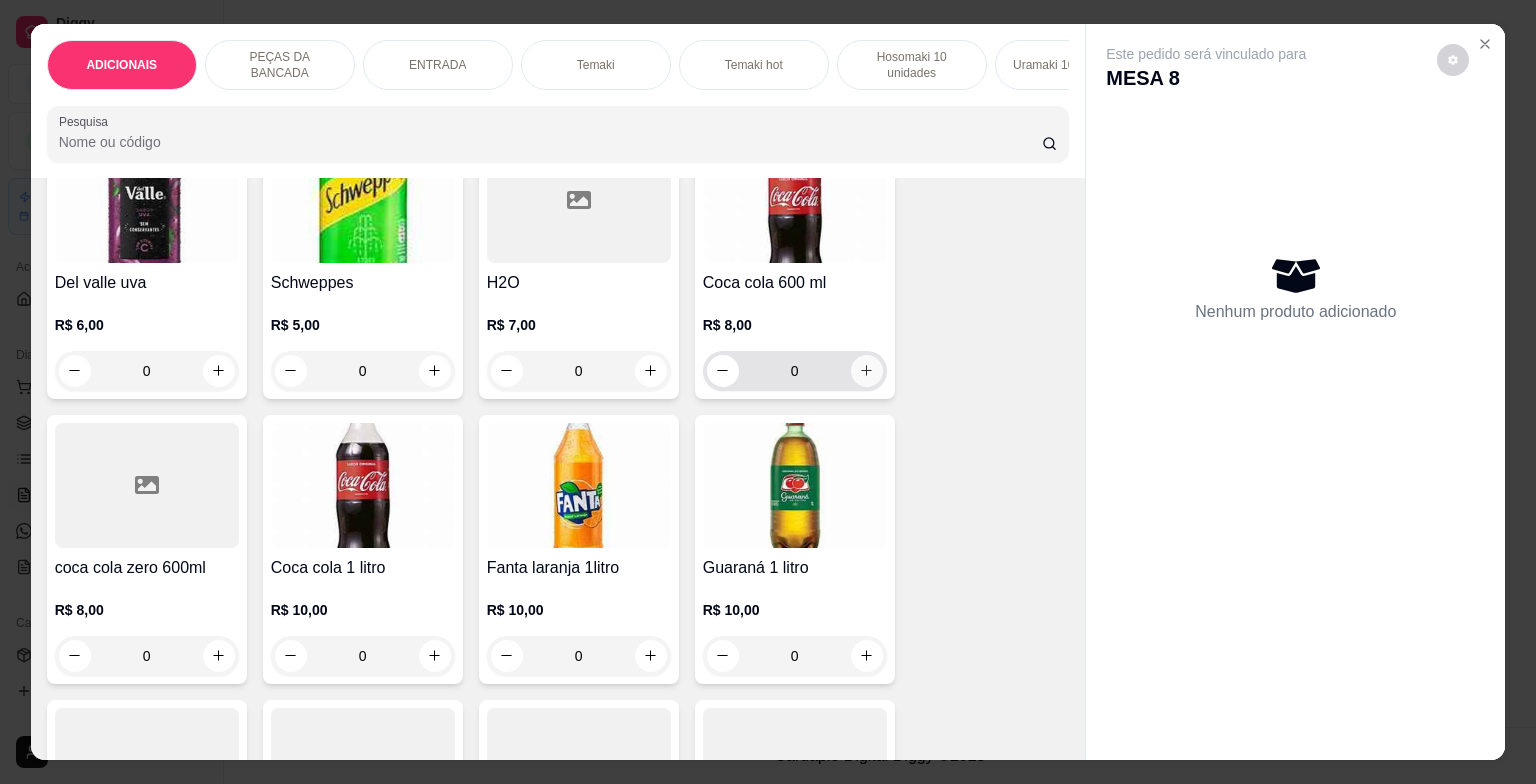 click at bounding box center (867, 371) 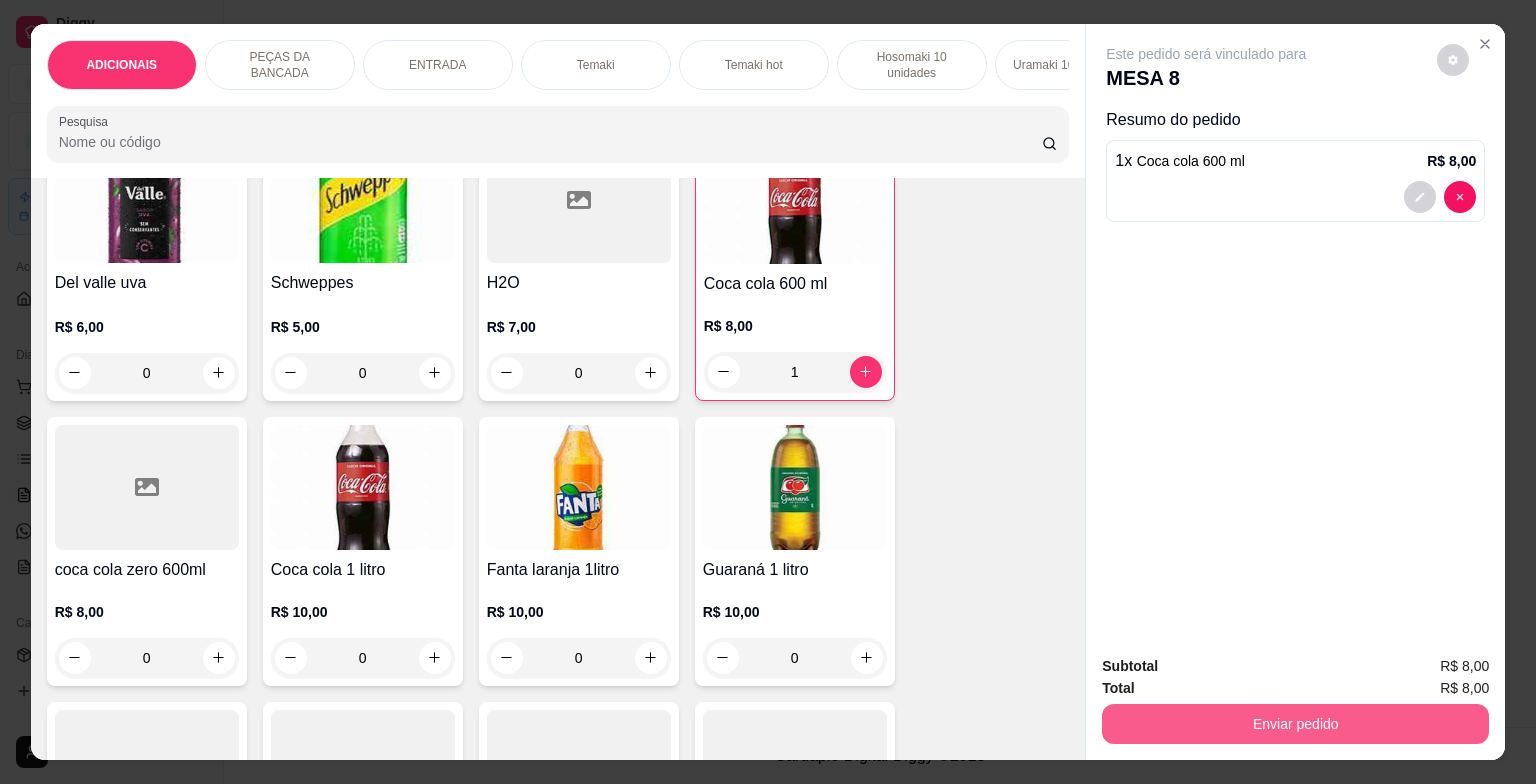 click on "Enviar pedido" at bounding box center (1295, 724) 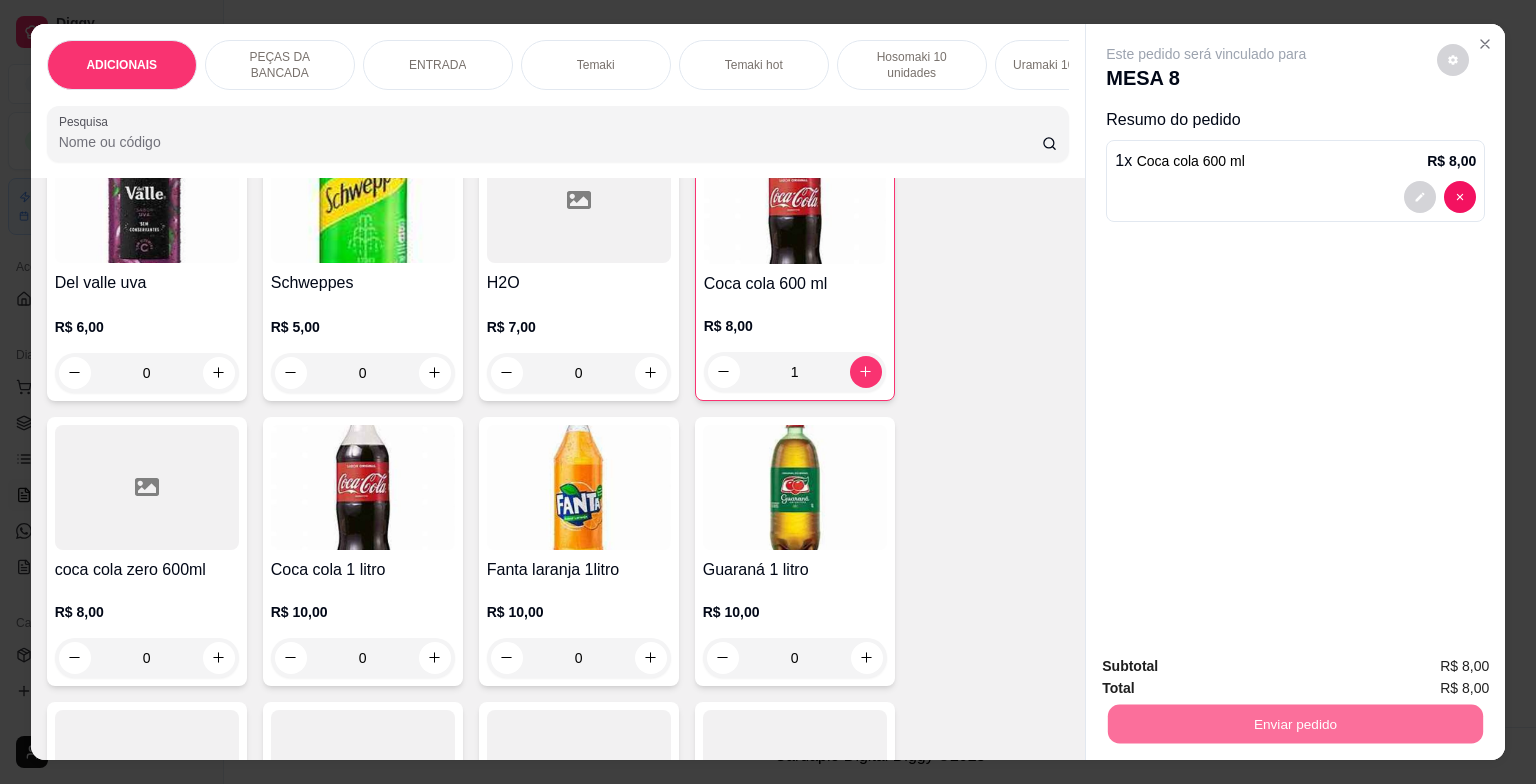 click on "Não registrar e enviar pedido" at bounding box center [1229, 668] 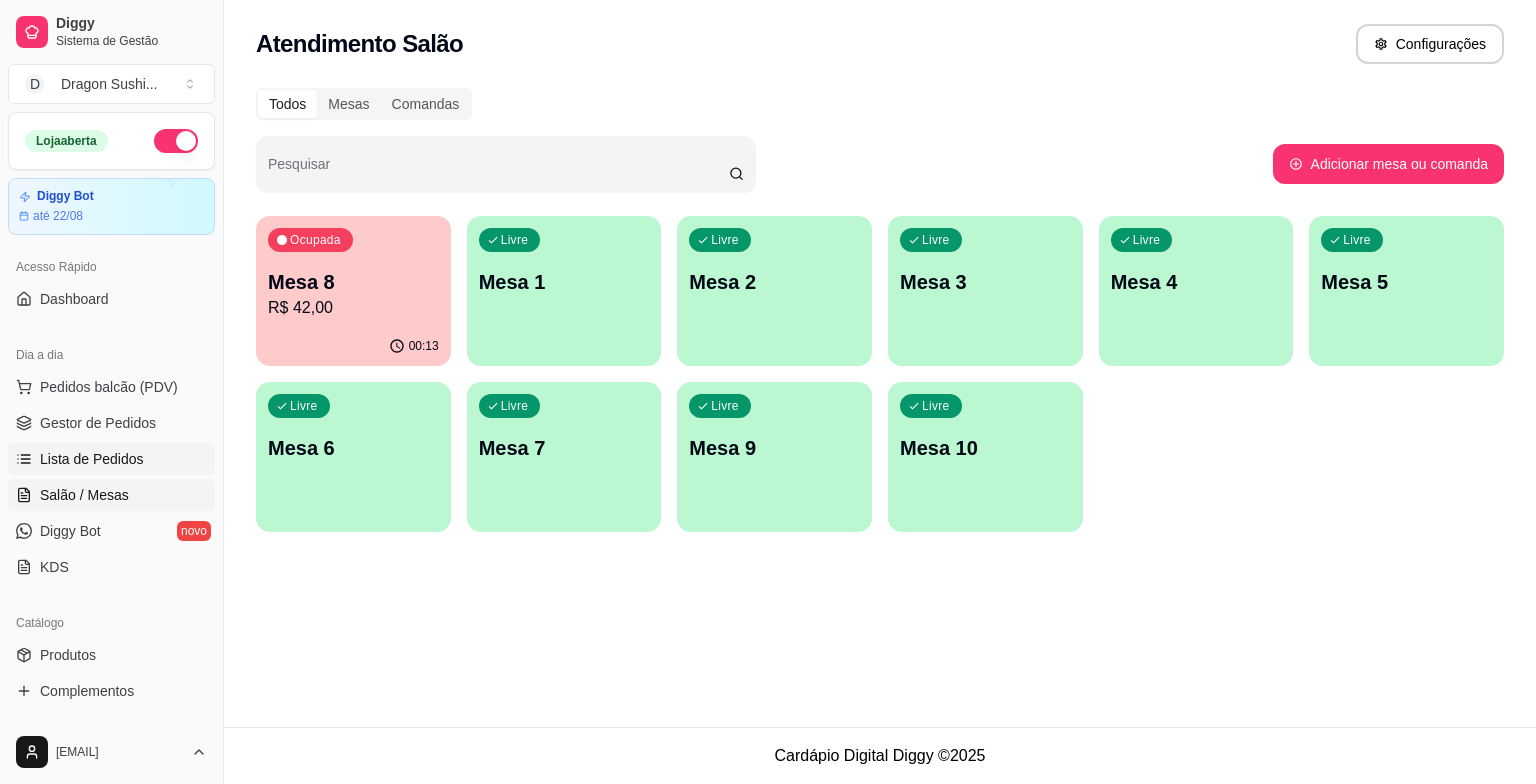 click on "Lista de Pedidos" at bounding box center (92, 459) 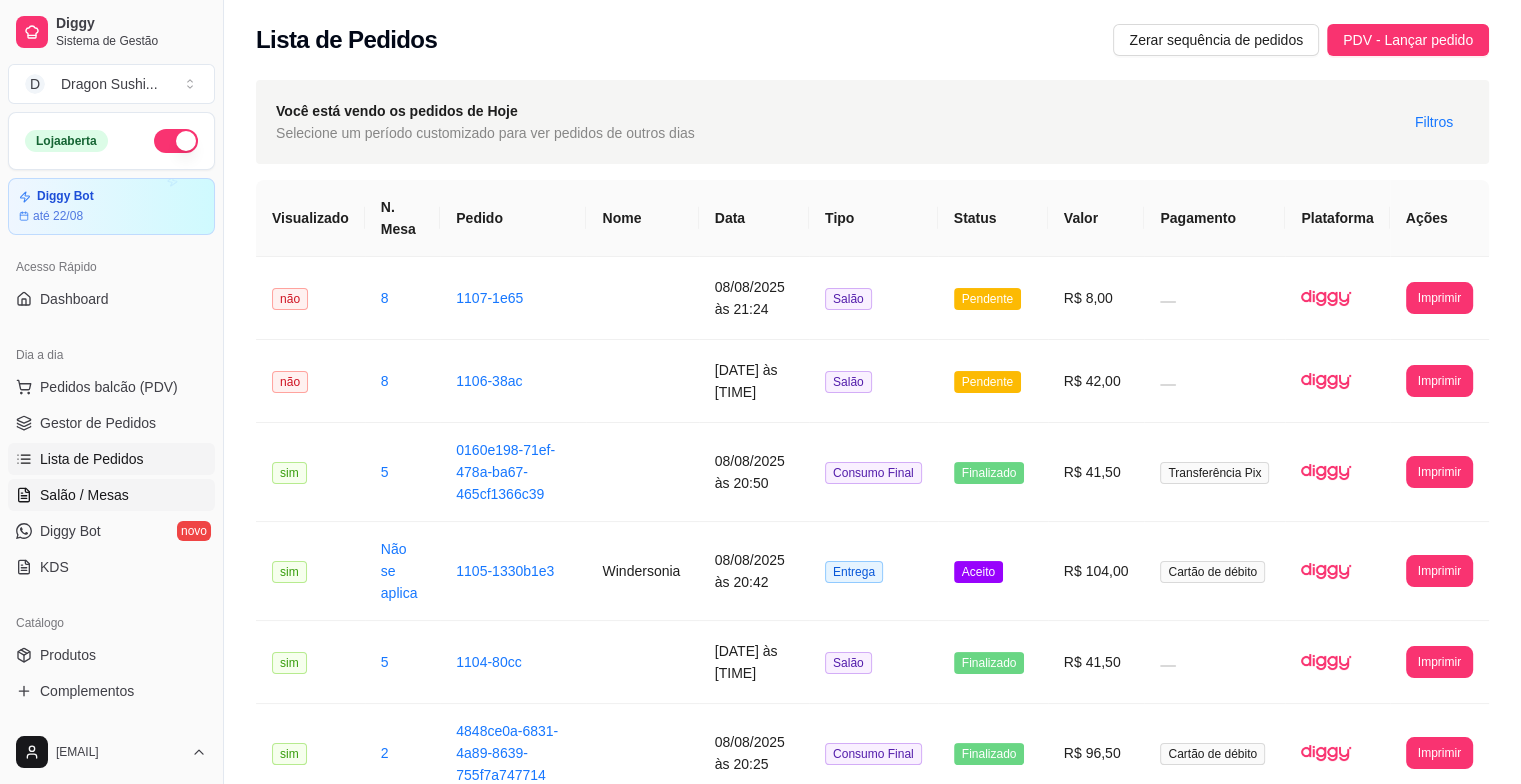 click on "Salão / Mesas" at bounding box center [84, 495] 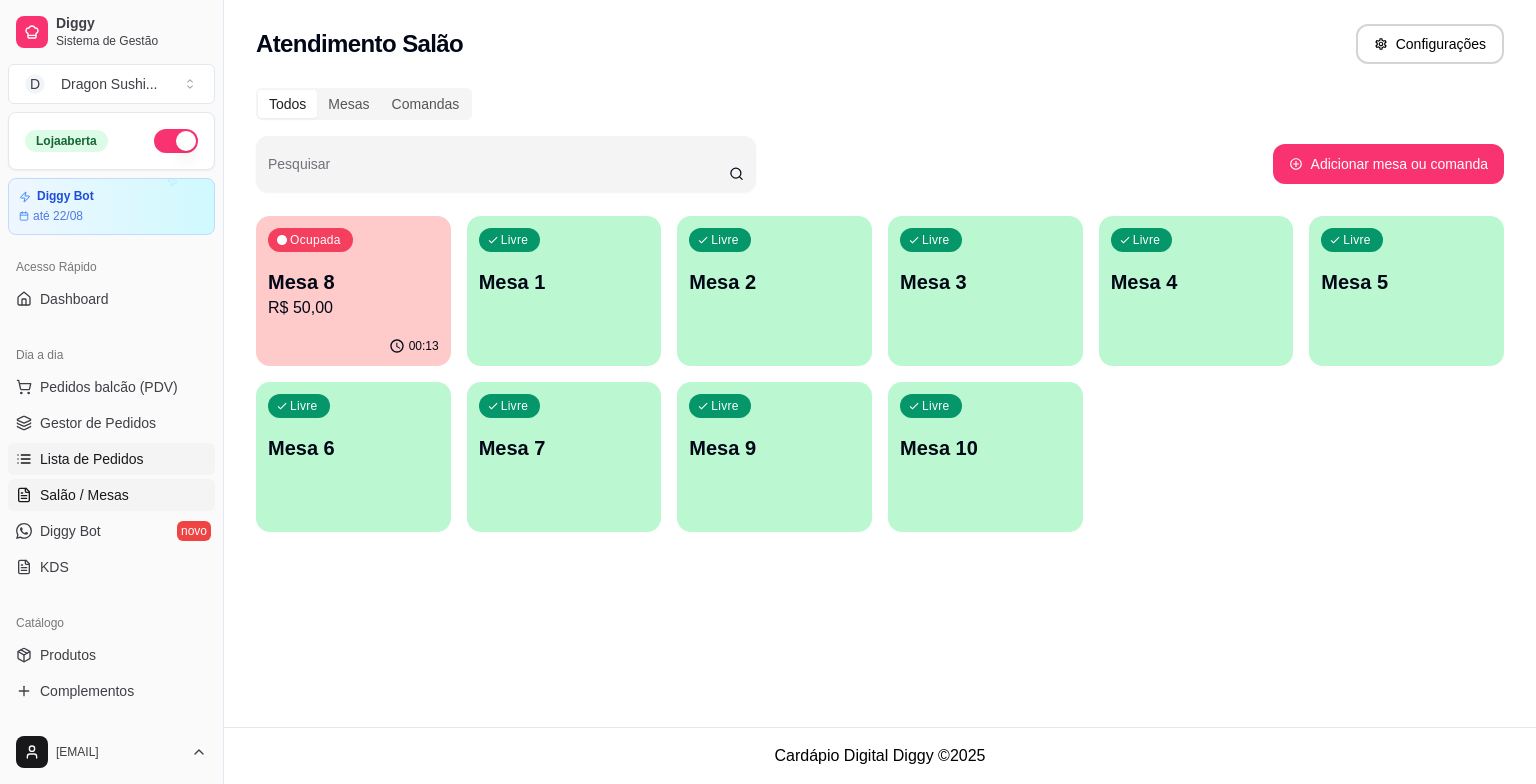 click on "Lista de Pedidos" at bounding box center [92, 459] 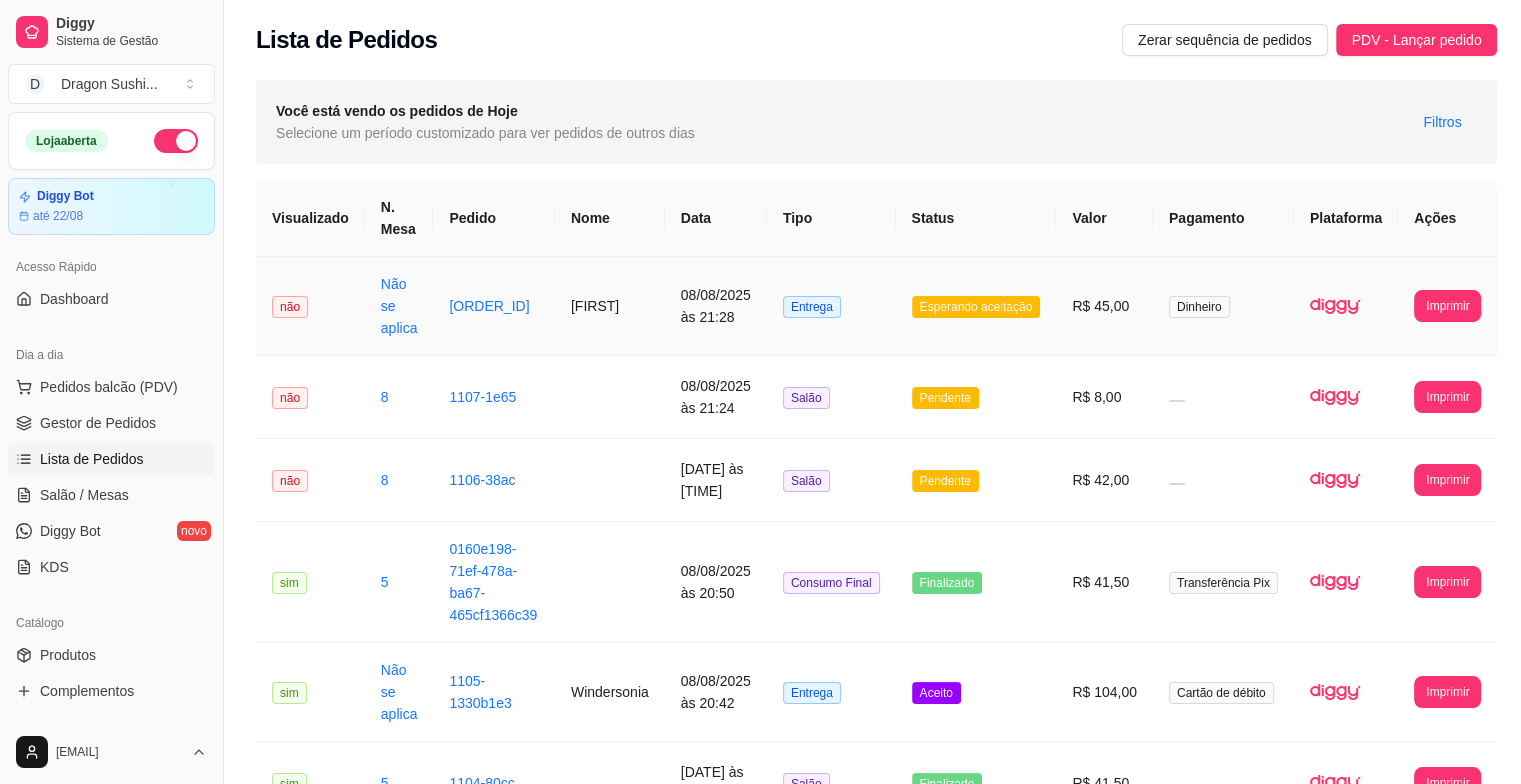 click on "Esperando aceitação" at bounding box center (976, 306) 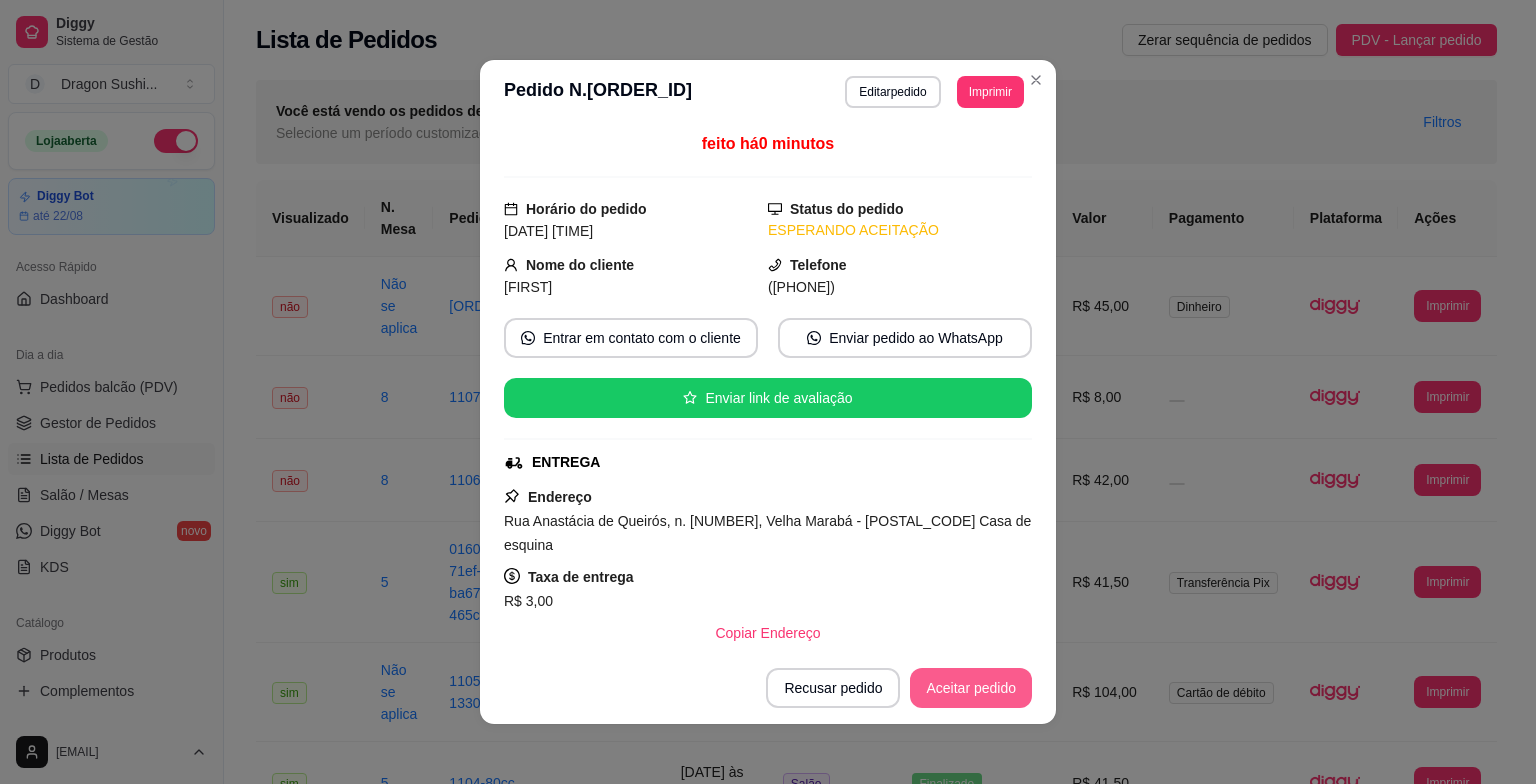 click on "Aceitar pedido" at bounding box center (971, 688) 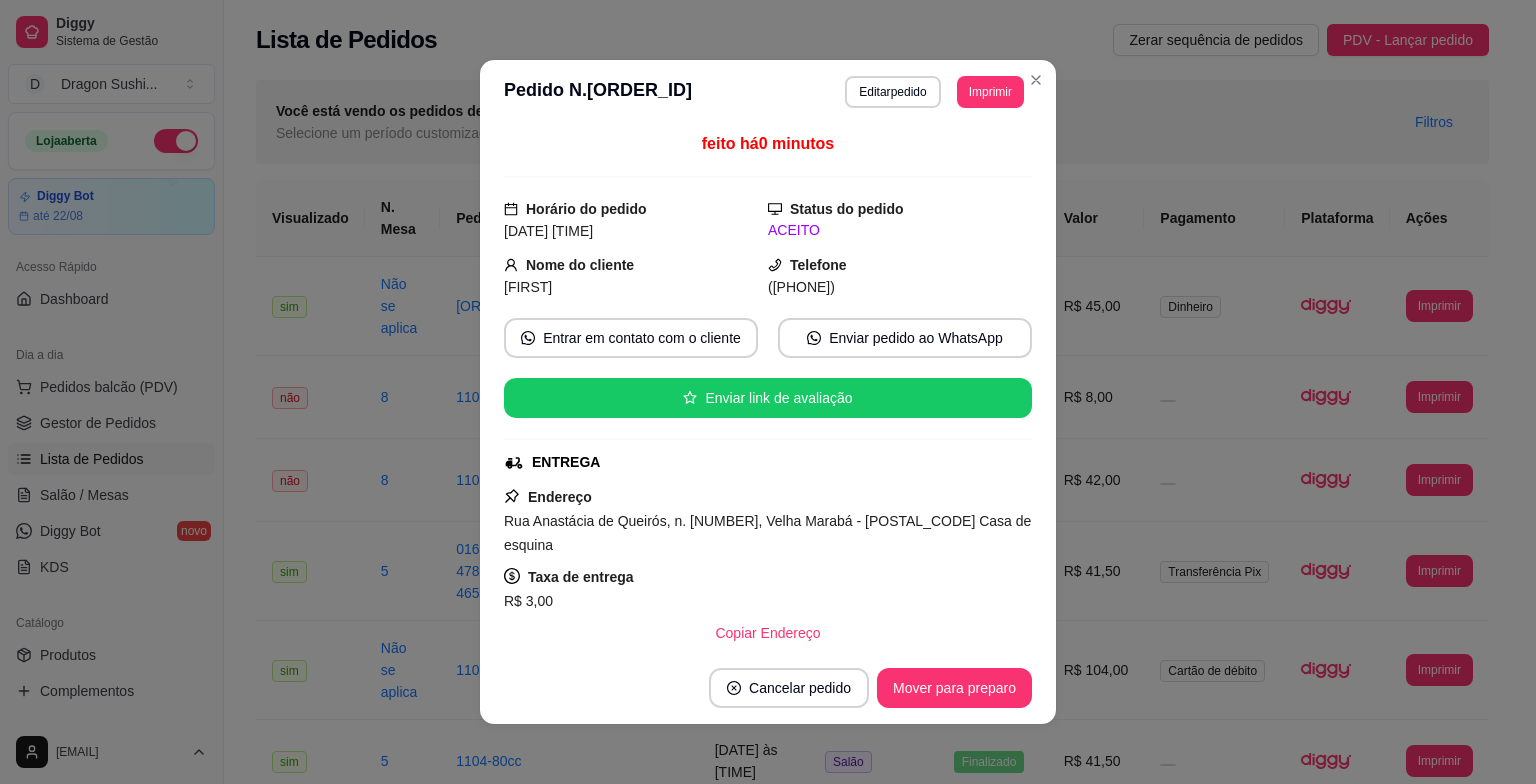 drag, startPoint x: 1184, startPoint y: 573, endPoint x: 1160, endPoint y: 590, distance: 29.410883 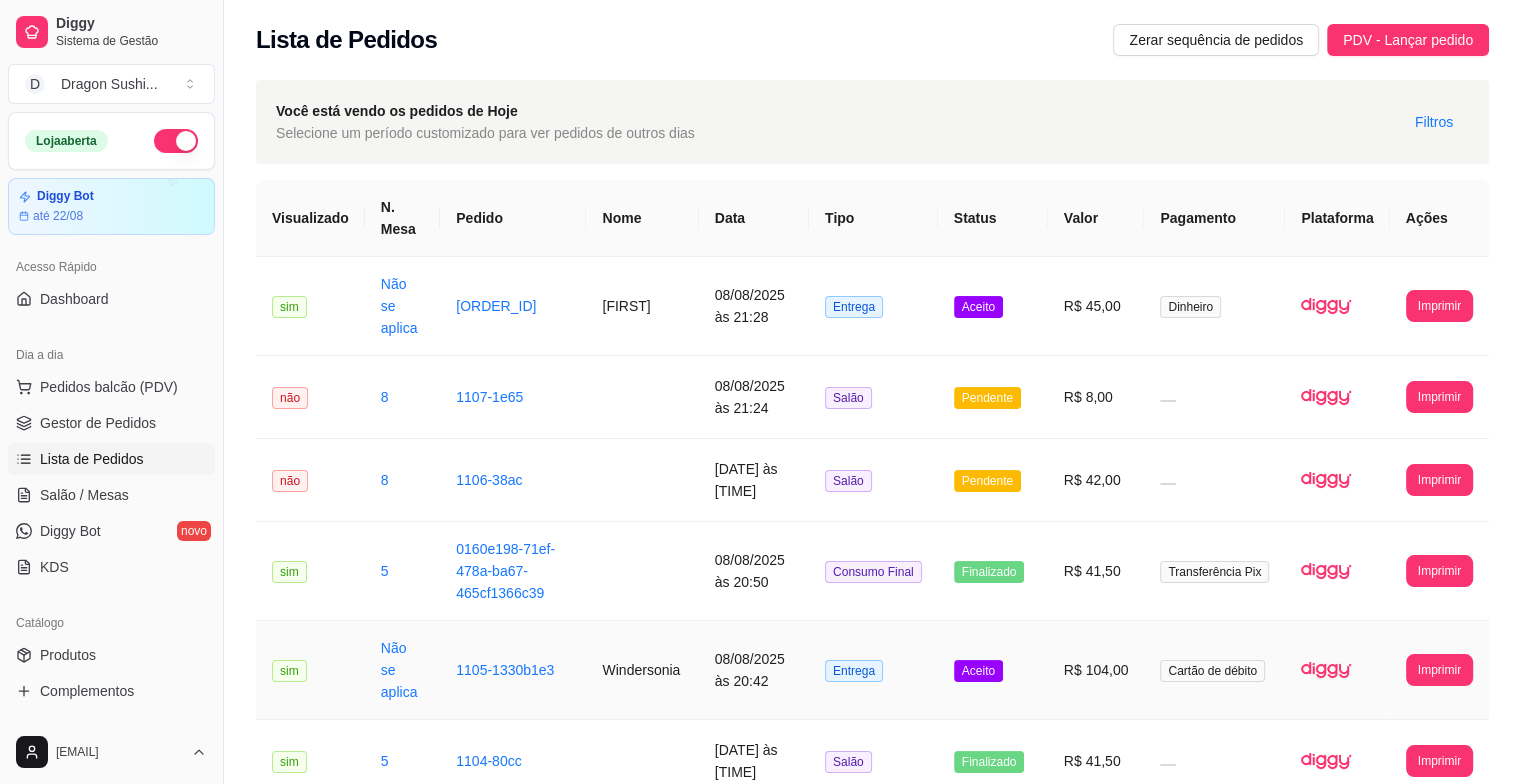 click on "Aceito" at bounding box center (993, 670) 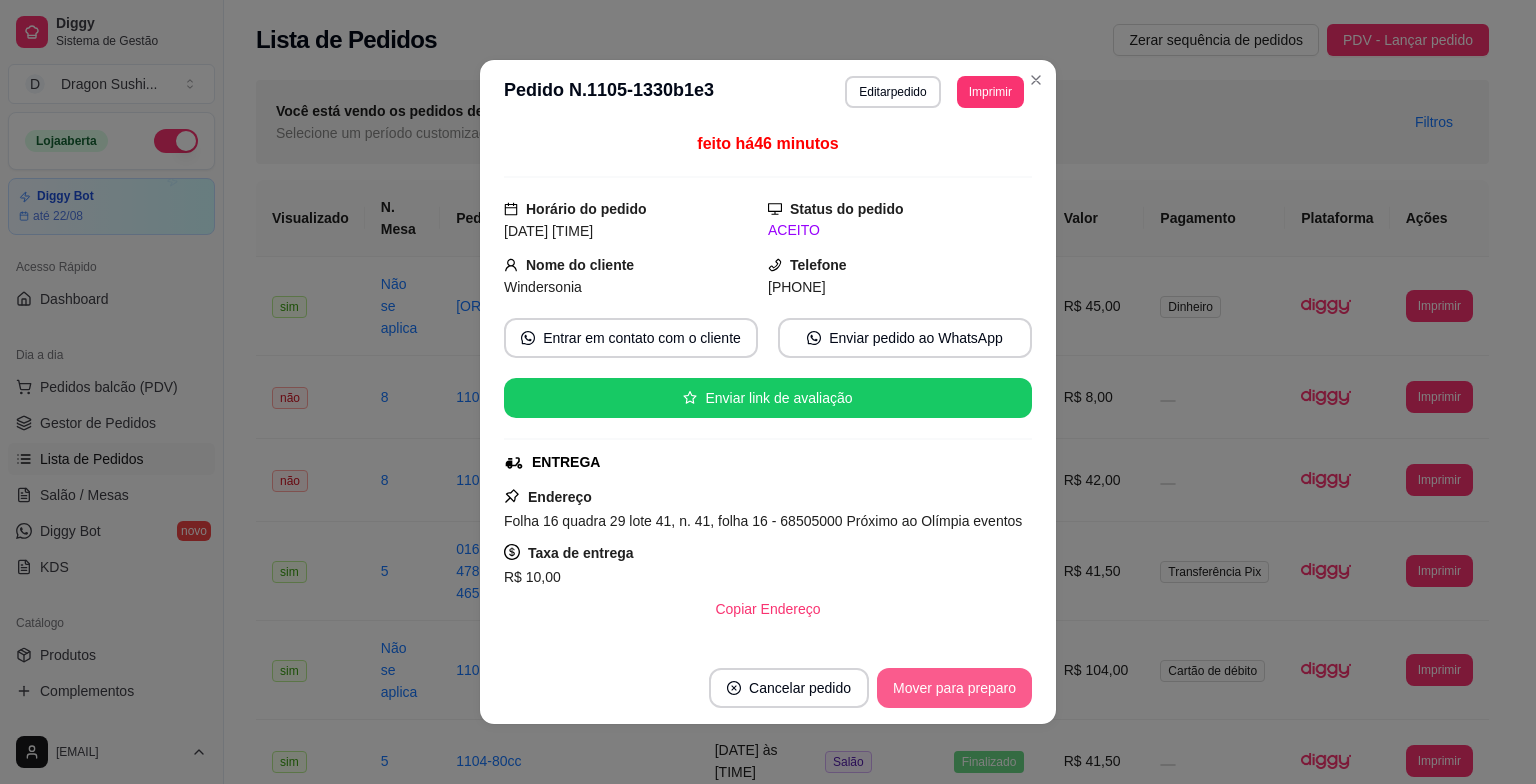 click on "Mover para preparo" at bounding box center (954, 688) 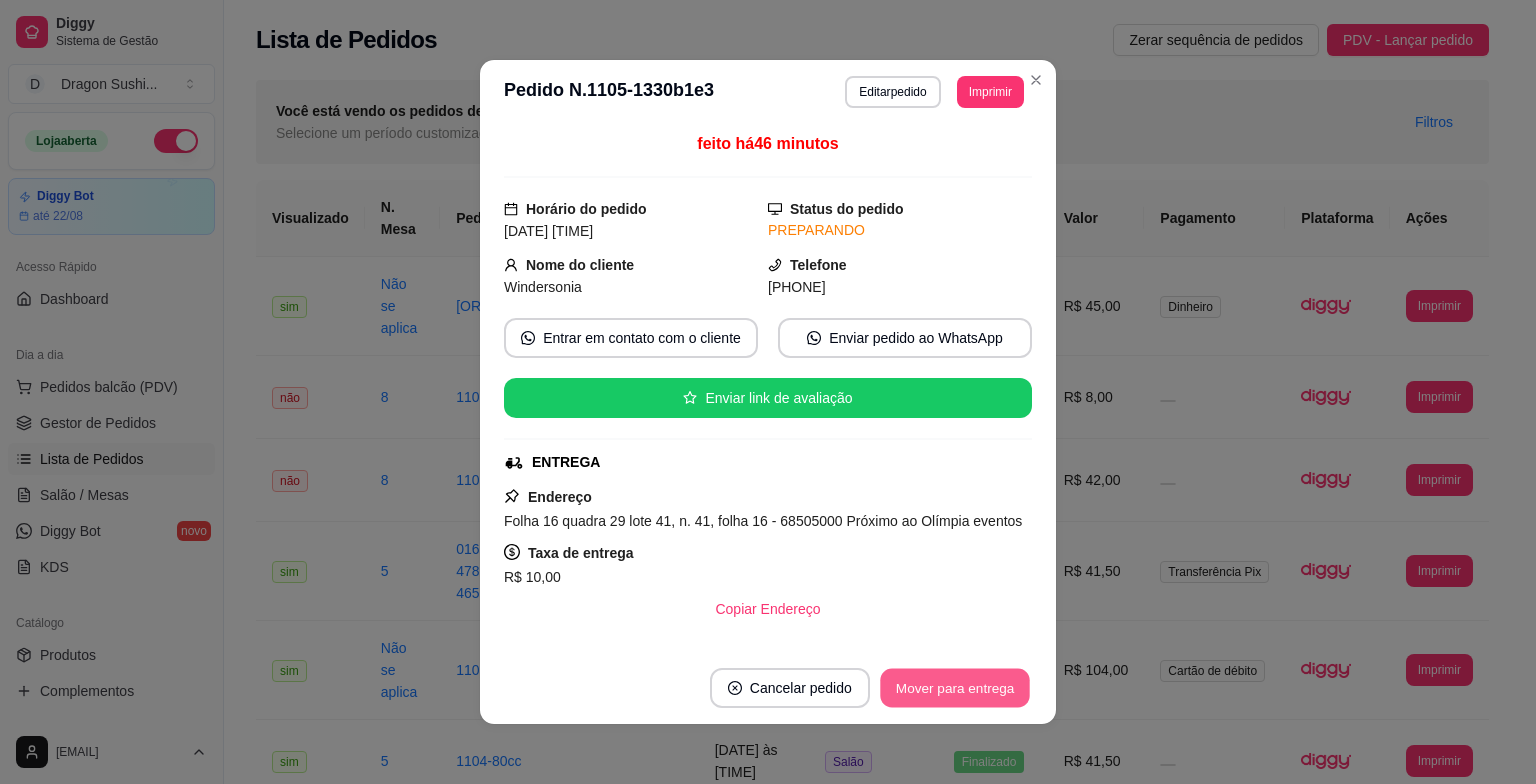 click on "Mover para entrega" at bounding box center [955, 688] 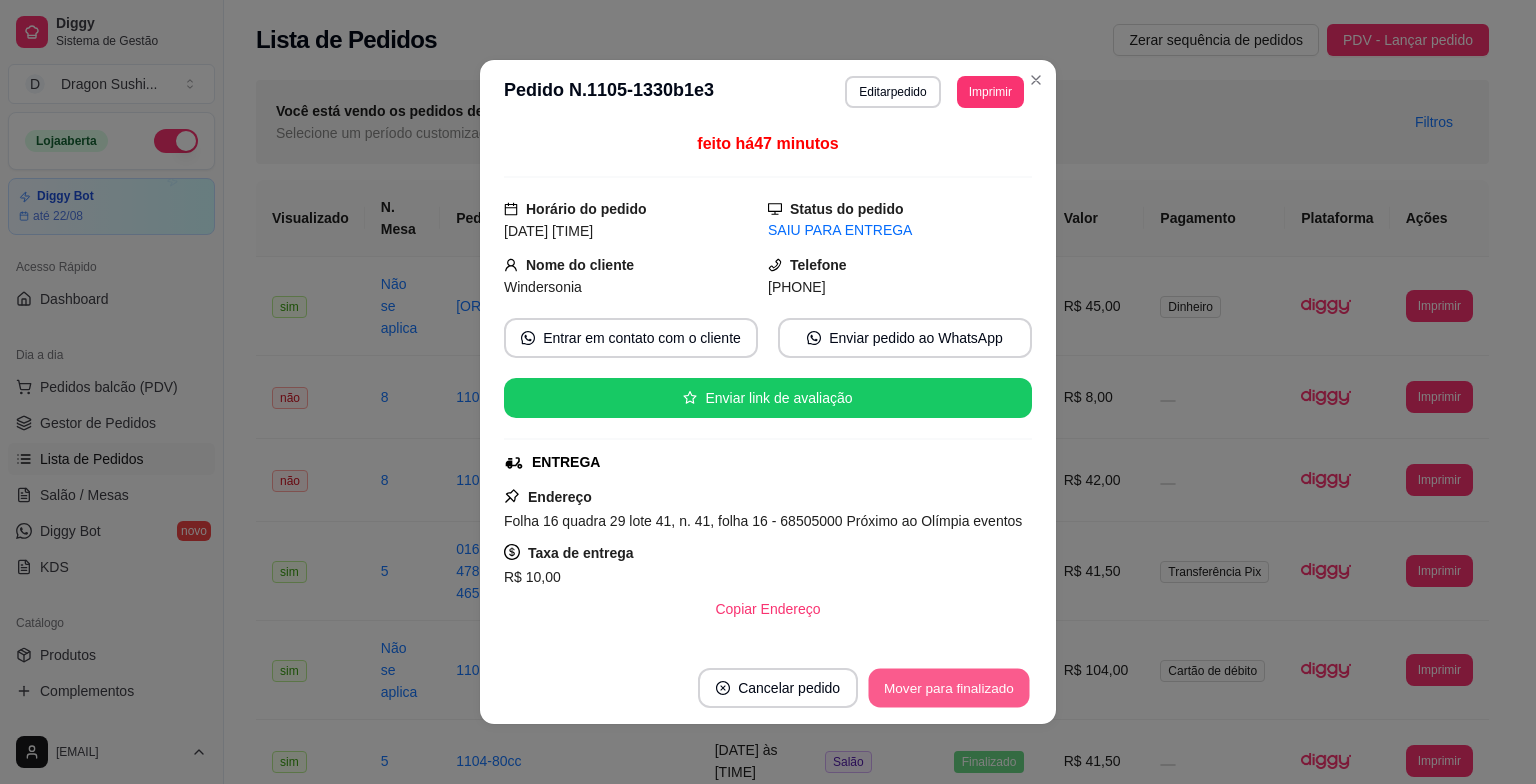 click on "Mover para finalizado" at bounding box center [949, 688] 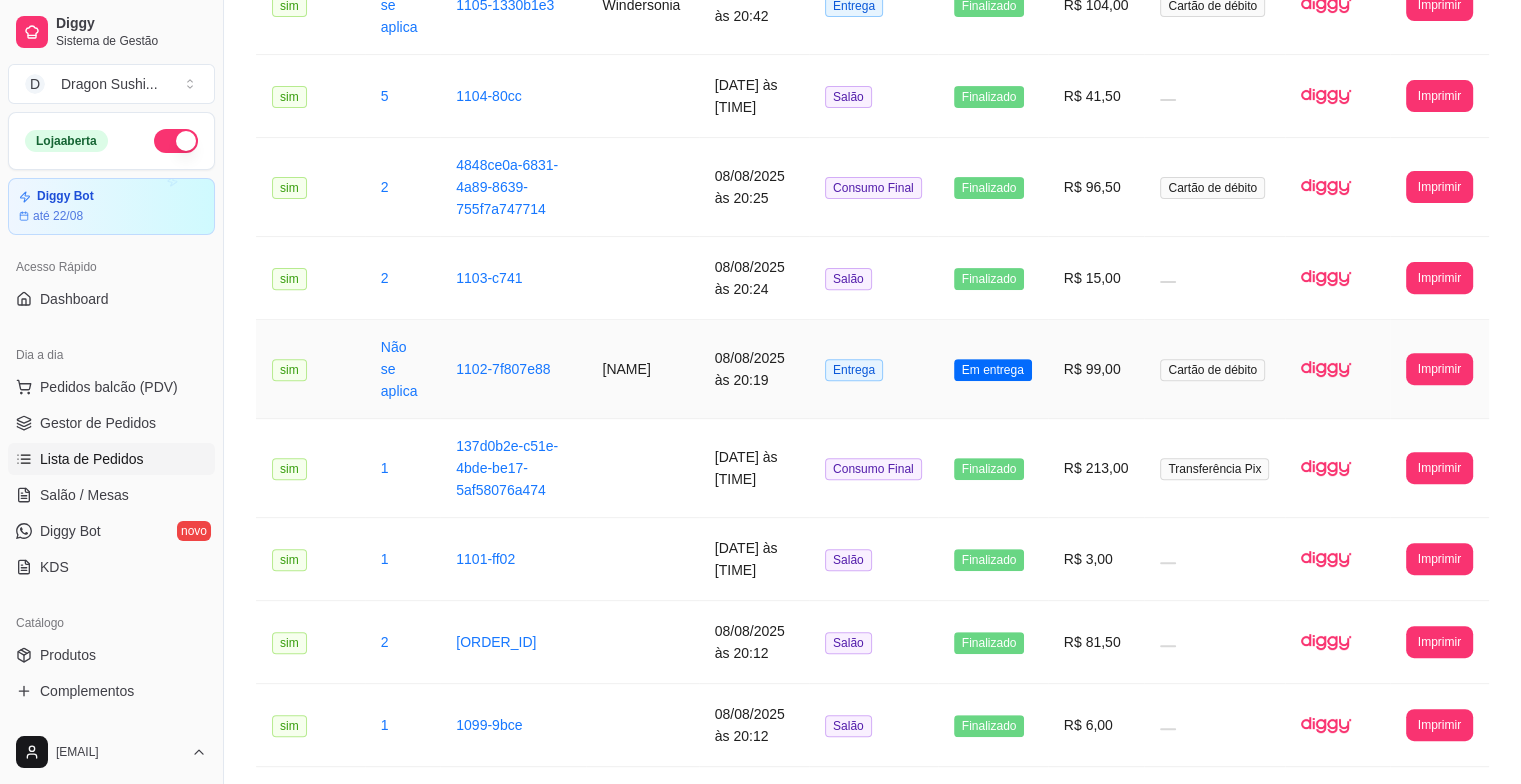 scroll, scrollTop: 700, scrollLeft: 0, axis: vertical 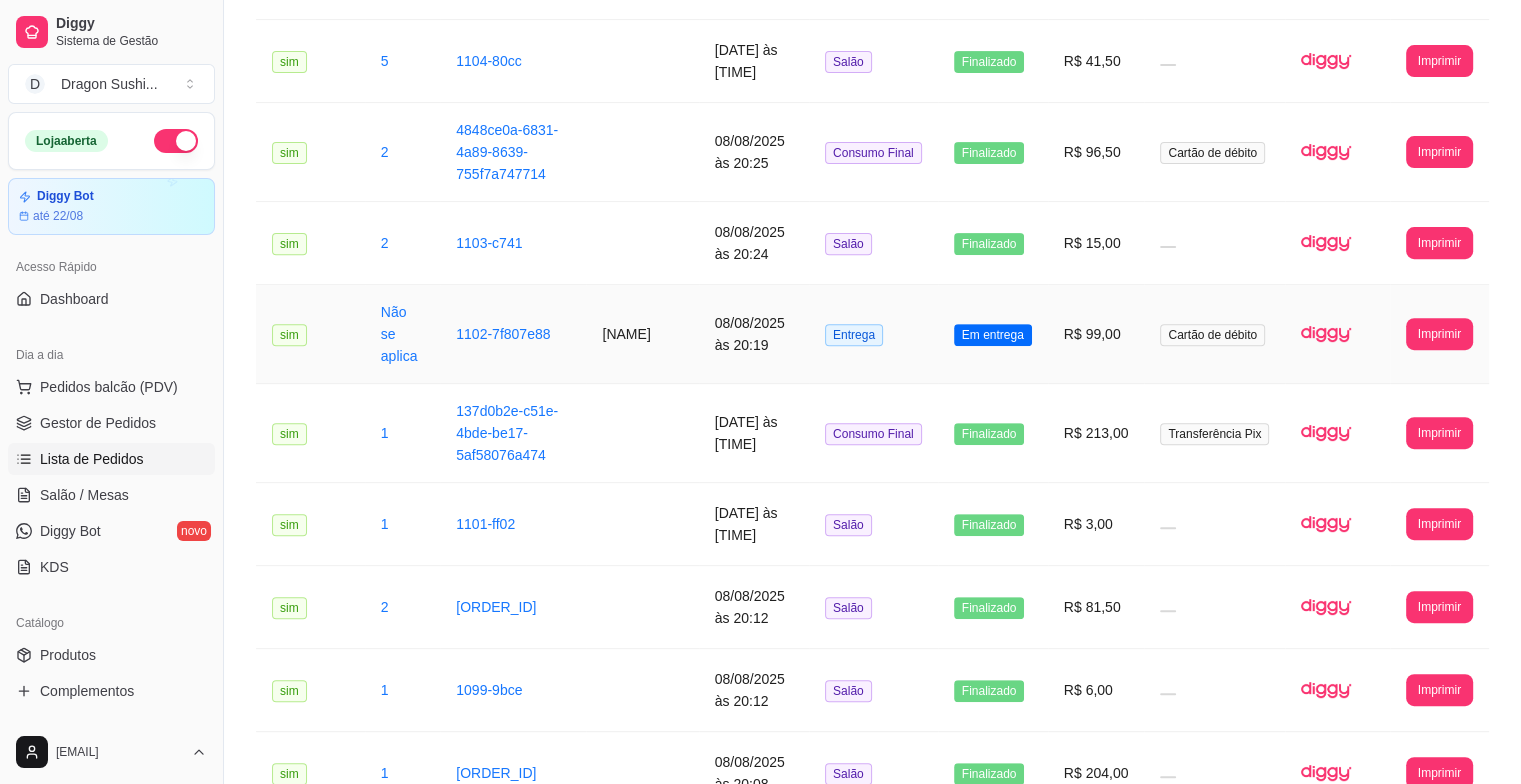 click on "Em entrega" at bounding box center (993, 335) 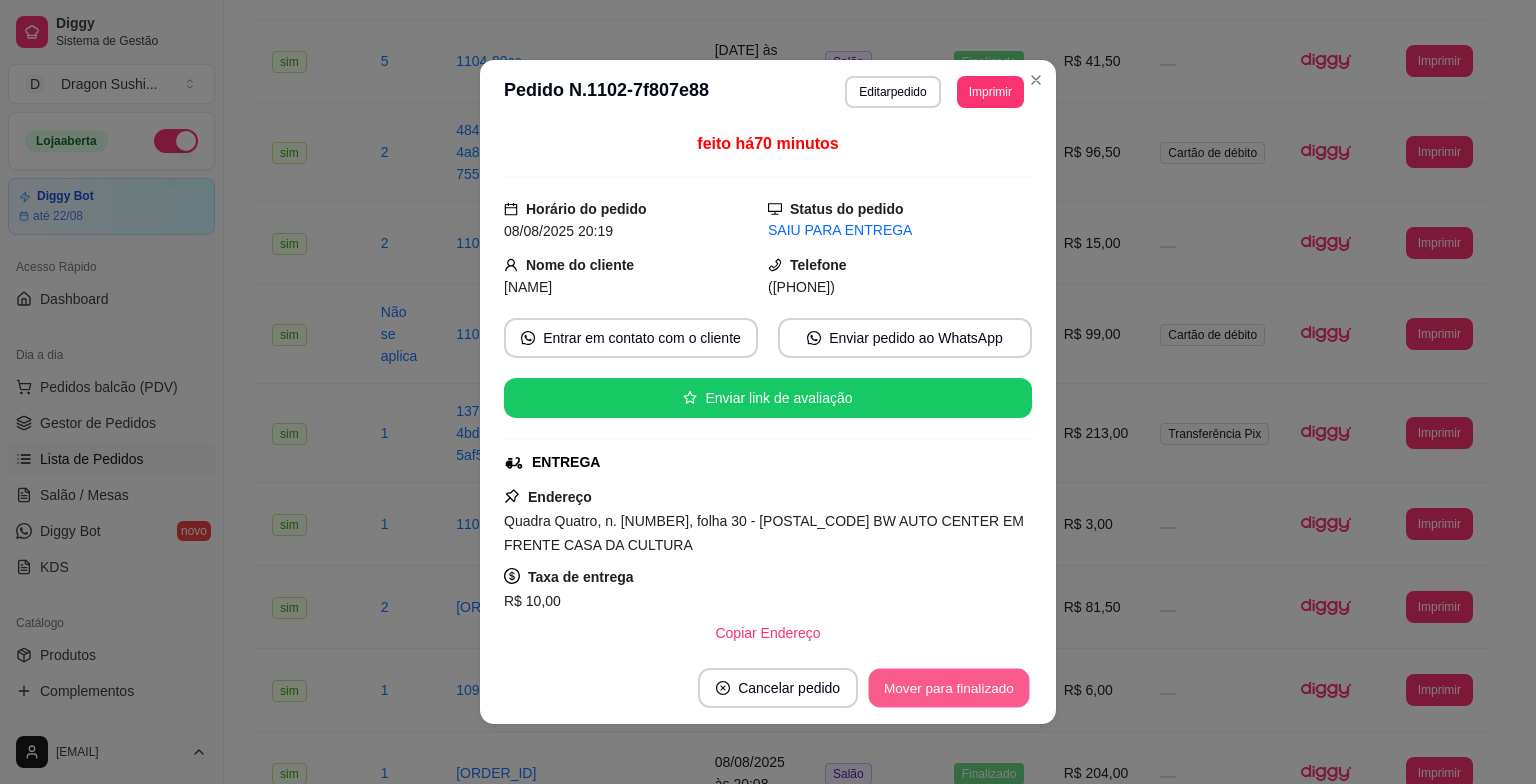 click on "Mover para finalizado" at bounding box center (949, 688) 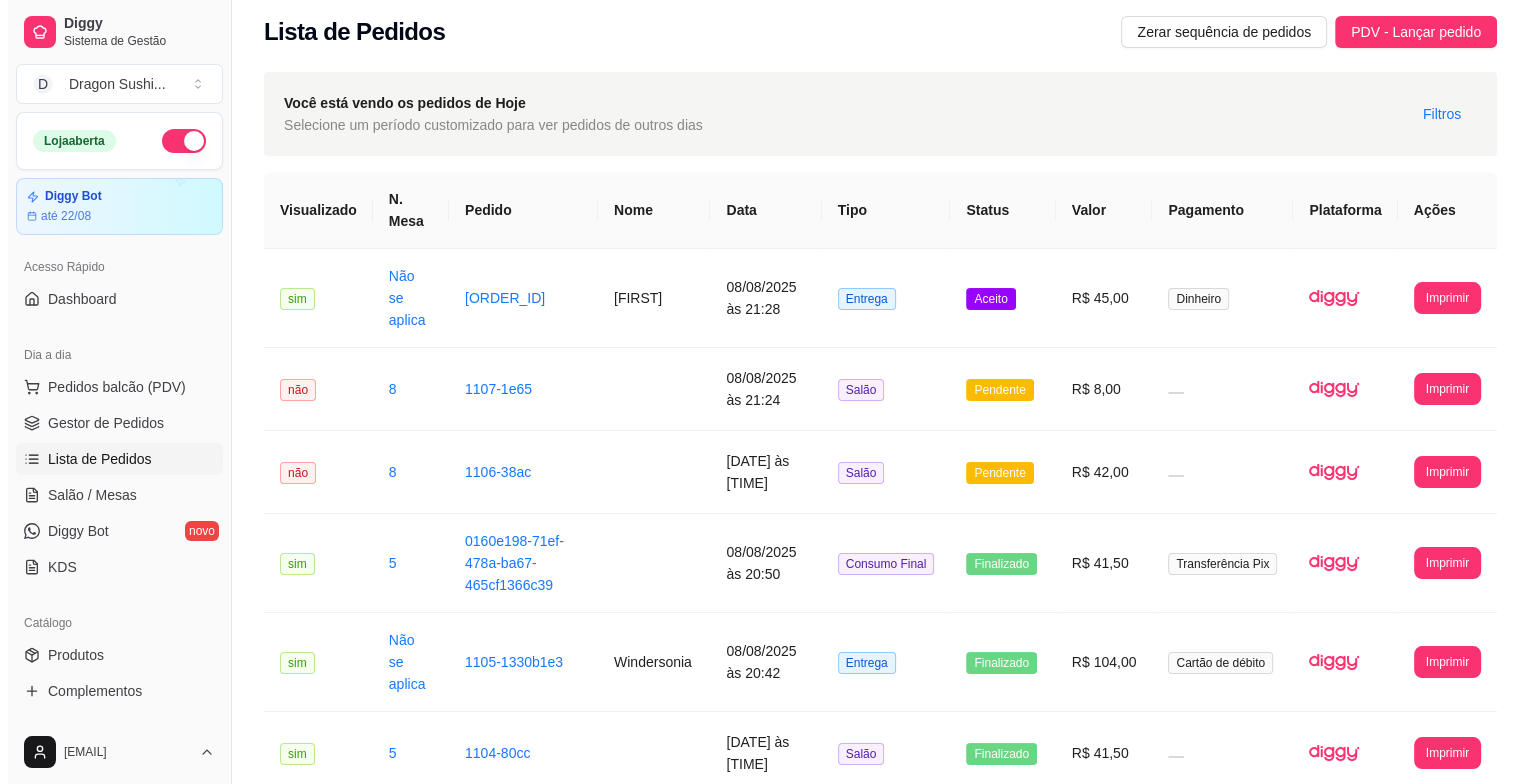scroll, scrollTop: 0, scrollLeft: 0, axis: both 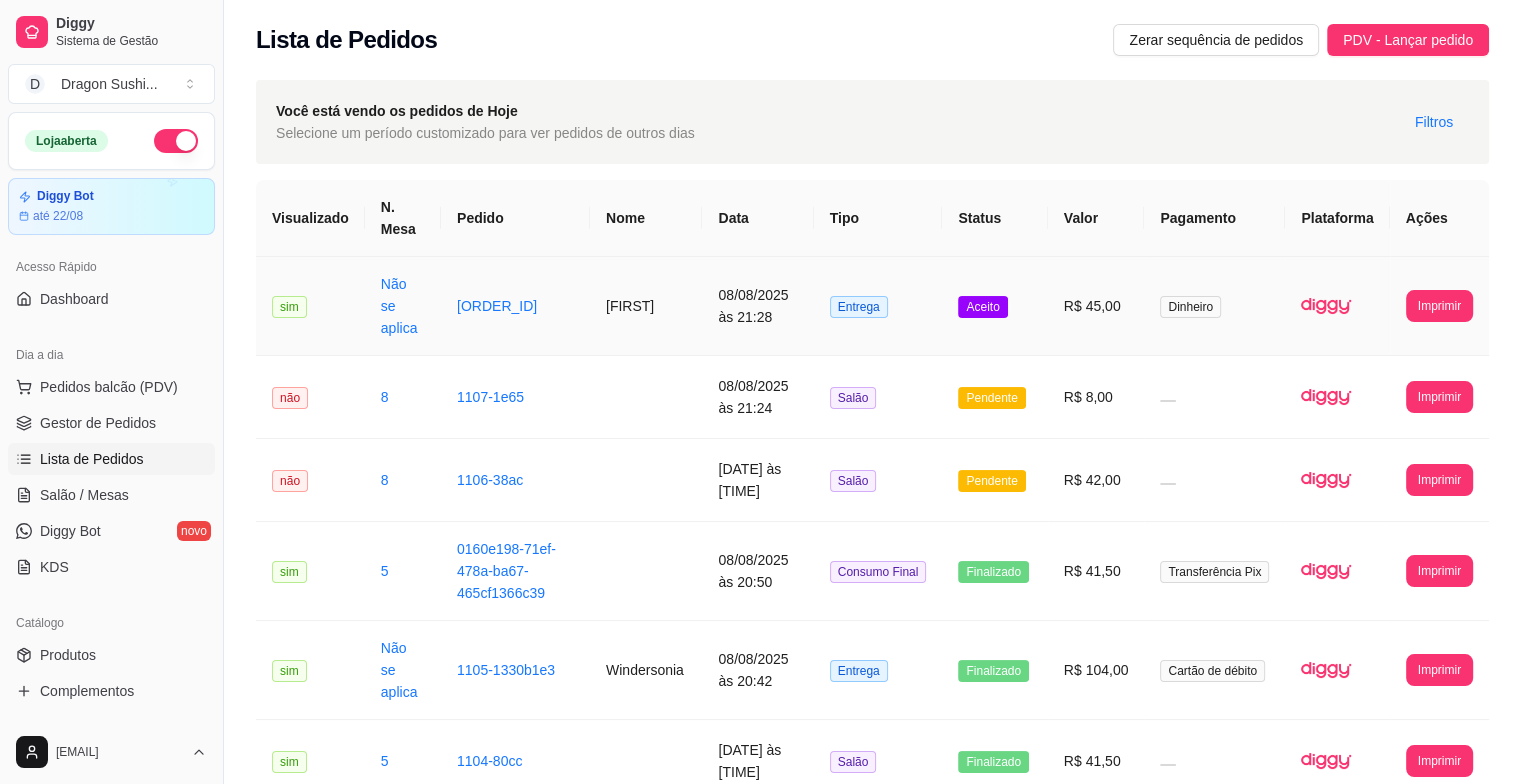 click on "Aceito" at bounding box center [994, 306] 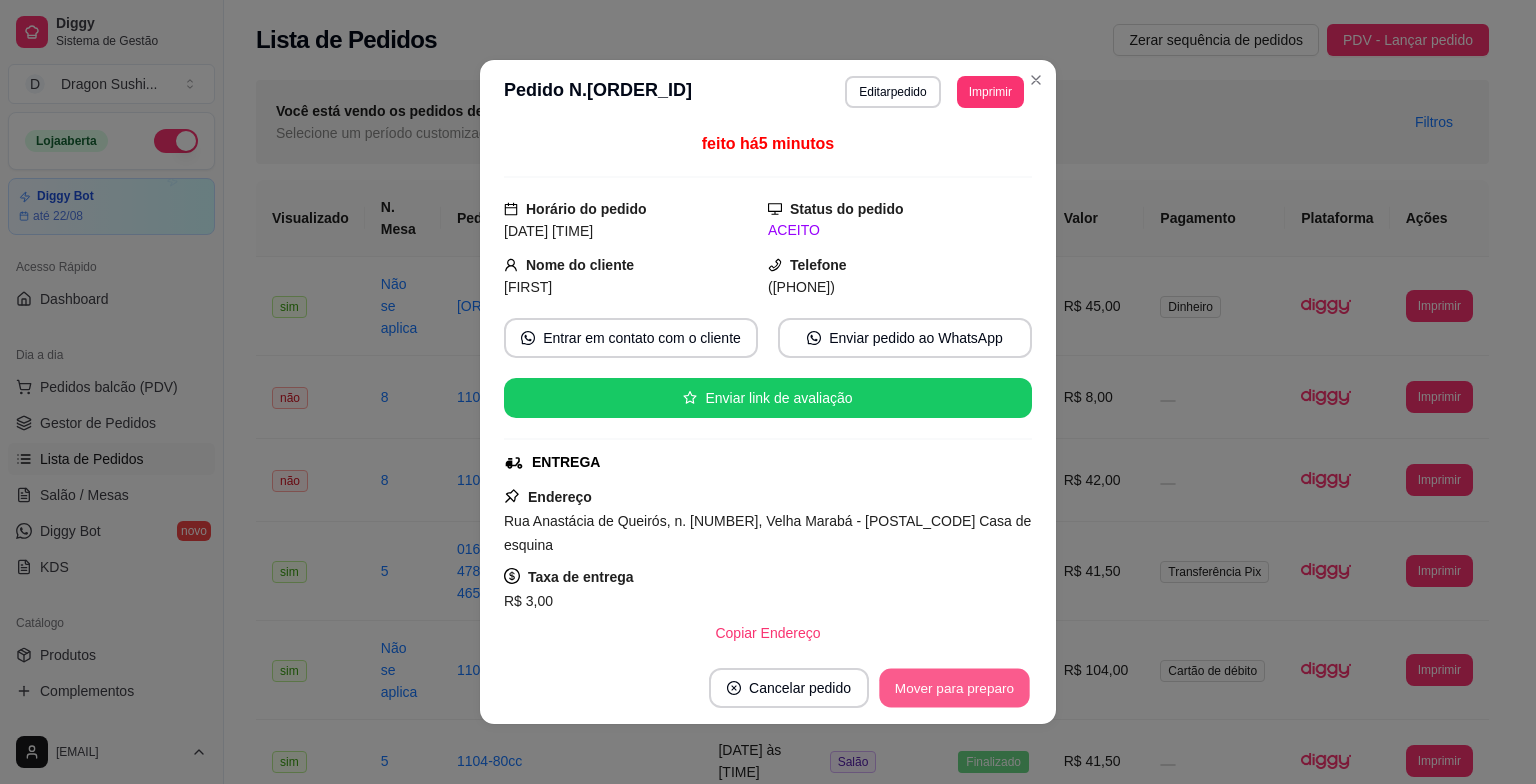 click on "Mover para preparo" at bounding box center [954, 688] 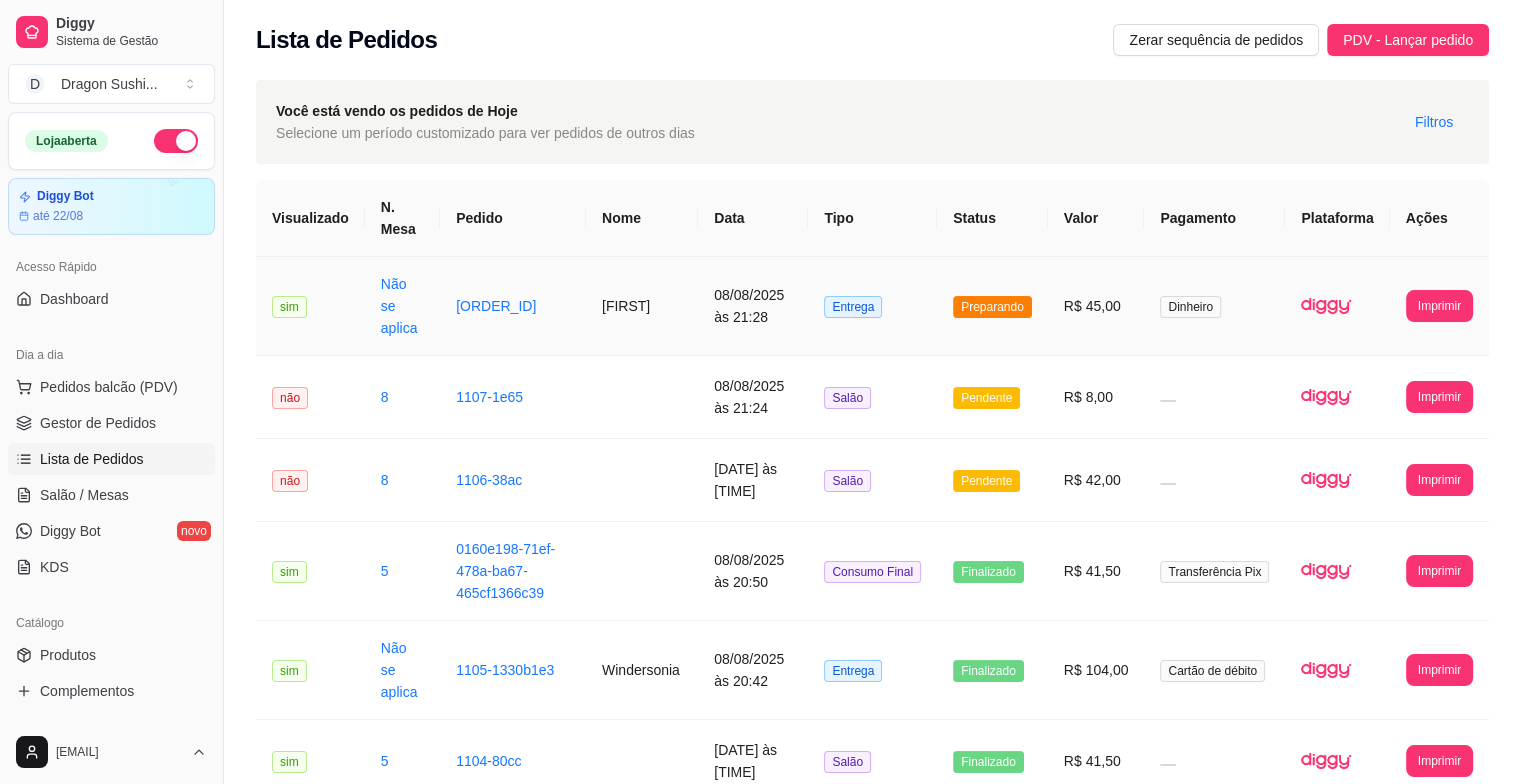 click on "Preparando" at bounding box center [992, 307] 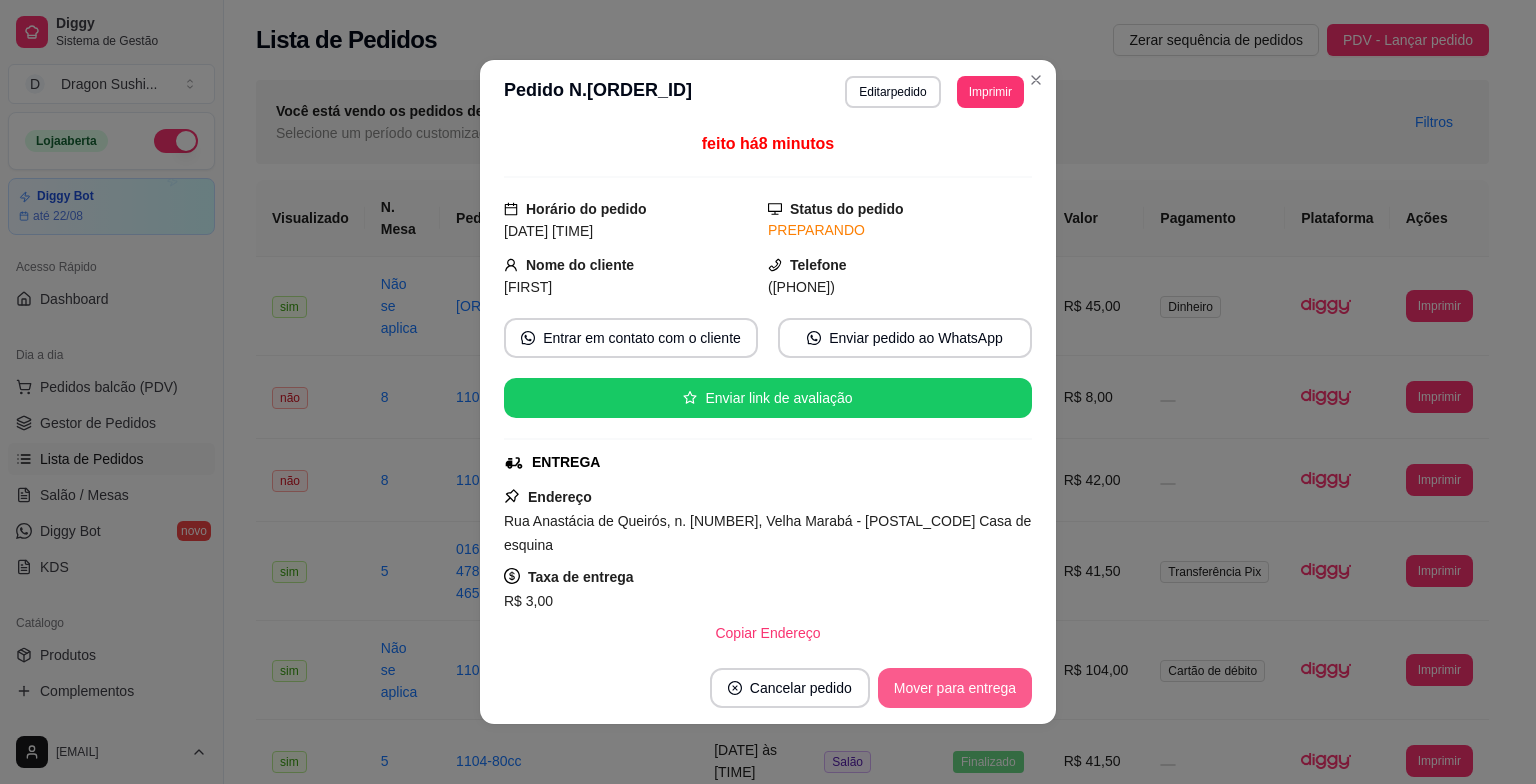 click on "Mover para entrega" at bounding box center [955, 688] 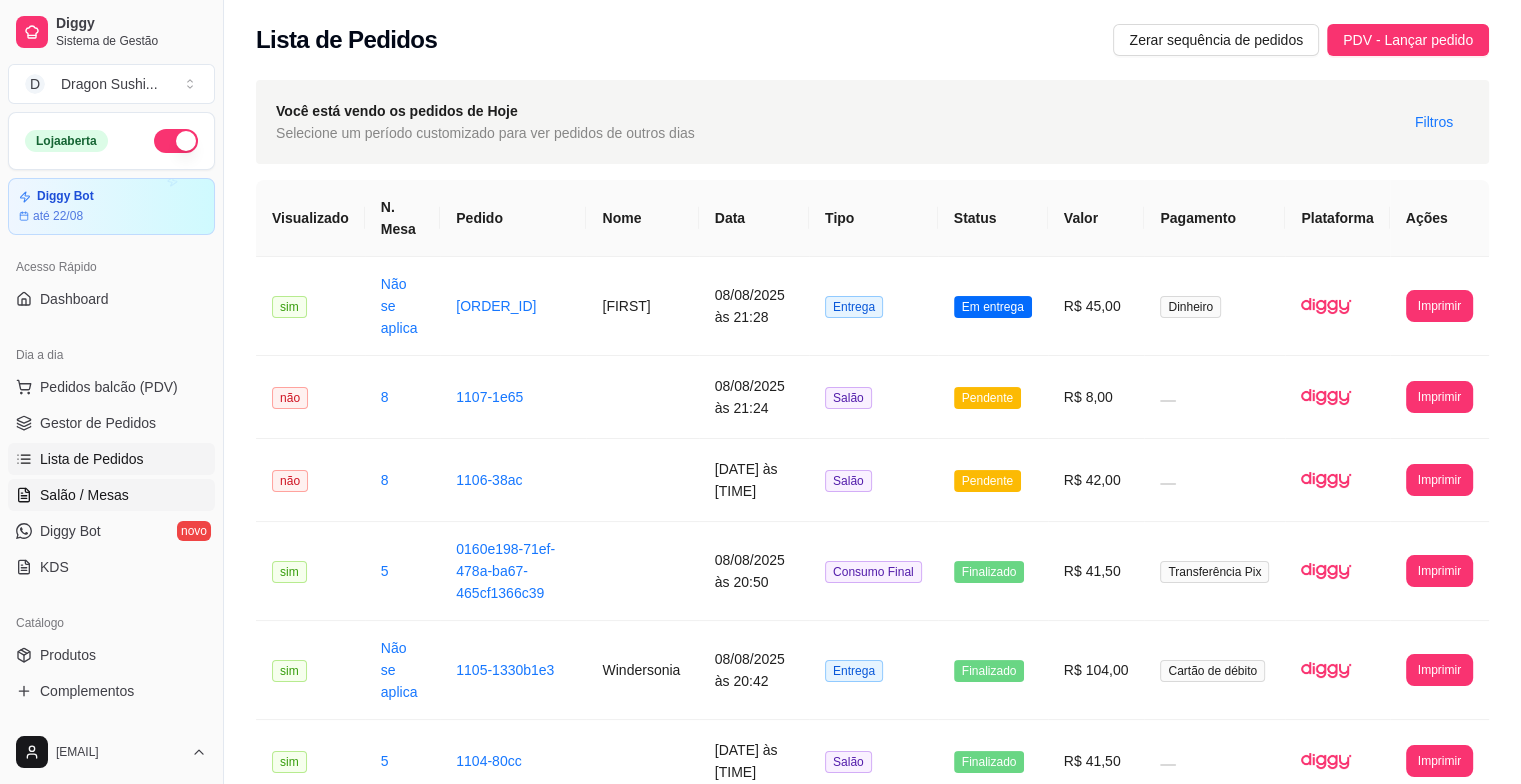 click on "Salão / Mesas" at bounding box center (84, 495) 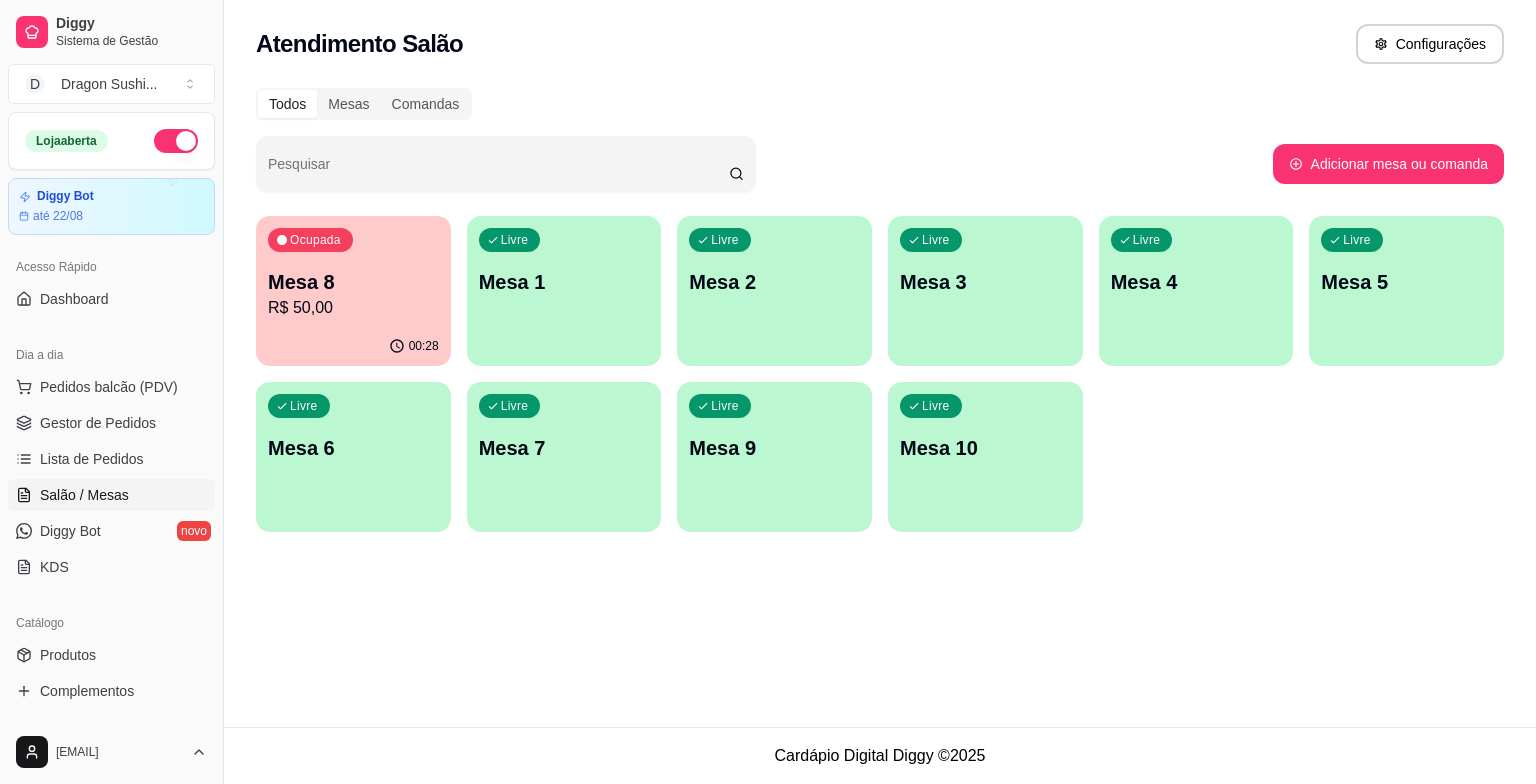 click on "Mesa 8" at bounding box center [353, 282] 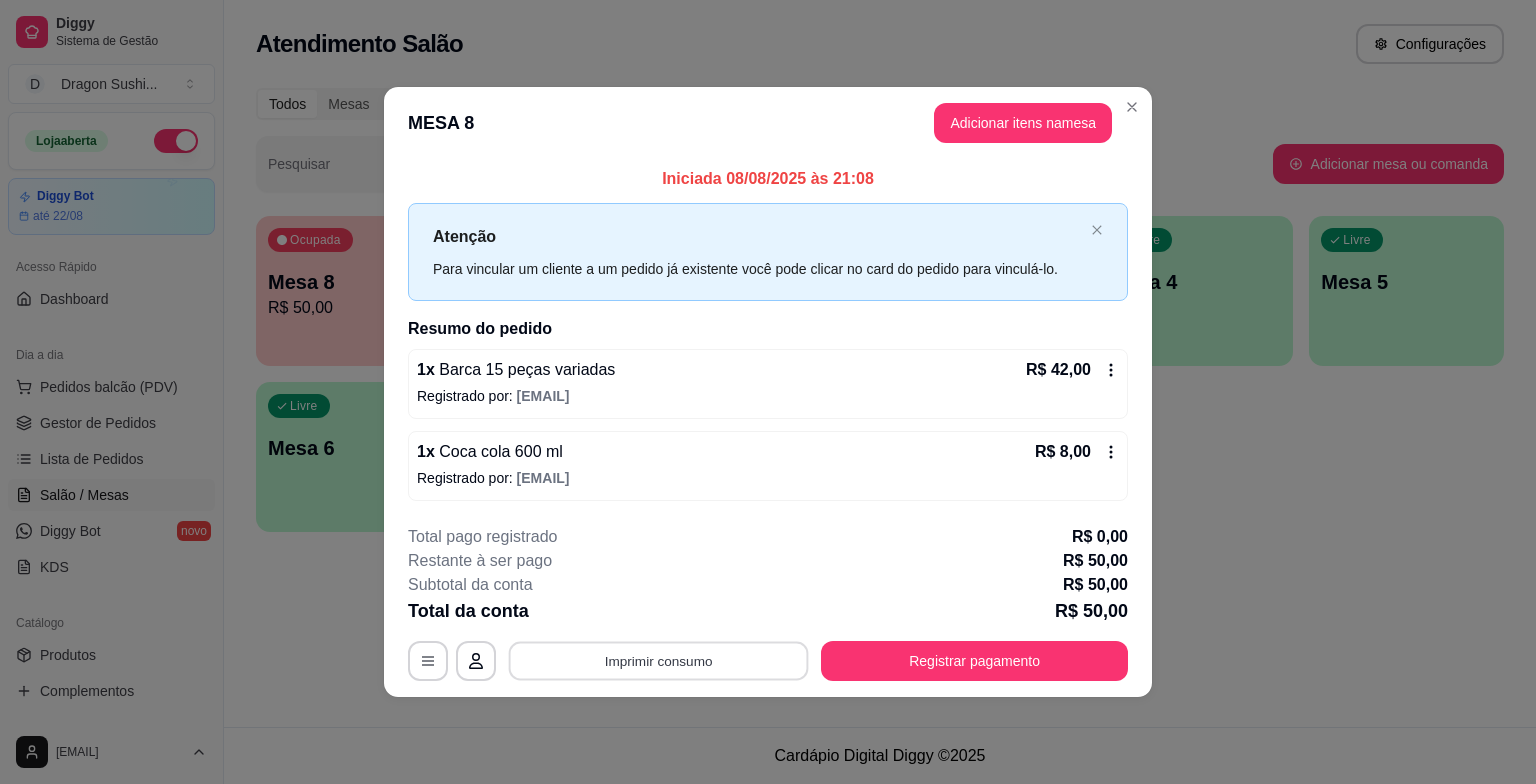 click on "Imprimir consumo" at bounding box center (659, 660) 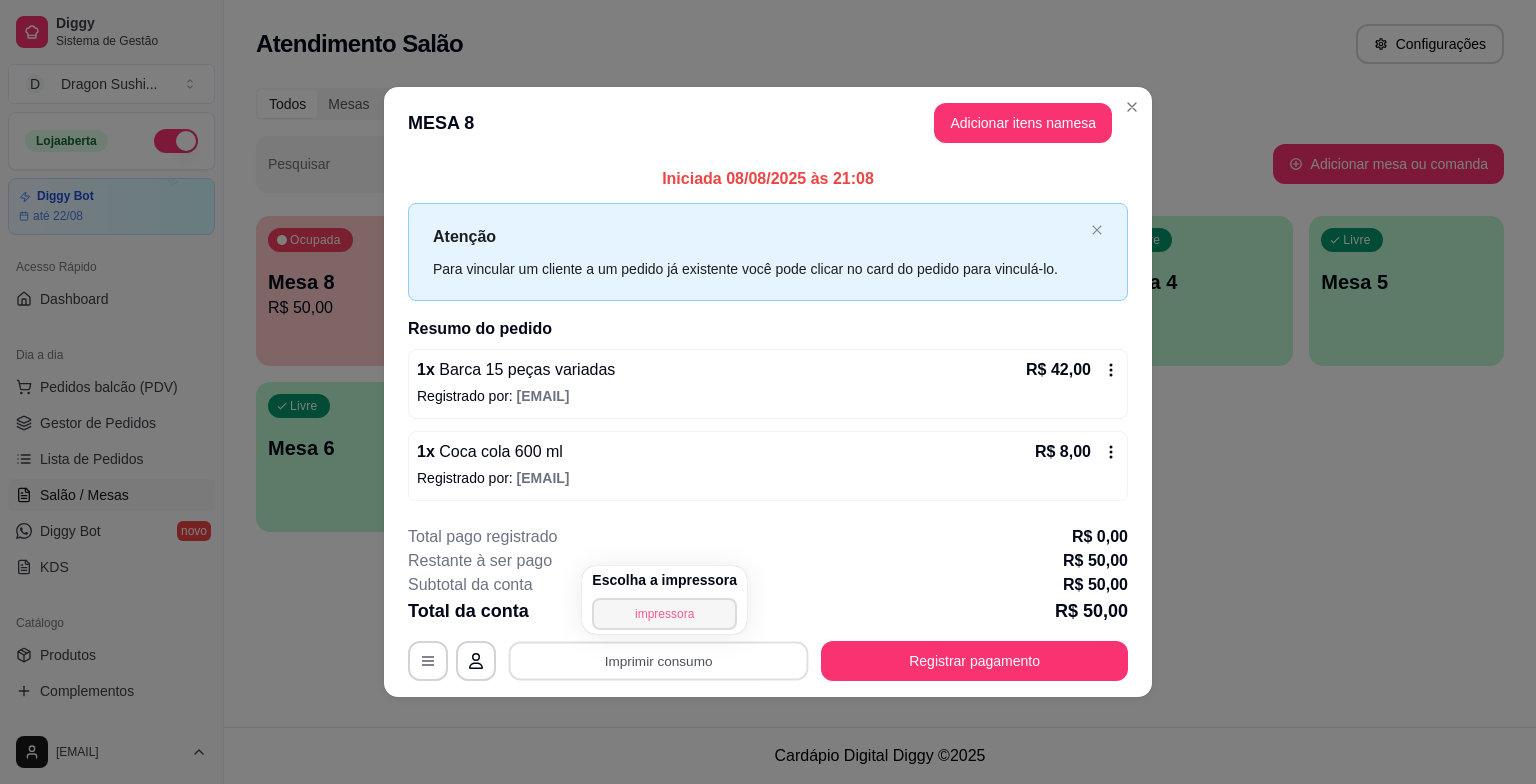 click on "impressora" at bounding box center [664, 614] 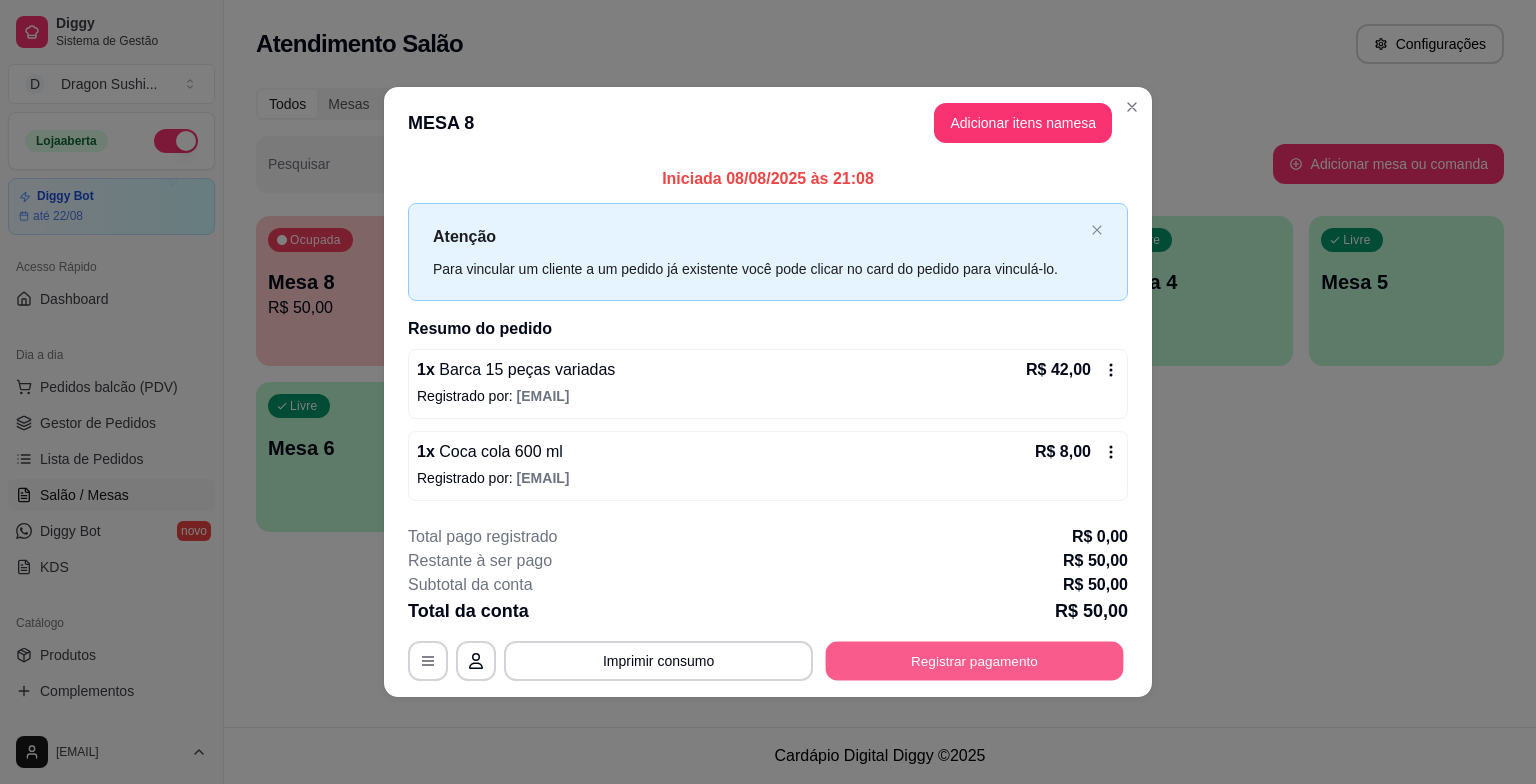 click on "Registrar pagamento" at bounding box center (975, 660) 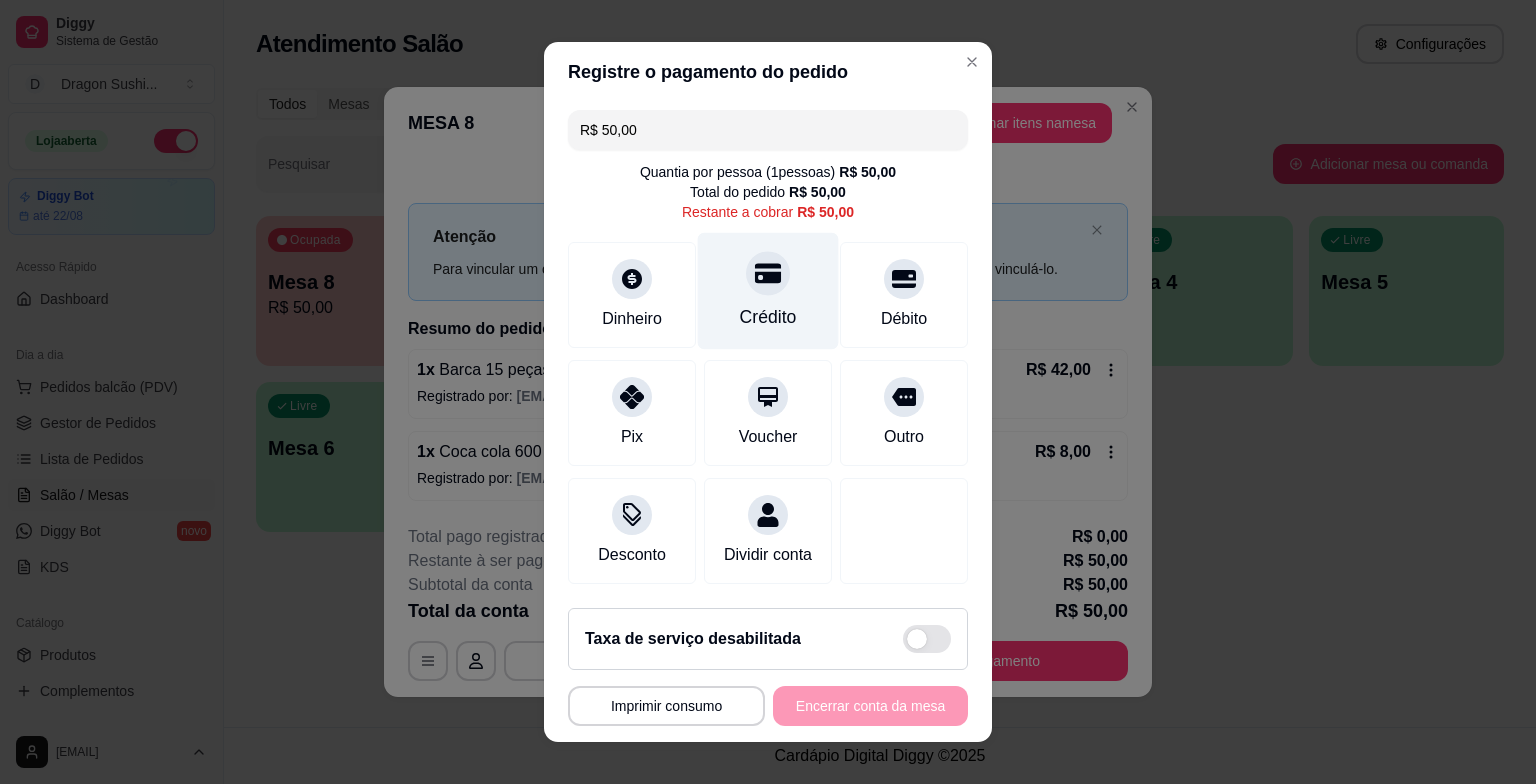 click on "Crédito" at bounding box center (768, 291) 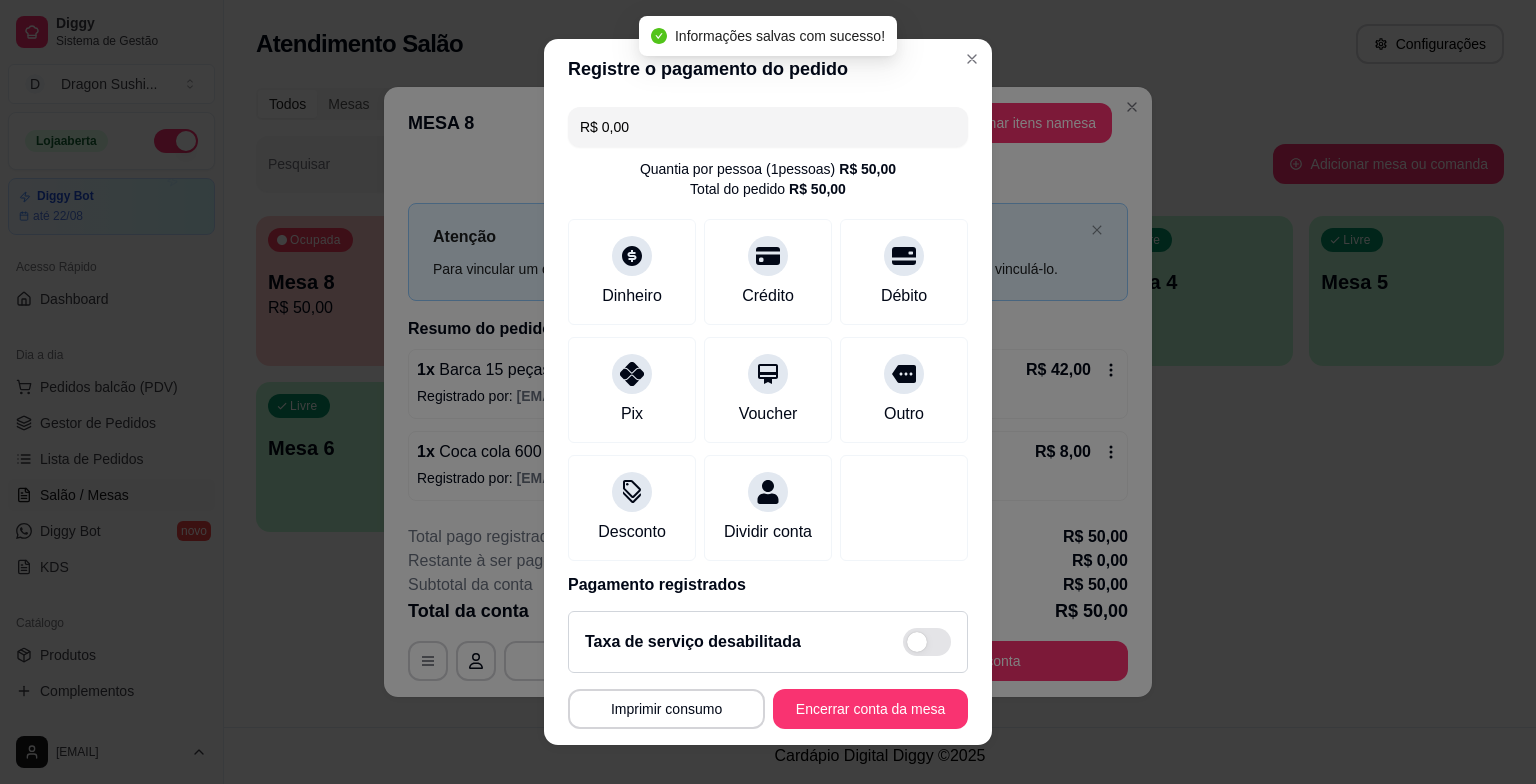 type on "R$ 0,00" 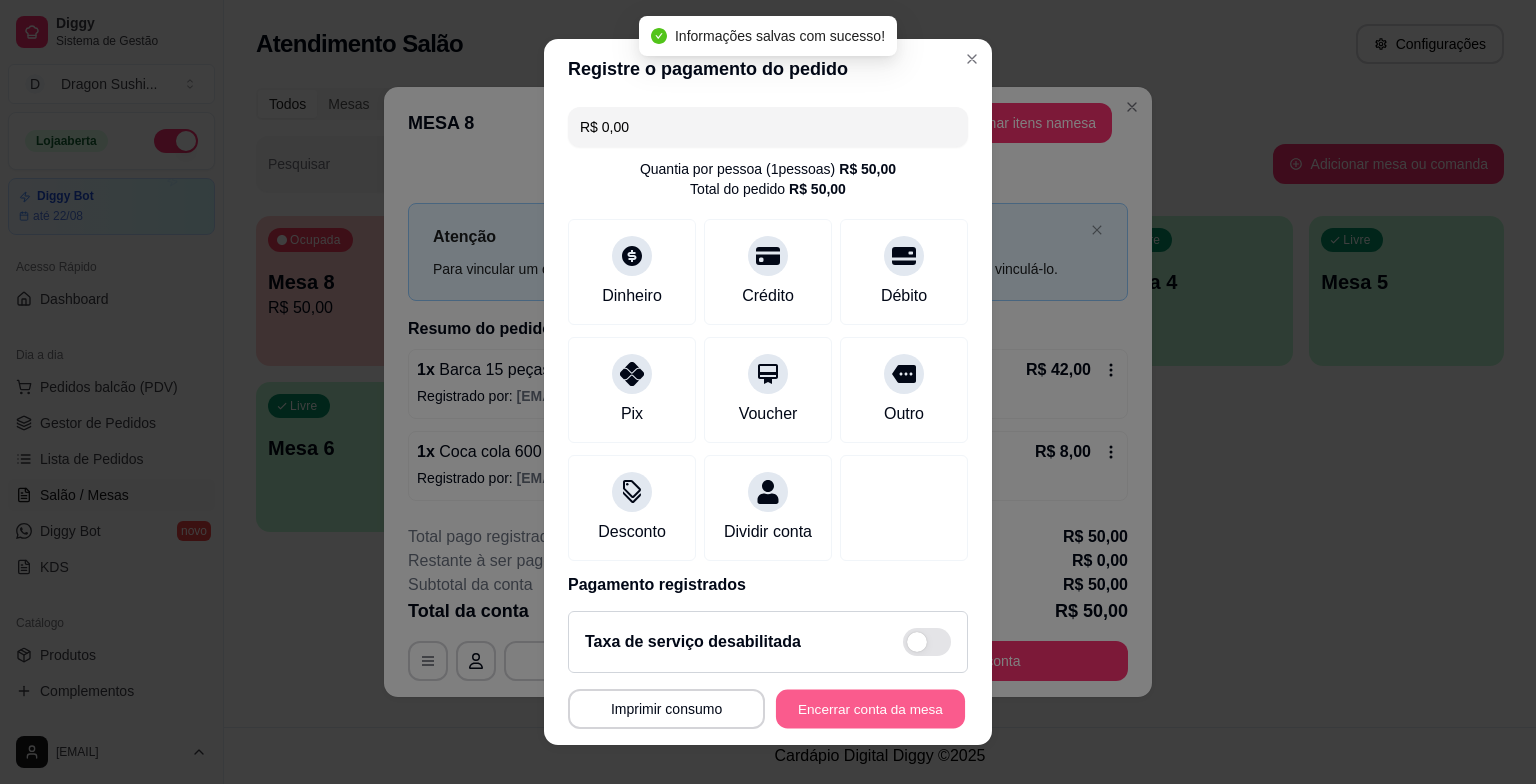 click on "Encerrar conta da mesa" at bounding box center (870, 708) 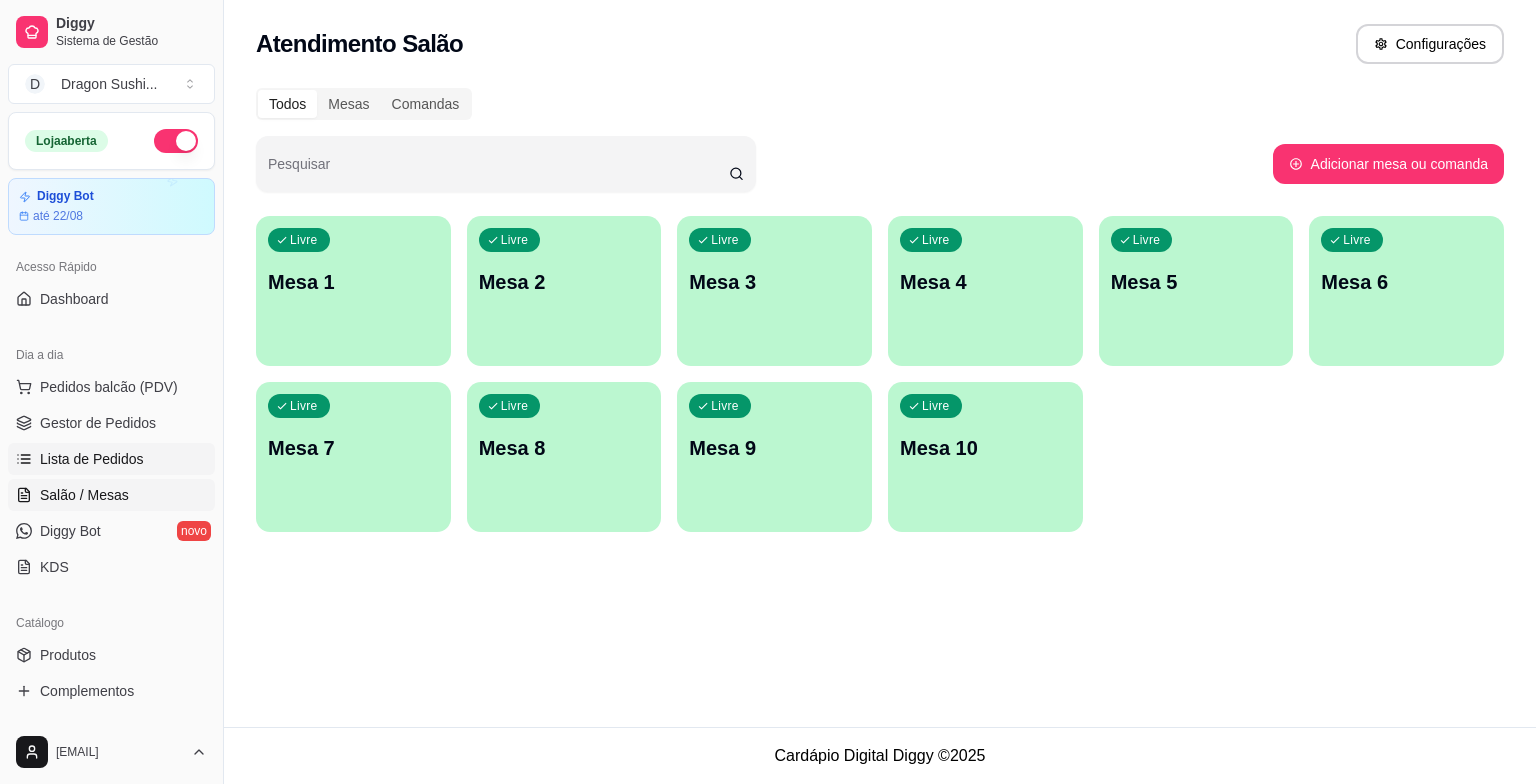 click on "Lista de Pedidos" at bounding box center (111, 459) 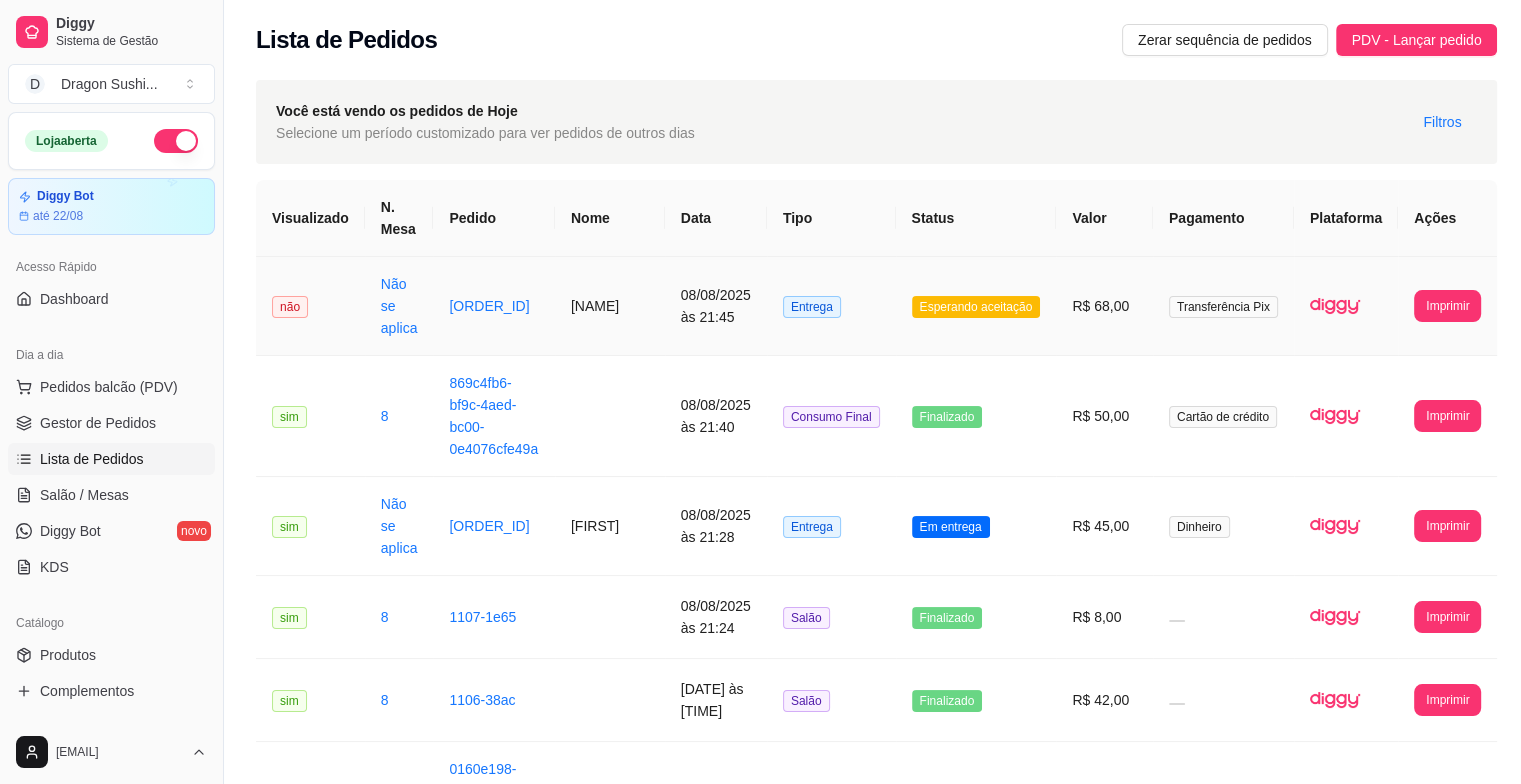 click on "Esperando aceitação" at bounding box center [976, 307] 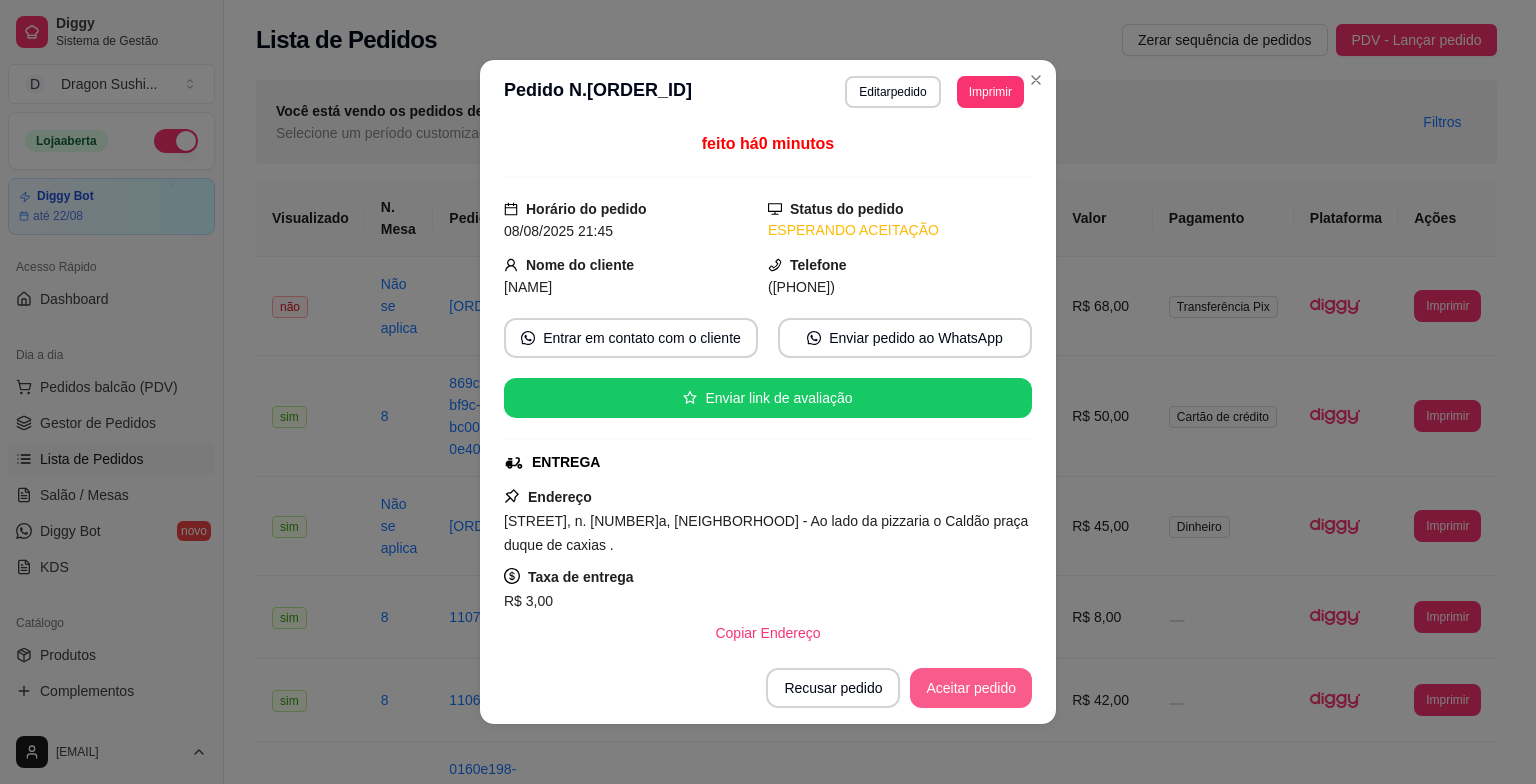 click on "Aceitar pedido" at bounding box center [971, 688] 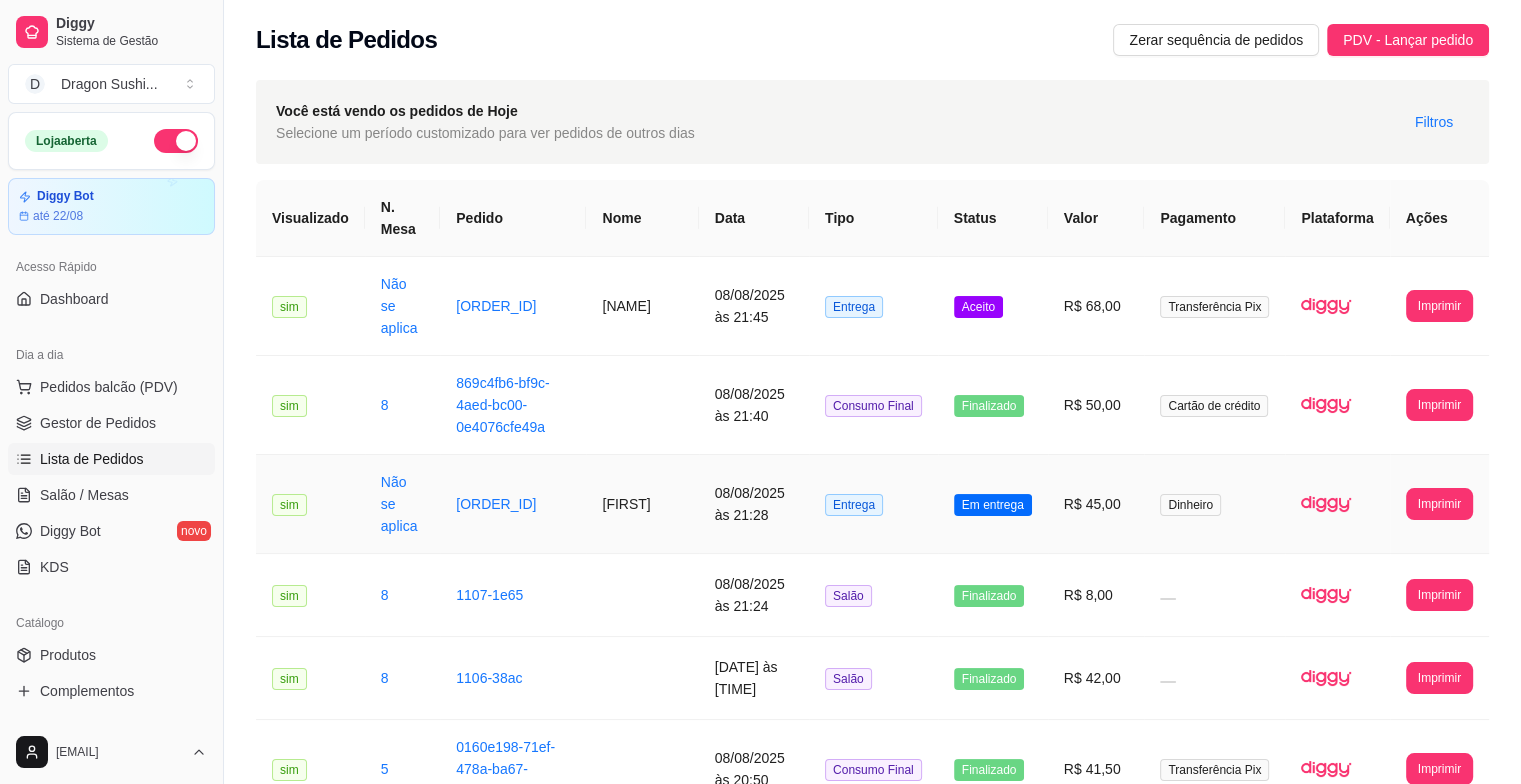 click on "Em entrega" at bounding box center [993, 505] 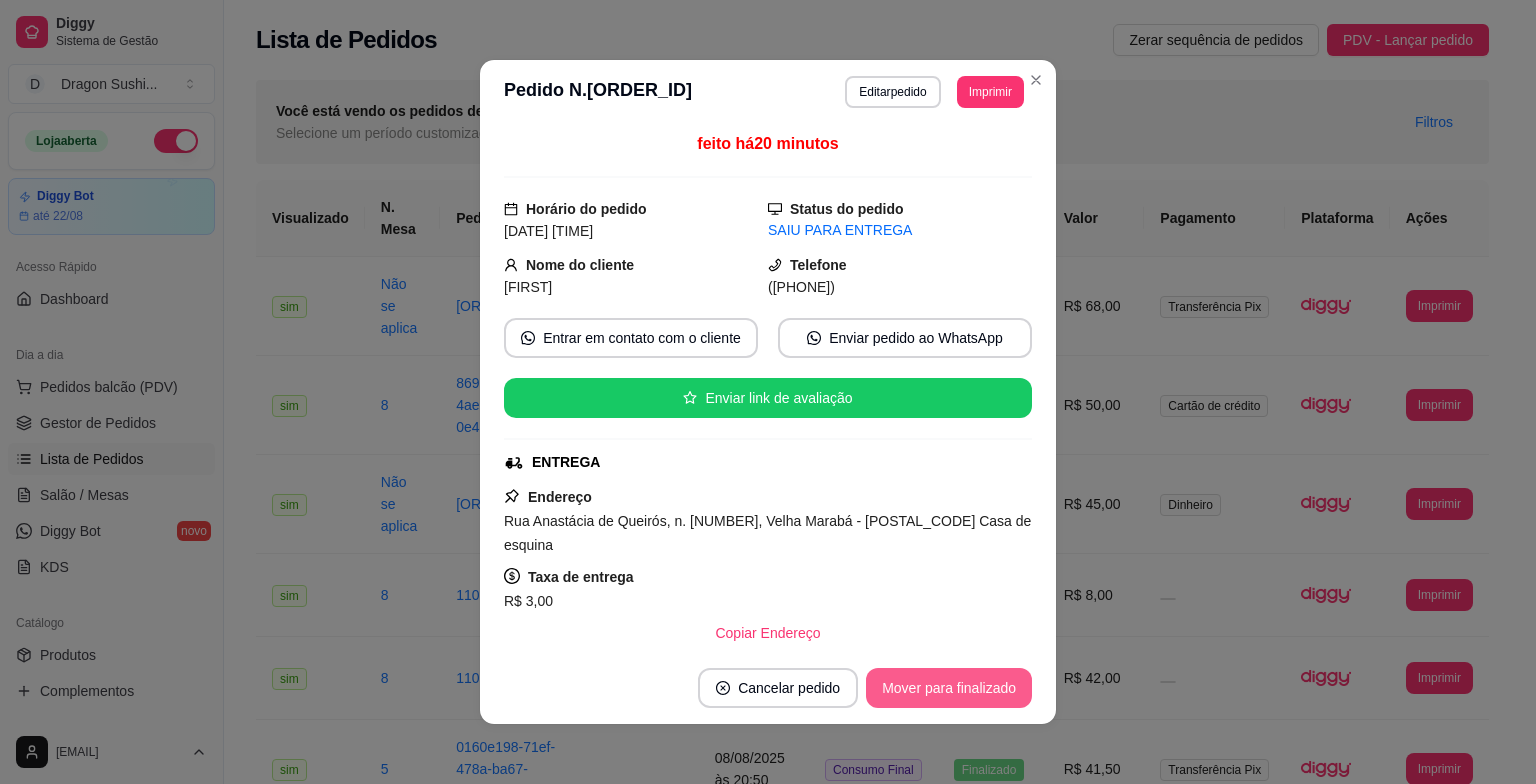 click on "Mover para finalizado" at bounding box center [949, 688] 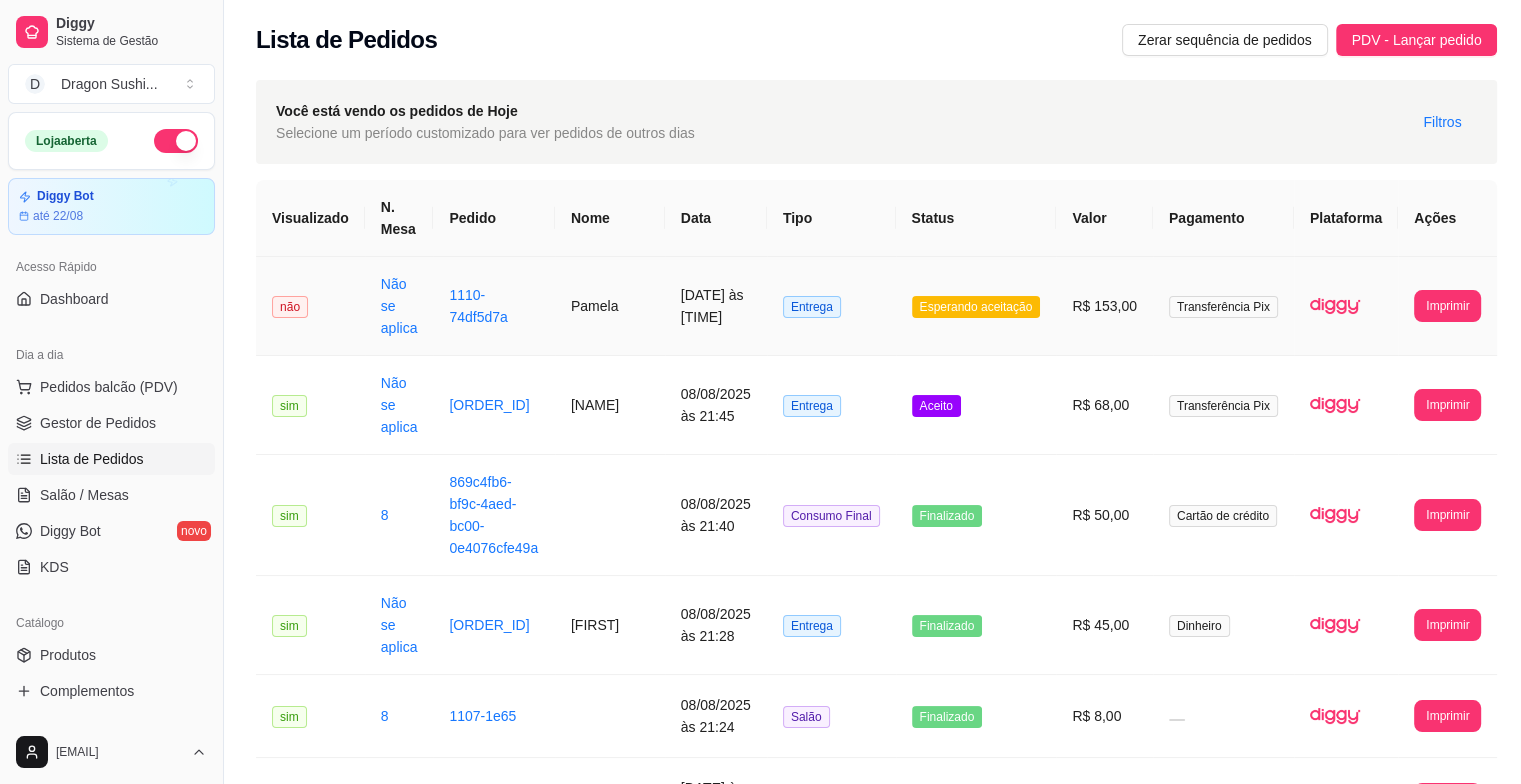 click on "Esperando aceitação" at bounding box center [976, 307] 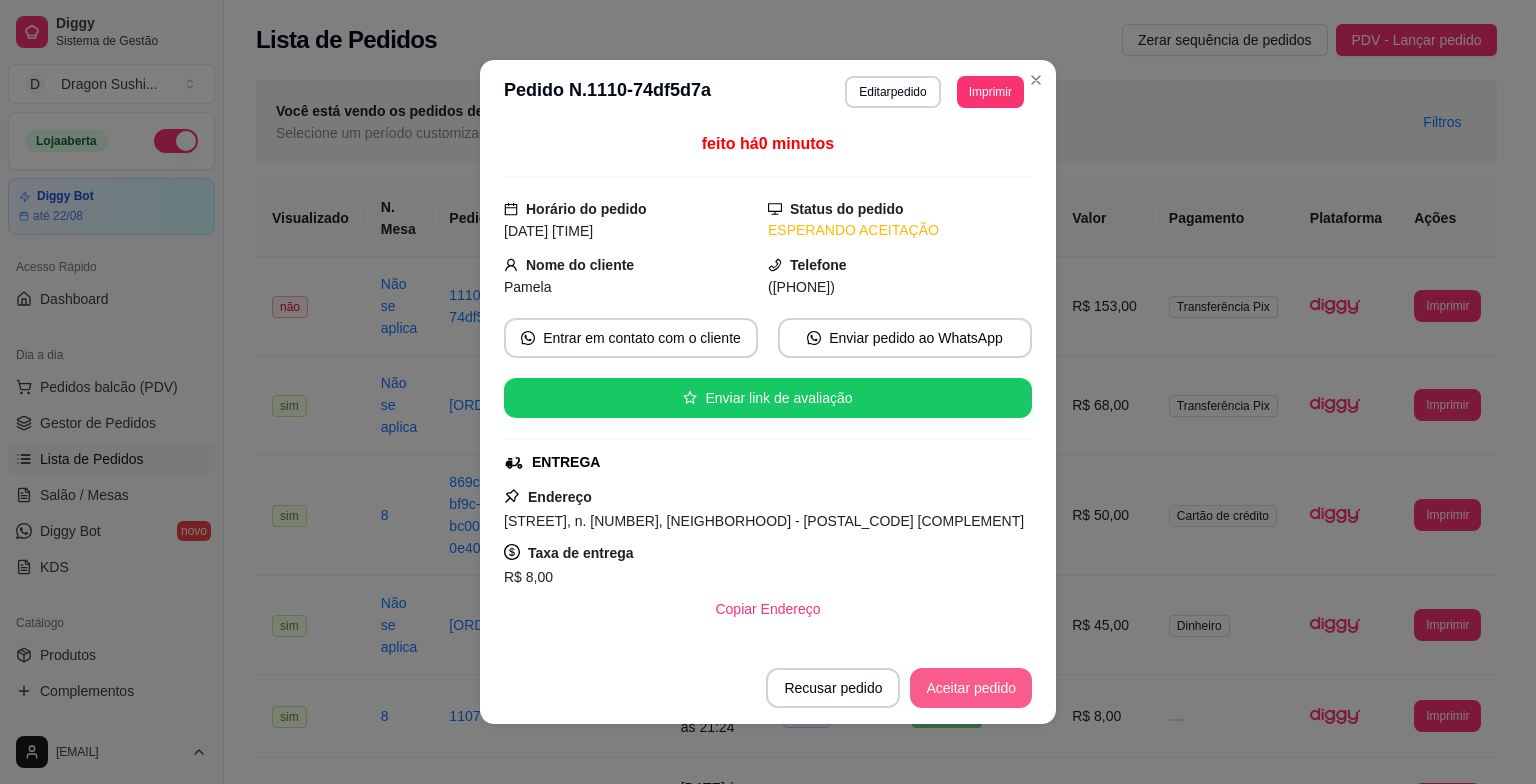 click on "Aceitar pedido" at bounding box center [971, 688] 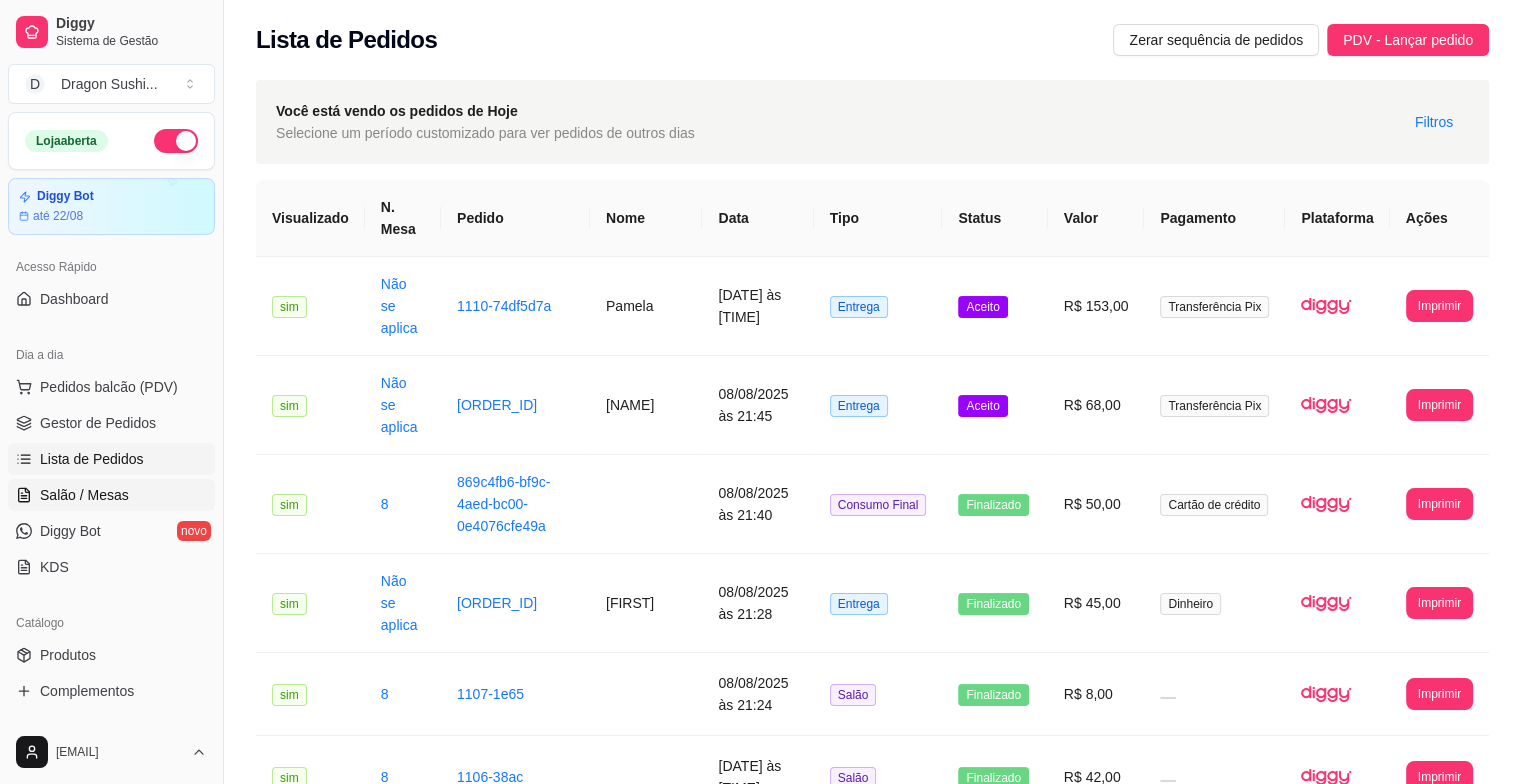 click on "Salão / Mesas" at bounding box center [111, 495] 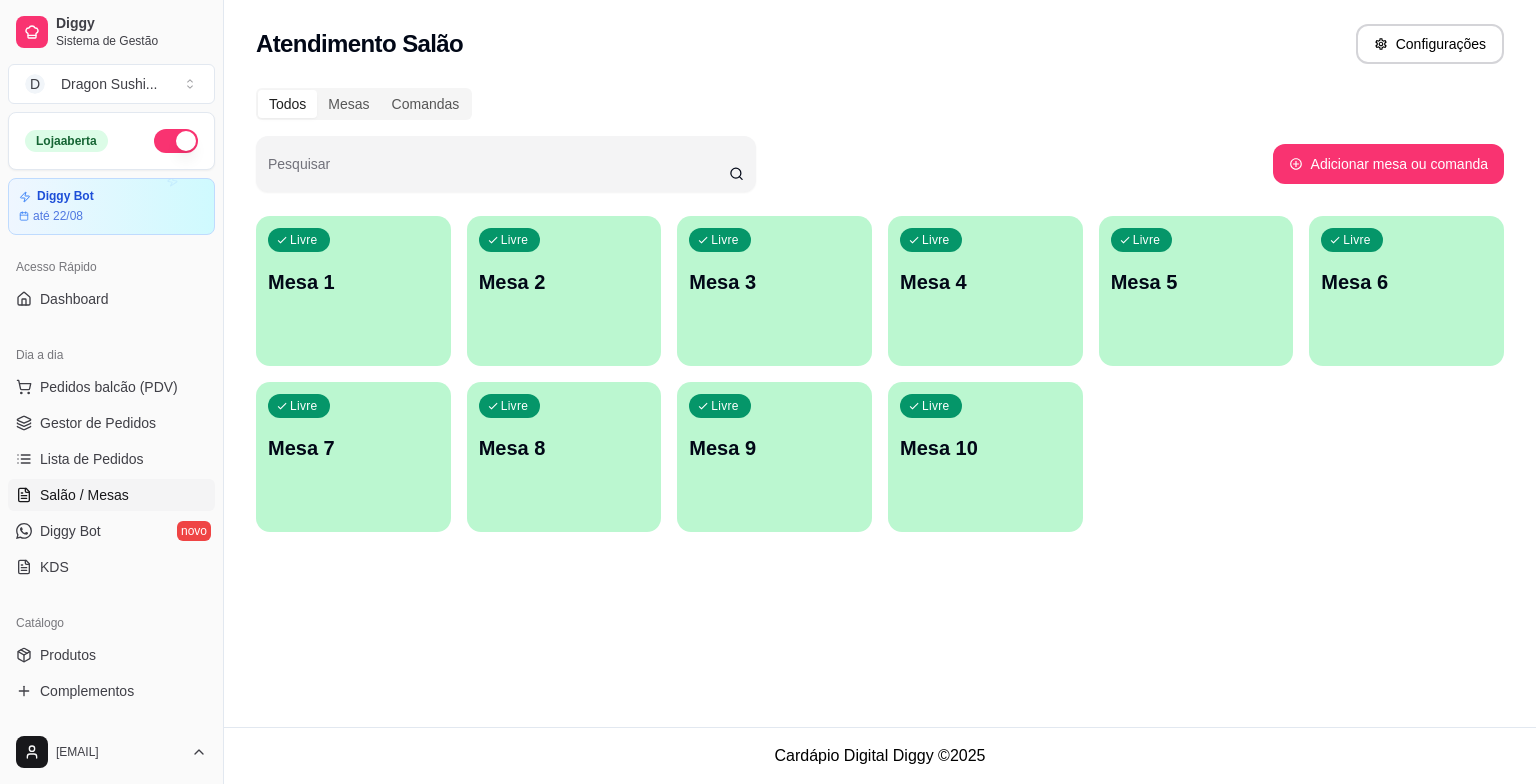 click on "Livre Mesa 5" at bounding box center (1196, 279) 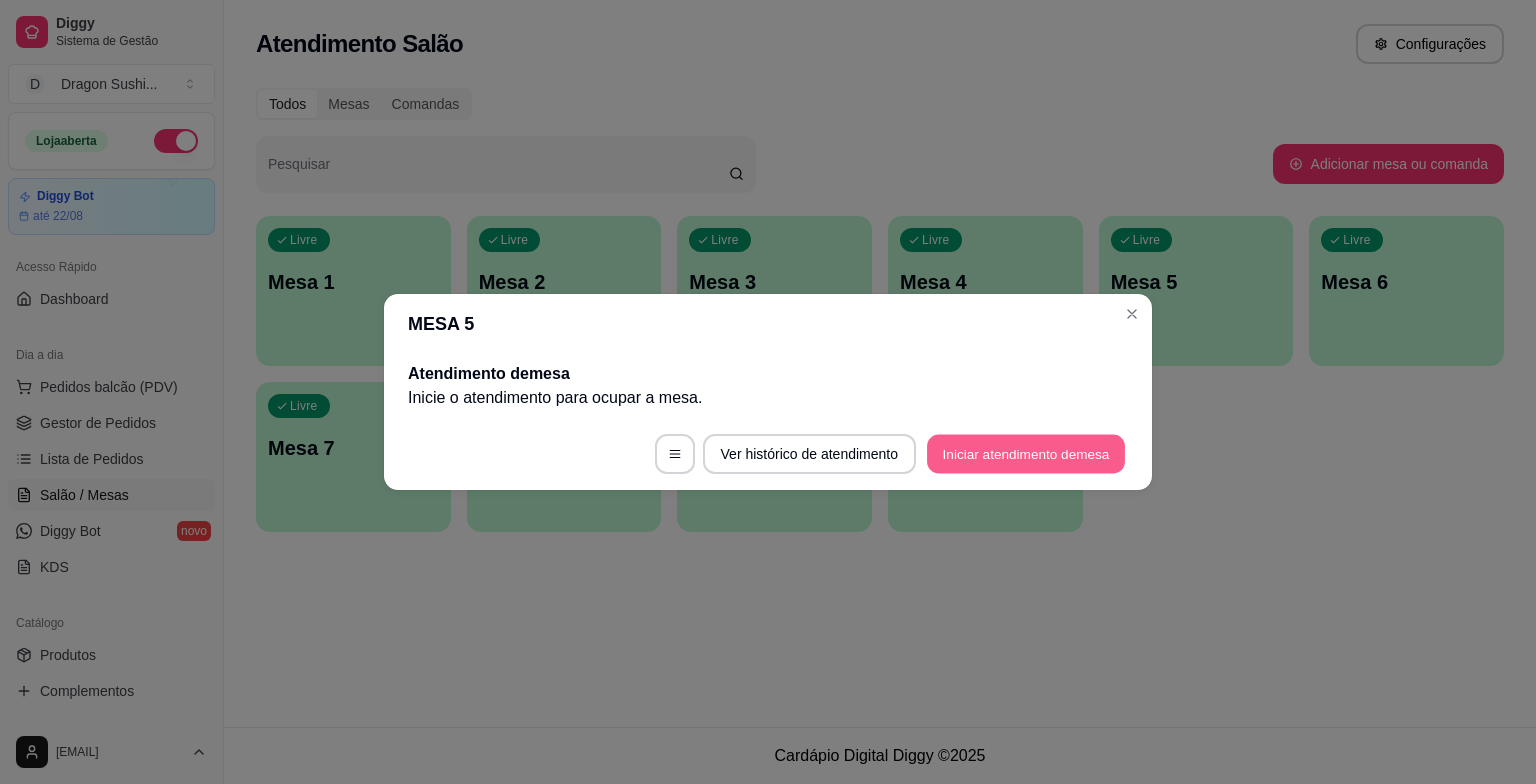 click on "Iniciar atendimento de  mesa" at bounding box center [1026, 454] 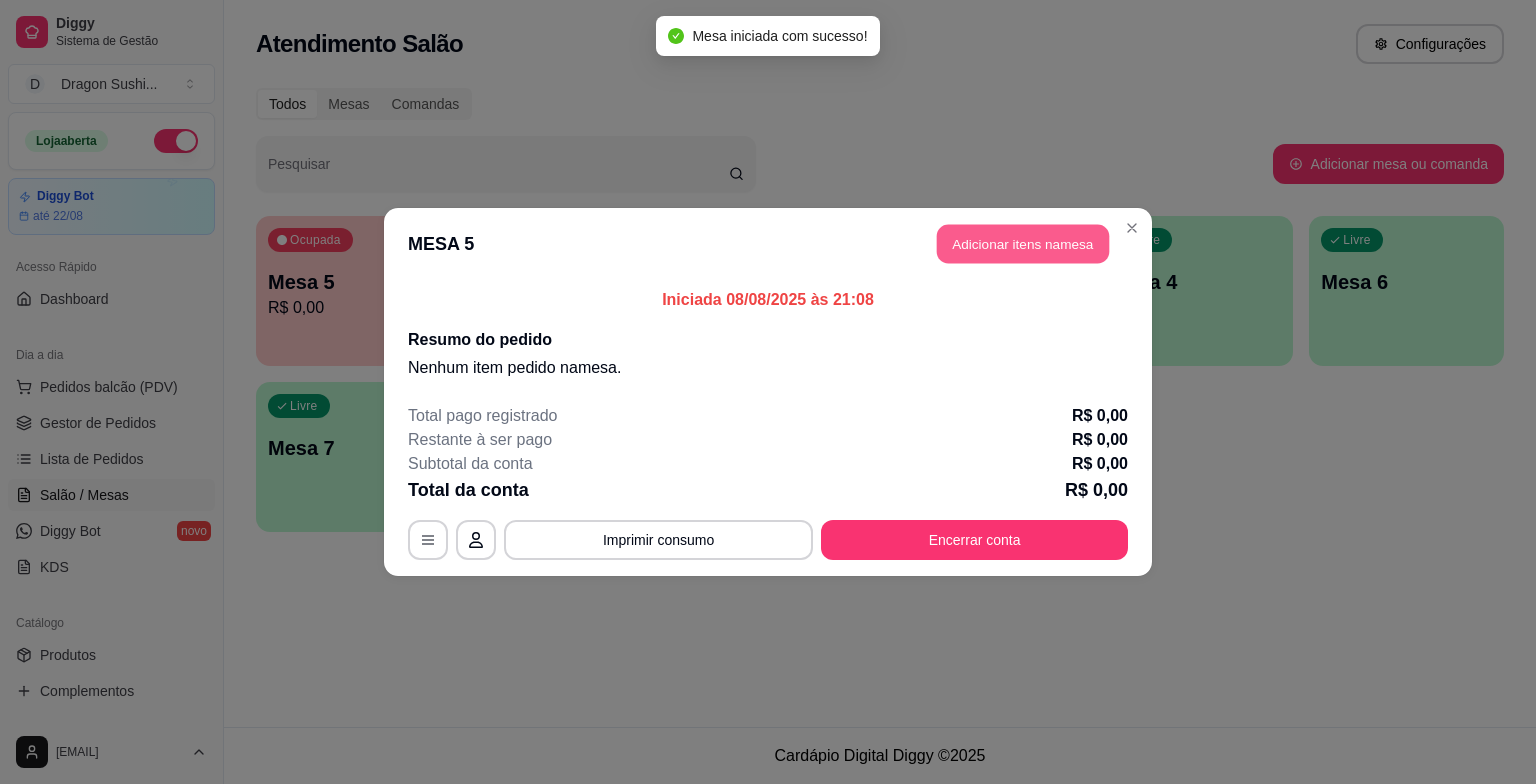 click on "Adicionar itens na  mesa" at bounding box center (1023, 244) 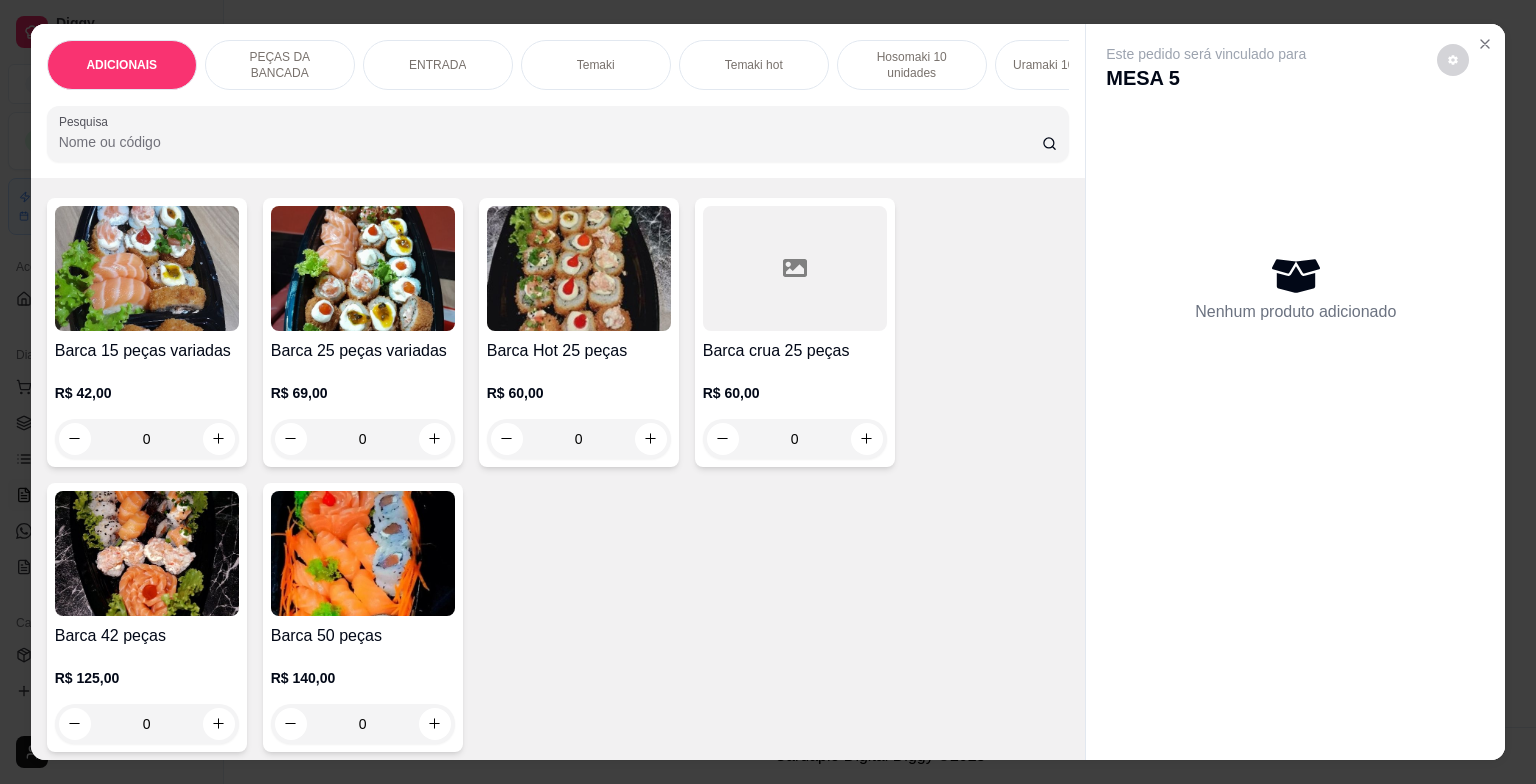 scroll, scrollTop: 5200, scrollLeft: 0, axis: vertical 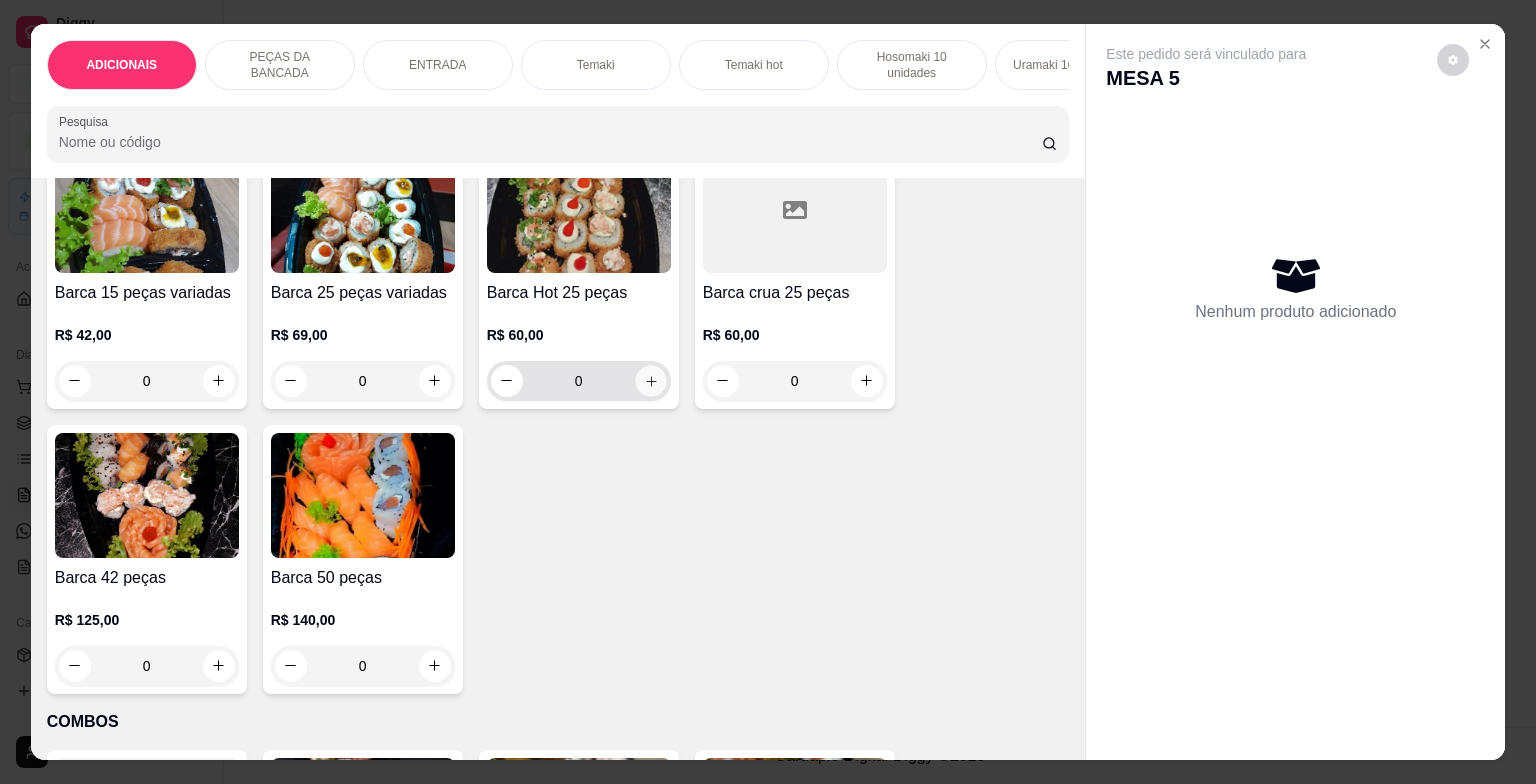click 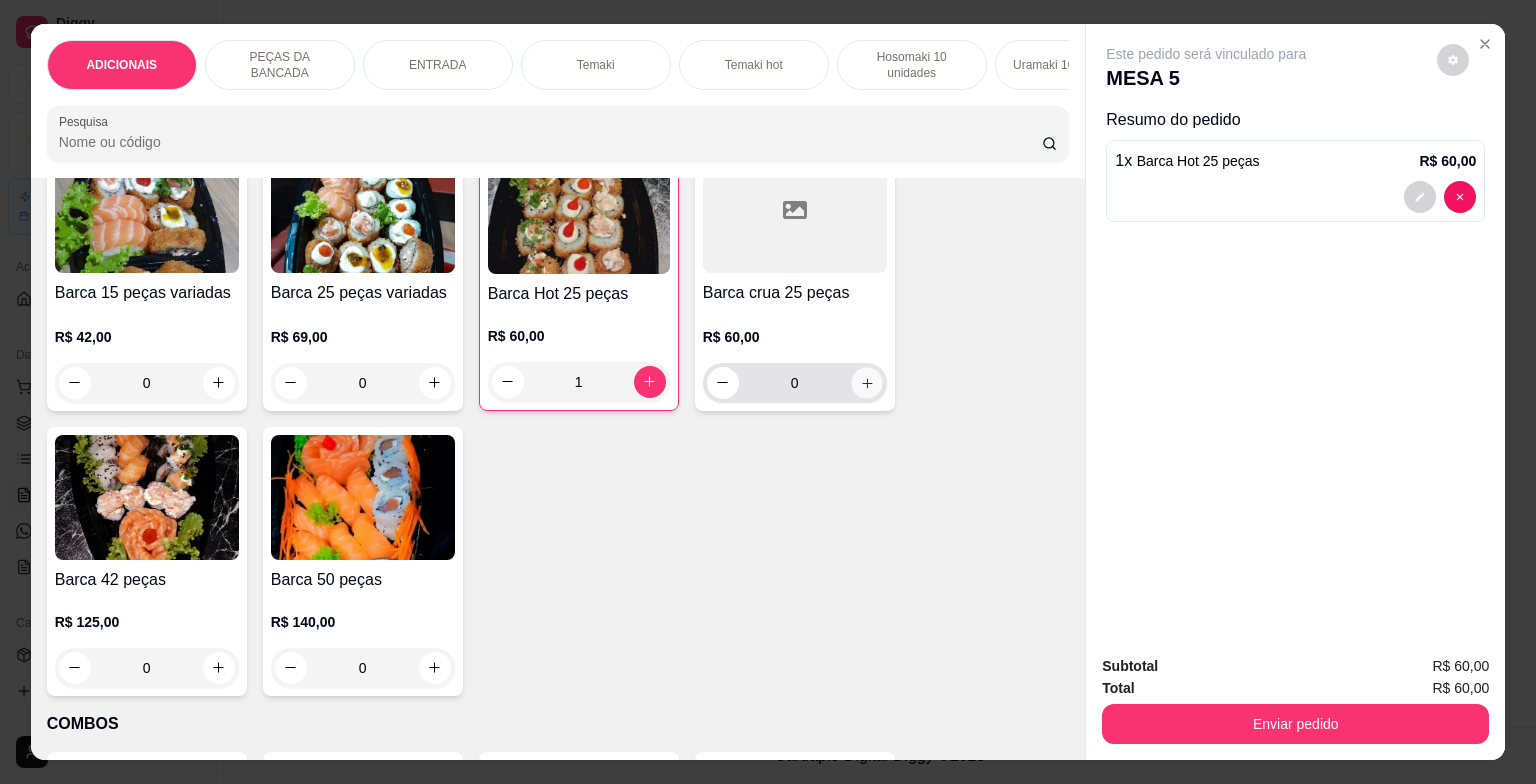 click 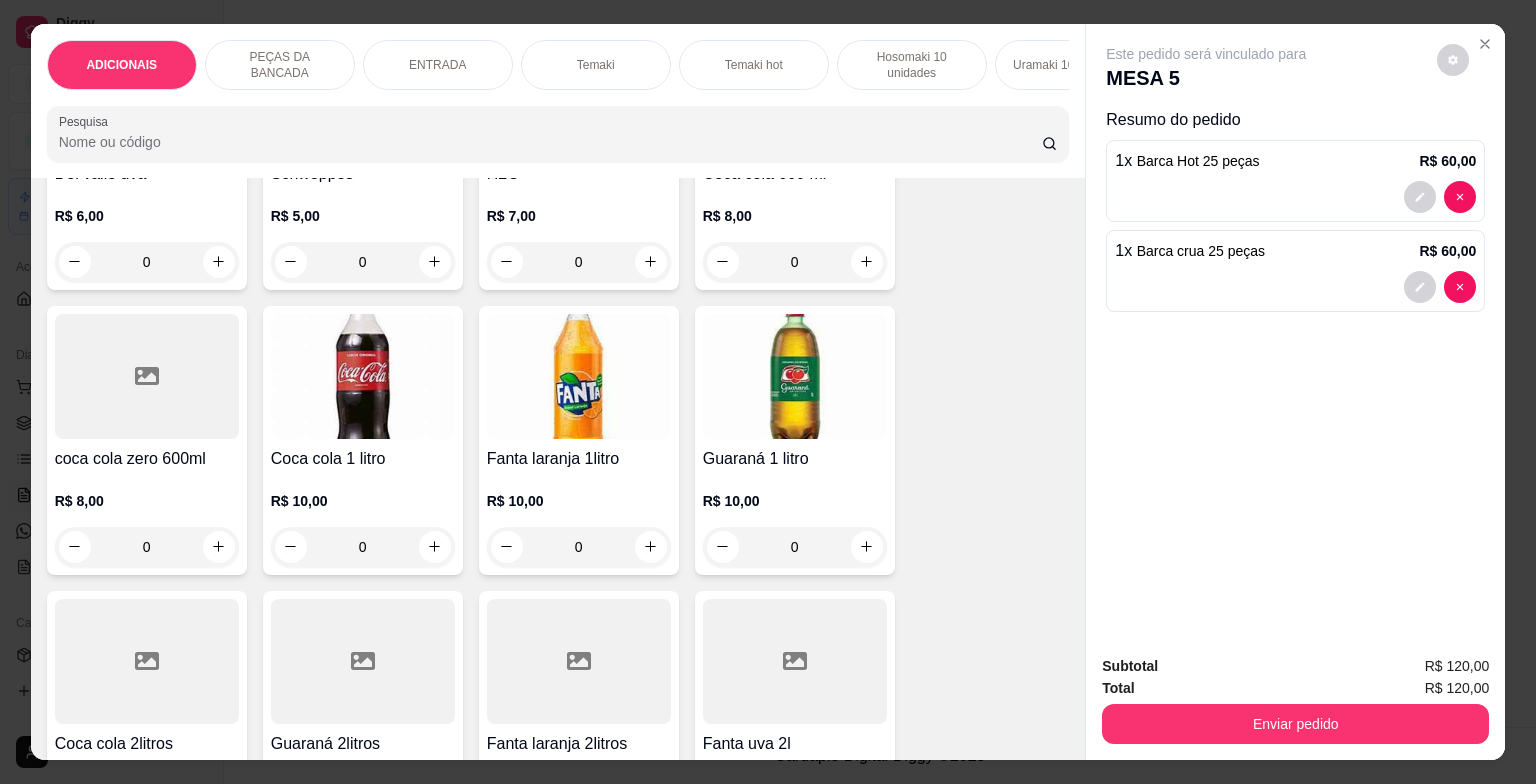 scroll, scrollTop: 7200, scrollLeft: 0, axis: vertical 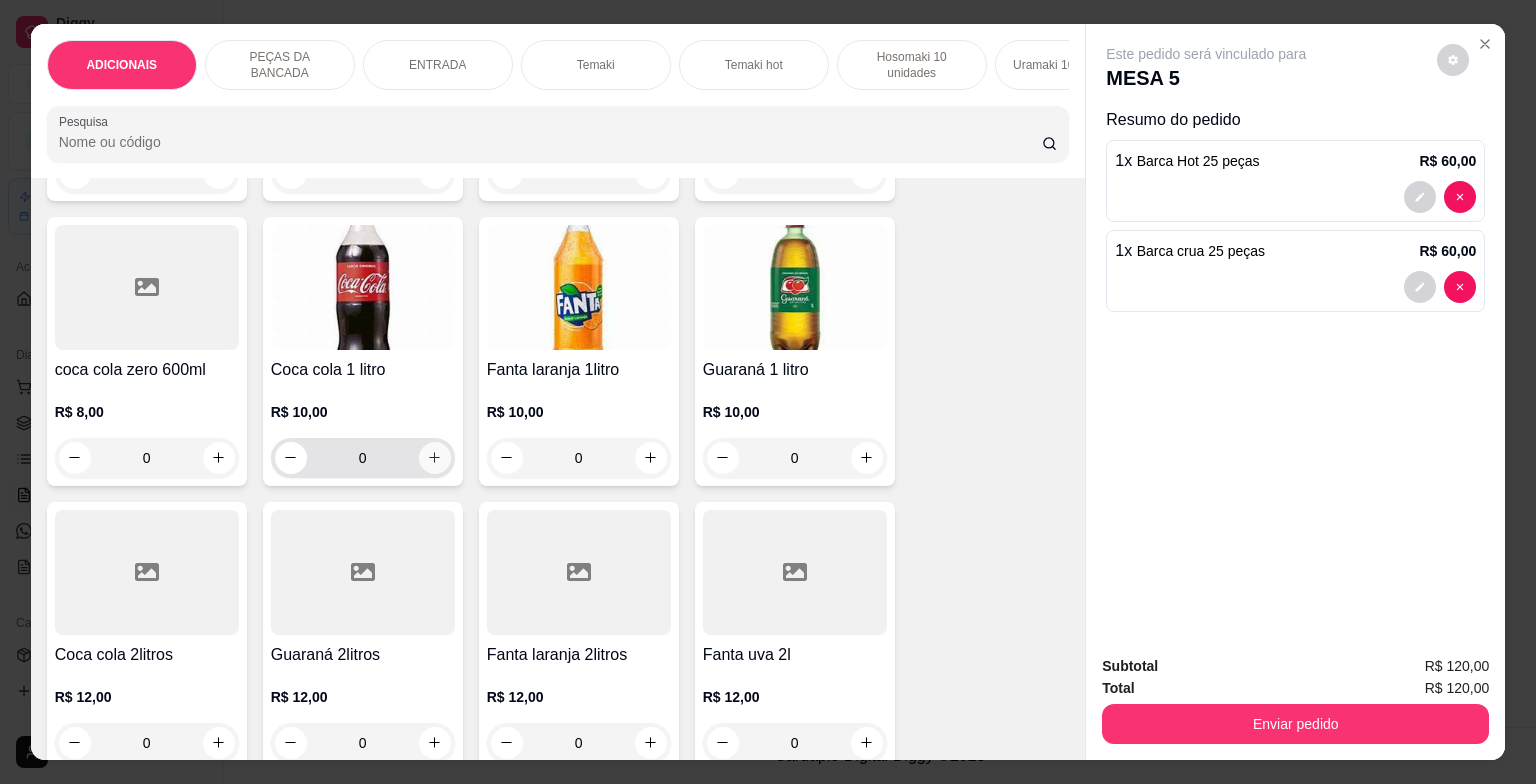 click at bounding box center [435, 458] 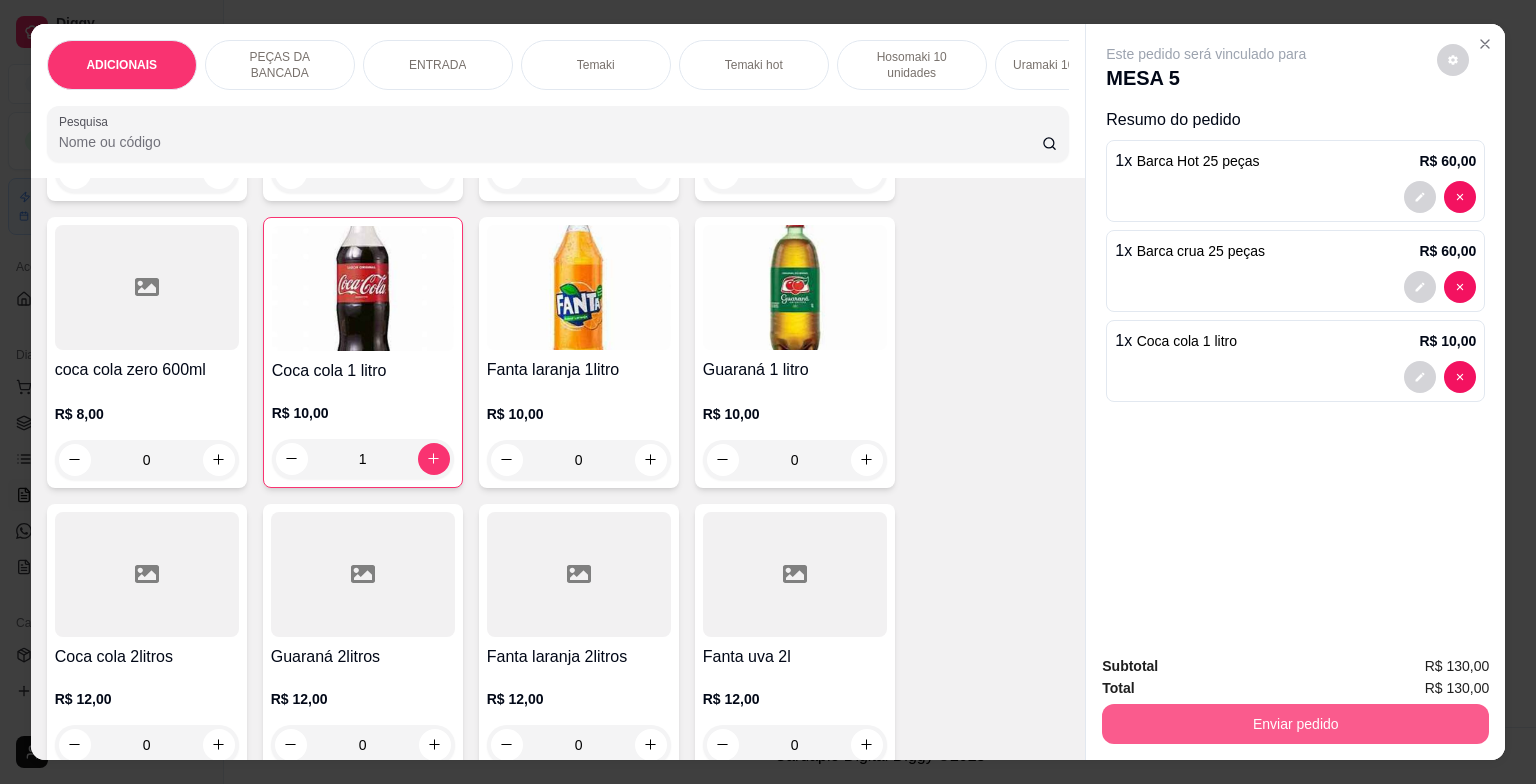 click on "Enviar pedido" at bounding box center (1295, 724) 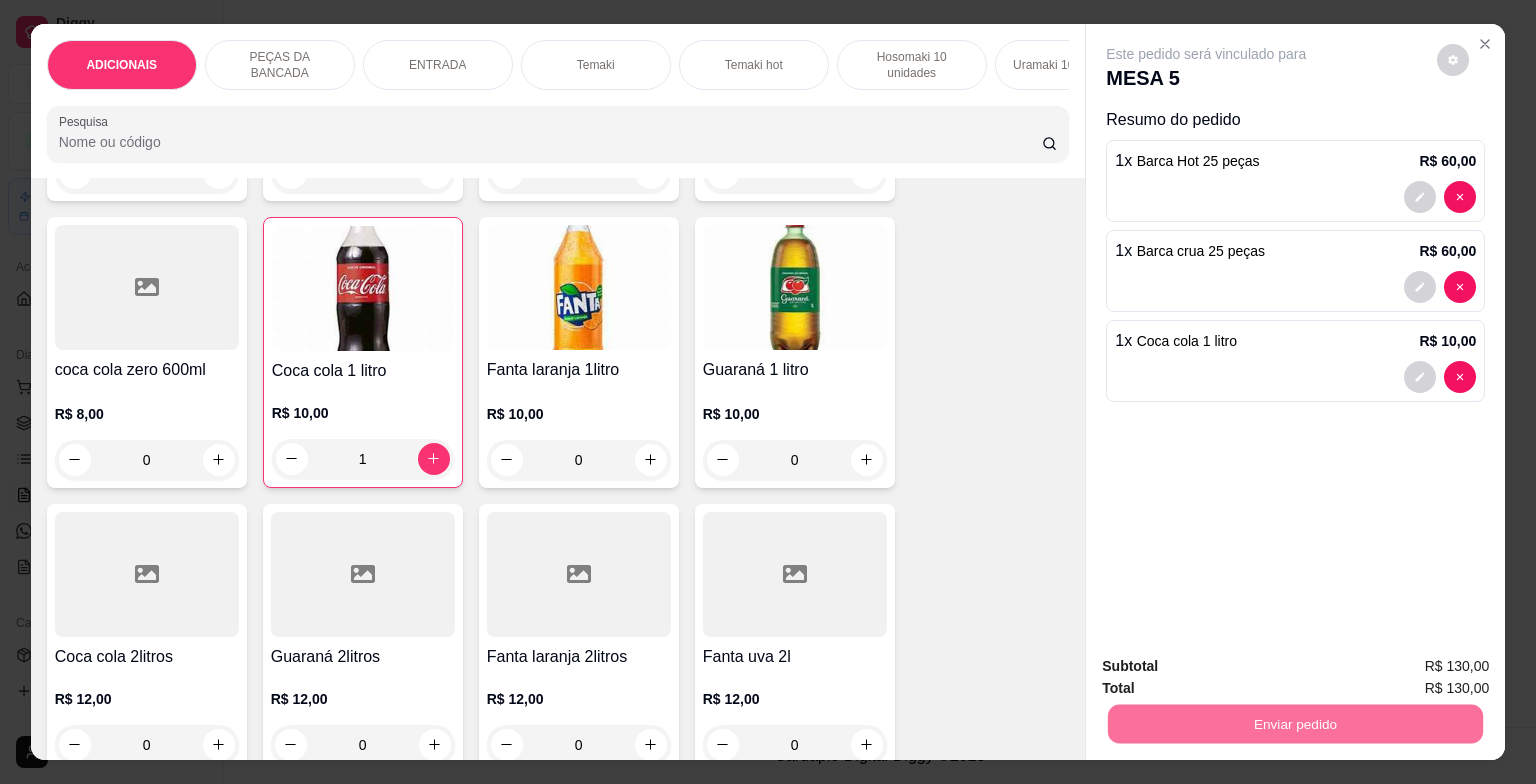 click on "Não registrar e enviar pedido" at bounding box center (1229, 667) 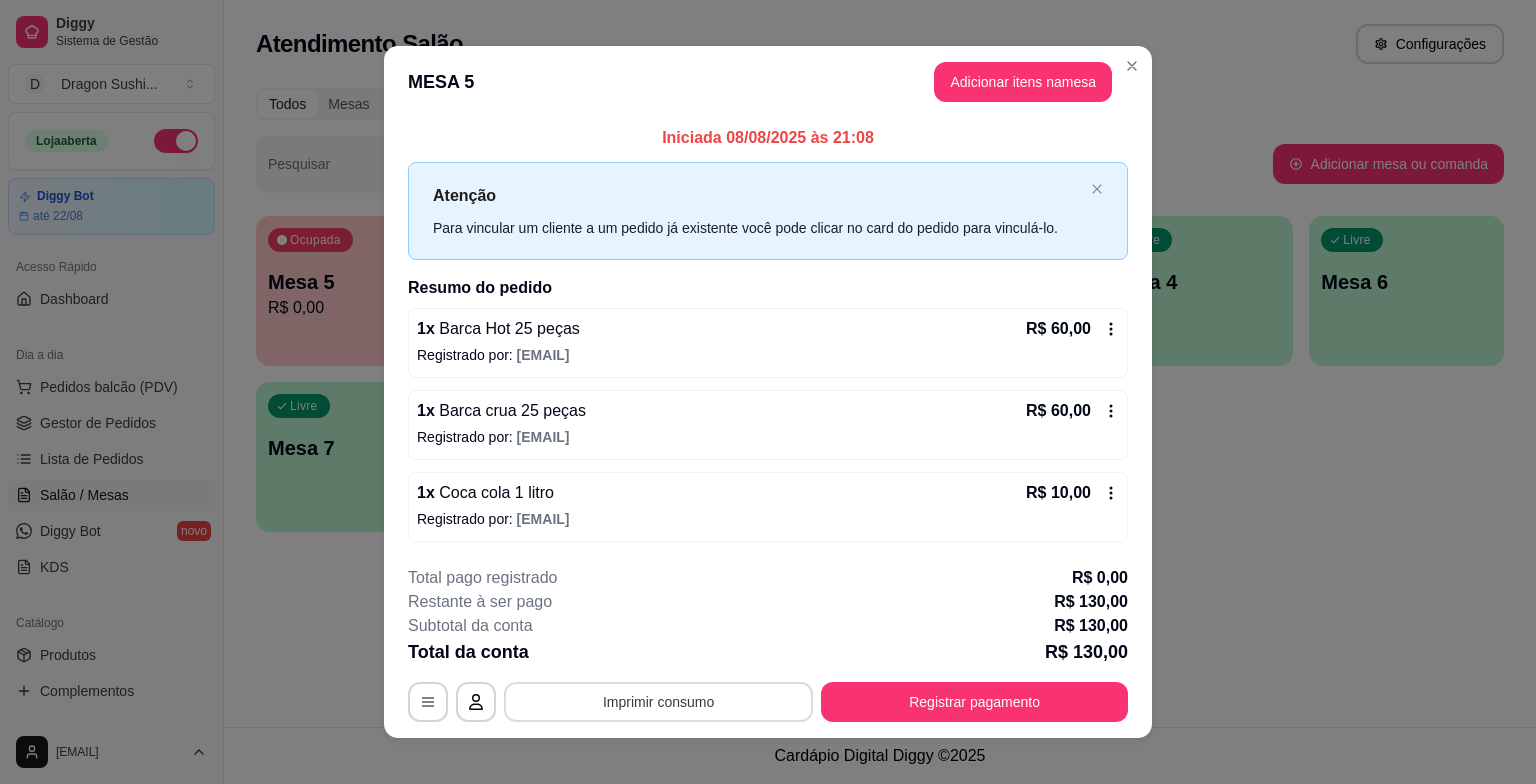 click on "Imprimir consumo" at bounding box center (658, 702) 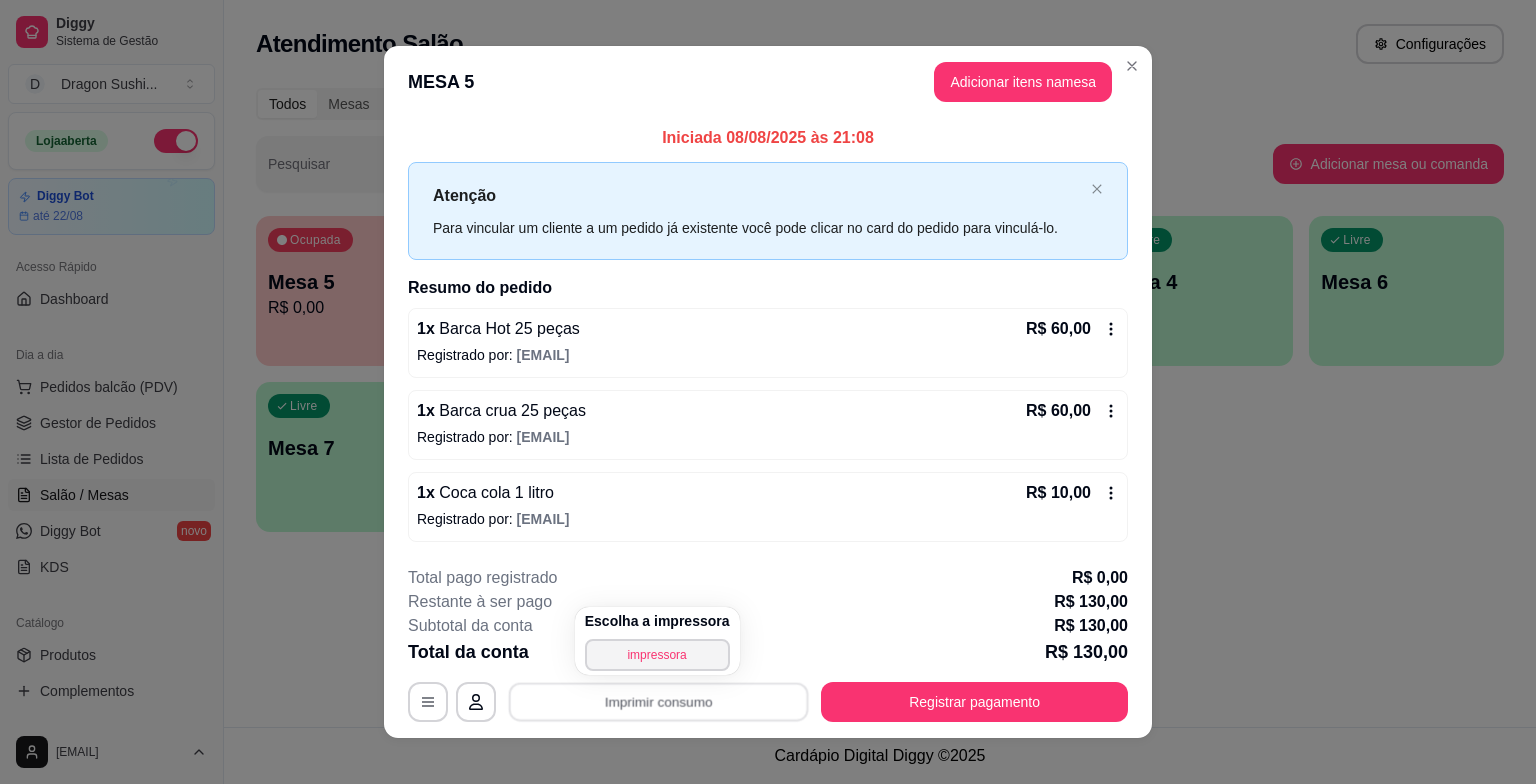 click on "Escolha a impressora impressora" at bounding box center (657, 641) 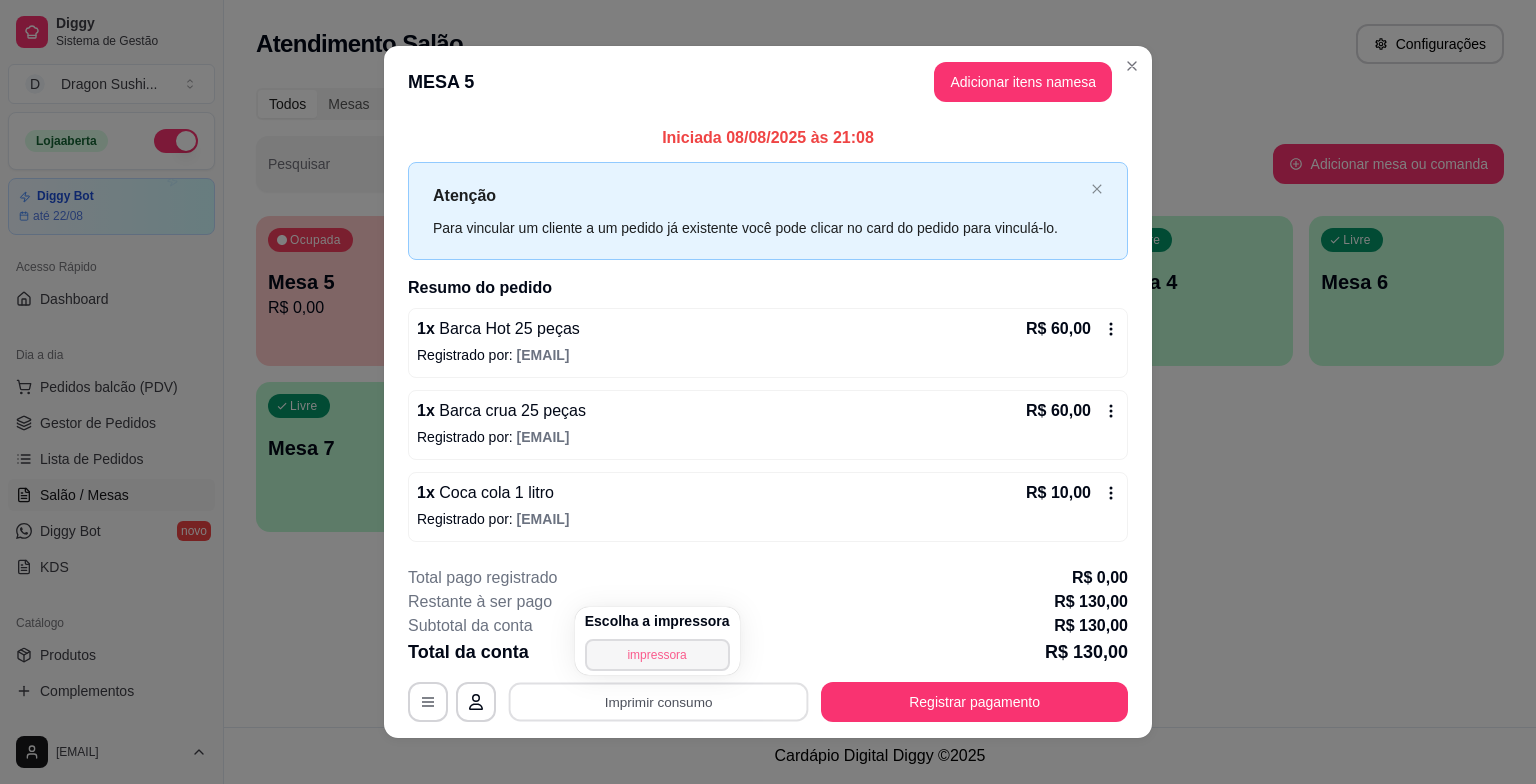 click on "impressora" at bounding box center [657, 655] 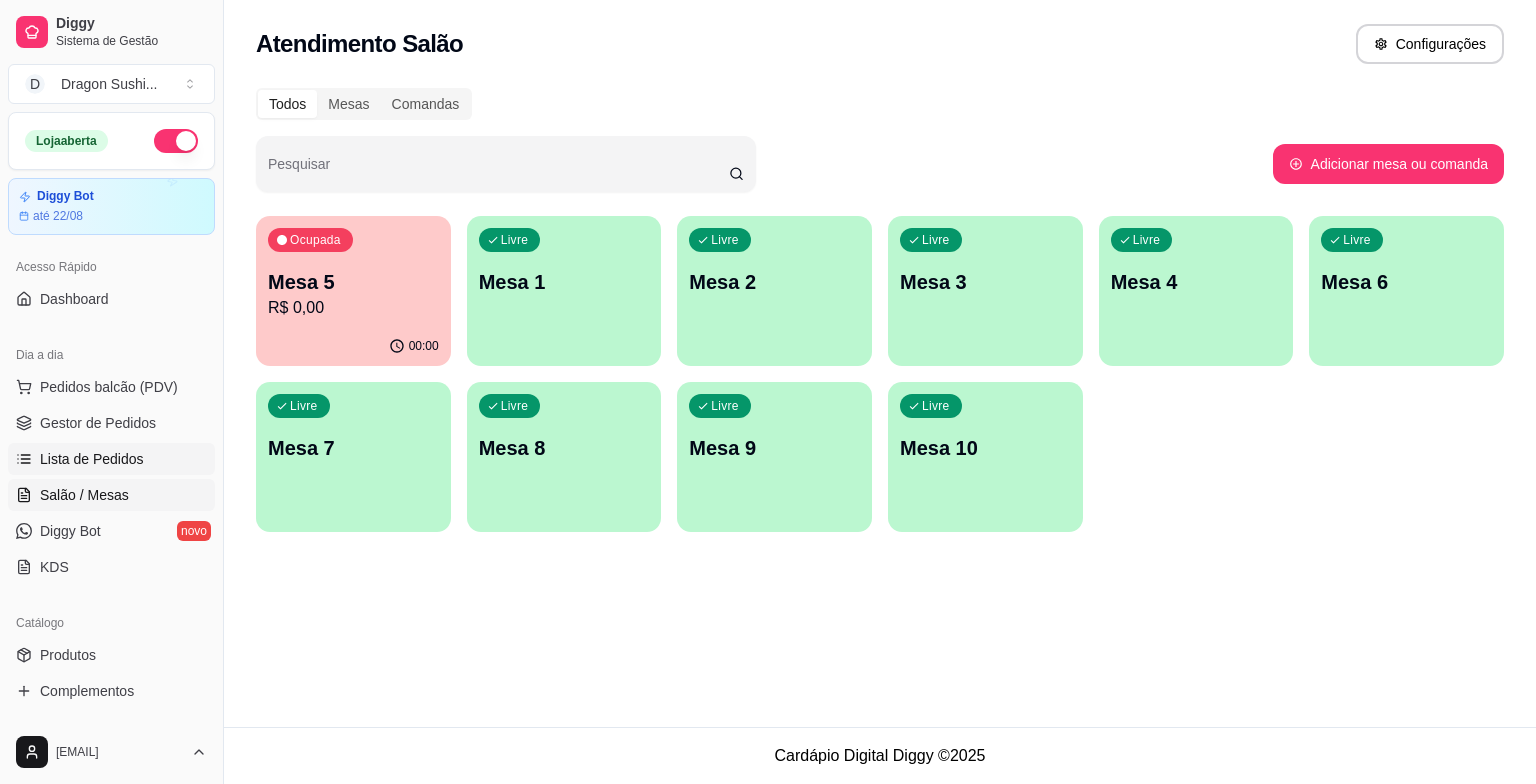 drag, startPoint x: 88, startPoint y: 464, endPoint x: 112, endPoint y: 464, distance: 24 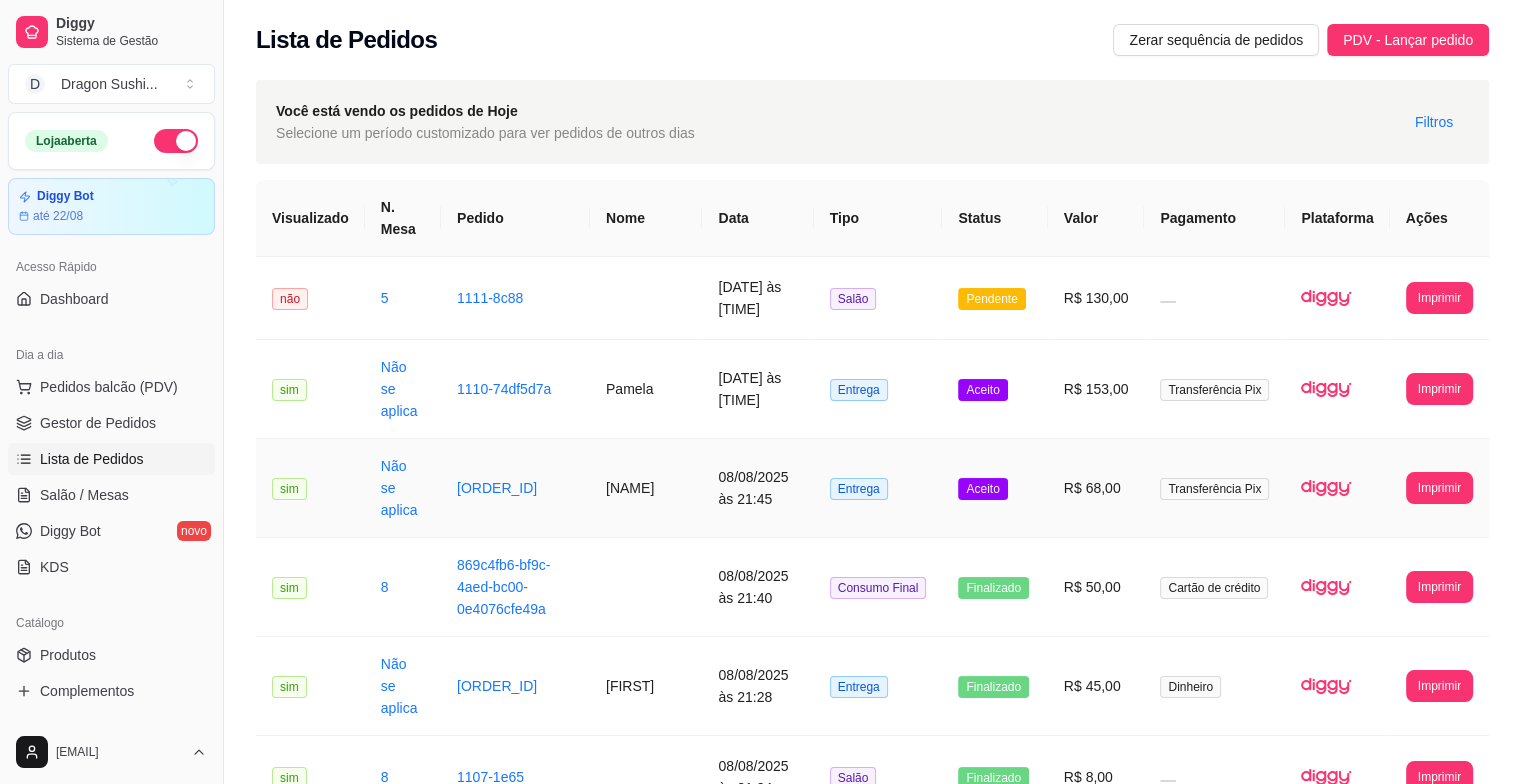 click on "Aceito" at bounding box center [982, 489] 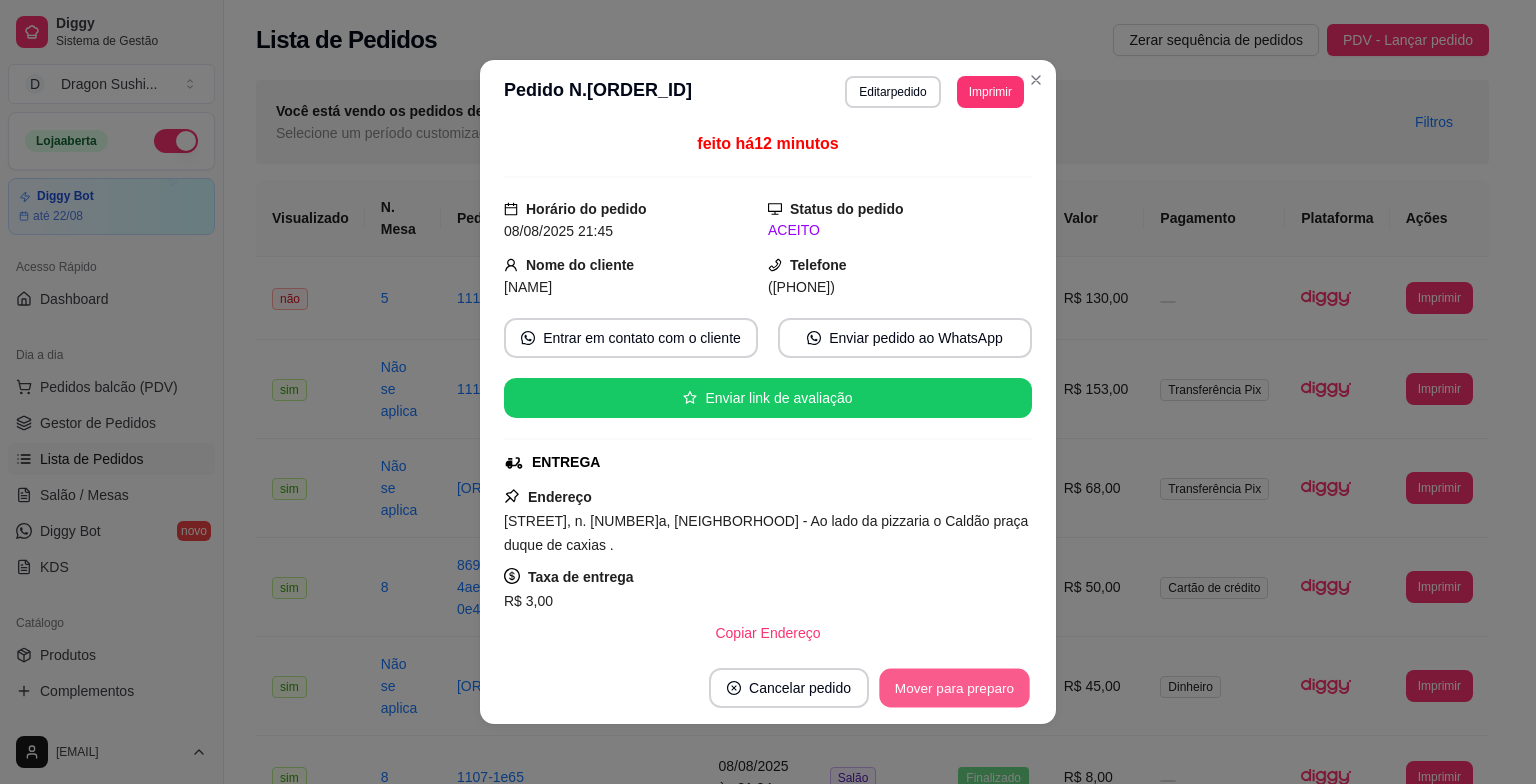 click on "Mover para preparo" at bounding box center (954, 688) 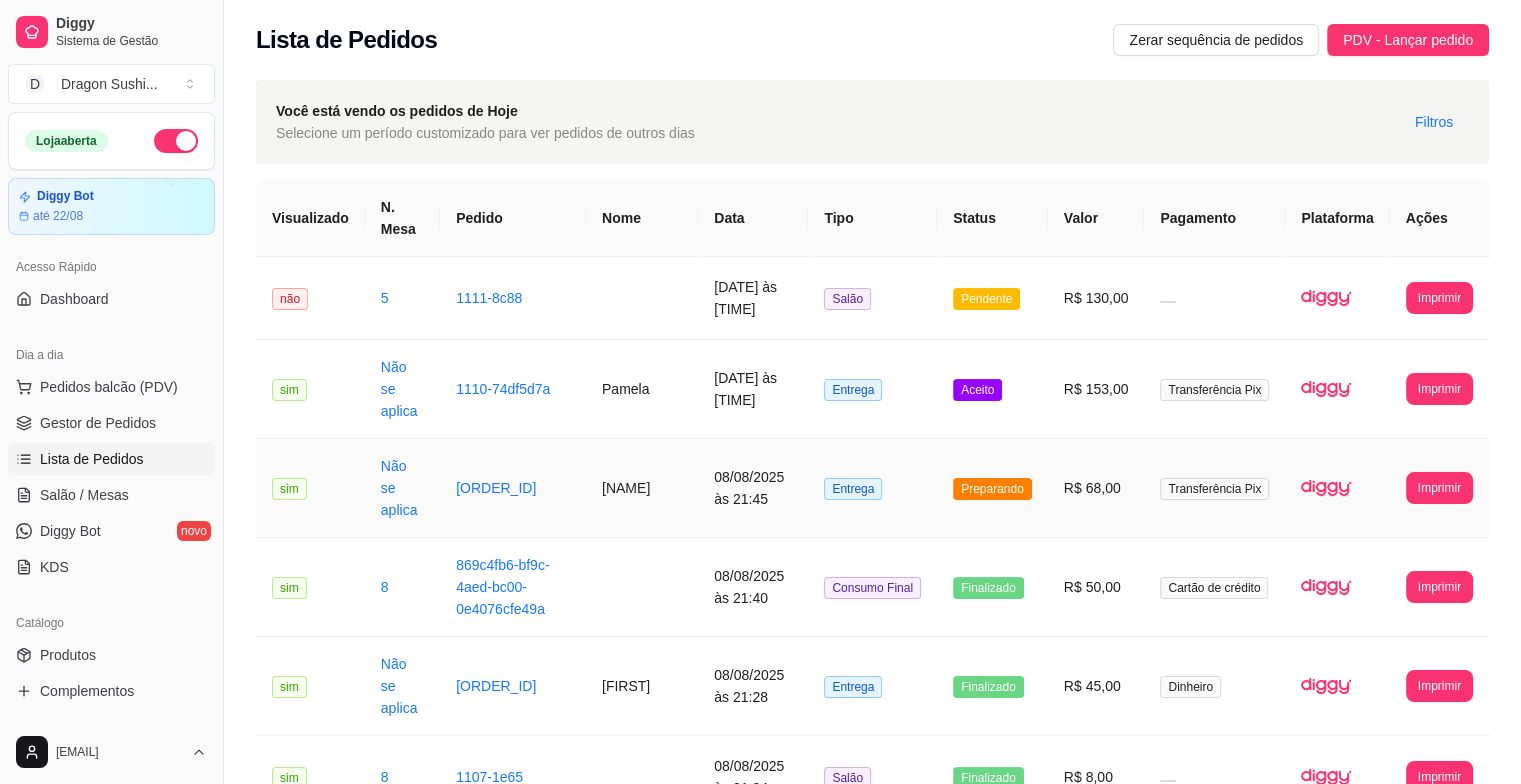 click on "Preparando" at bounding box center [992, 489] 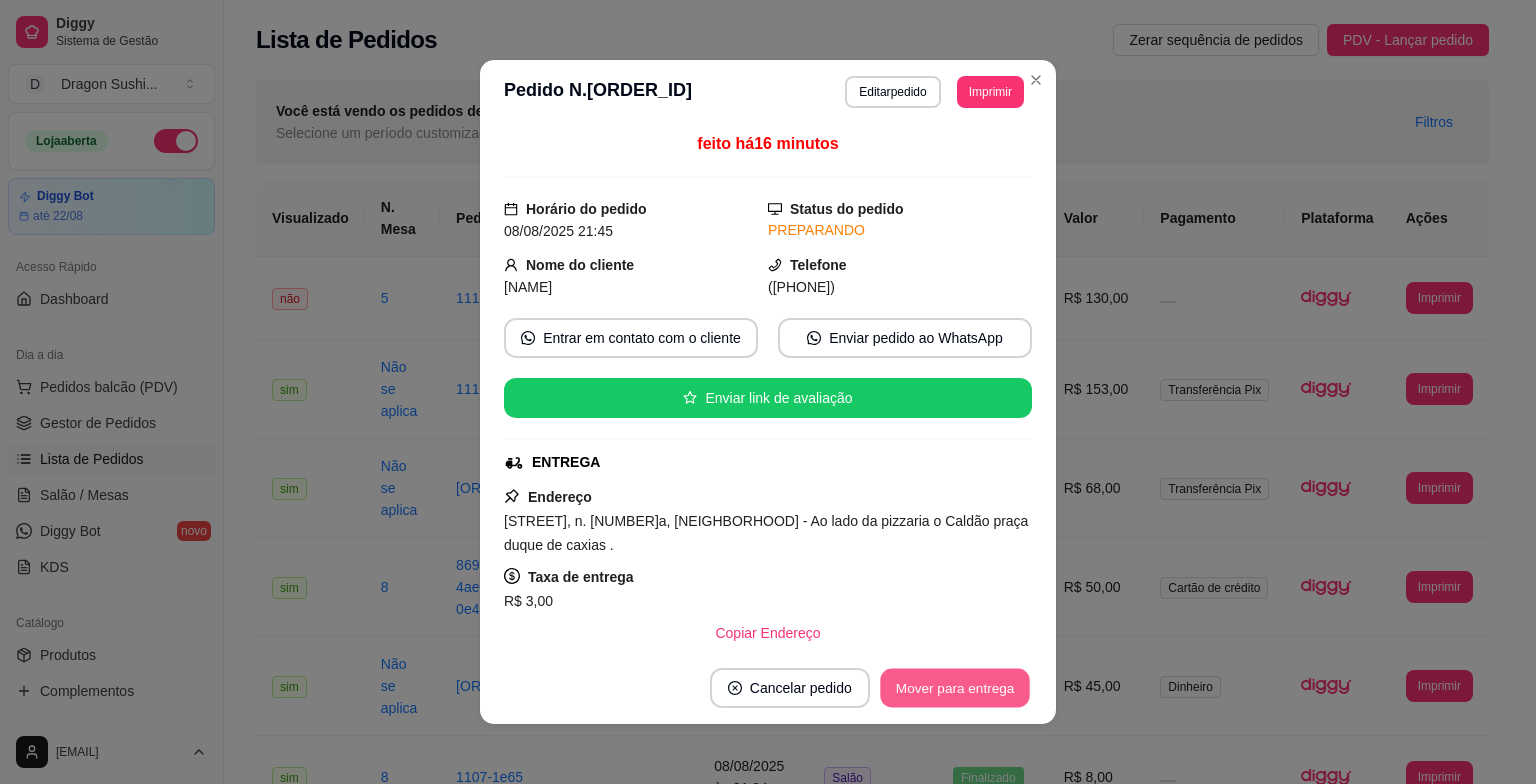 click on "Mover para entrega" at bounding box center [955, 688] 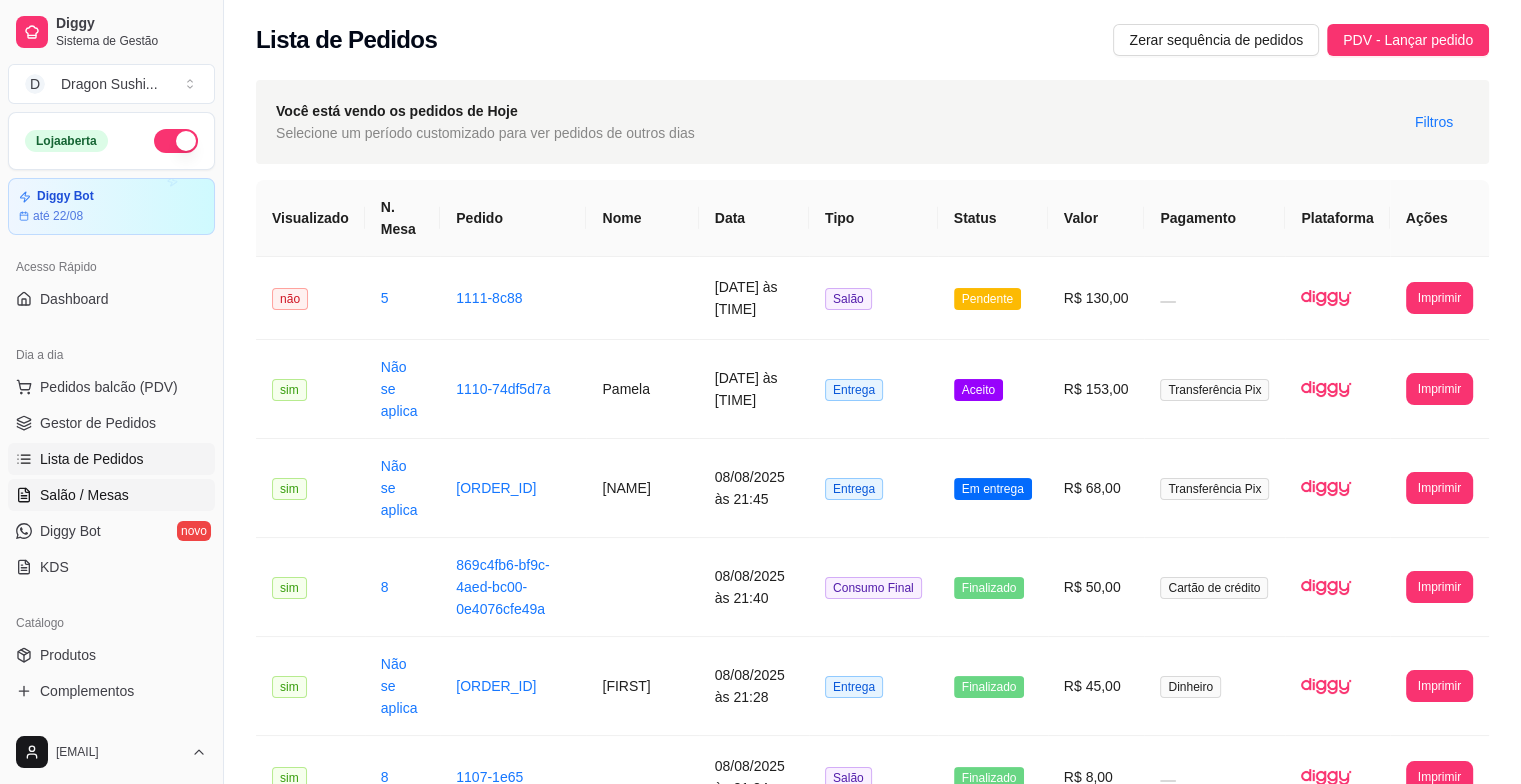 click on "Salão / Mesas" at bounding box center [84, 495] 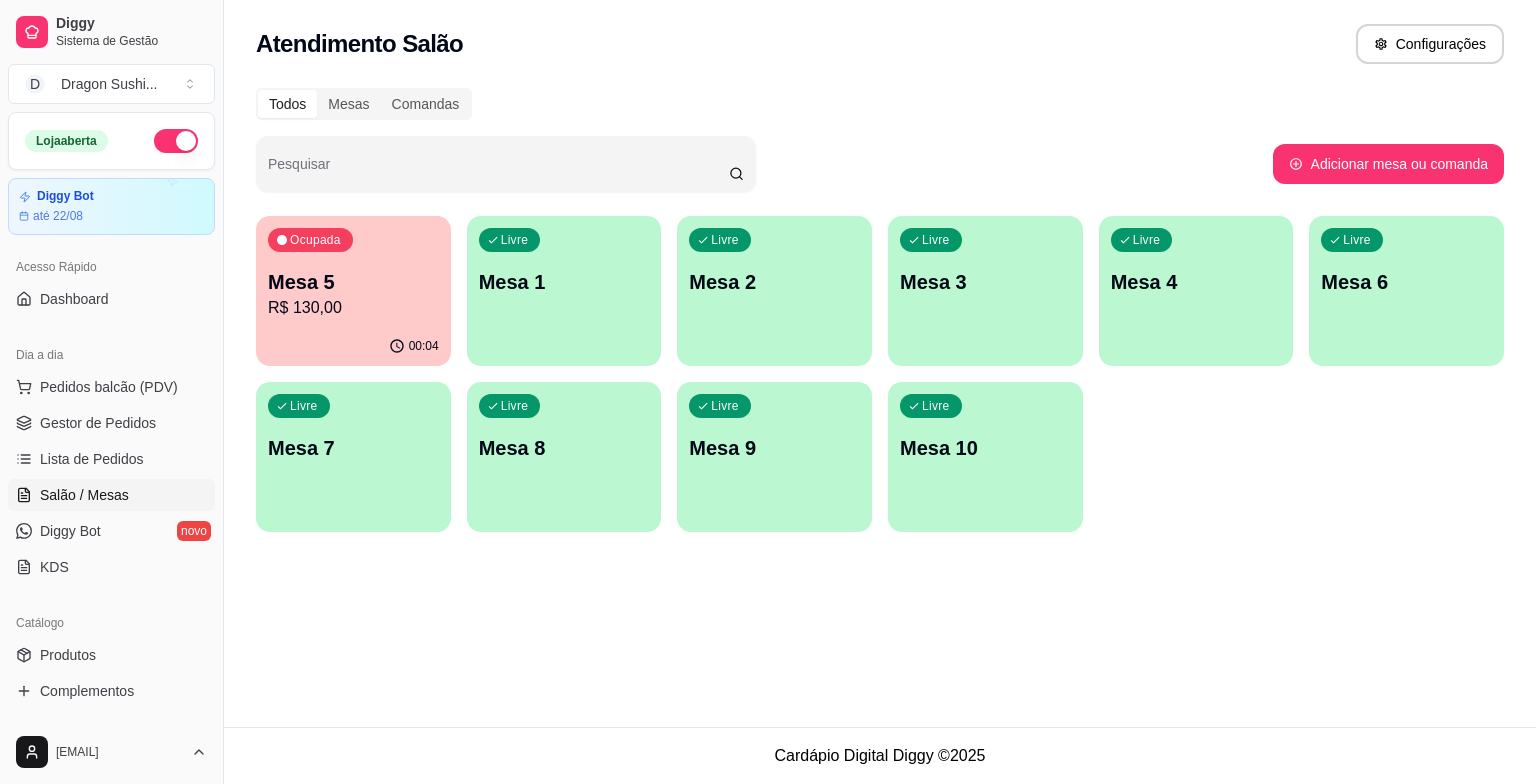 click on "R$ 130,00" at bounding box center (353, 308) 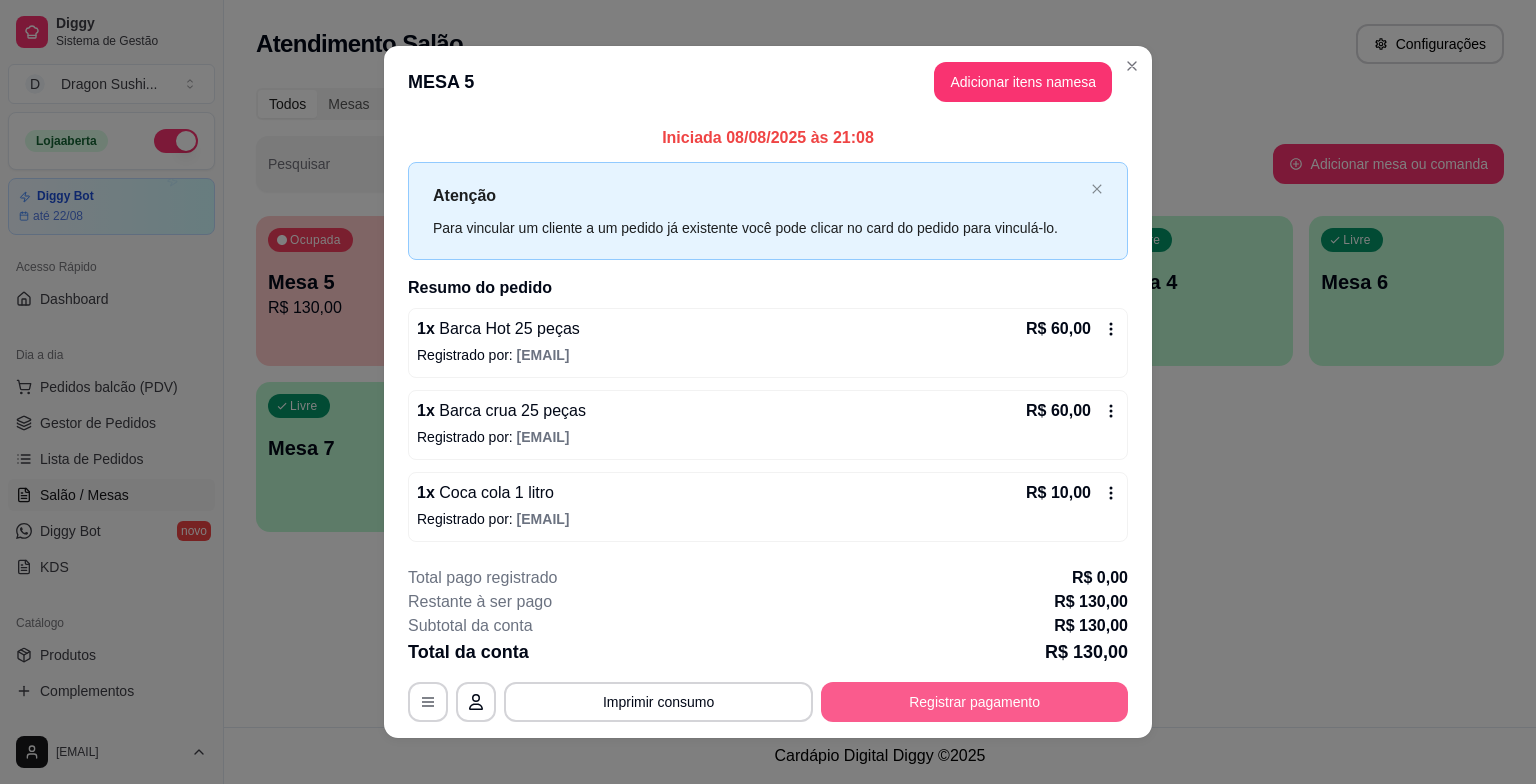 click on "Registrar pagamento" at bounding box center (974, 702) 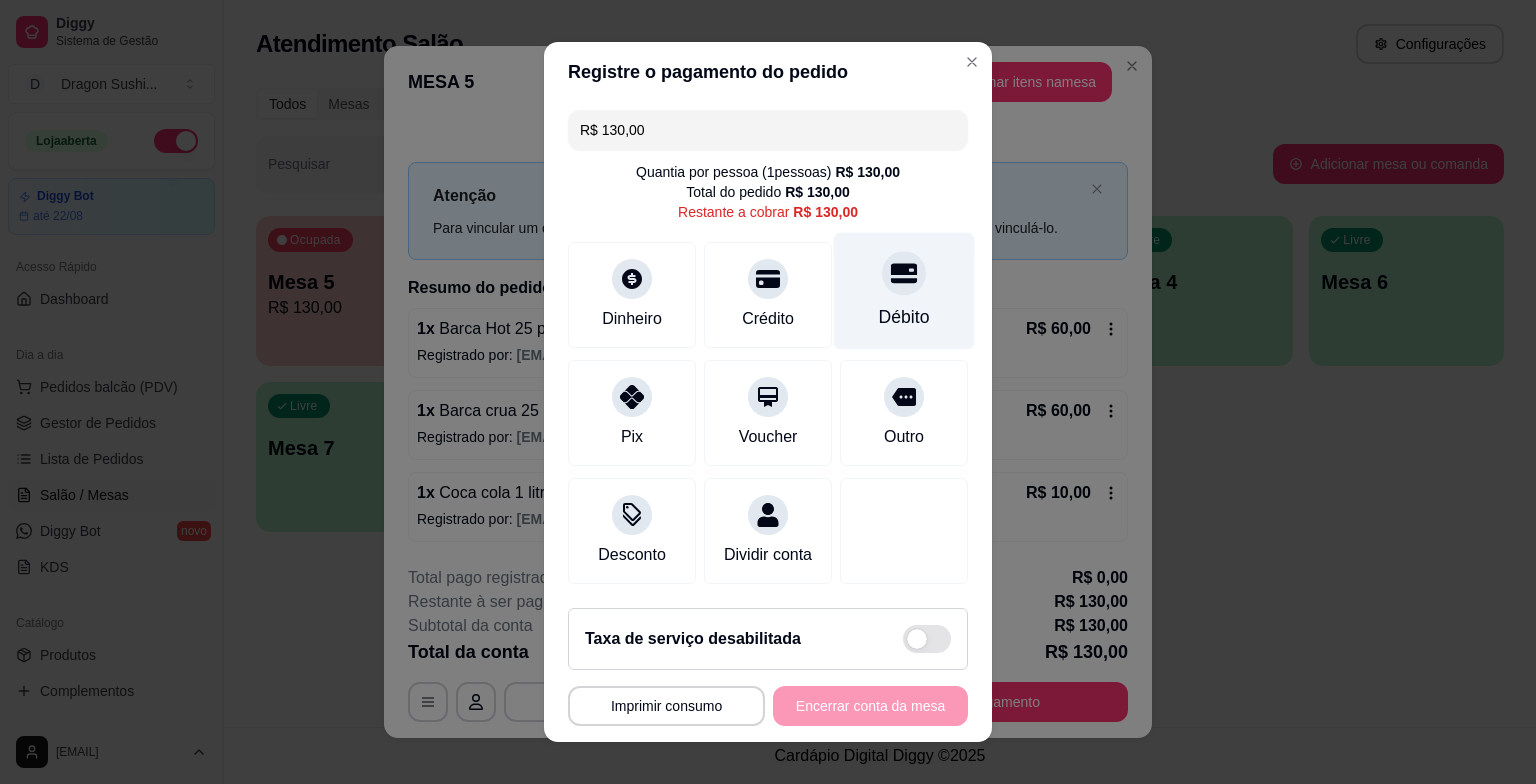 click at bounding box center [904, 273] 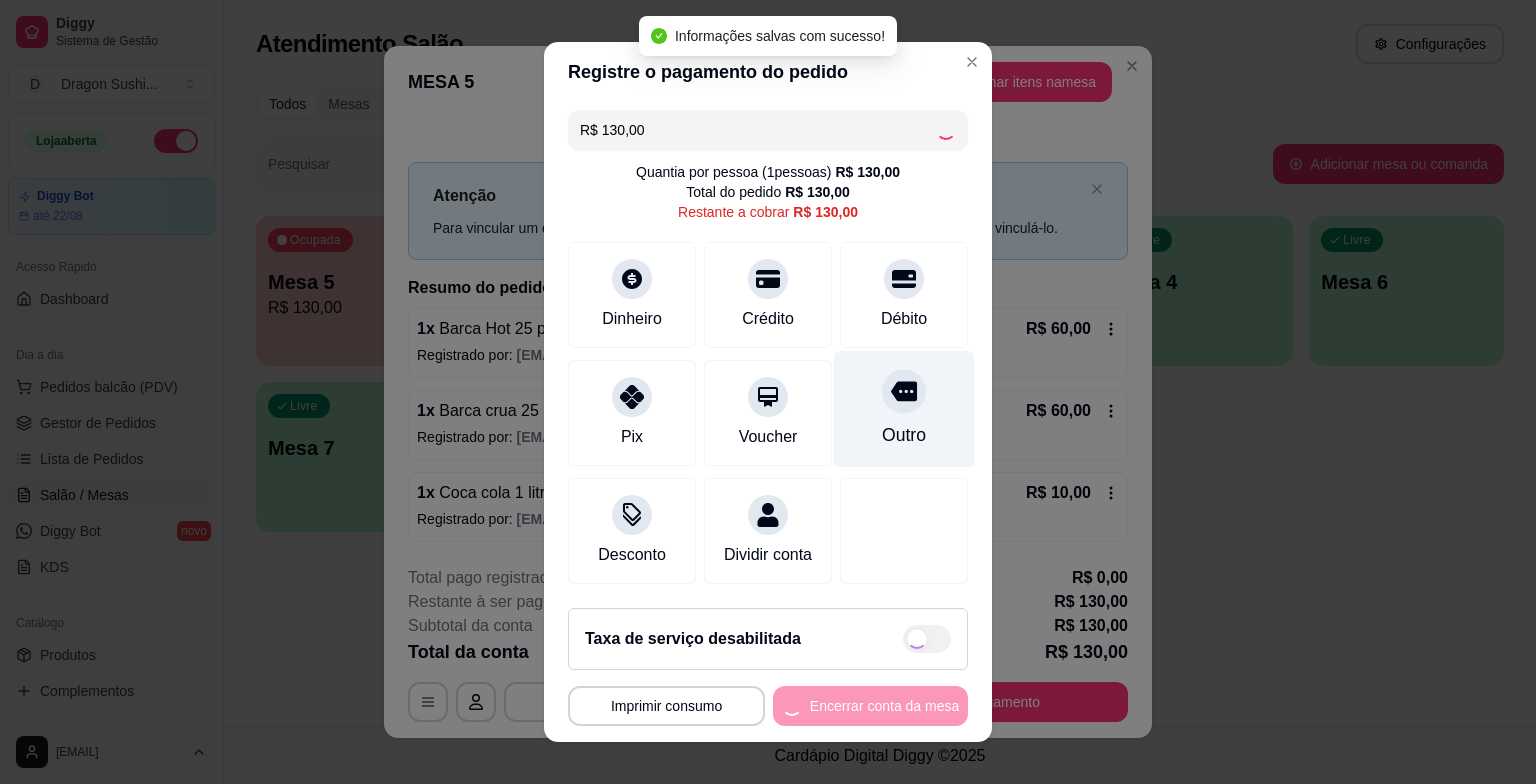 type on "R$ 0,00" 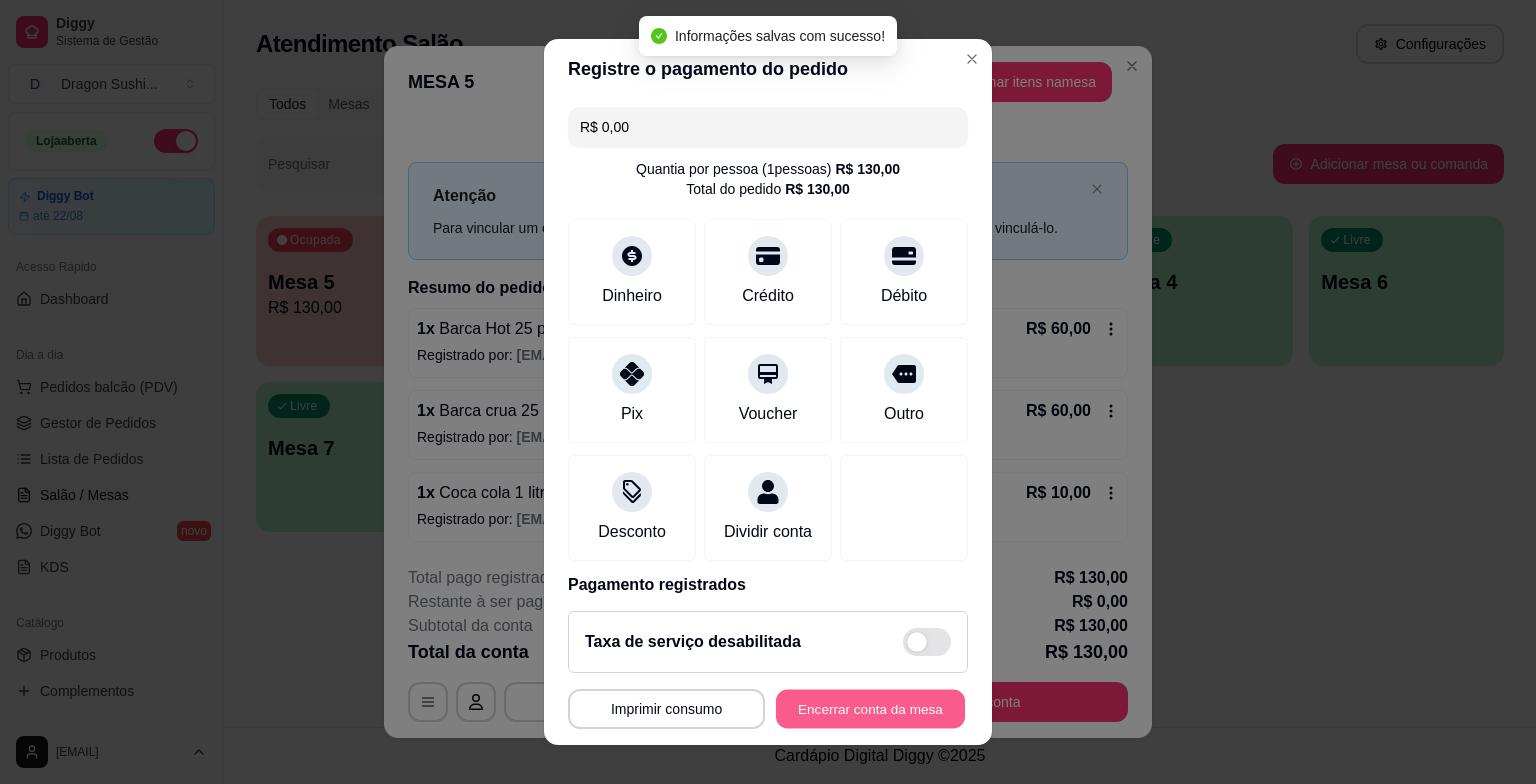 click on "Encerrar conta da mesa" at bounding box center (870, 708) 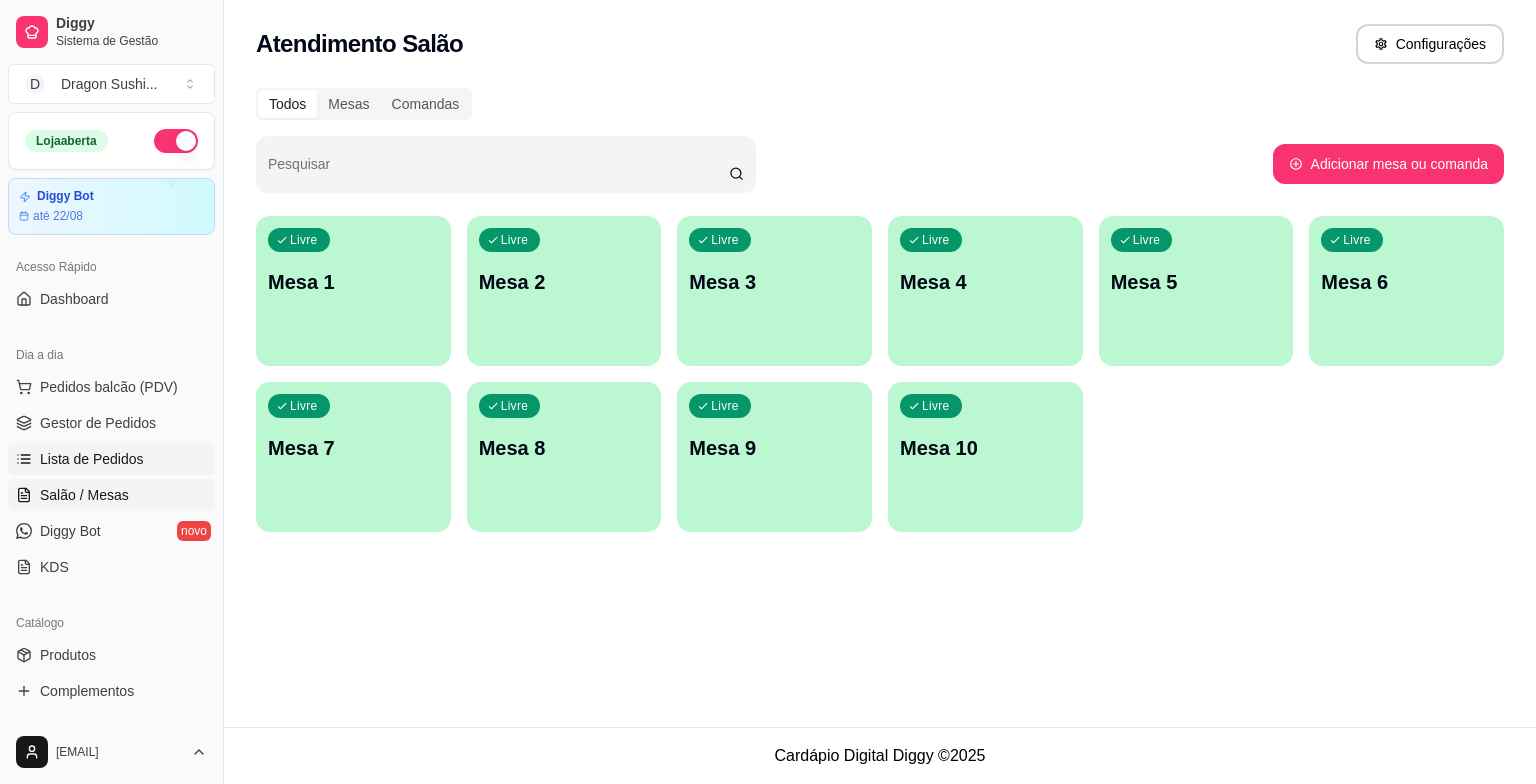 click on "Lista de Pedidos" at bounding box center [92, 459] 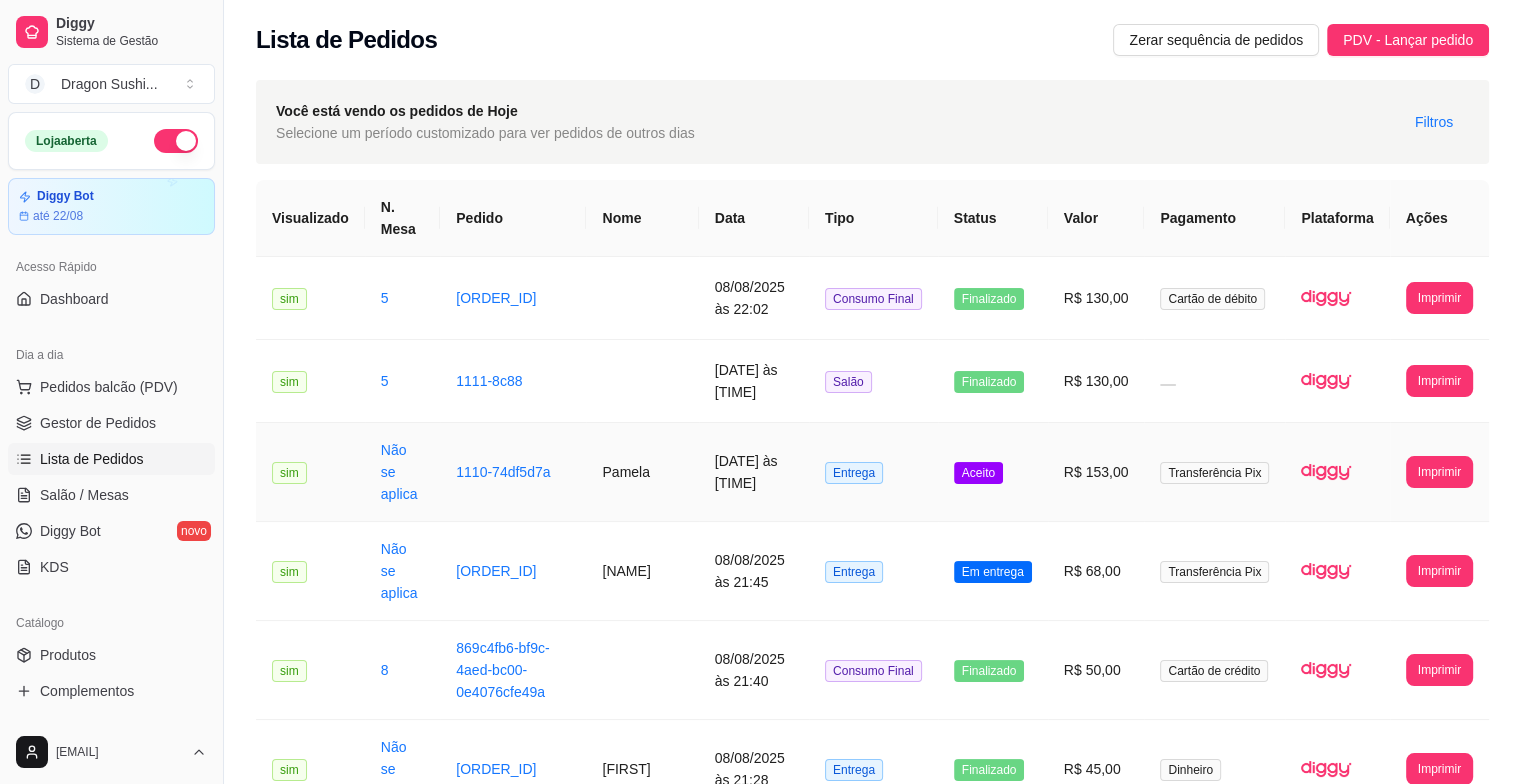 click on "Aceito" at bounding box center (978, 473) 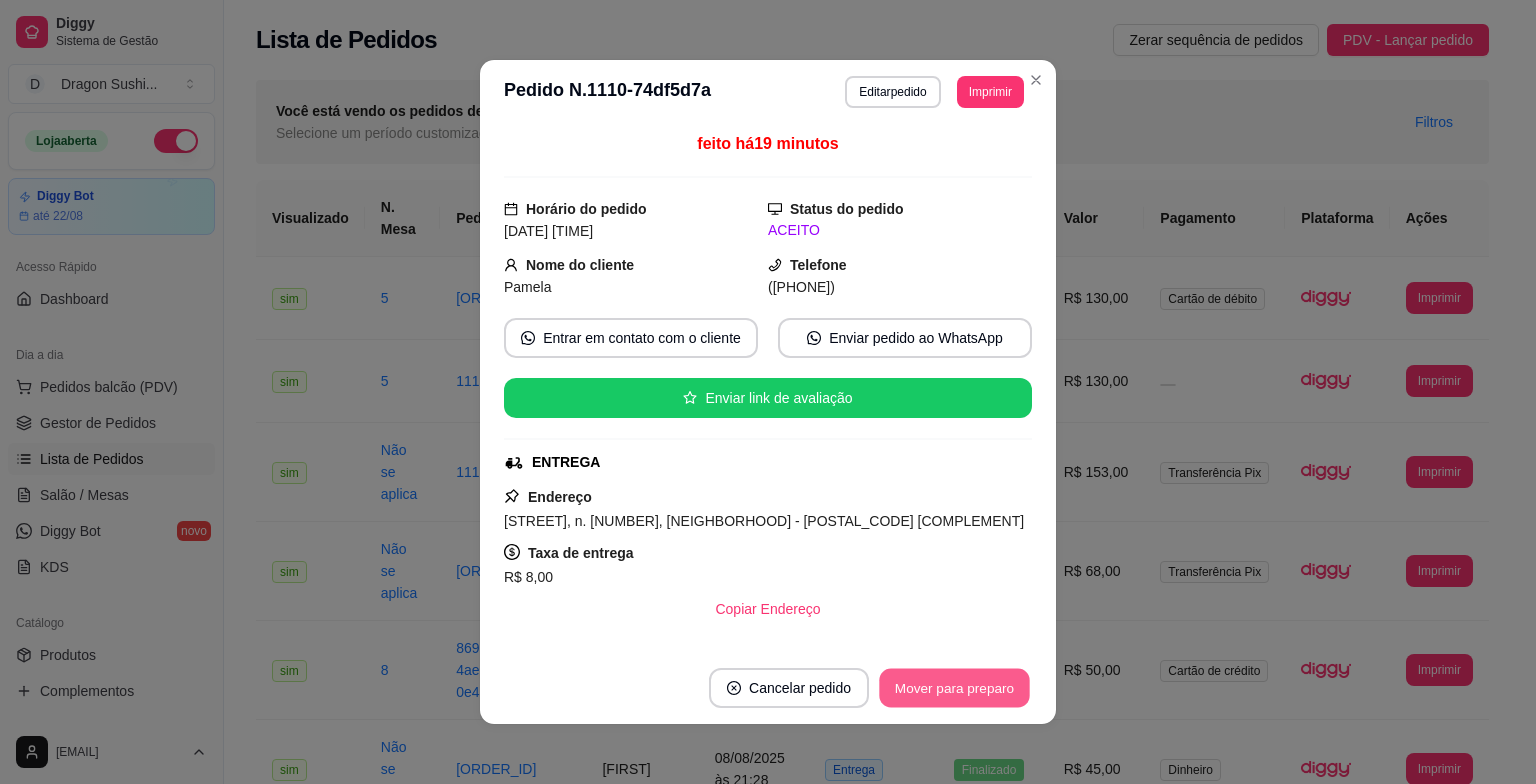 click on "Mover para preparo" at bounding box center (954, 688) 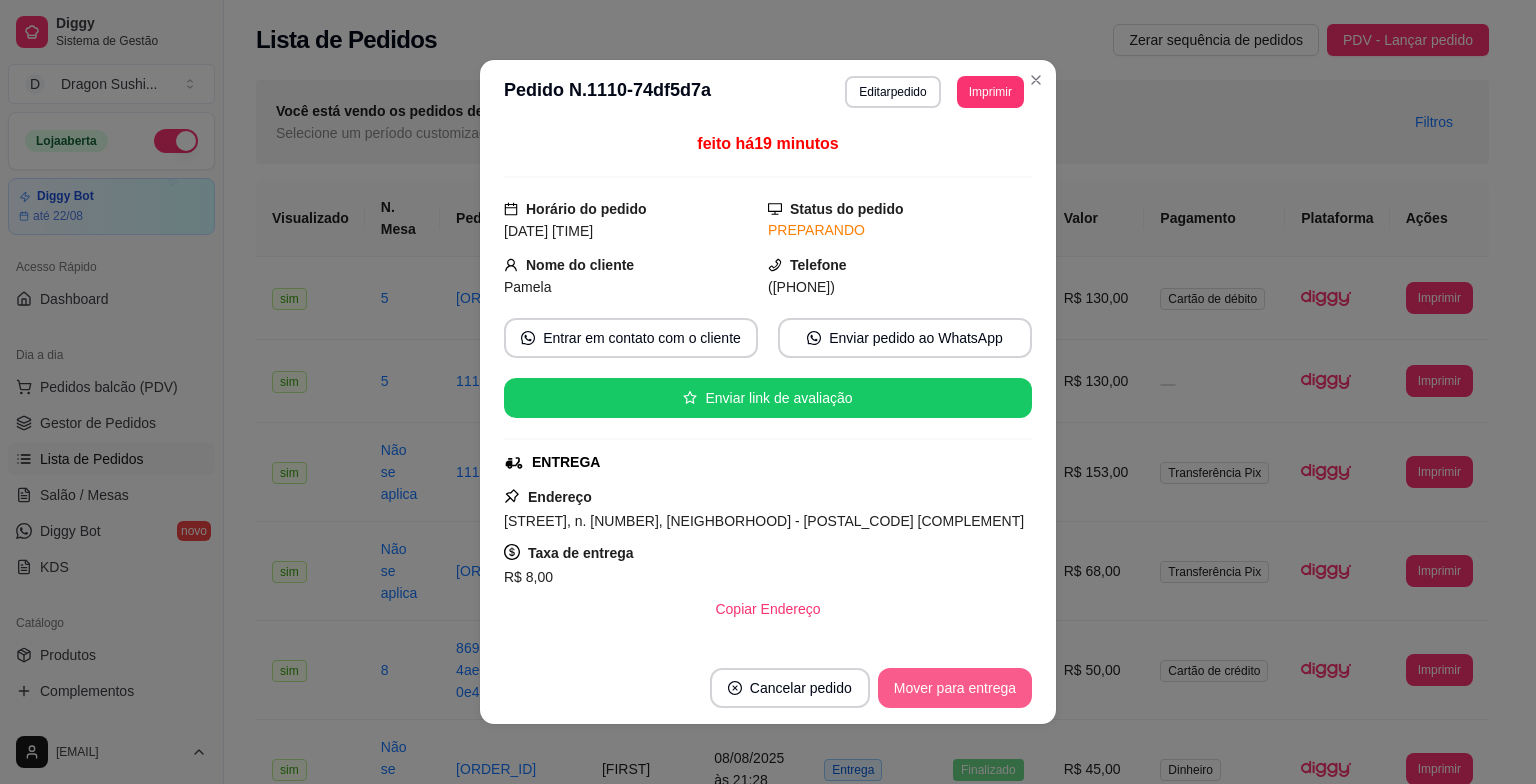 click on "Mover para entrega" at bounding box center (955, 688) 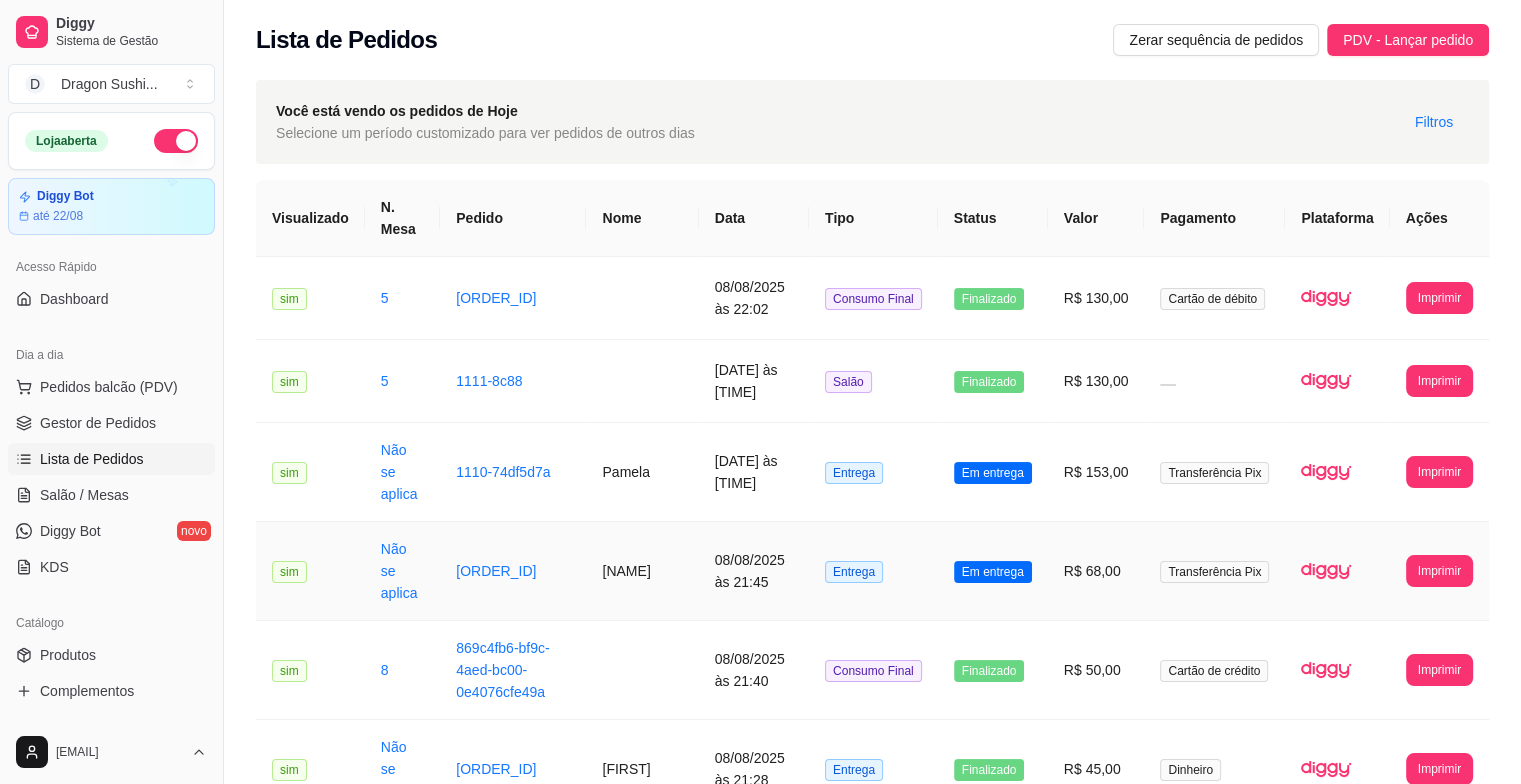 click on "Em entrega" at bounding box center [993, 572] 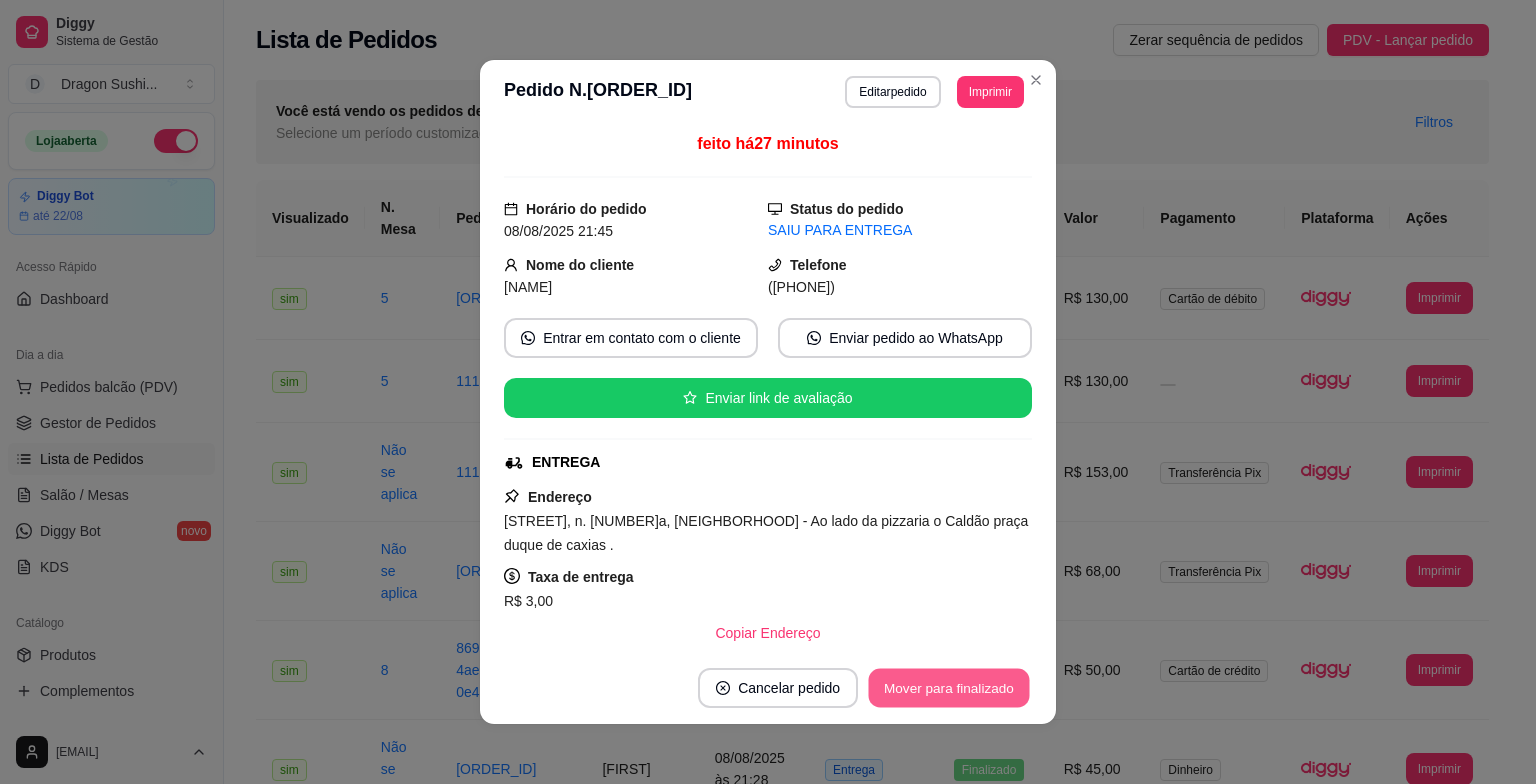 click on "Mover para finalizado" at bounding box center (949, 688) 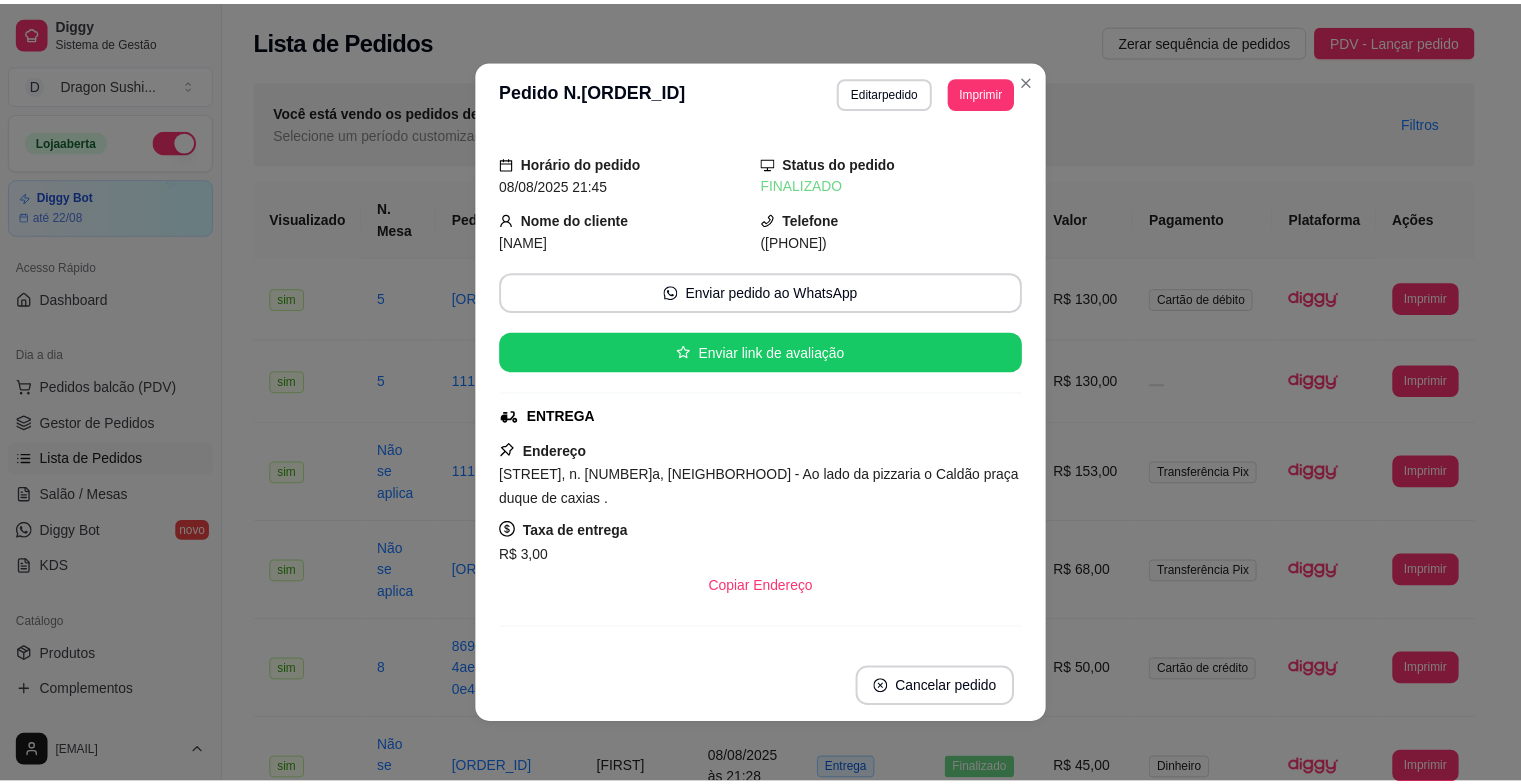 scroll, scrollTop: 4, scrollLeft: 0, axis: vertical 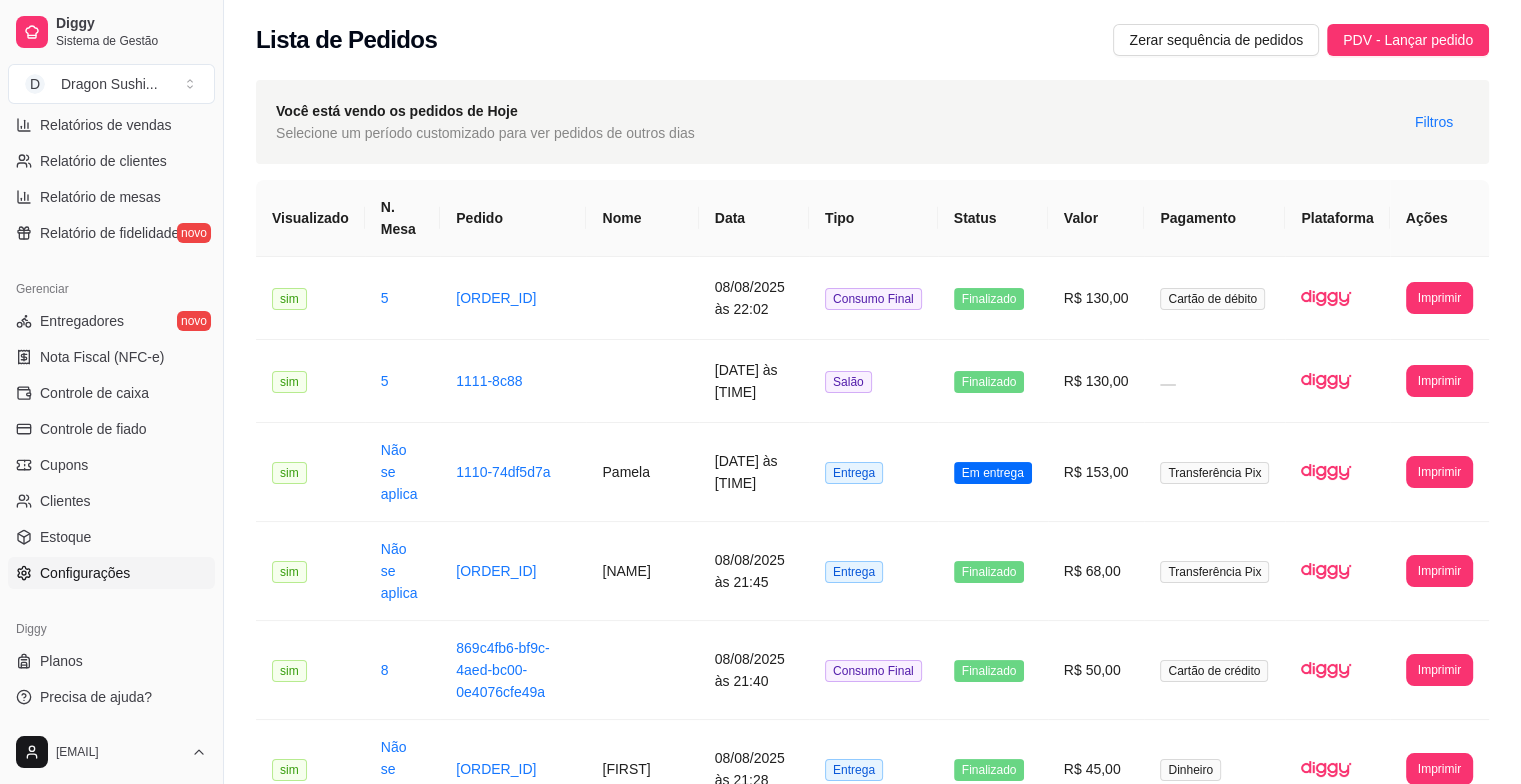 click on "Configurações" at bounding box center (85, 573) 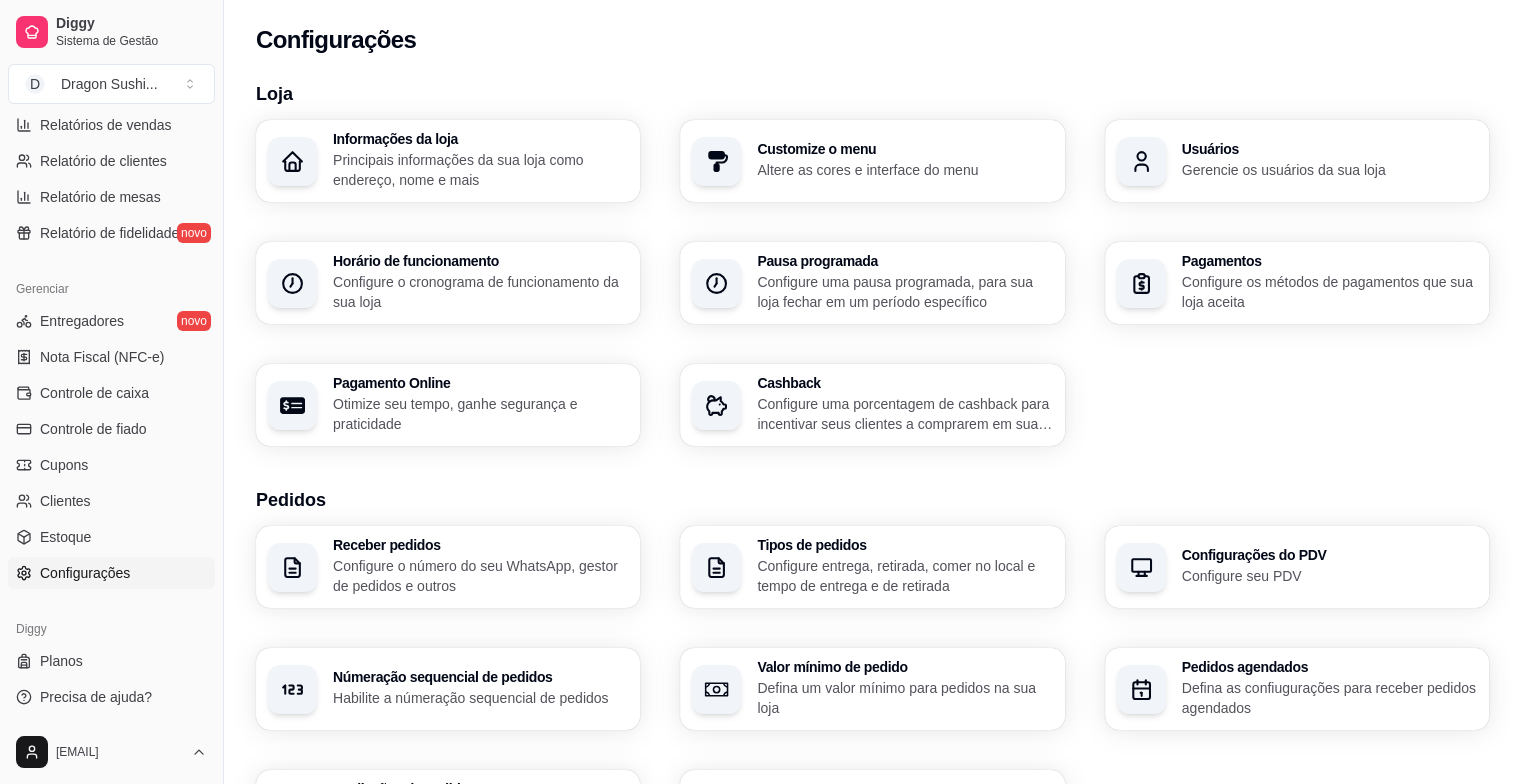 click on "Configure entrega, retirada, comer no local e tempo de entrega e de retirada" at bounding box center (904, 576) 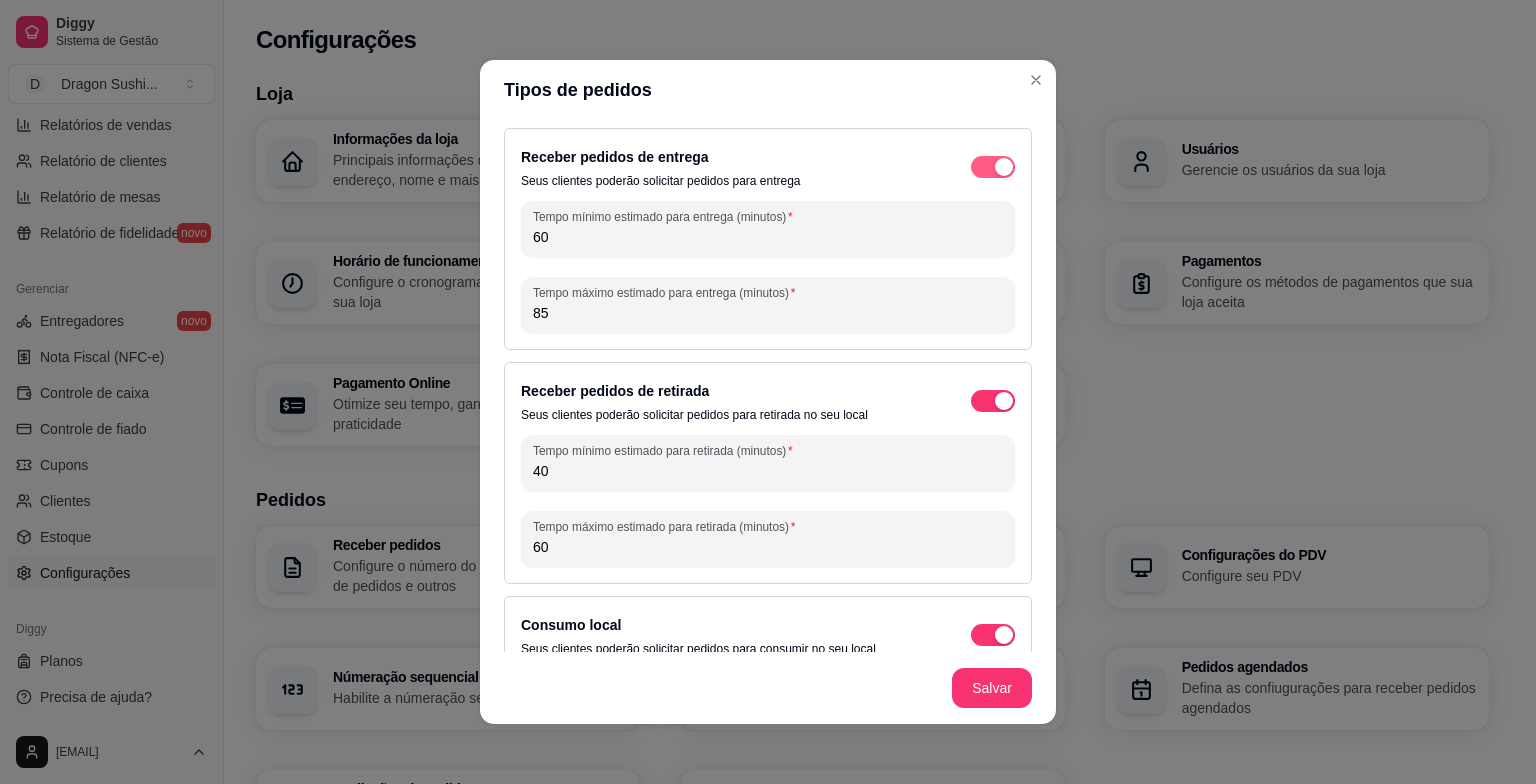 click at bounding box center [1004, 167] 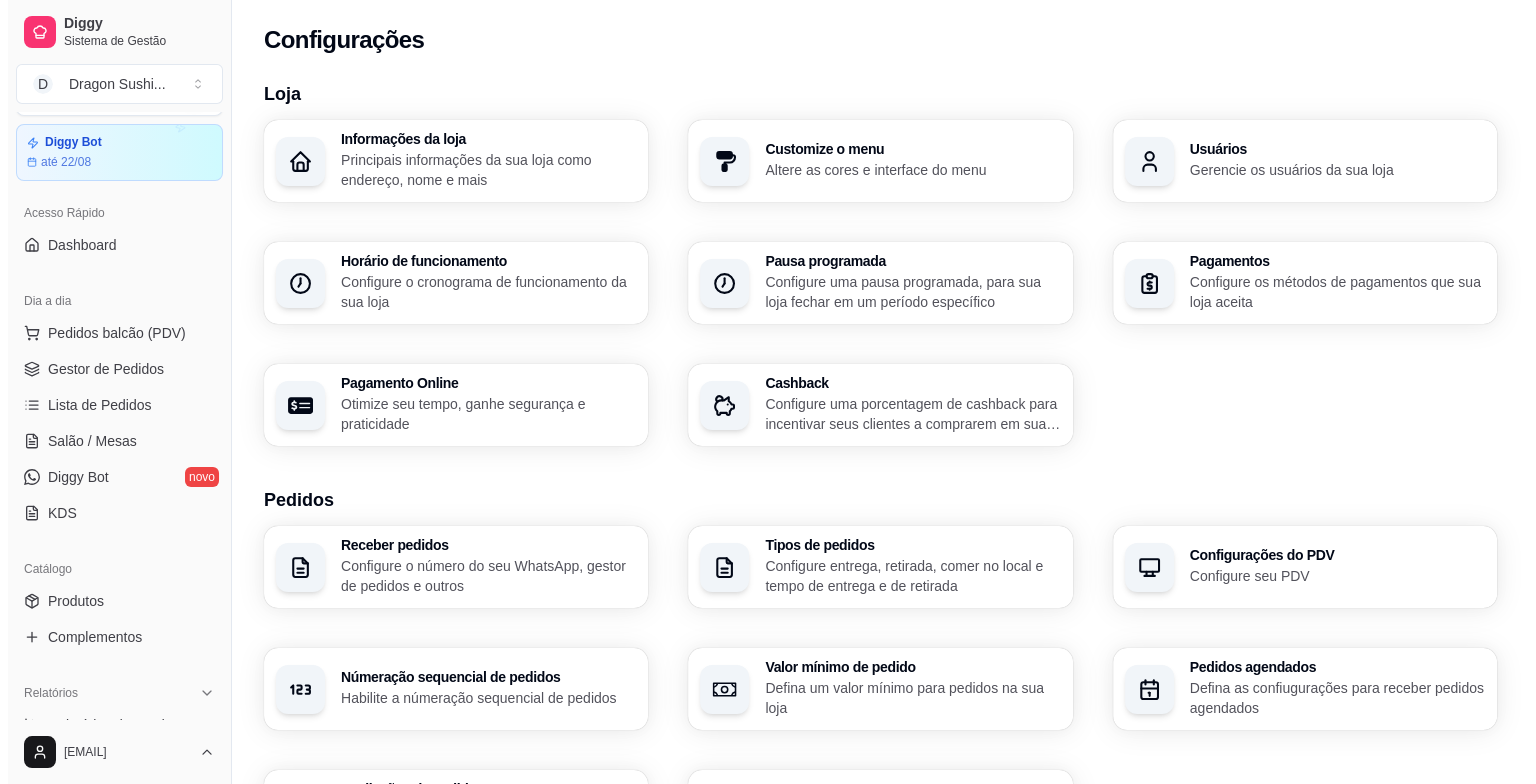 scroll, scrollTop: 0, scrollLeft: 0, axis: both 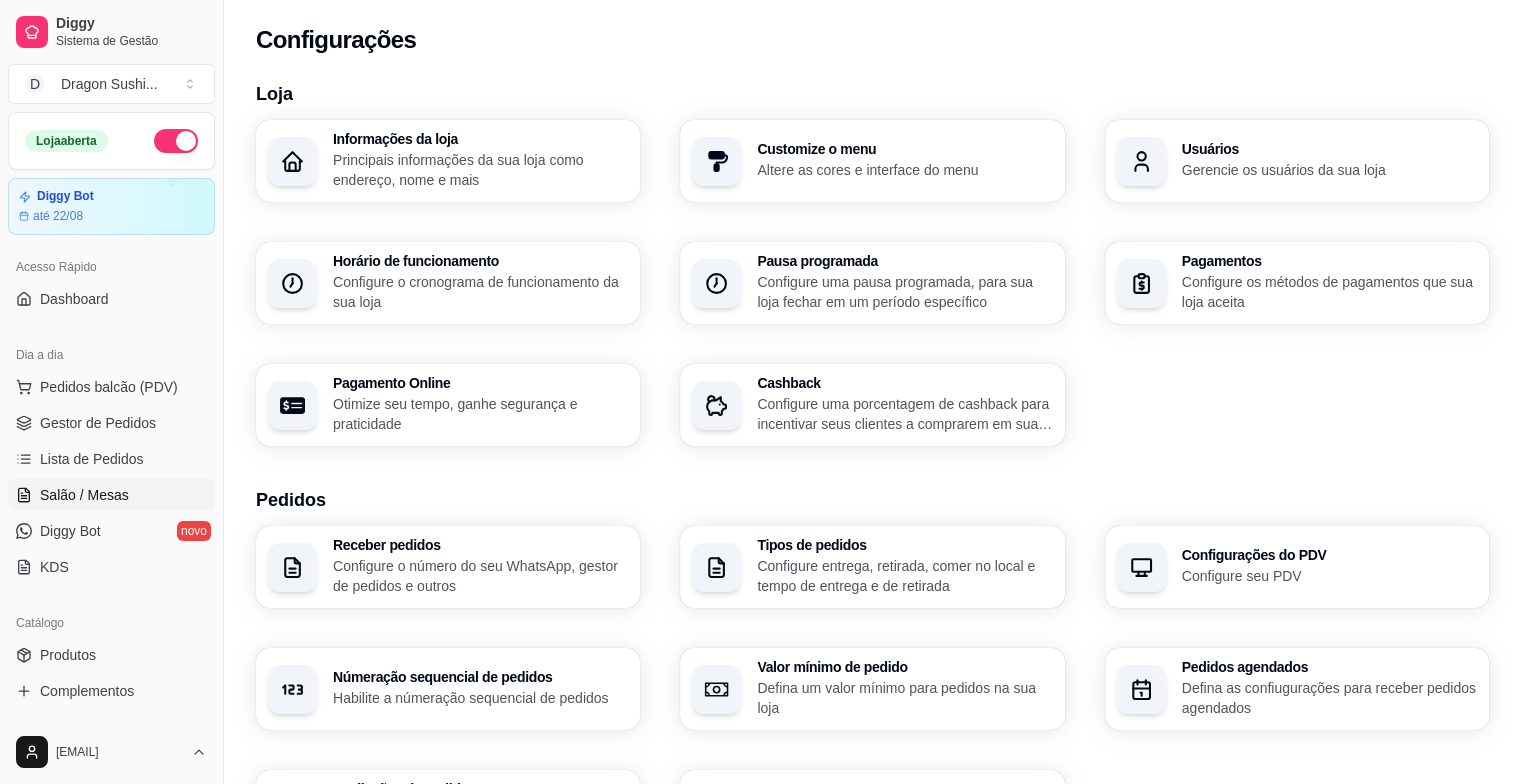 click on "Salão / Mesas" at bounding box center [84, 495] 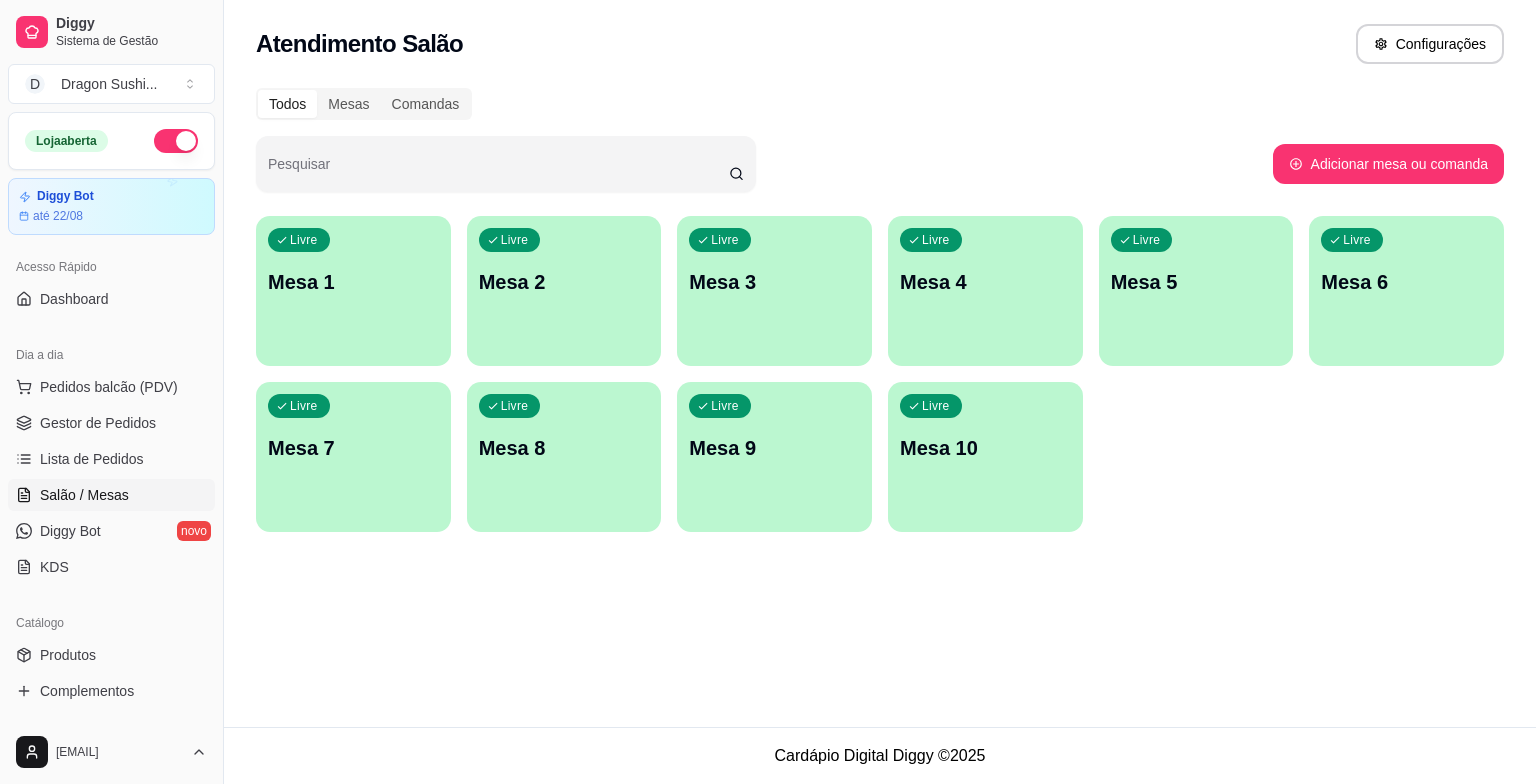 click on "Mesa 1" at bounding box center (353, 282) 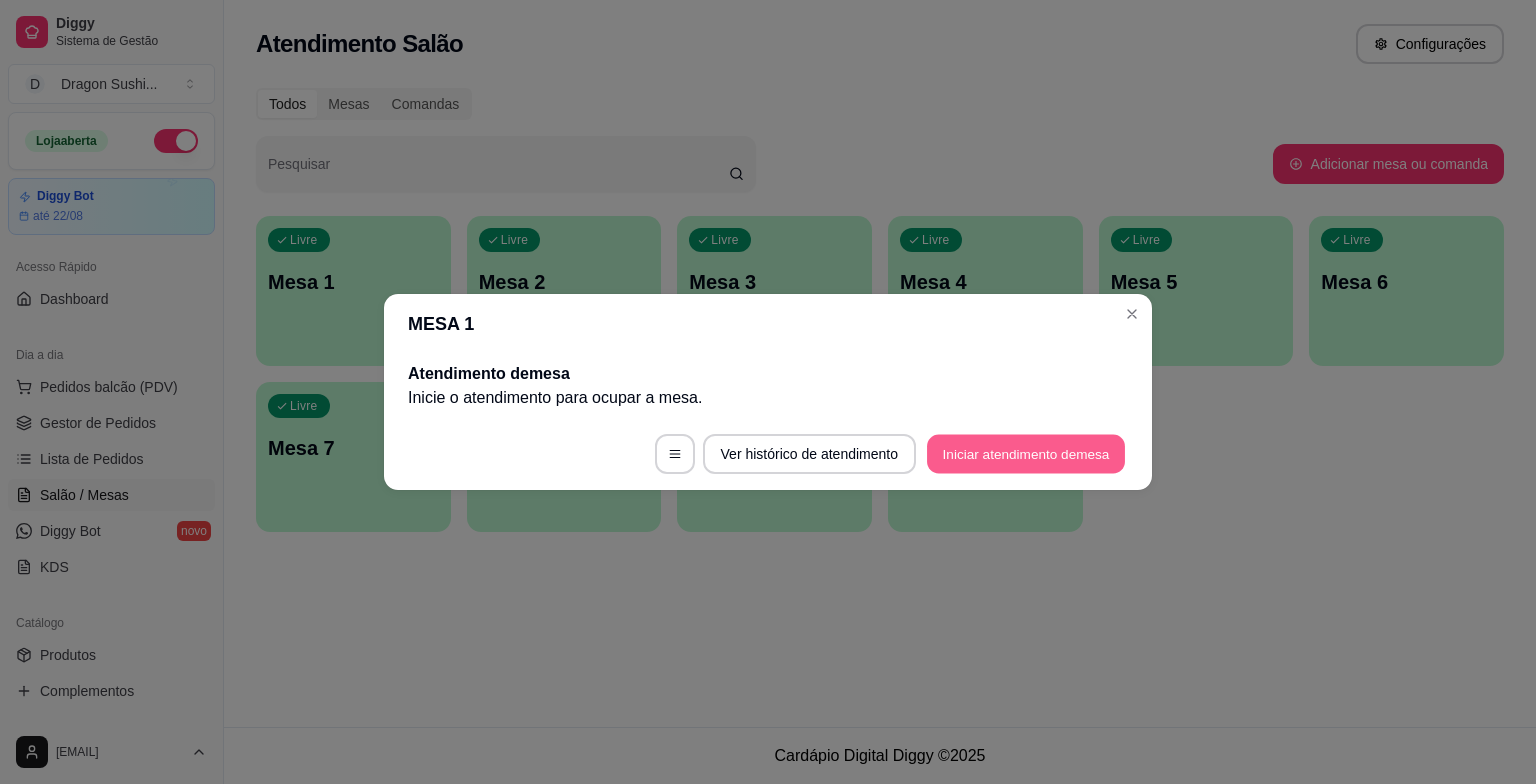 click on "Iniciar atendimento de  mesa" at bounding box center [1026, 454] 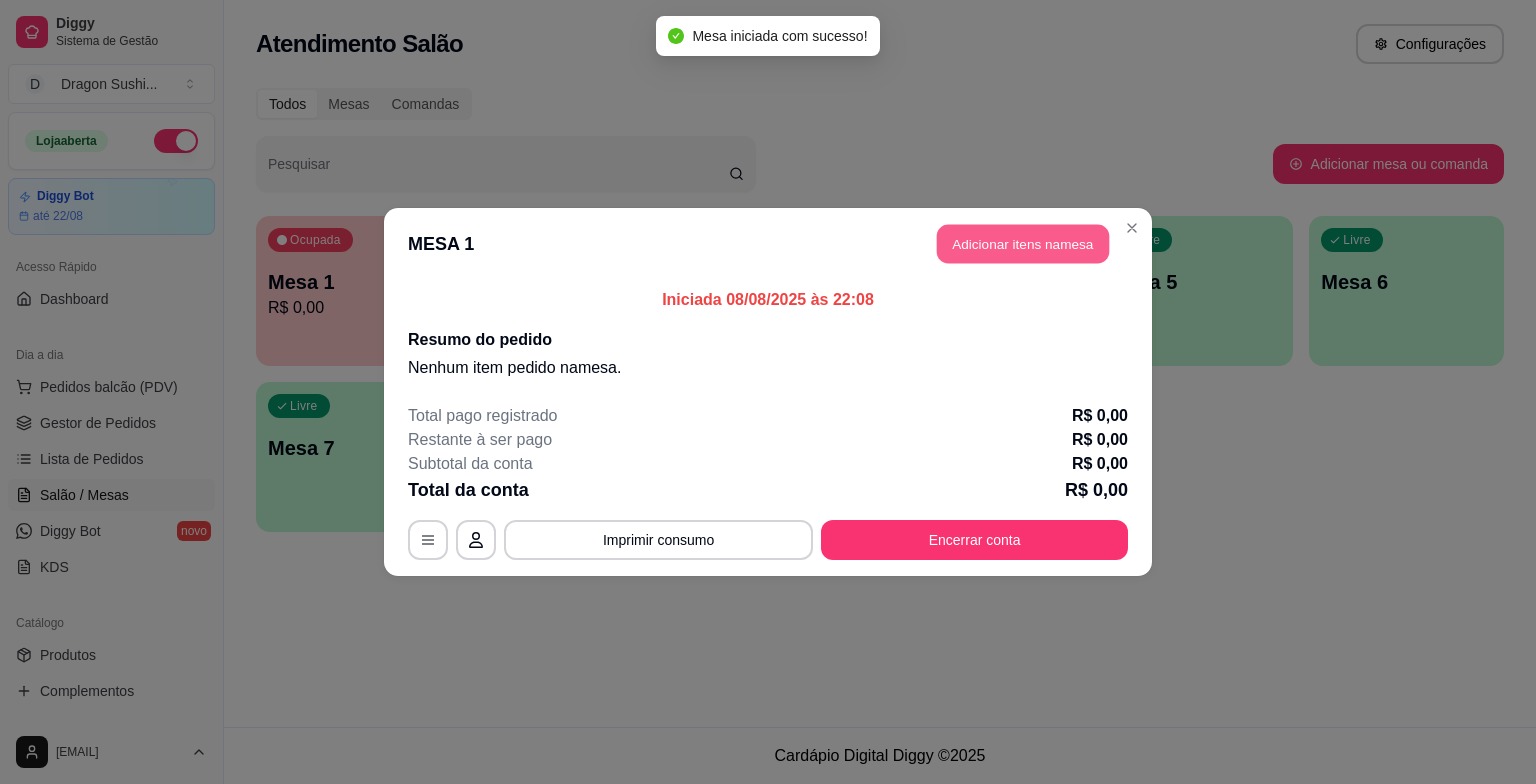 click on "Adicionar itens na  mesa" at bounding box center [1023, 244] 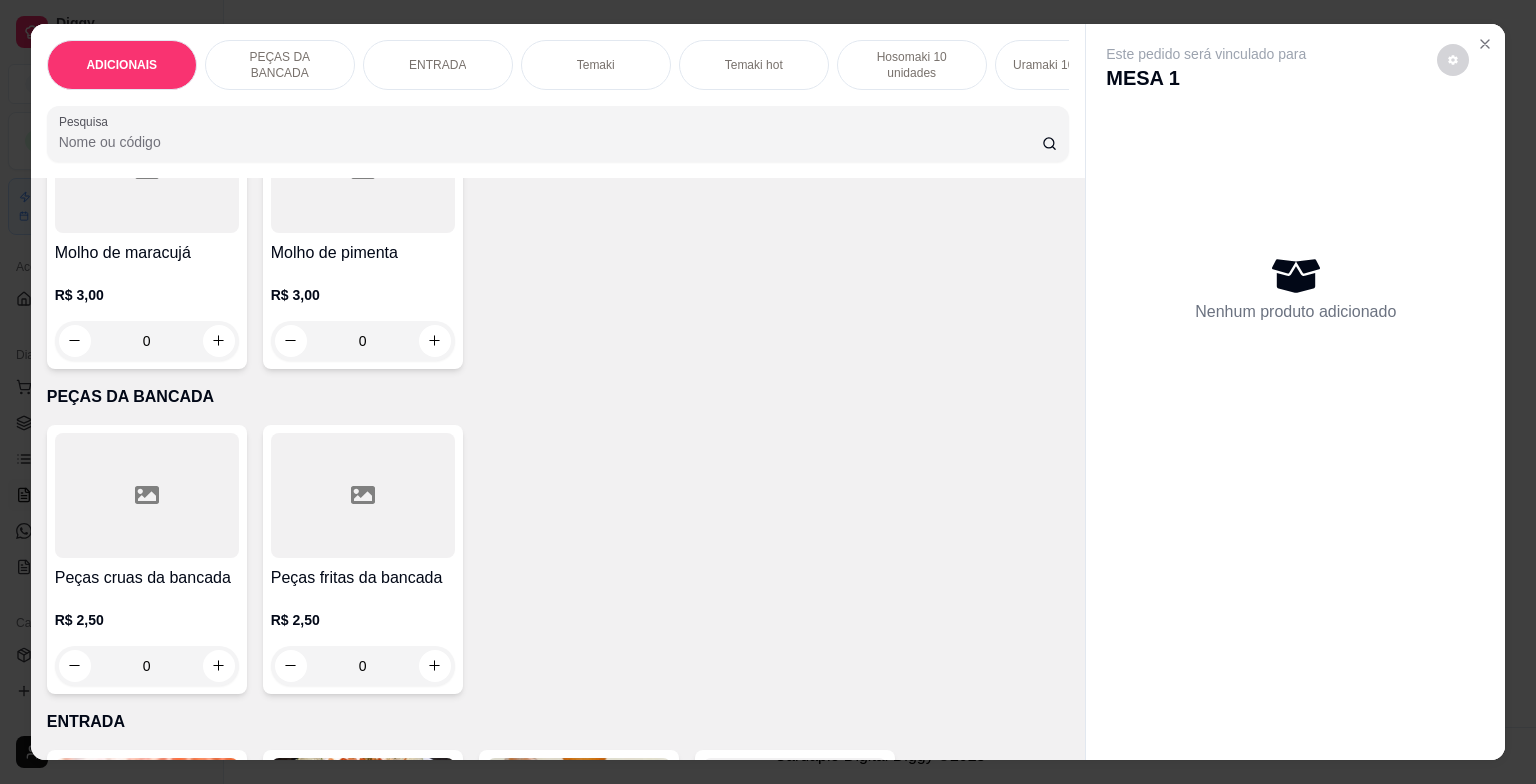 scroll, scrollTop: 500, scrollLeft: 0, axis: vertical 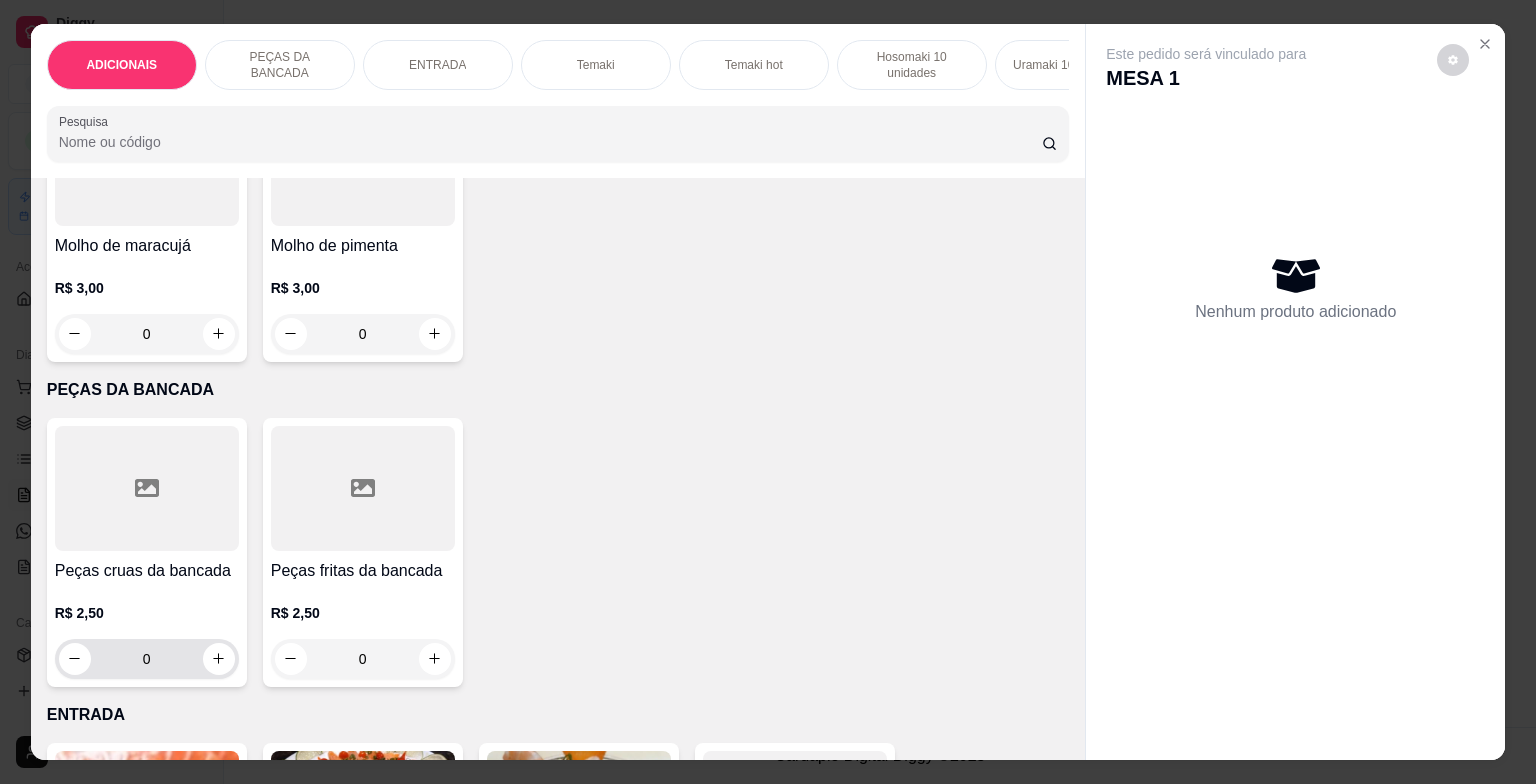 click on "0" at bounding box center [147, 659] 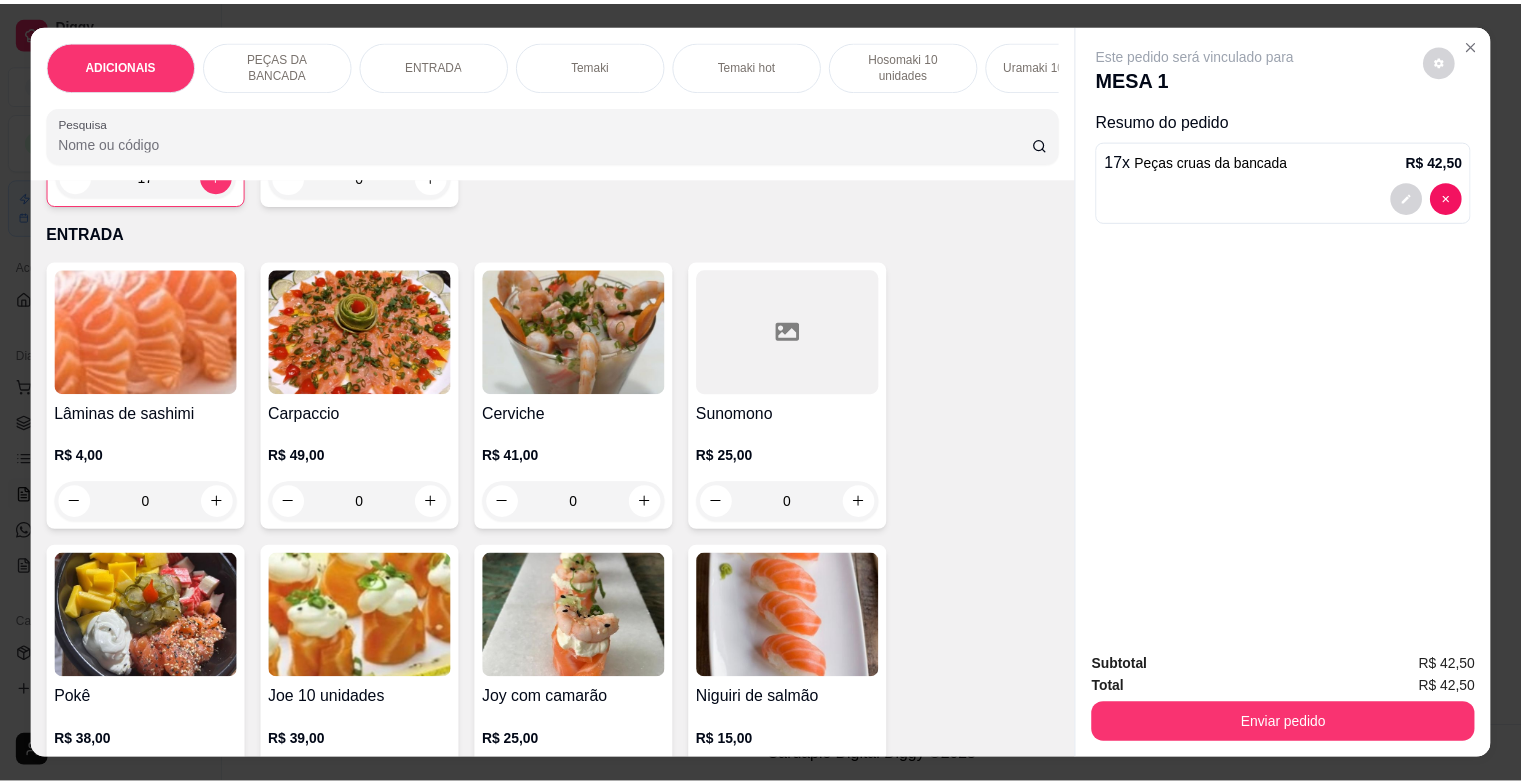 scroll, scrollTop: 1000, scrollLeft: 0, axis: vertical 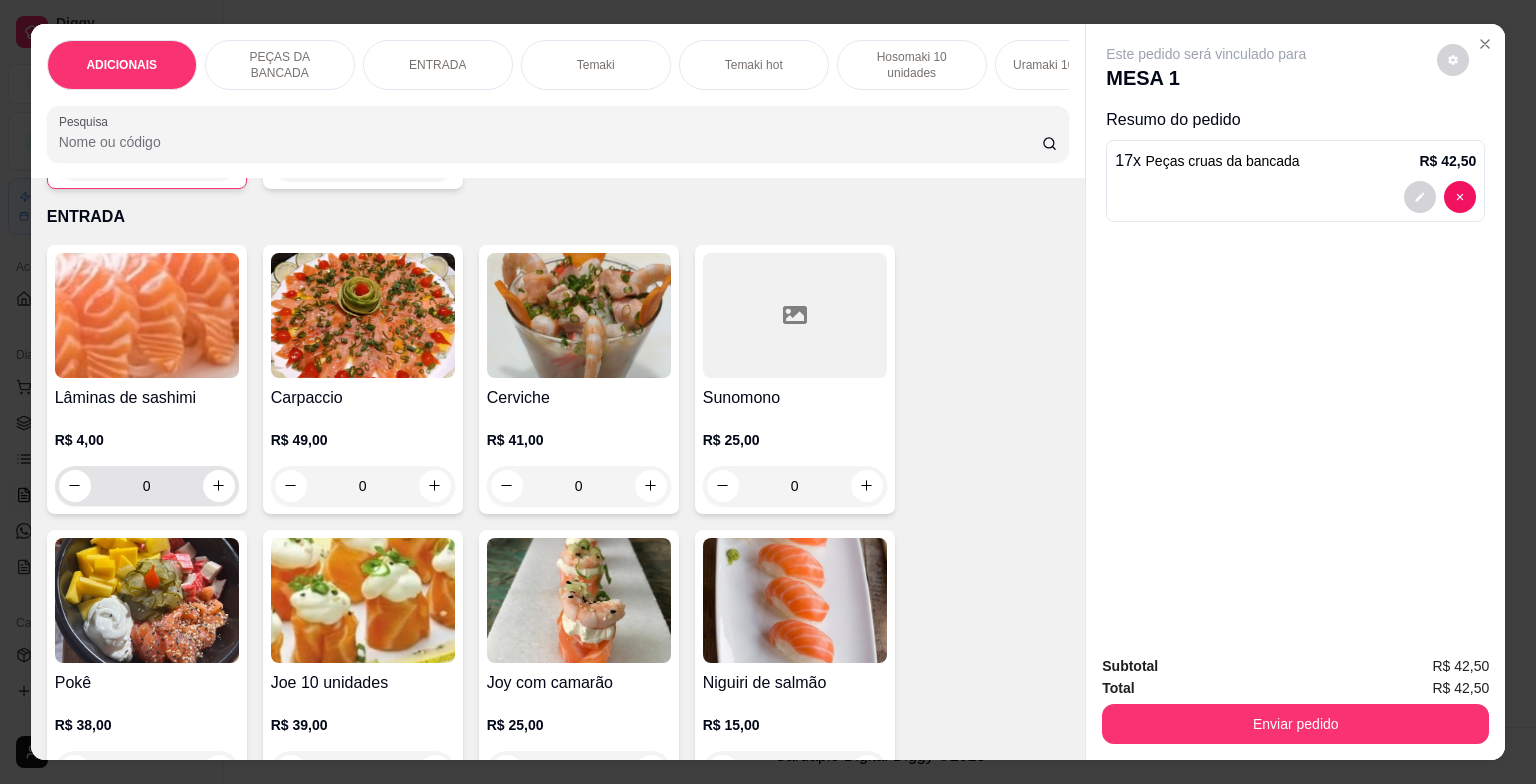 type on "17" 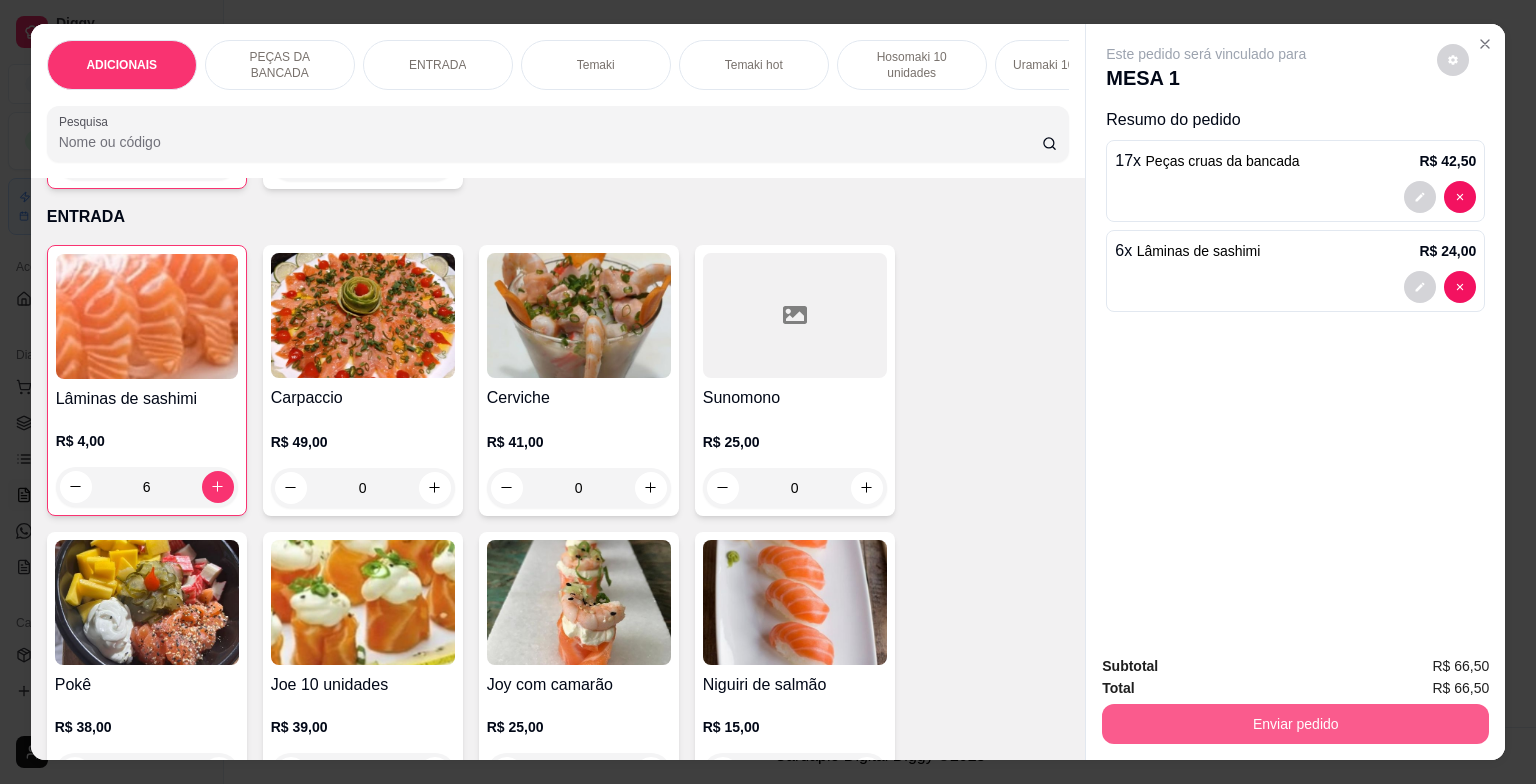 type on "6" 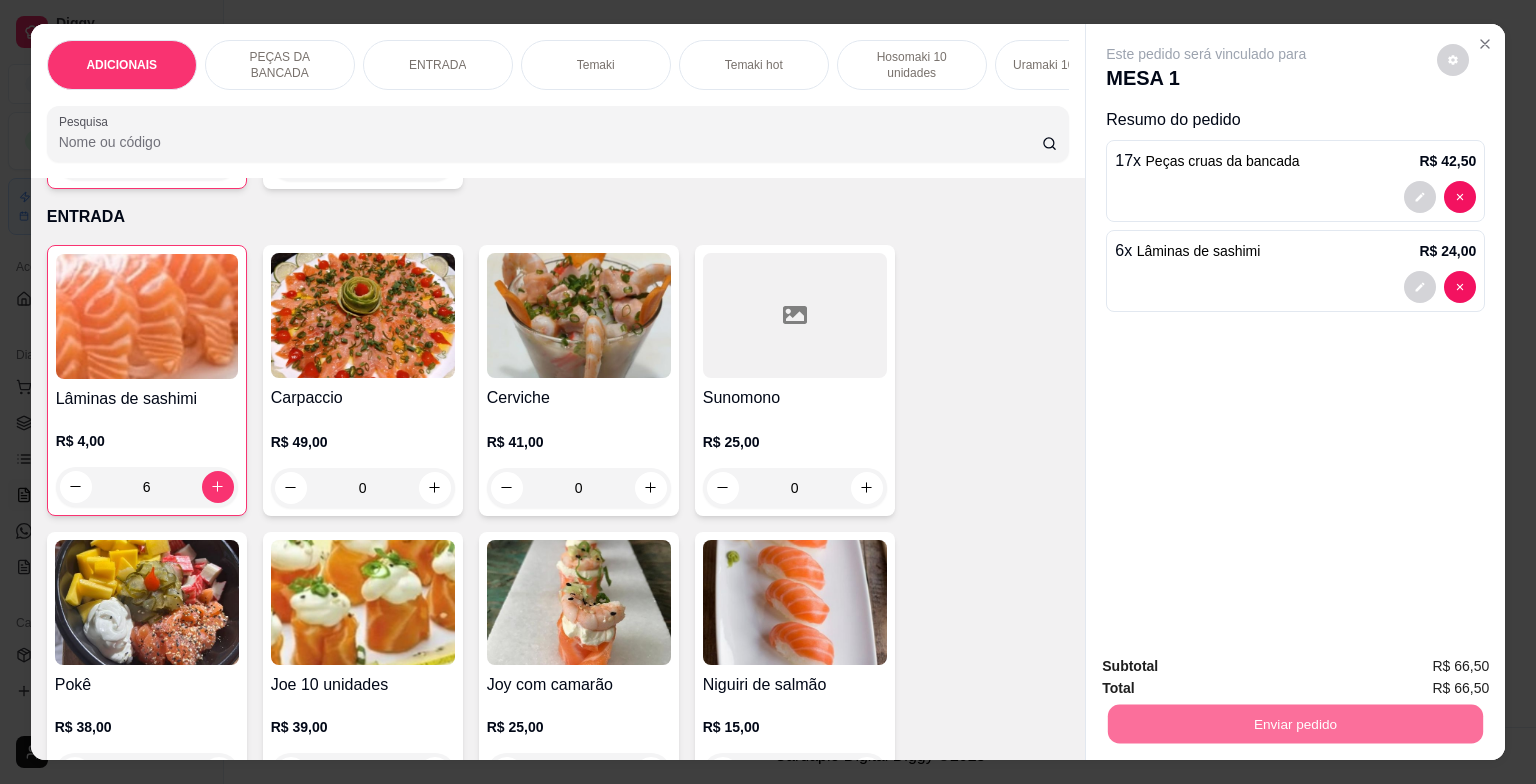 click on "Não registrar e enviar pedido" at bounding box center [1229, 668] 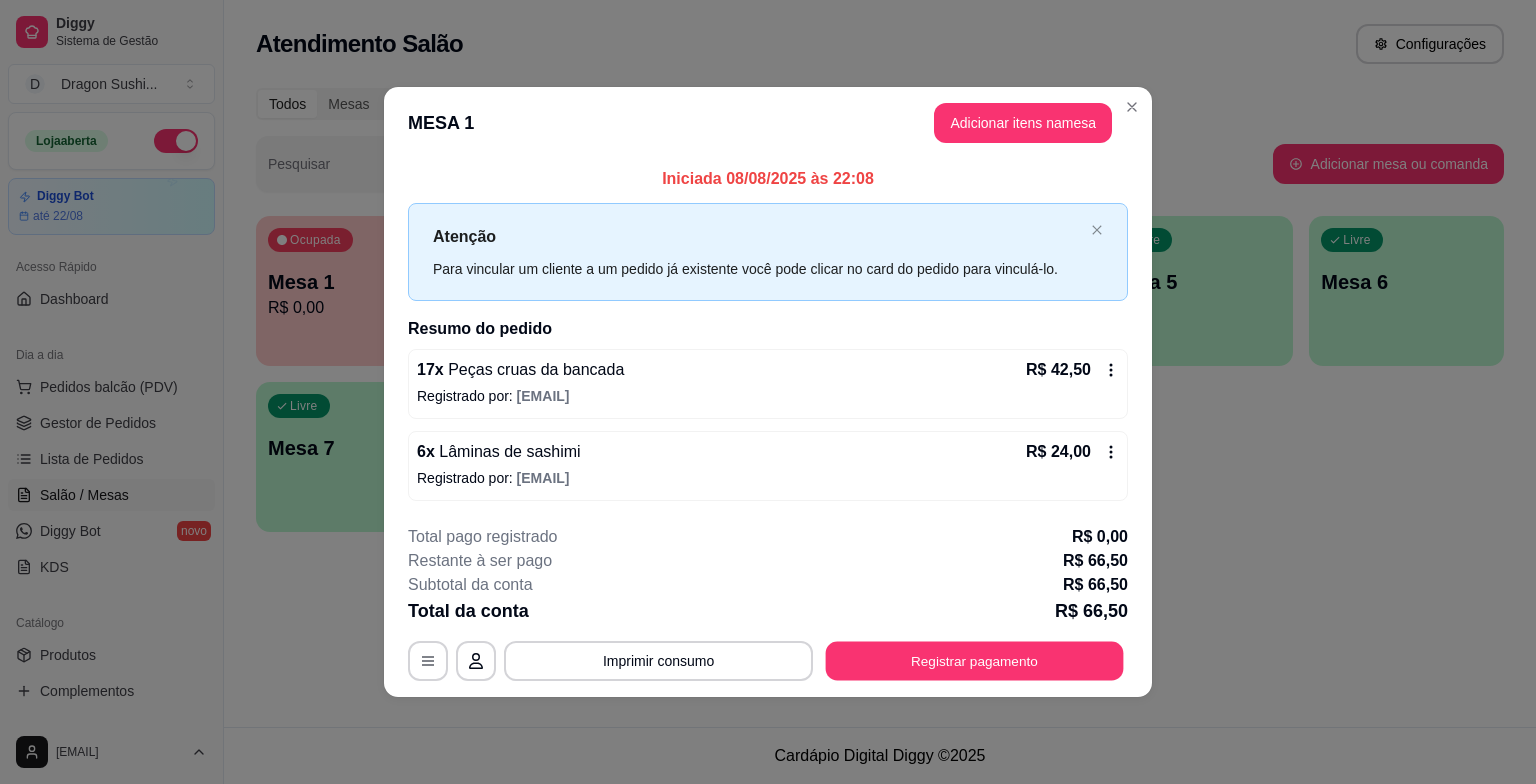 click on "Registrar pagamento" at bounding box center [975, 660] 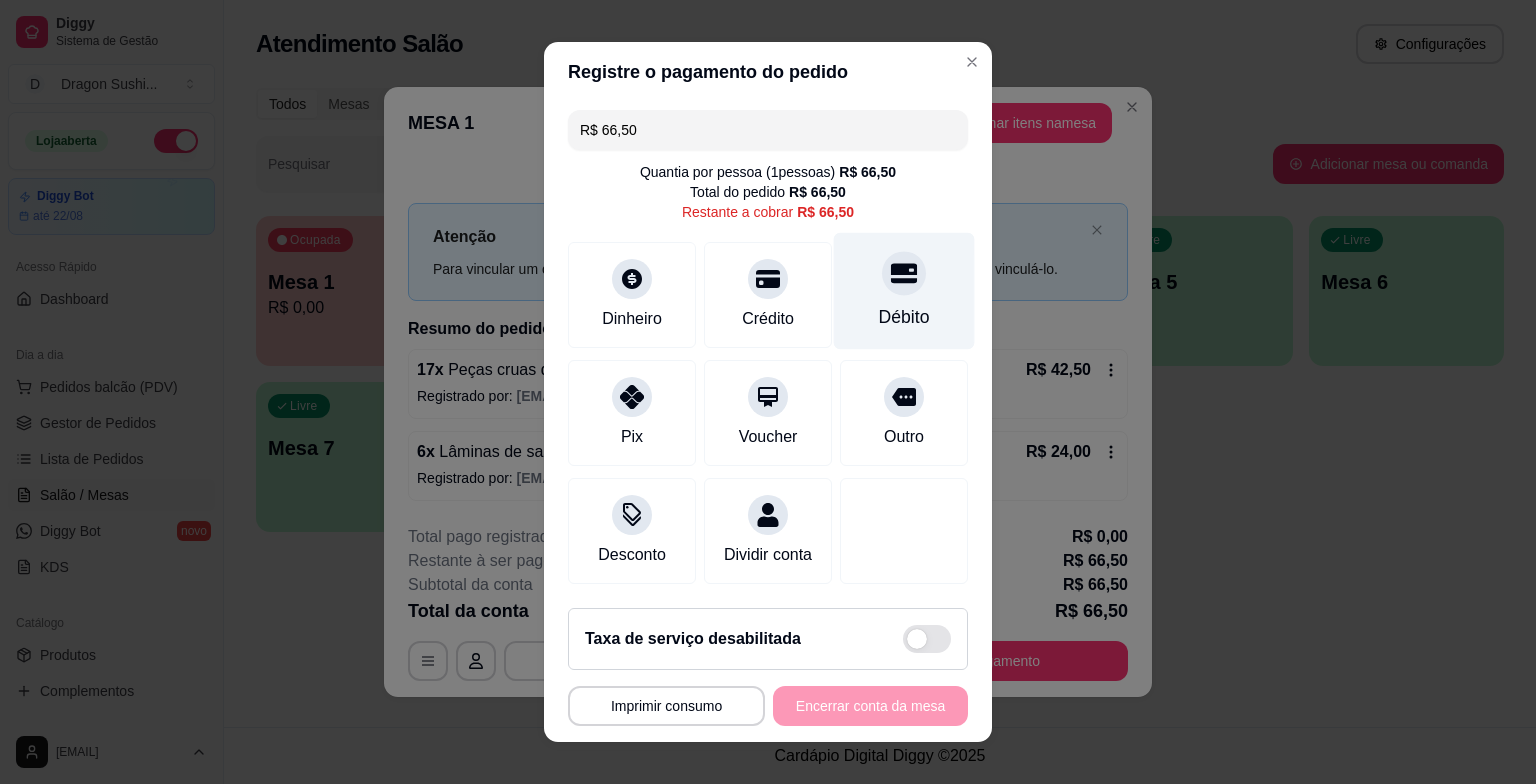 click at bounding box center (904, 273) 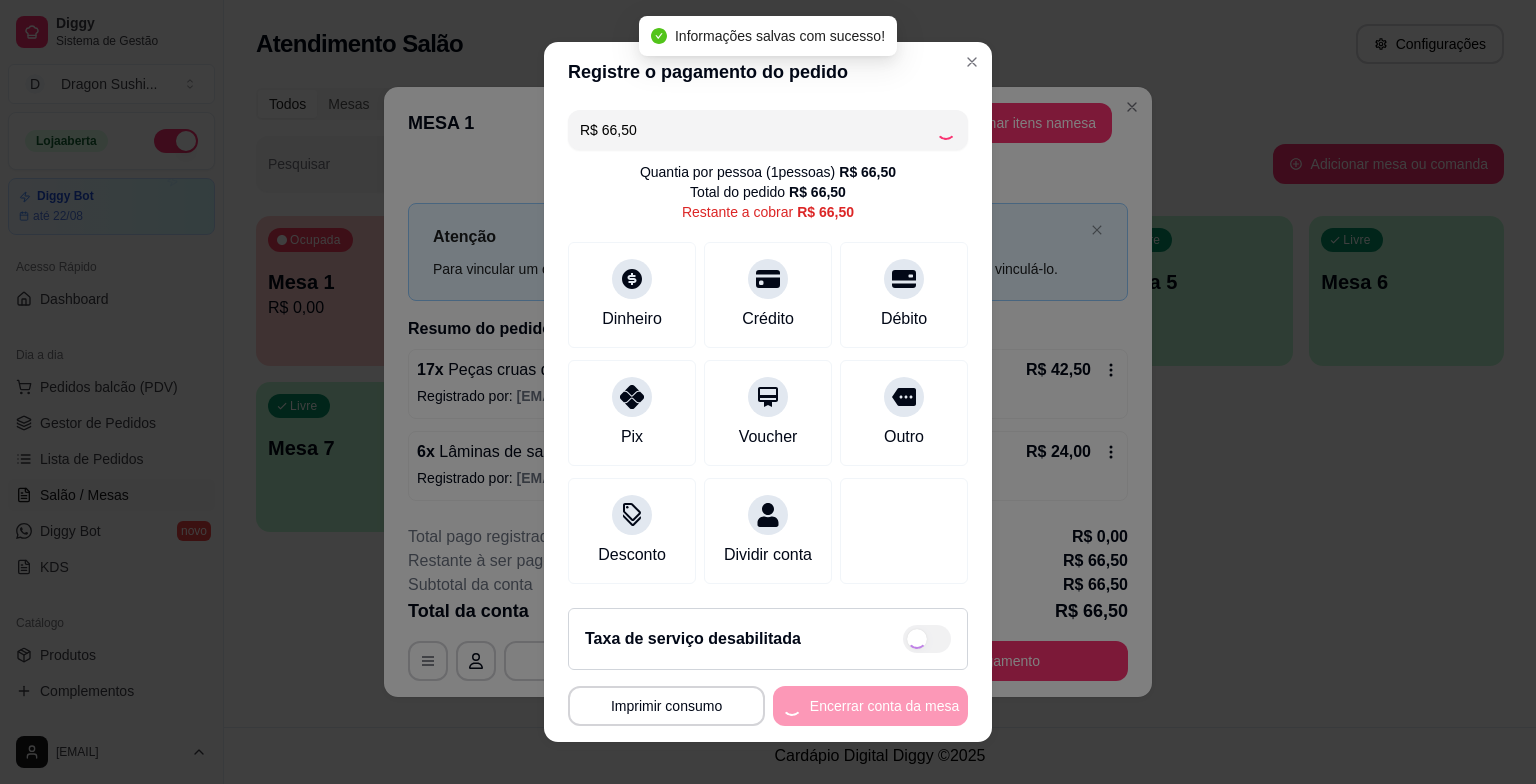 type on "R$ 0,00" 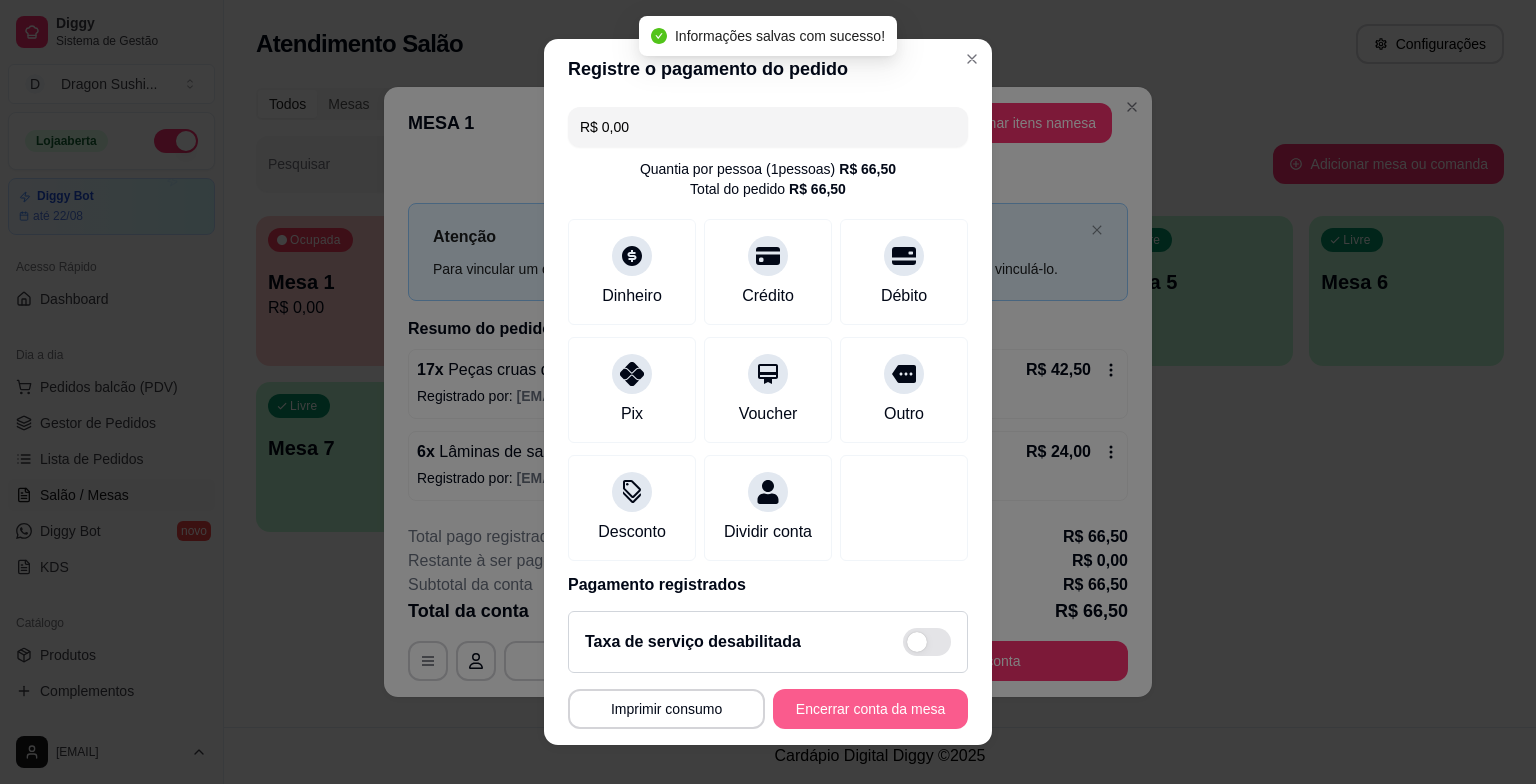 click on "Encerrar conta da mesa" at bounding box center (870, 709) 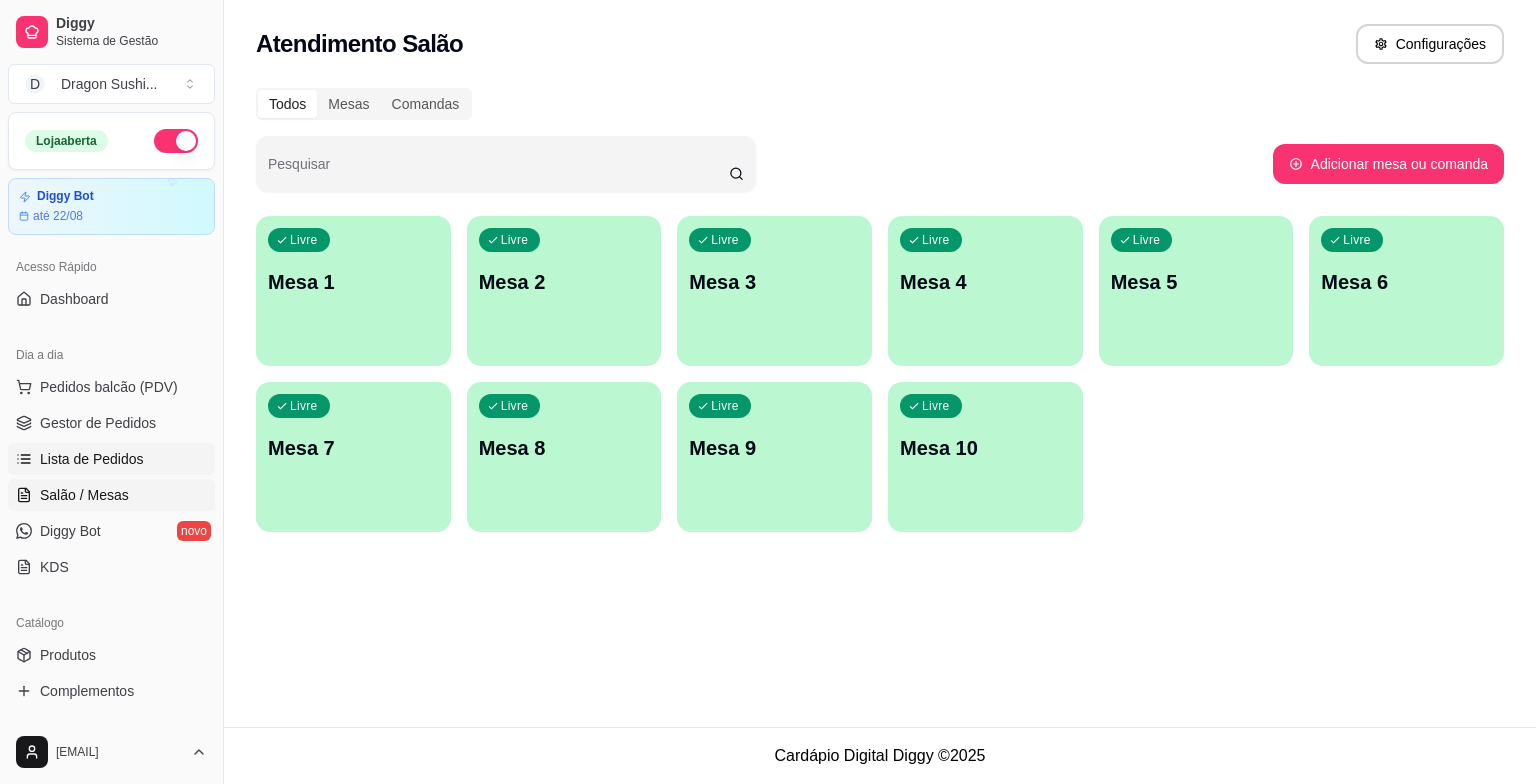 click on "Lista de Pedidos" at bounding box center [92, 459] 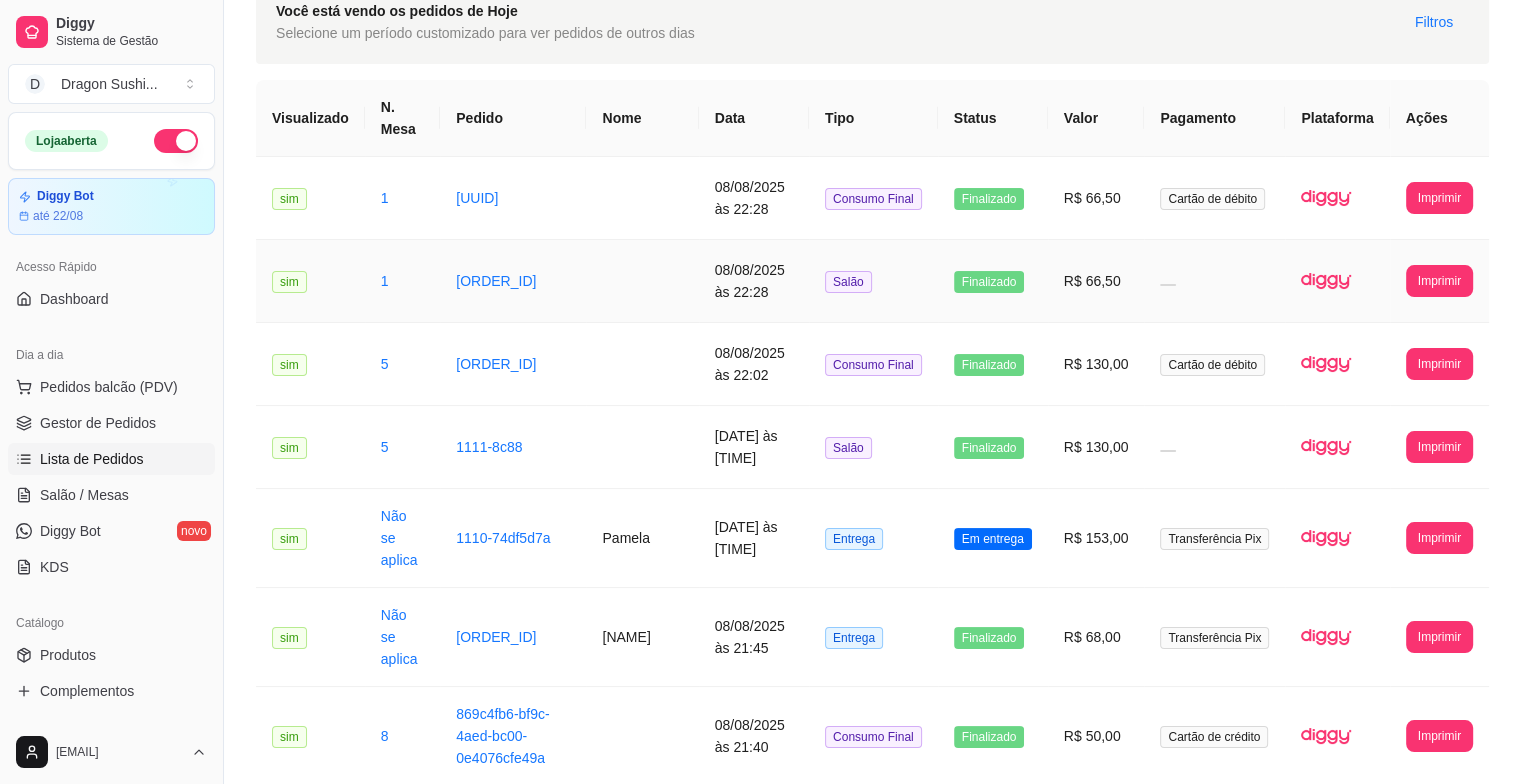 scroll, scrollTop: 300, scrollLeft: 0, axis: vertical 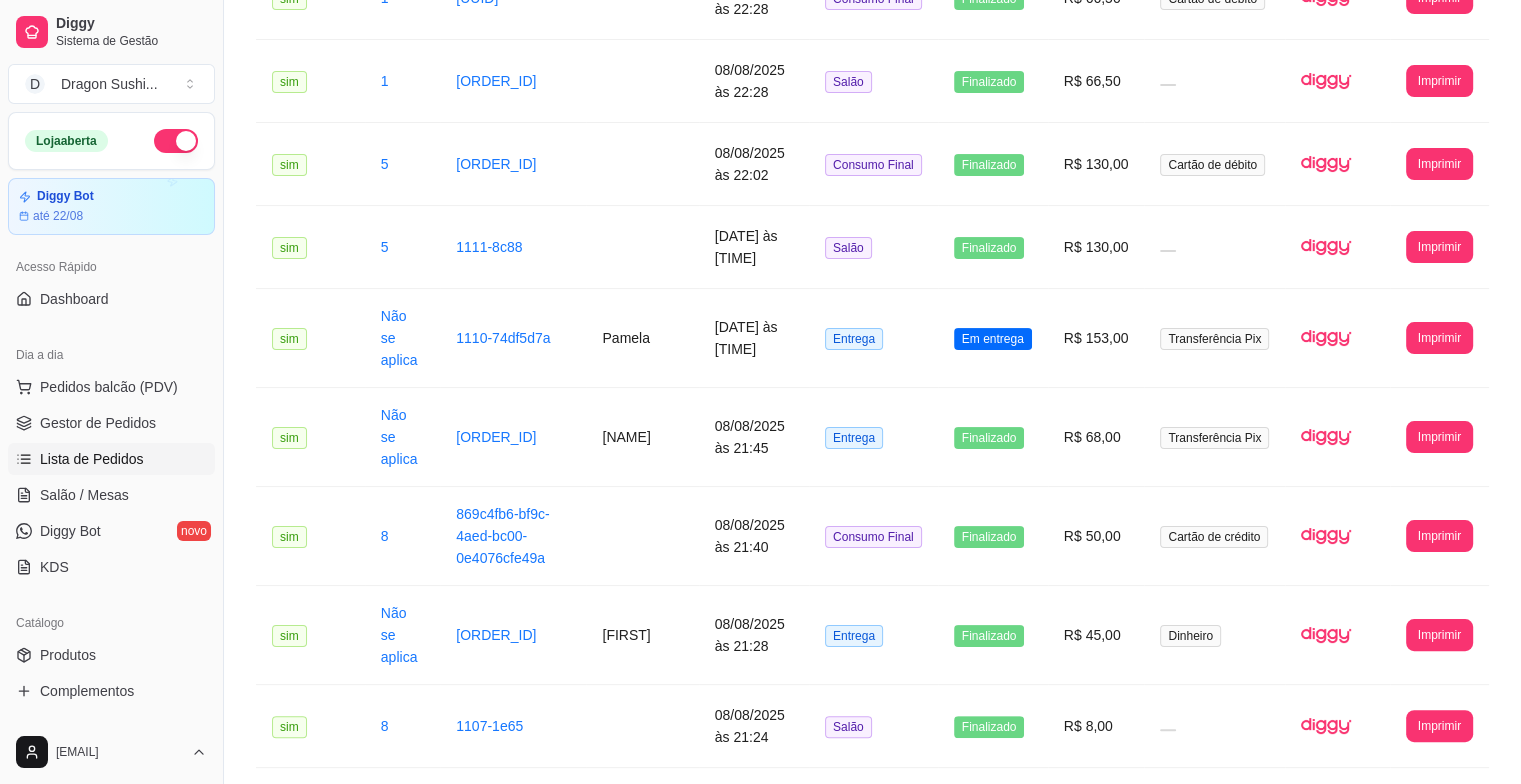 click at bounding box center [176, 141] 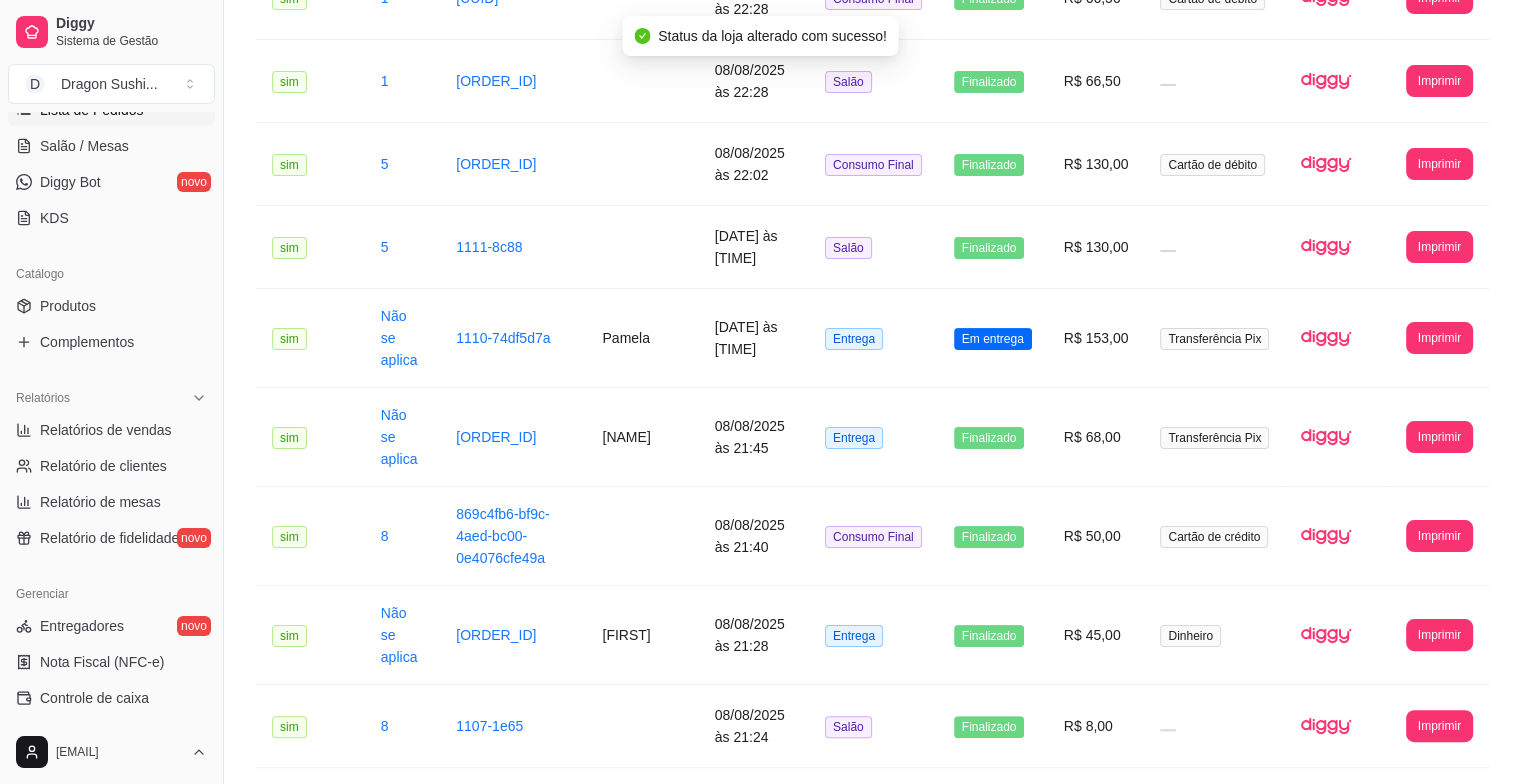 scroll, scrollTop: 400, scrollLeft: 0, axis: vertical 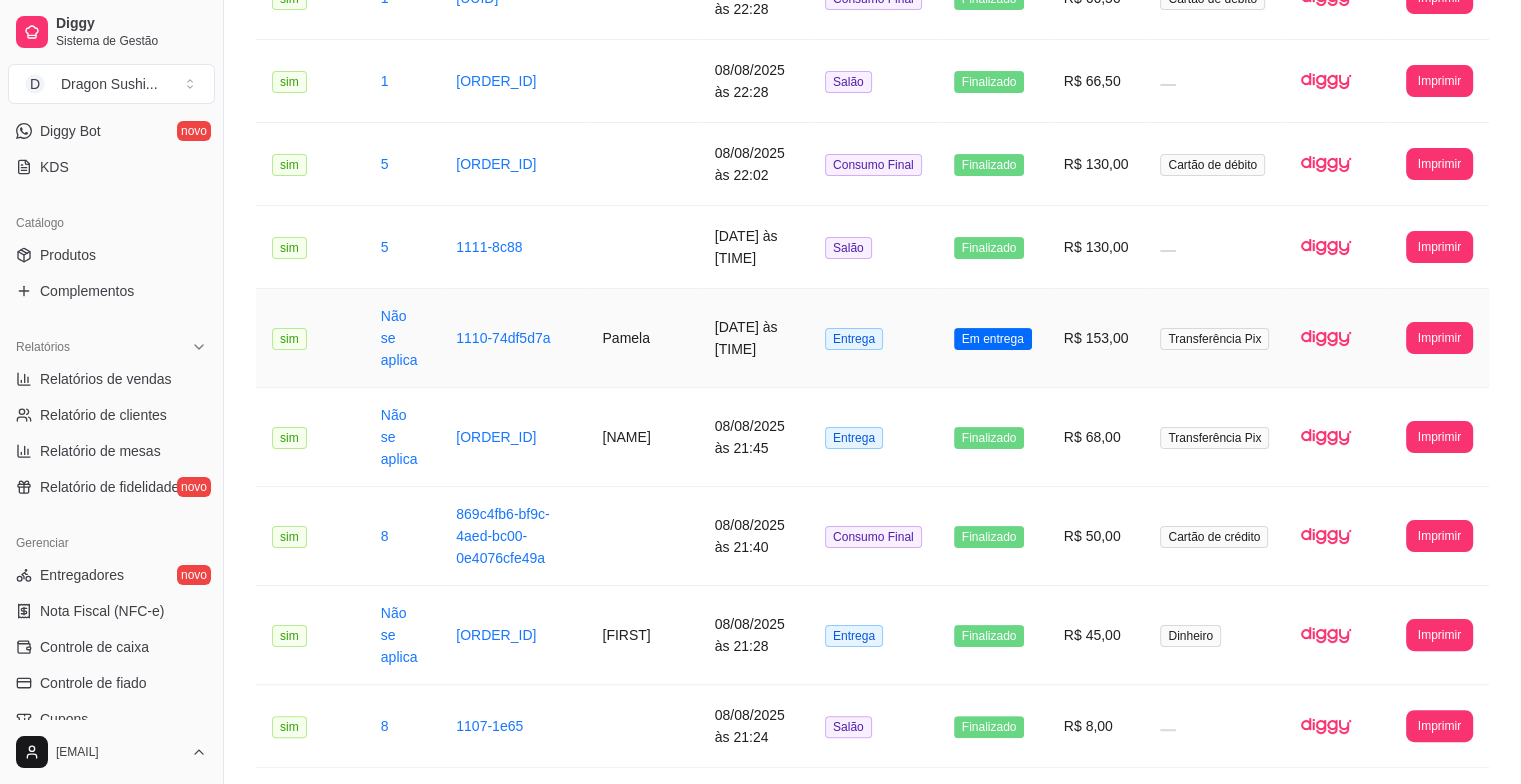 click on "Em entrega" at bounding box center (993, 339) 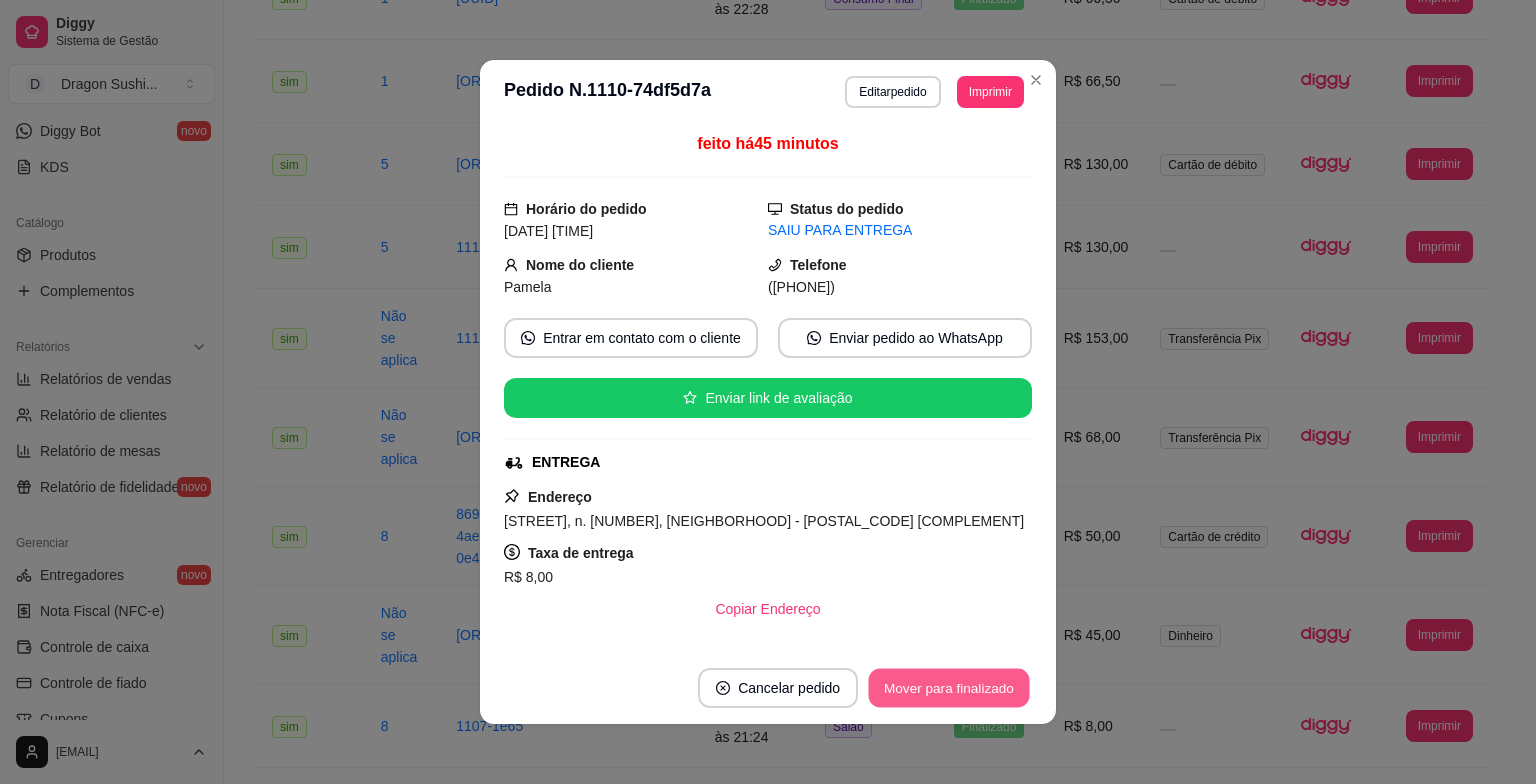click on "Mover para finalizado" at bounding box center (949, 688) 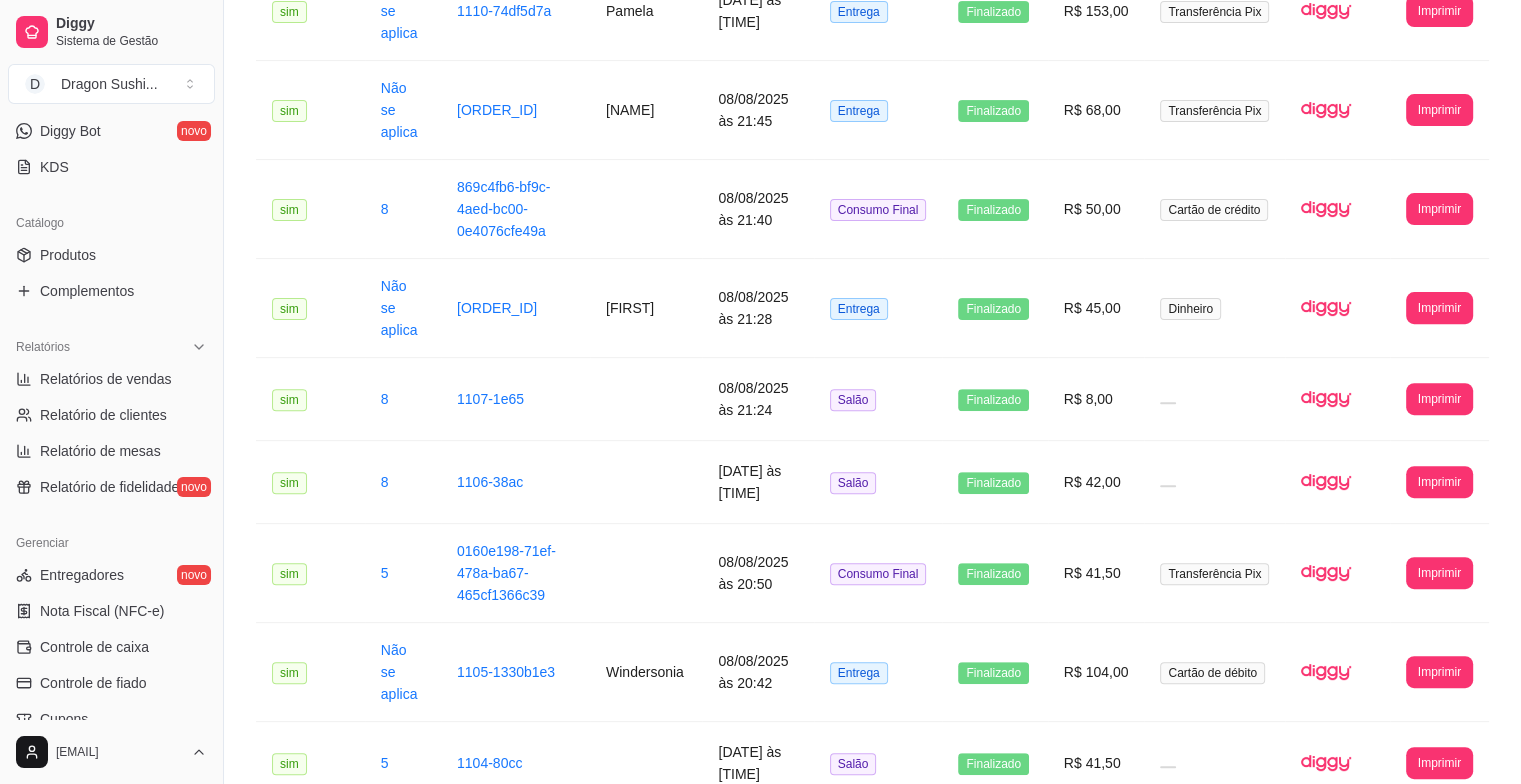 scroll, scrollTop: 165, scrollLeft: 0, axis: vertical 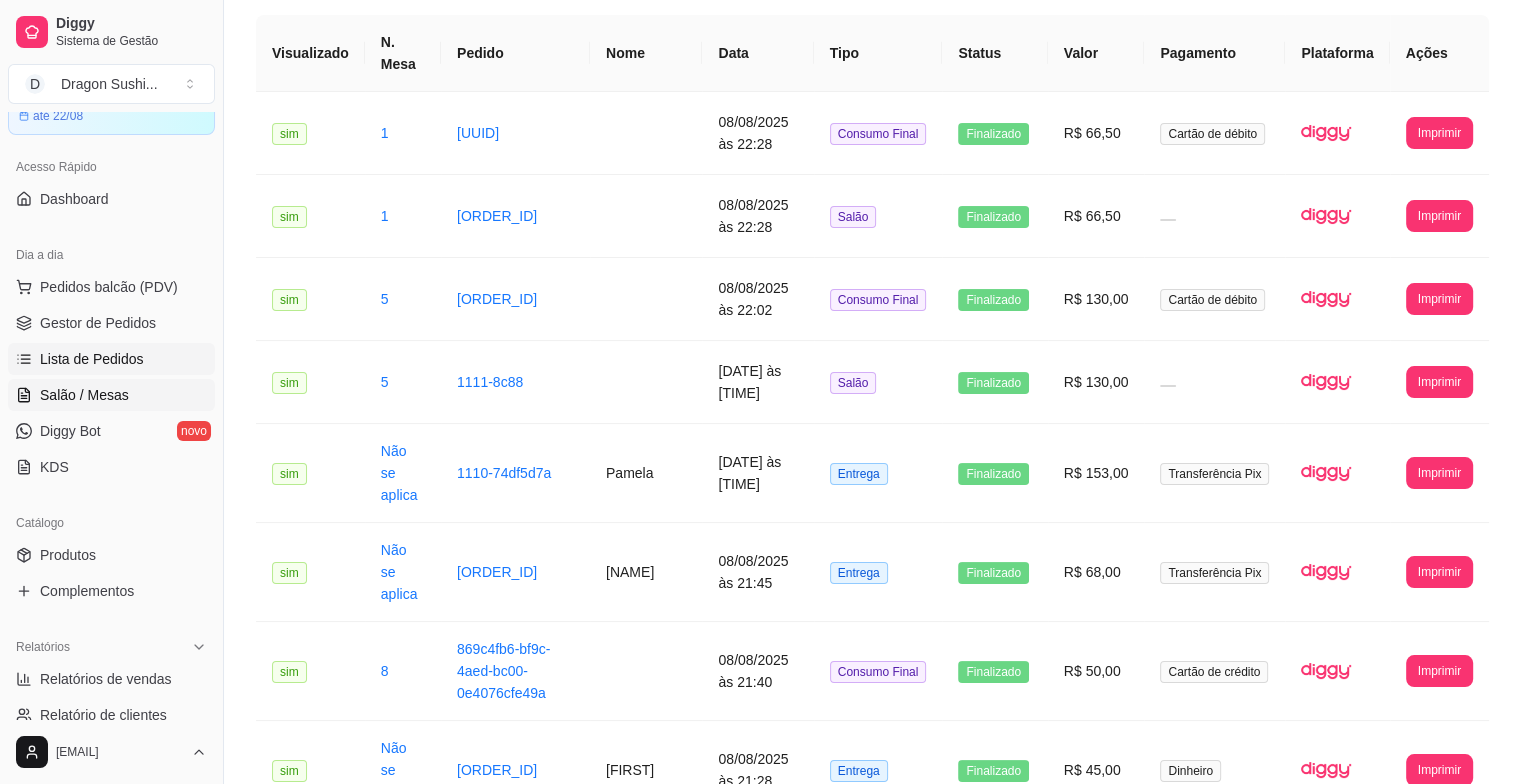 click on "Salão / Mesas" at bounding box center [84, 395] 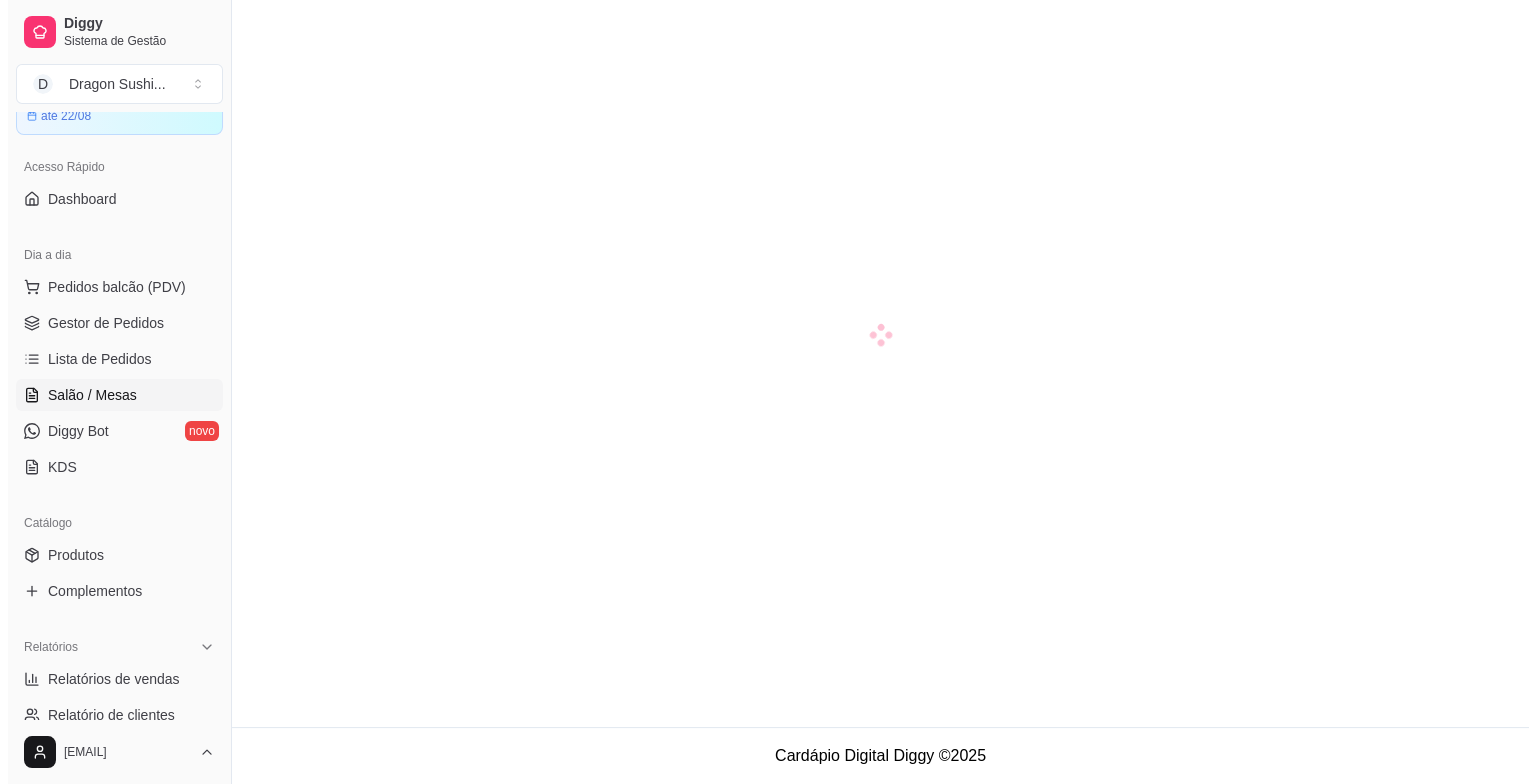 scroll, scrollTop: 0, scrollLeft: 0, axis: both 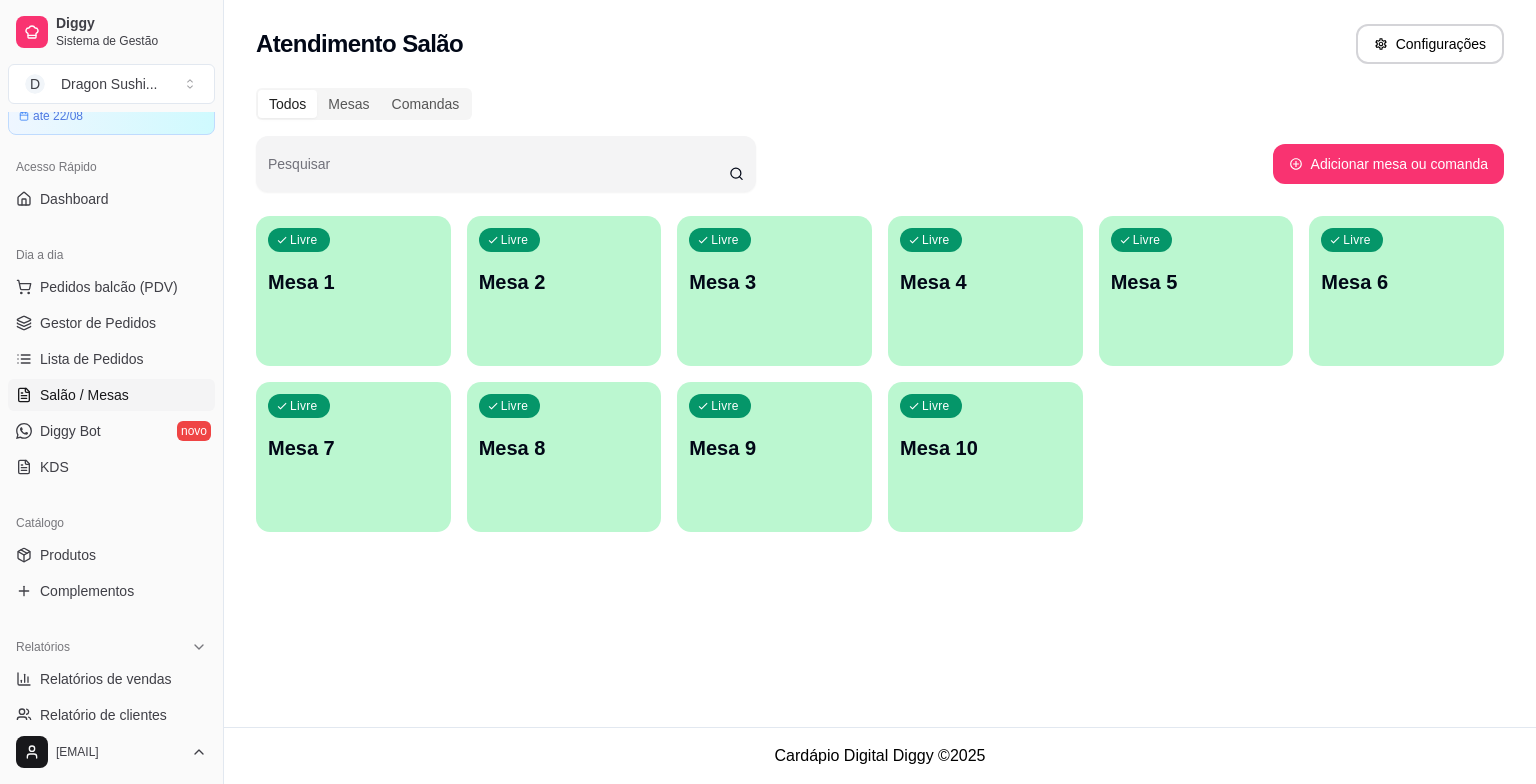 click at bounding box center [564, 354] 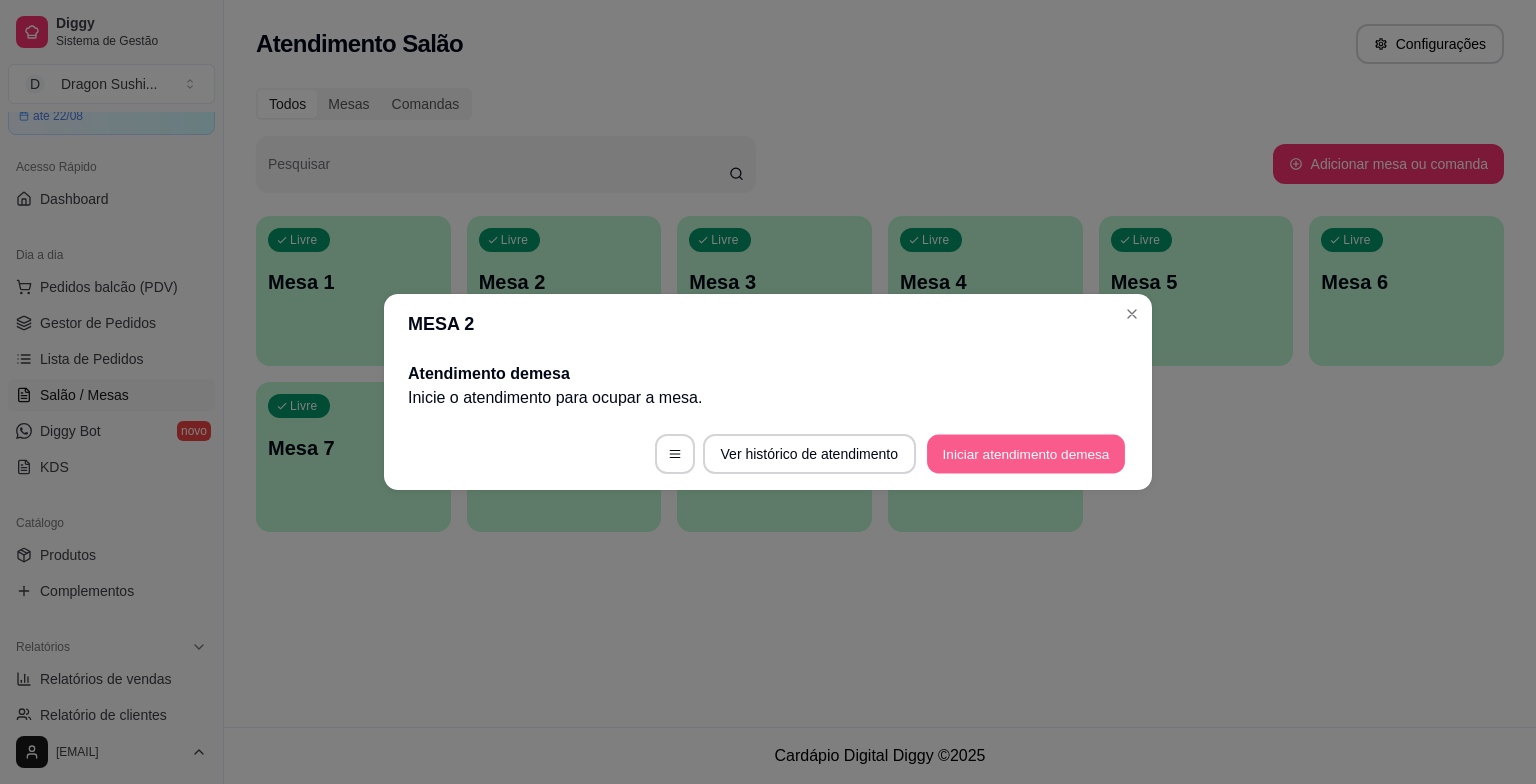click on "Iniciar atendimento de  mesa" at bounding box center [1026, 454] 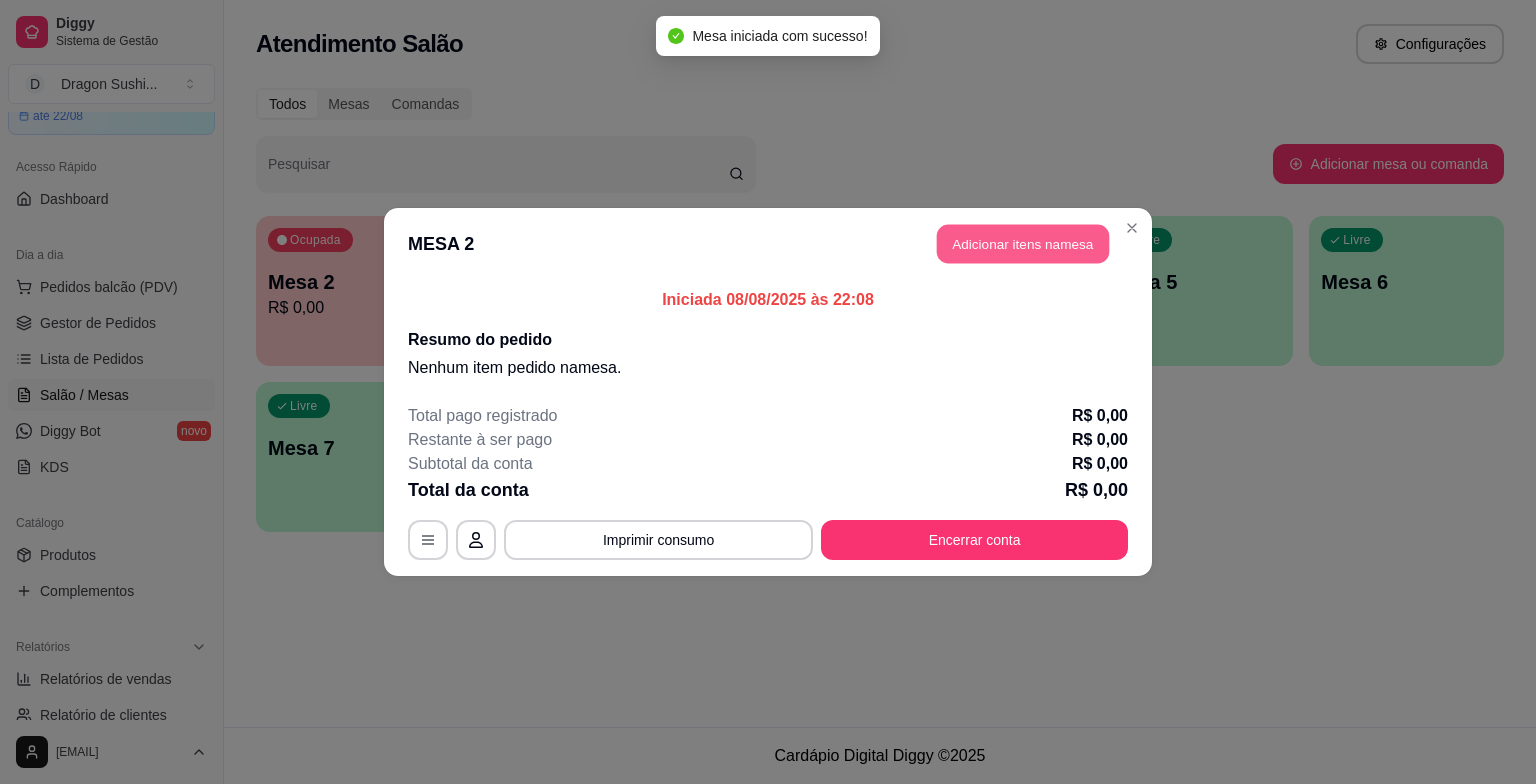click on "Adicionar itens na  mesa" at bounding box center (1023, 244) 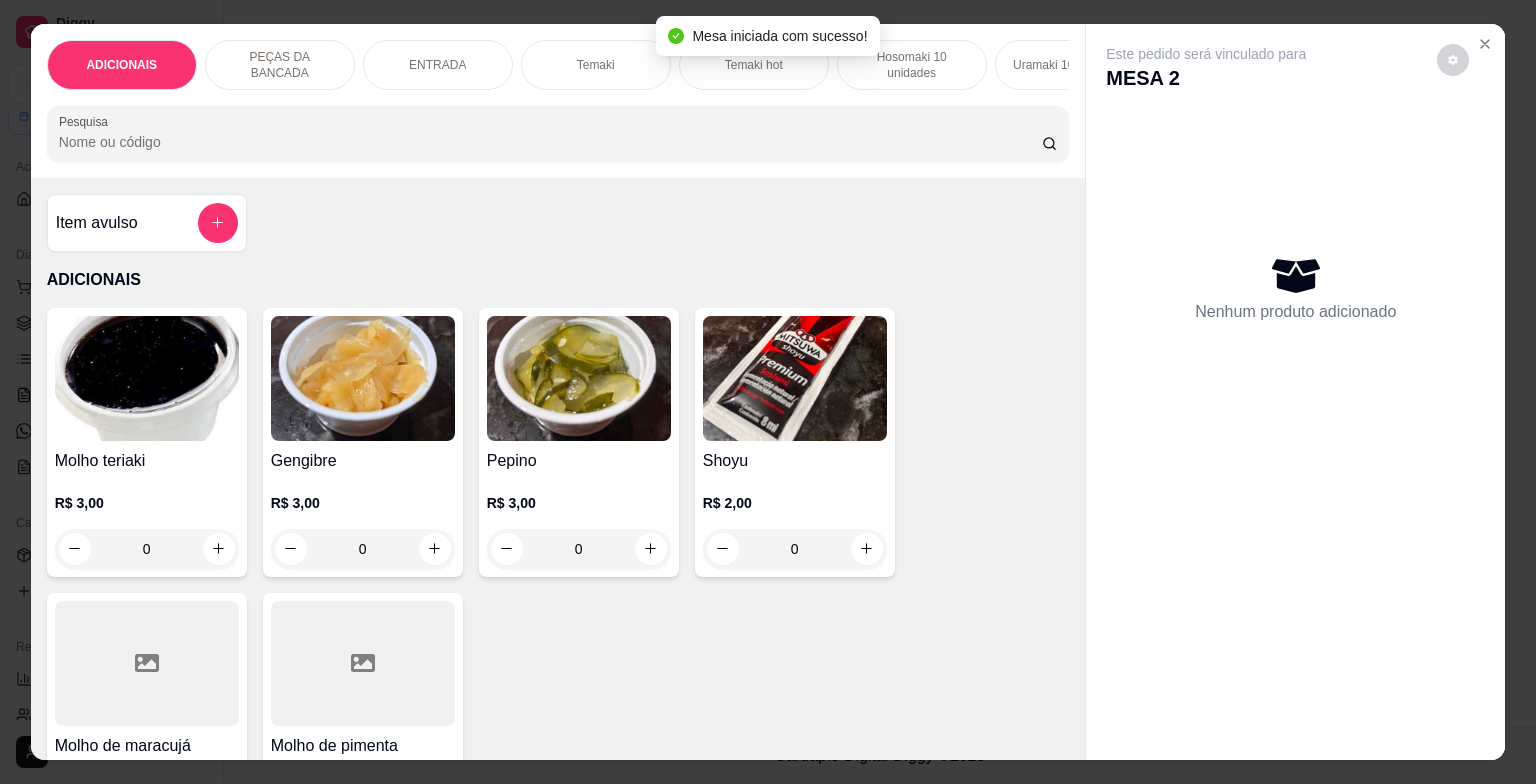 scroll, scrollTop: 700, scrollLeft: 0, axis: vertical 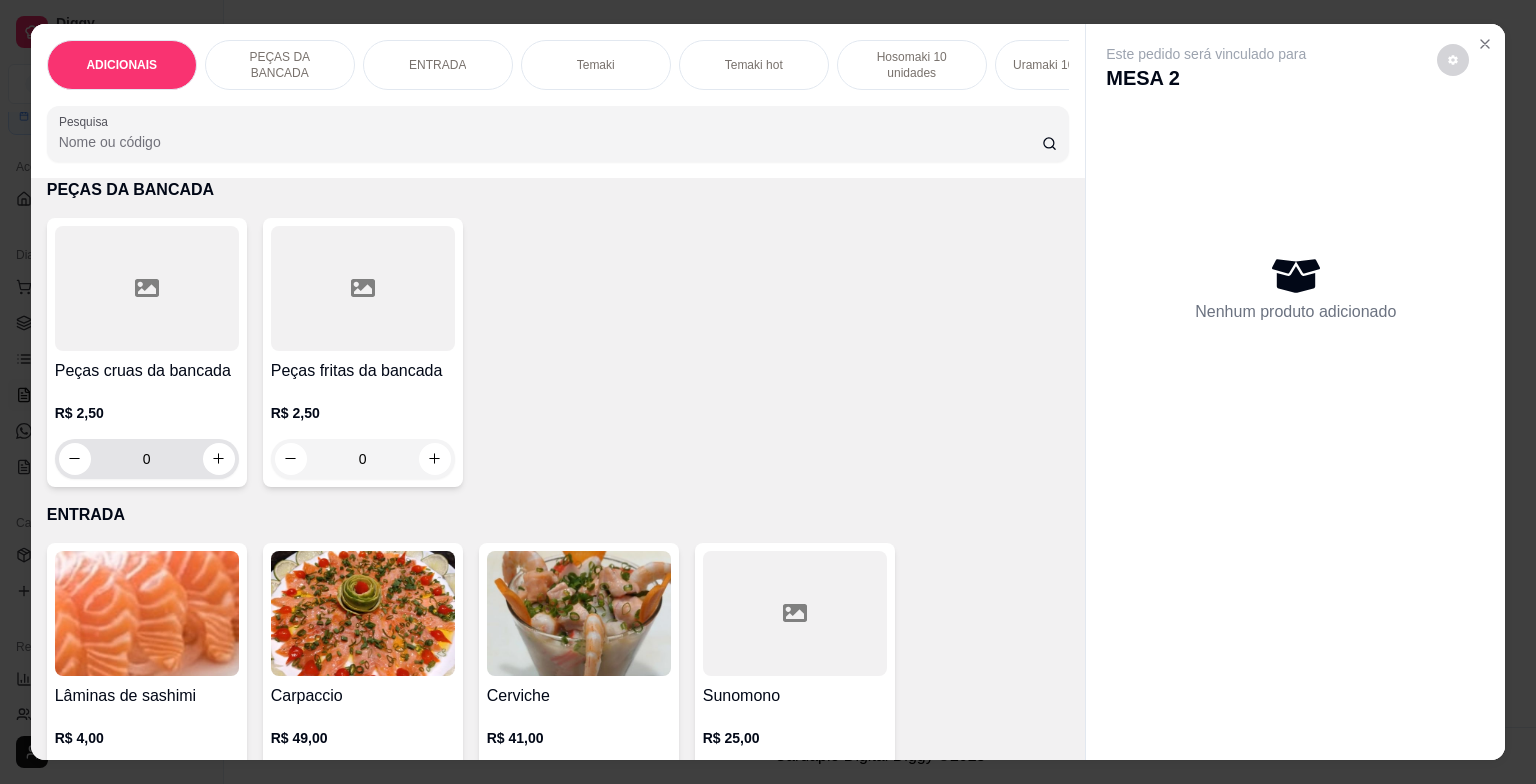click on "0" at bounding box center [147, 459] 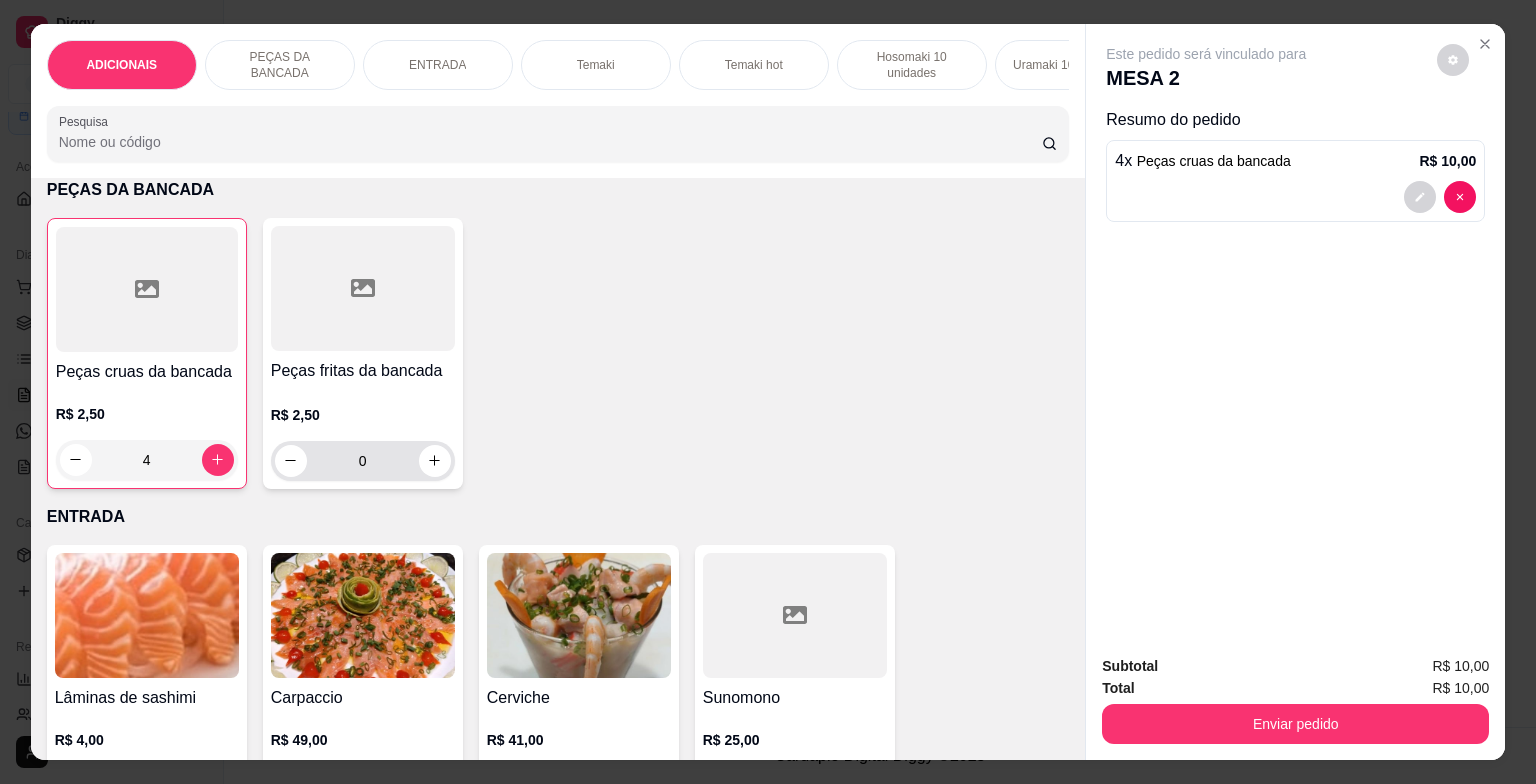 type on "4" 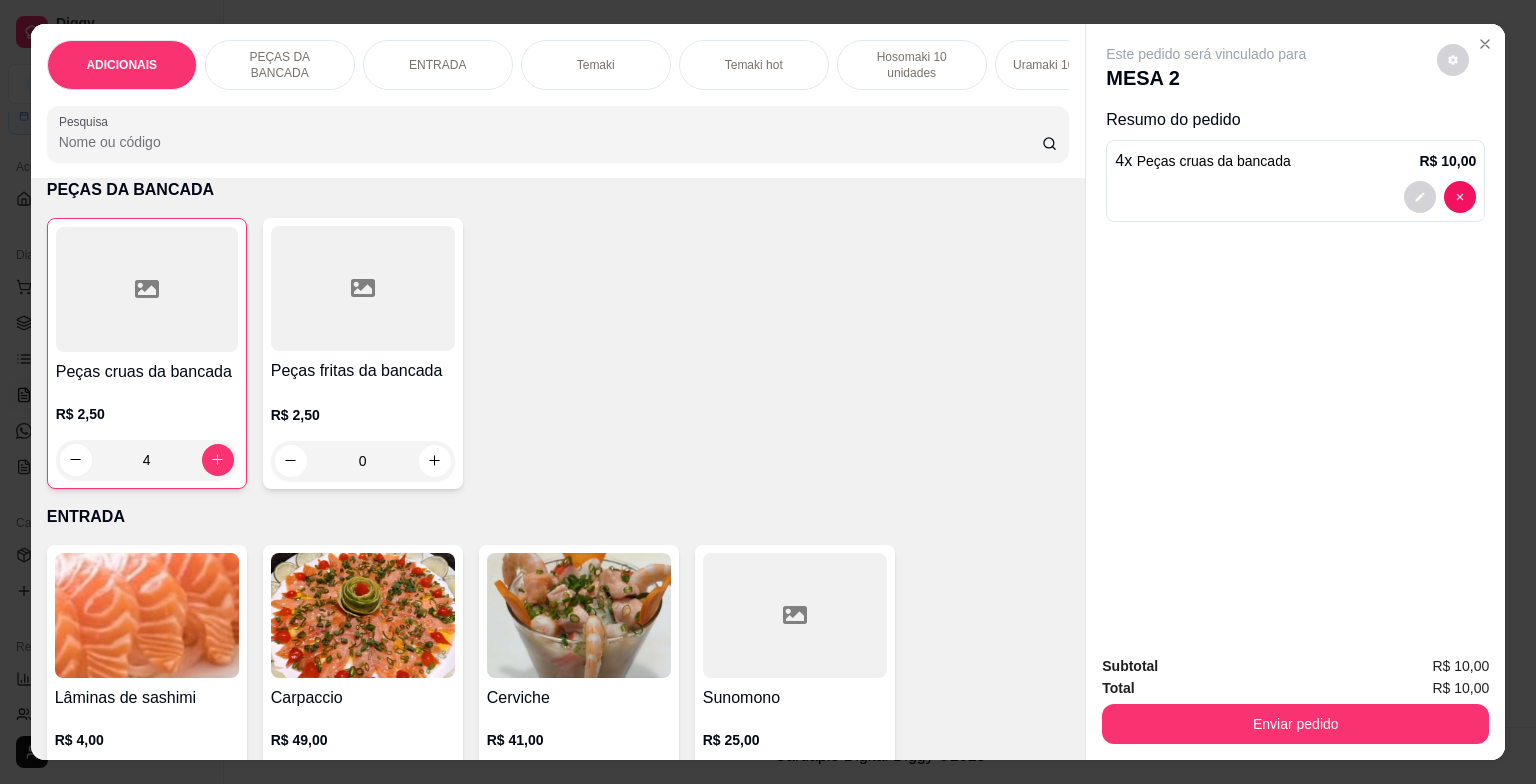 click on "0" at bounding box center [363, 461] 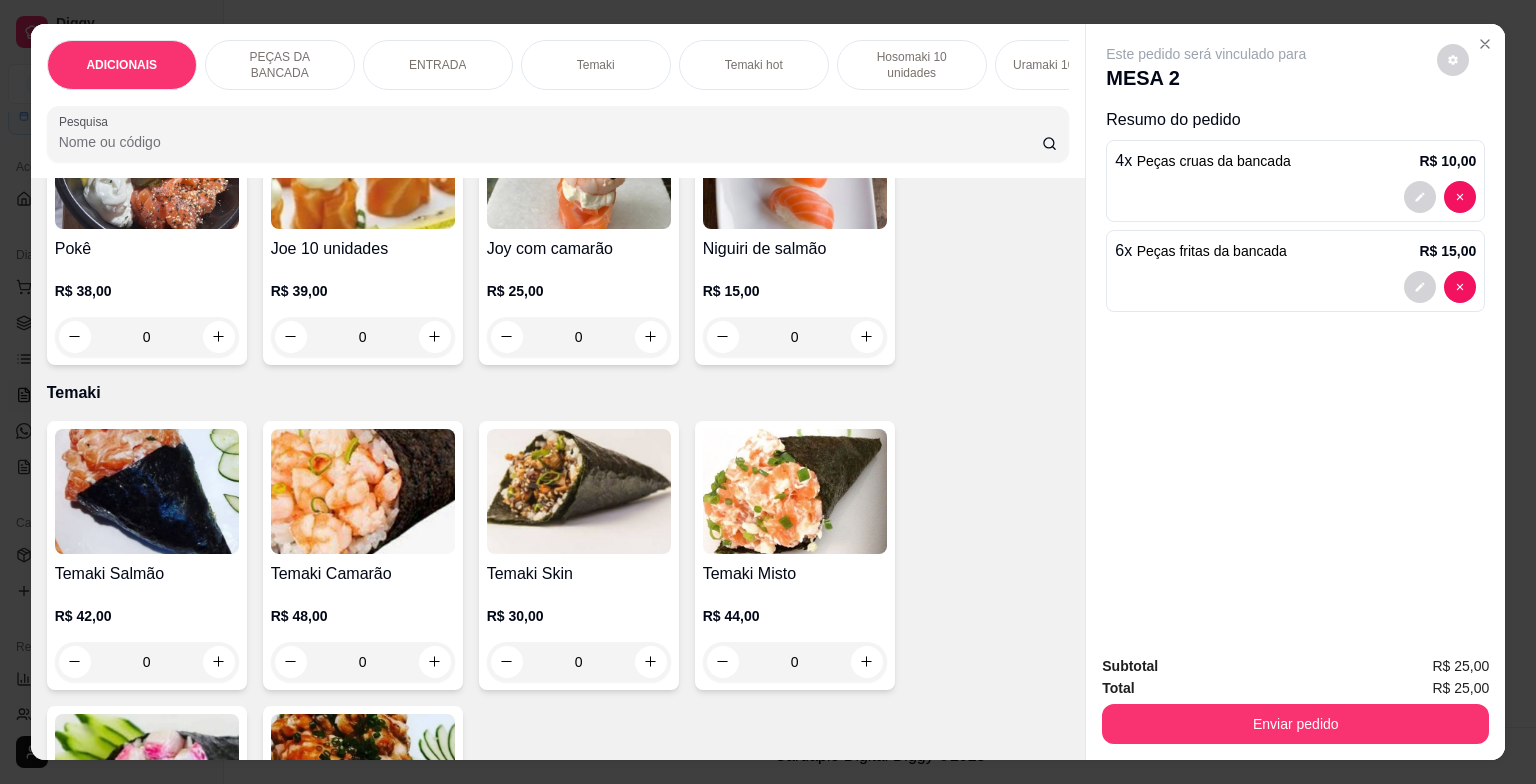 scroll, scrollTop: 1500, scrollLeft: 0, axis: vertical 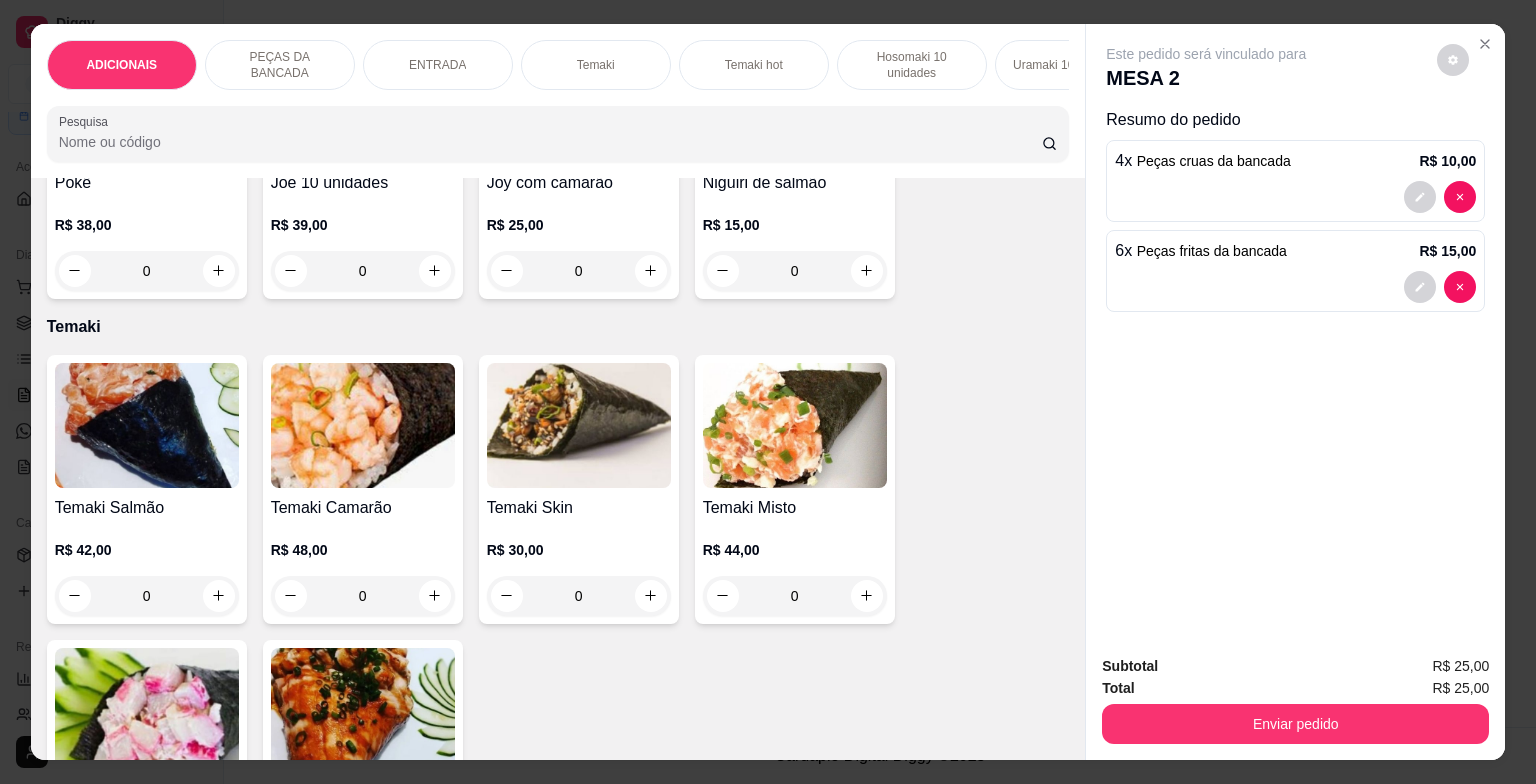 type on "6" 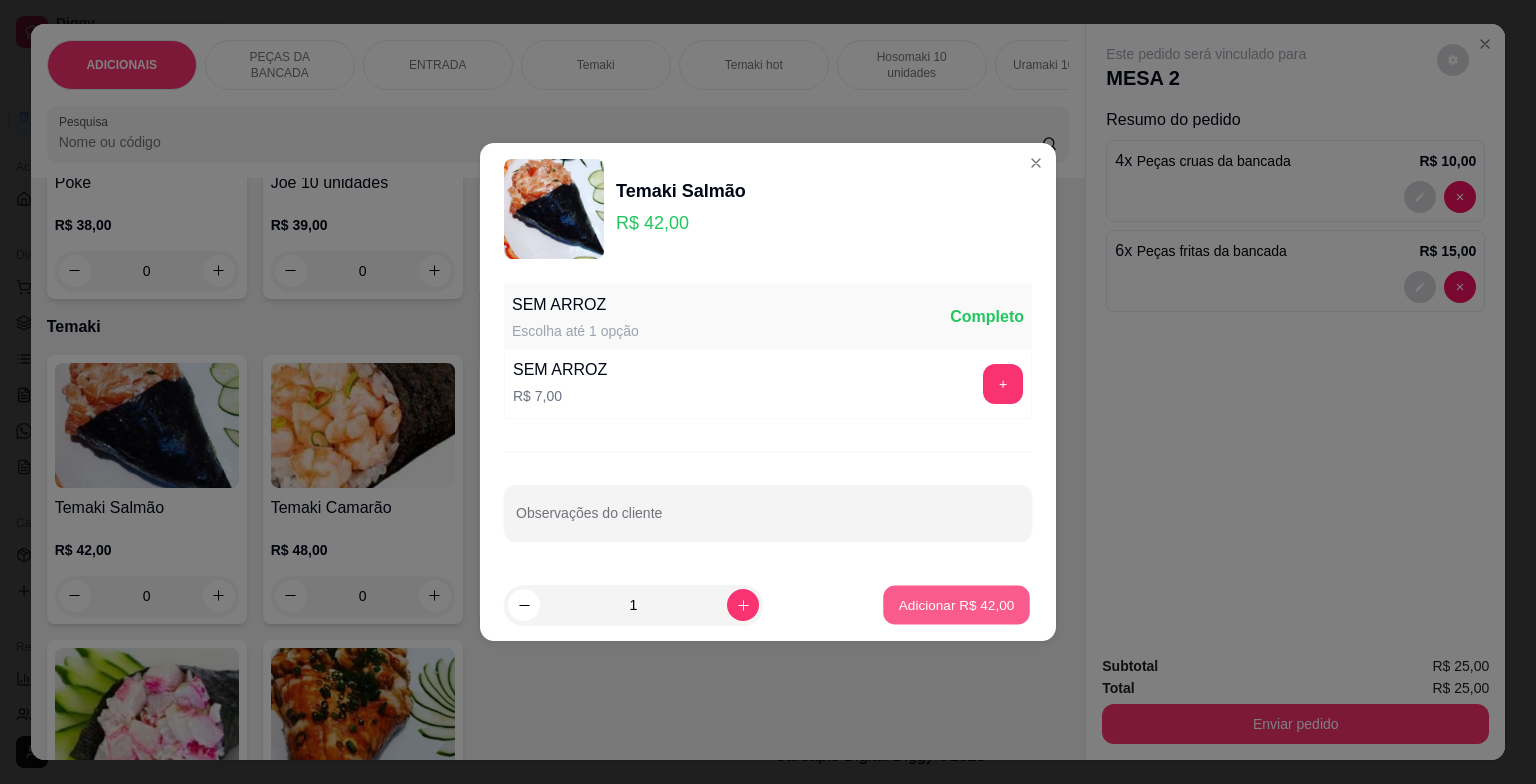 click on "Adicionar   R$ 42,00" at bounding box center (957, 604) 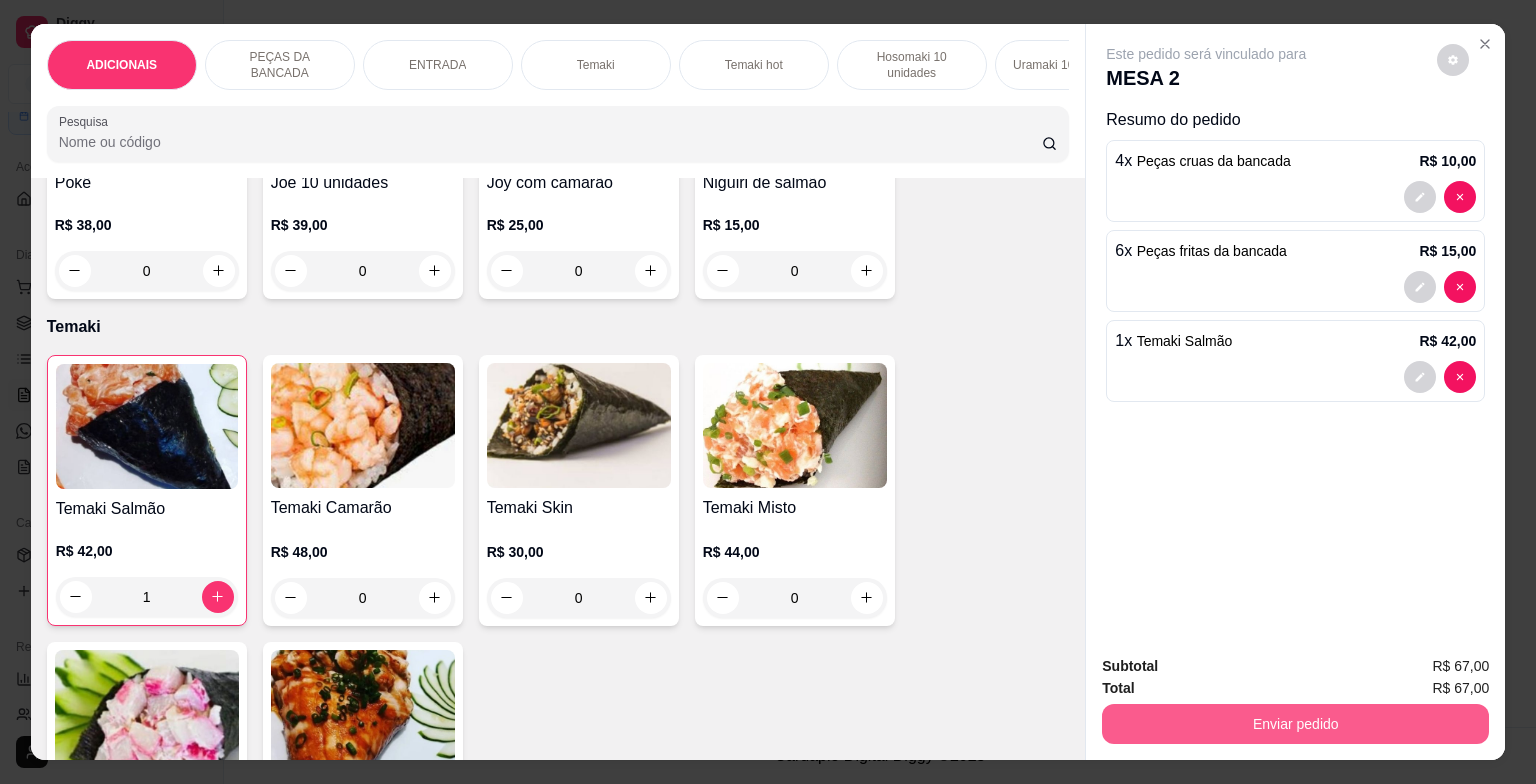 click on "Enviar pedido" at bounding box center [1295, 724] 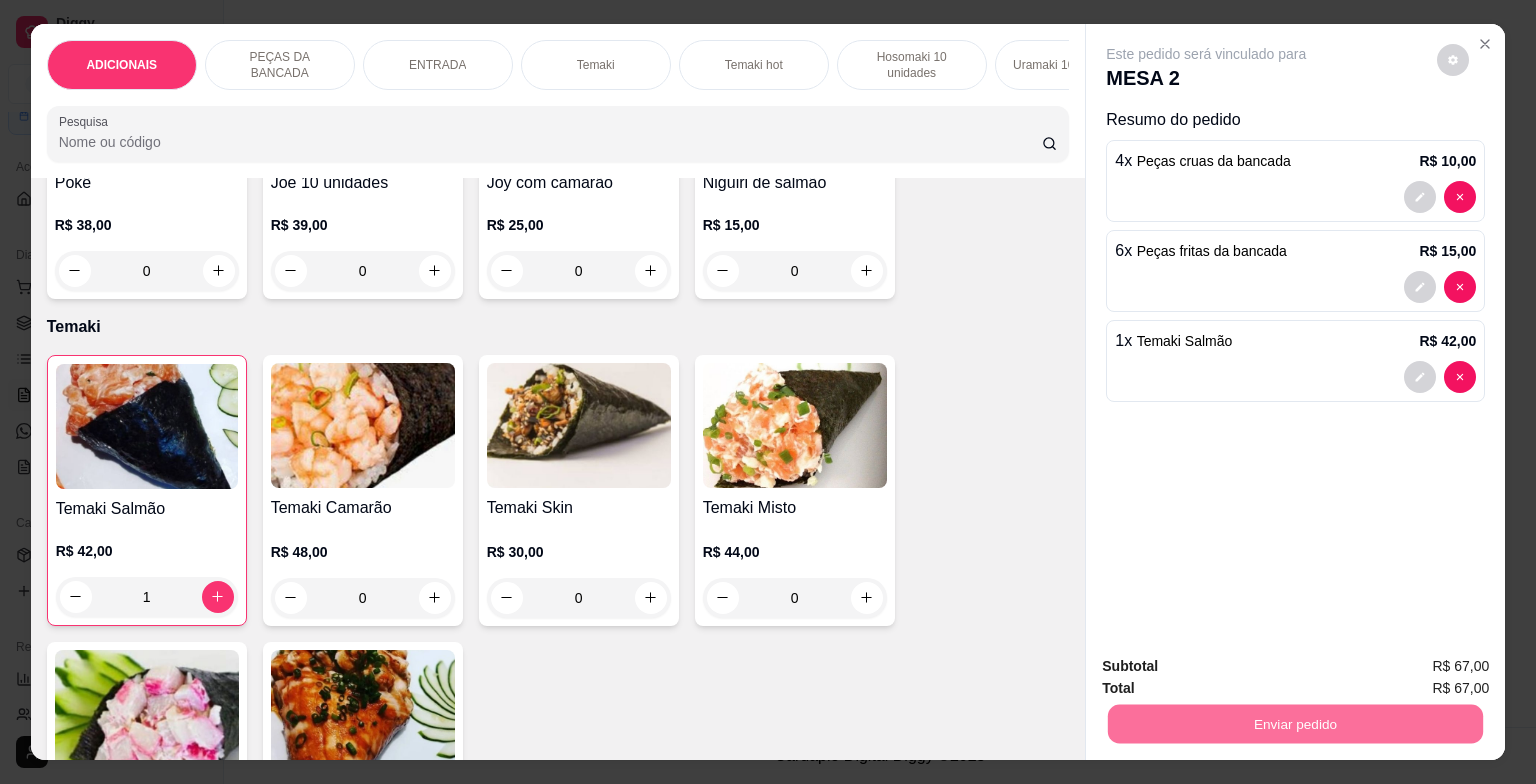 click on "Não registrar e enviar pedido" at bounding box center [1229, 668] 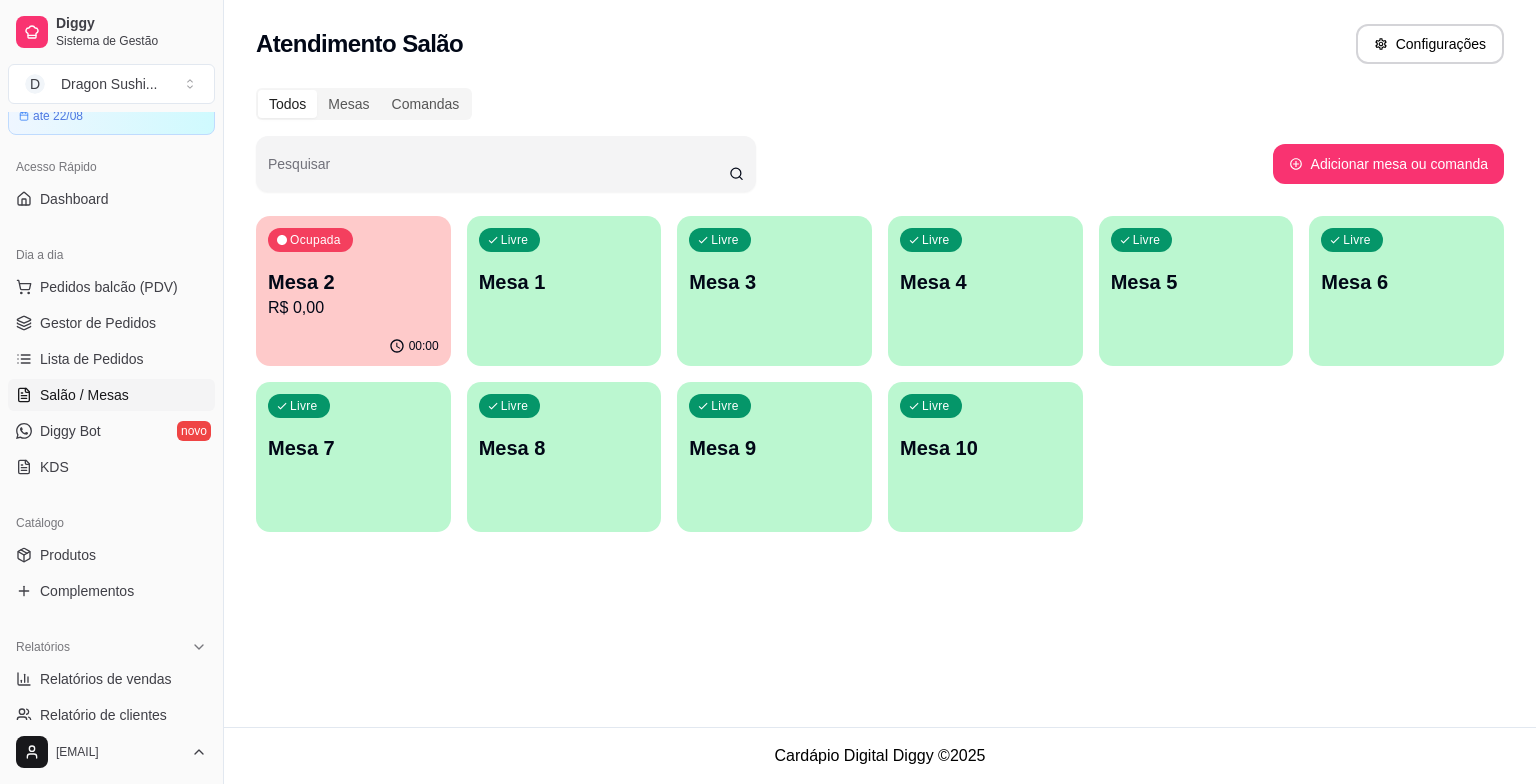 type 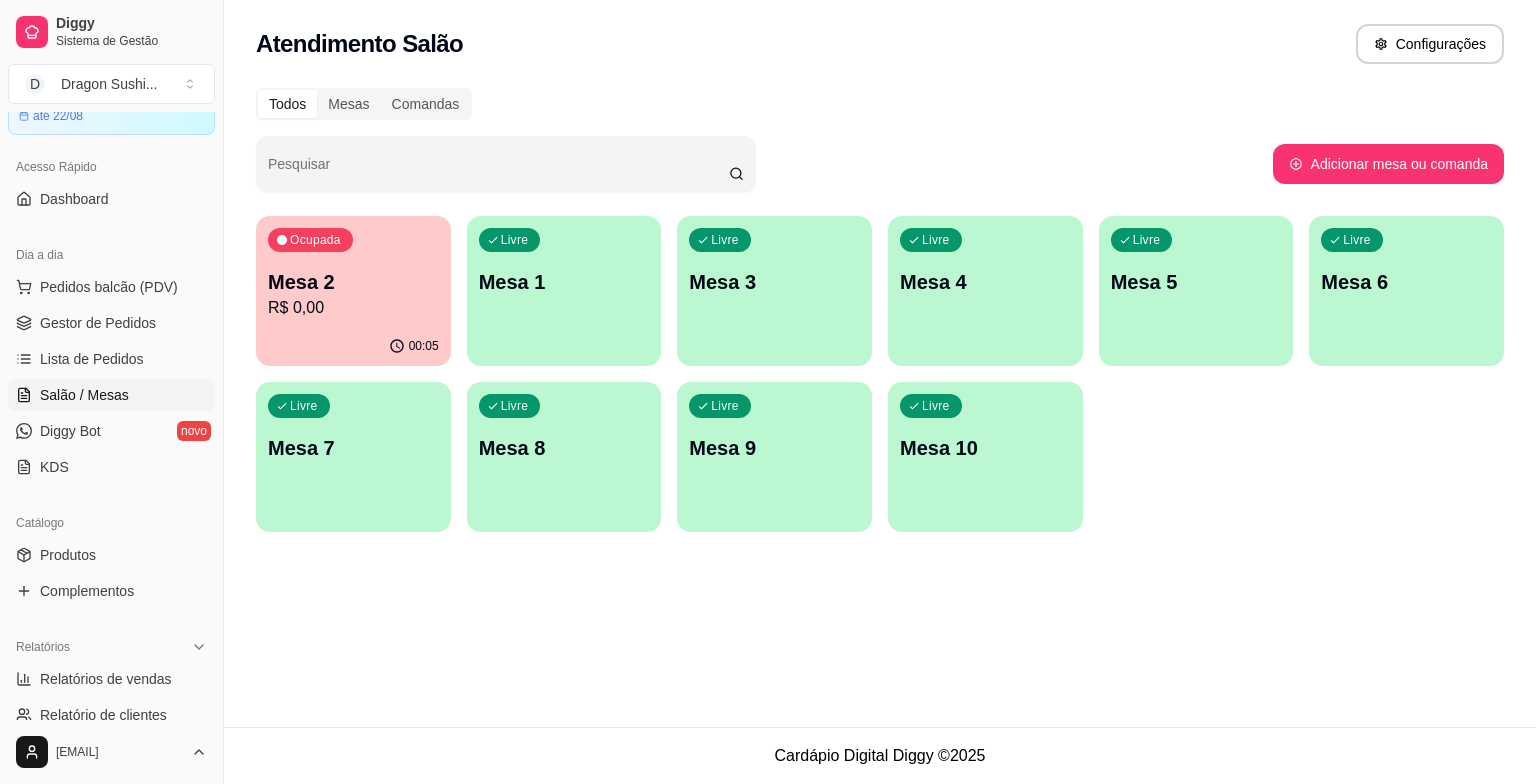 click on "Mesa 2" at bounding box center [353, 282] 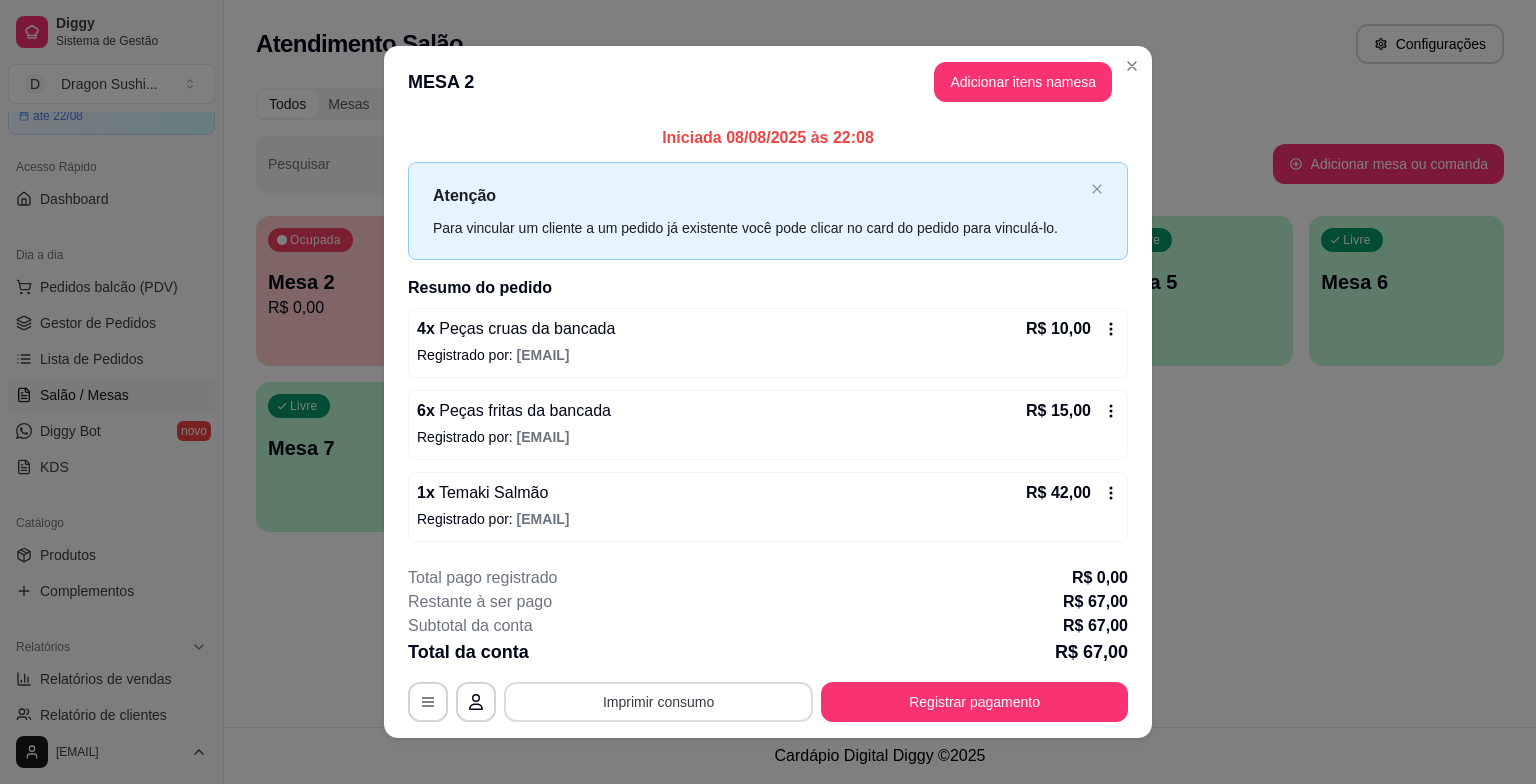 click on "Imprimir consumo" at bounding box center (658, 702) 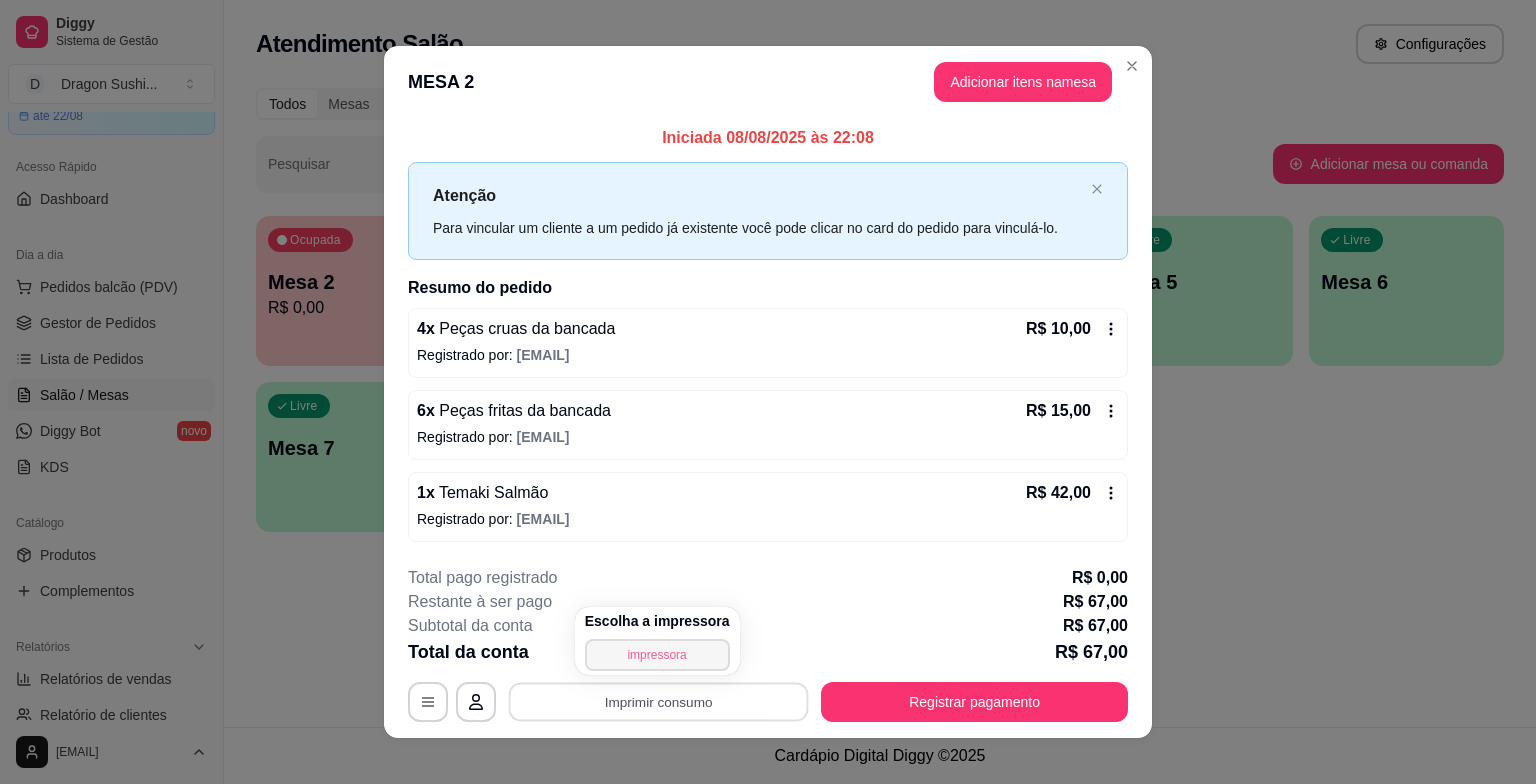 click on "impressora" at bounding box center (657, 655) 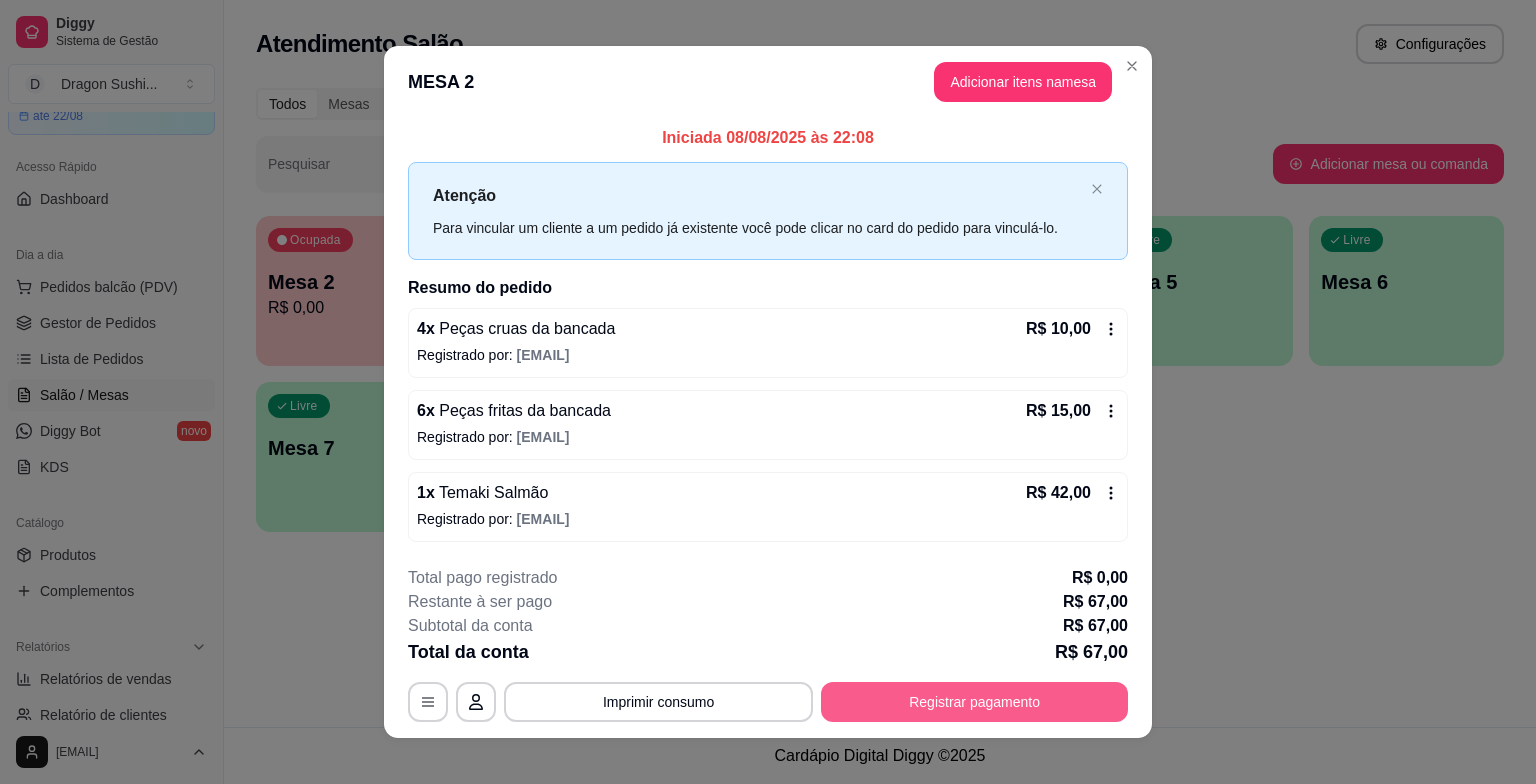 click on "Registrar pagamento" at bounding box center (974, 702) 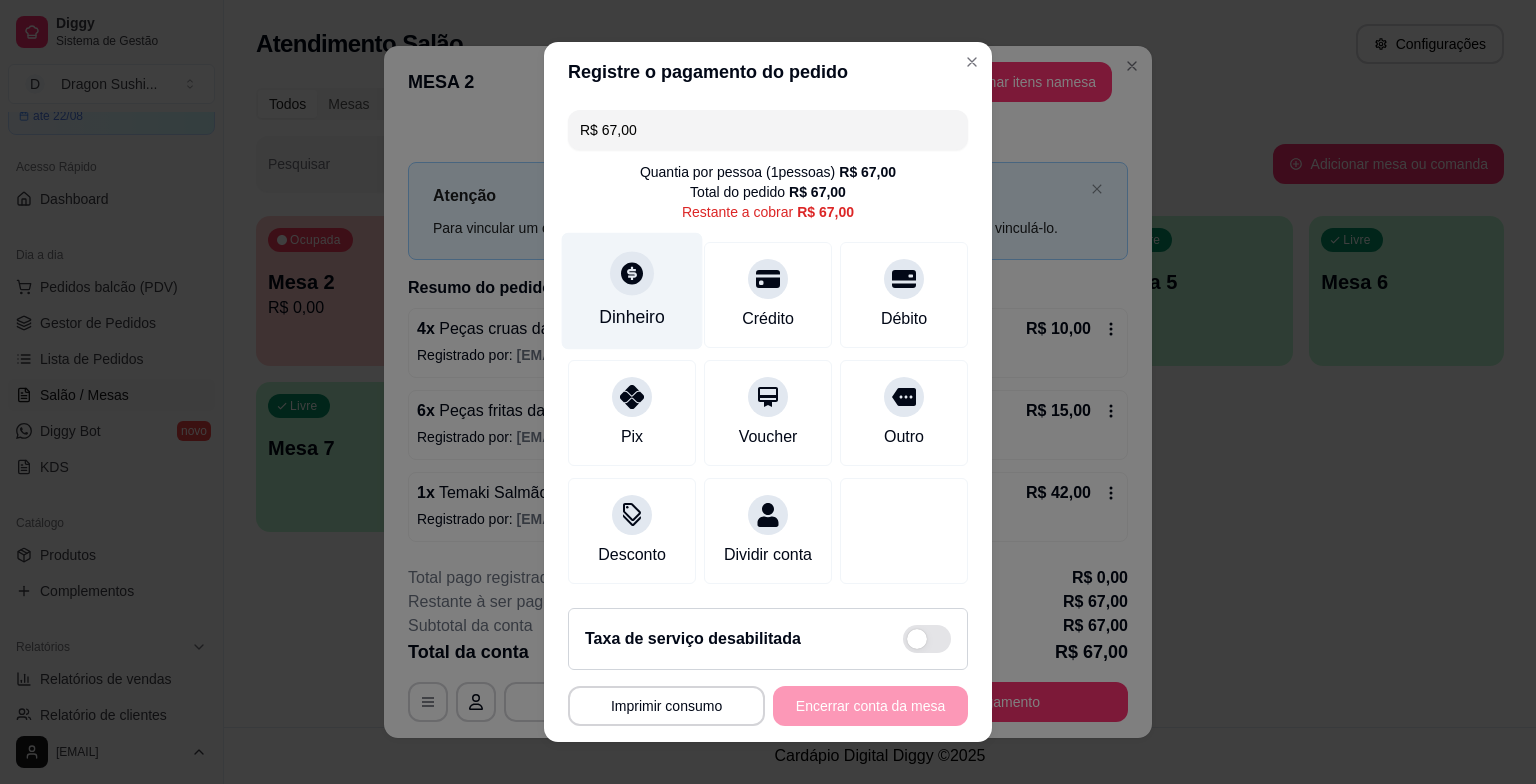 click on "Dinheiro" at bounding box center [632, 317] 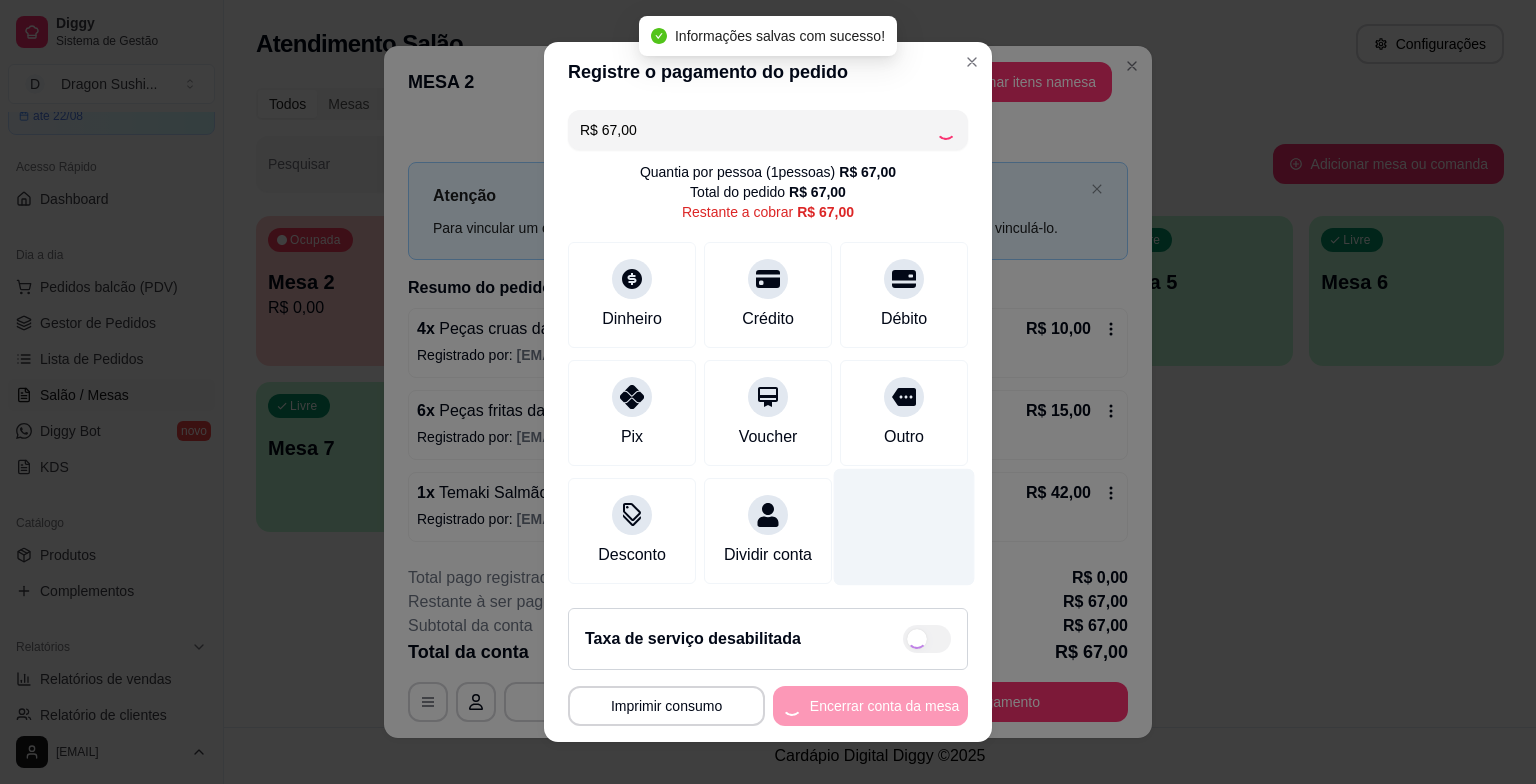 type on "R$ 0,00" 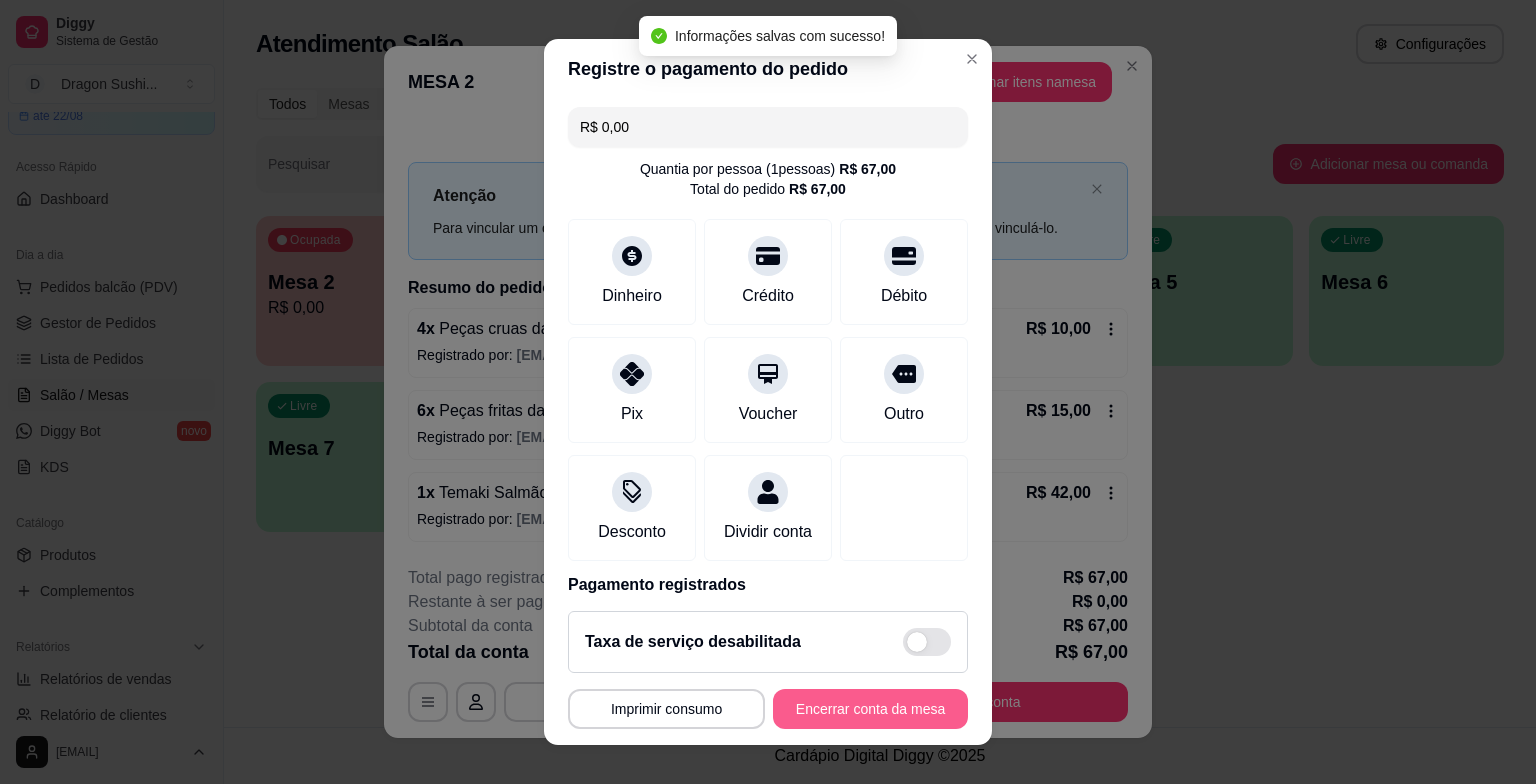click on "Encerrar conta da mesa" at bounding box center [870, 709] 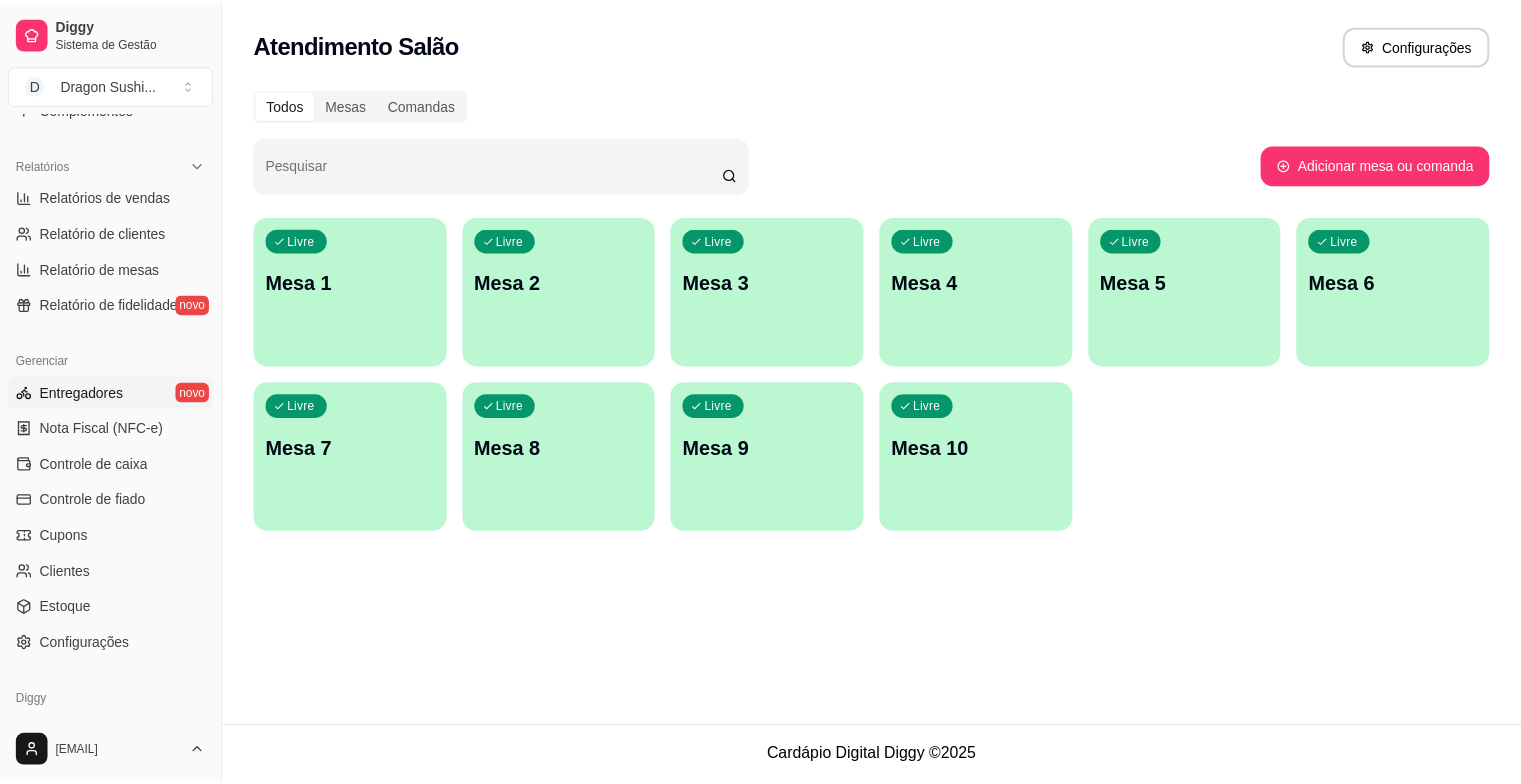 scroll, scrollTop: 600, scrollLeft: 0, axis: vertical 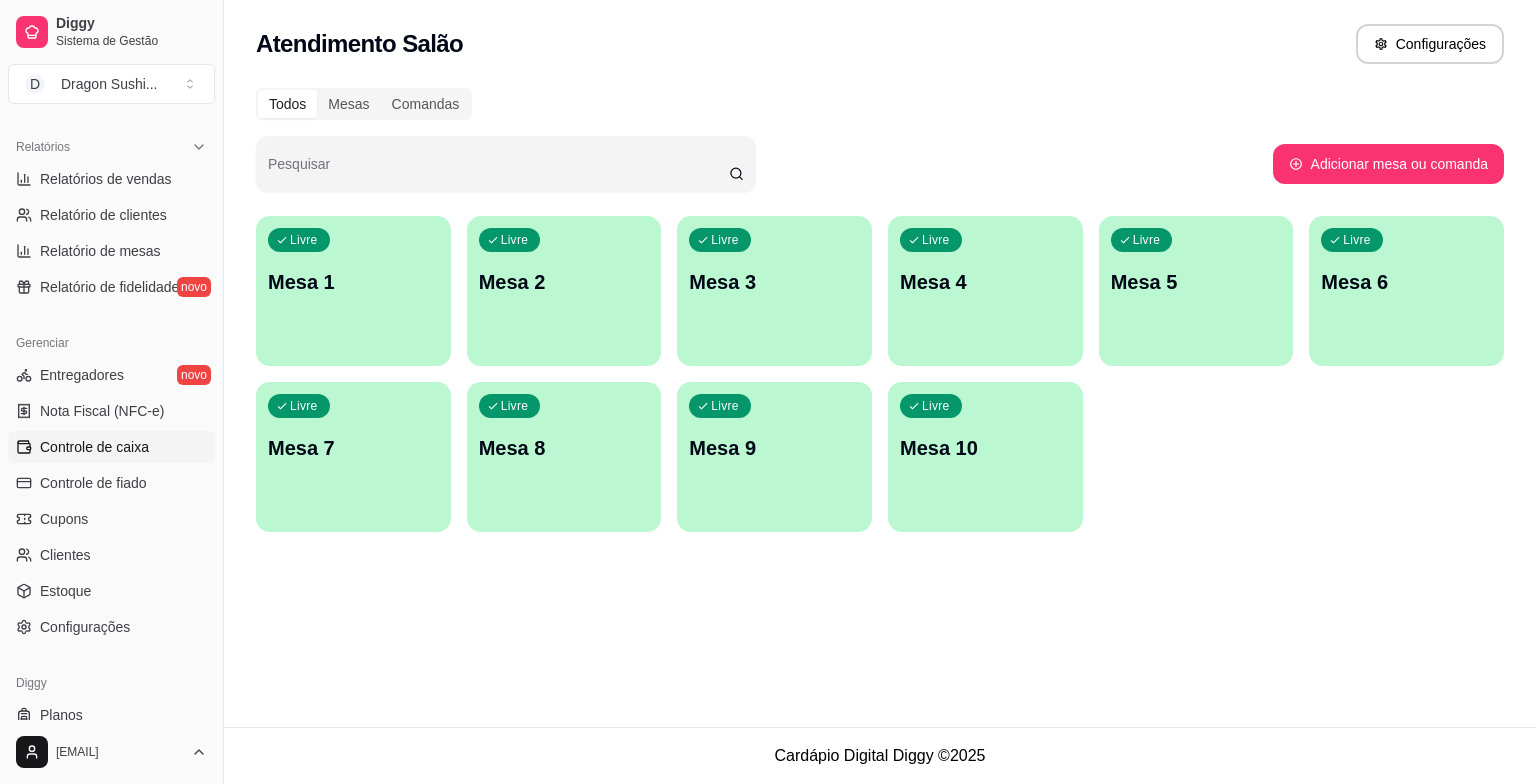 click on "Controle de caixa" at bounding box center (94, 447) 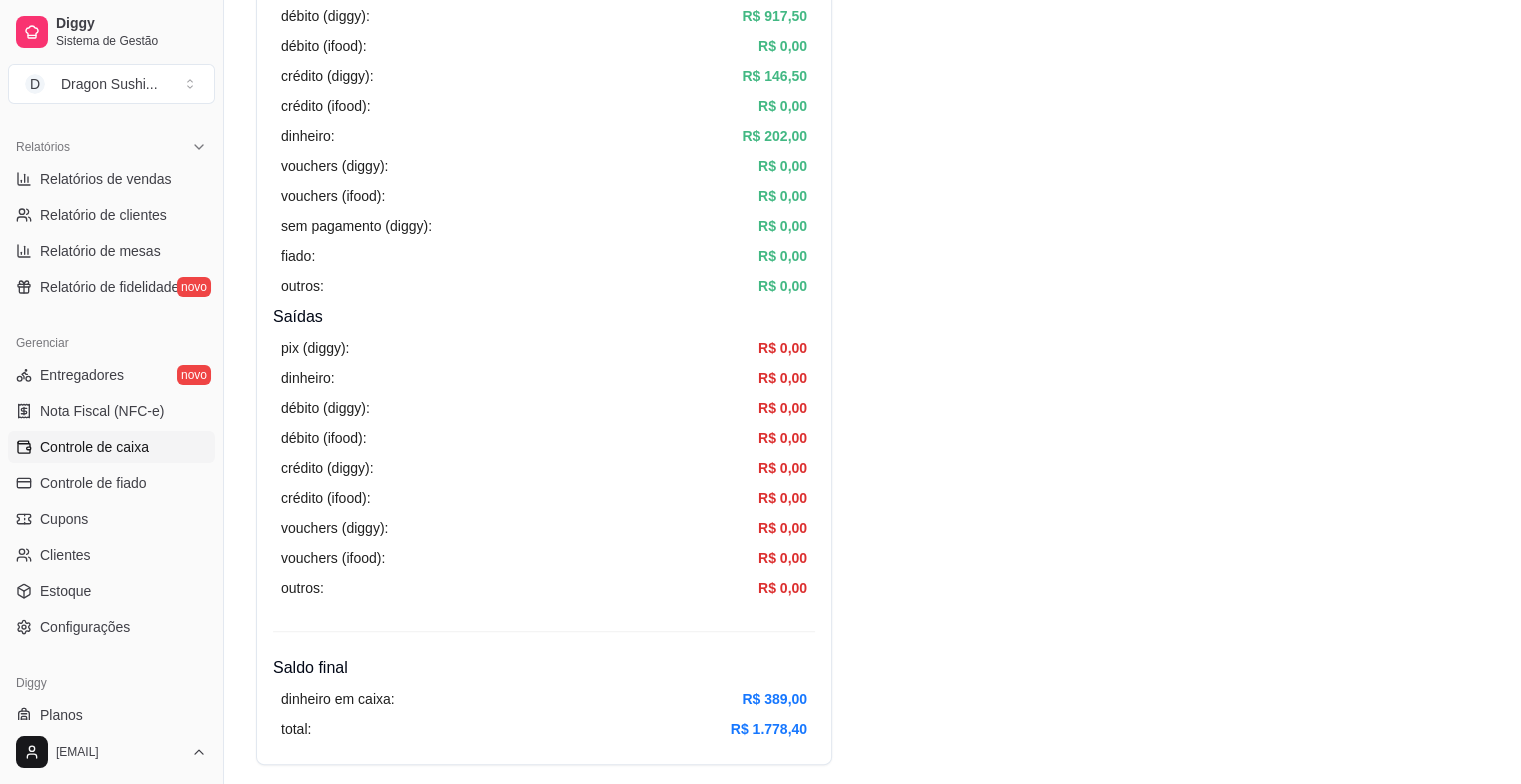 scroll, scrollTop: 0, scrollLeft: 0, axis: both 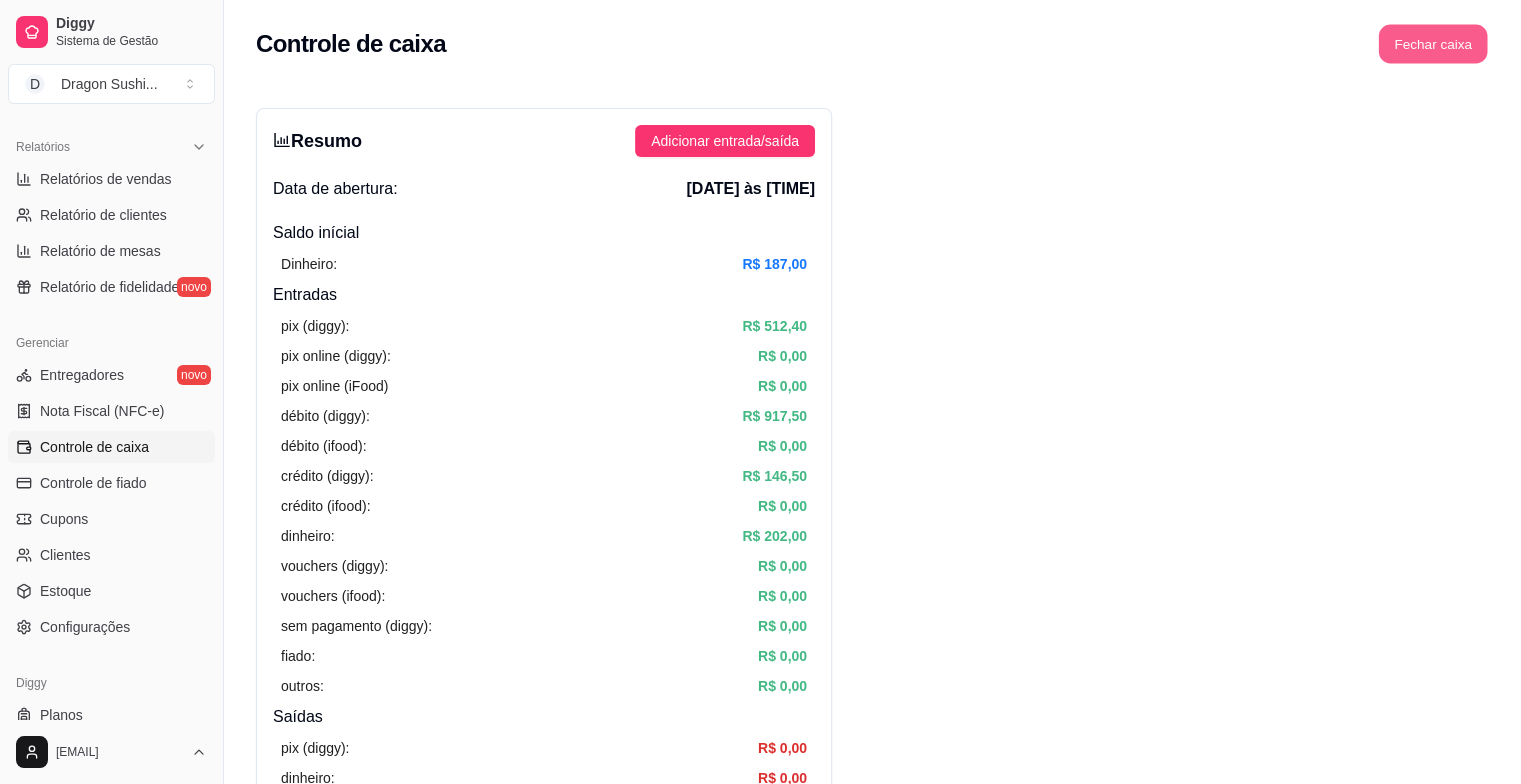 click on "Fechar caixa" at bounding box center (1433, 44) 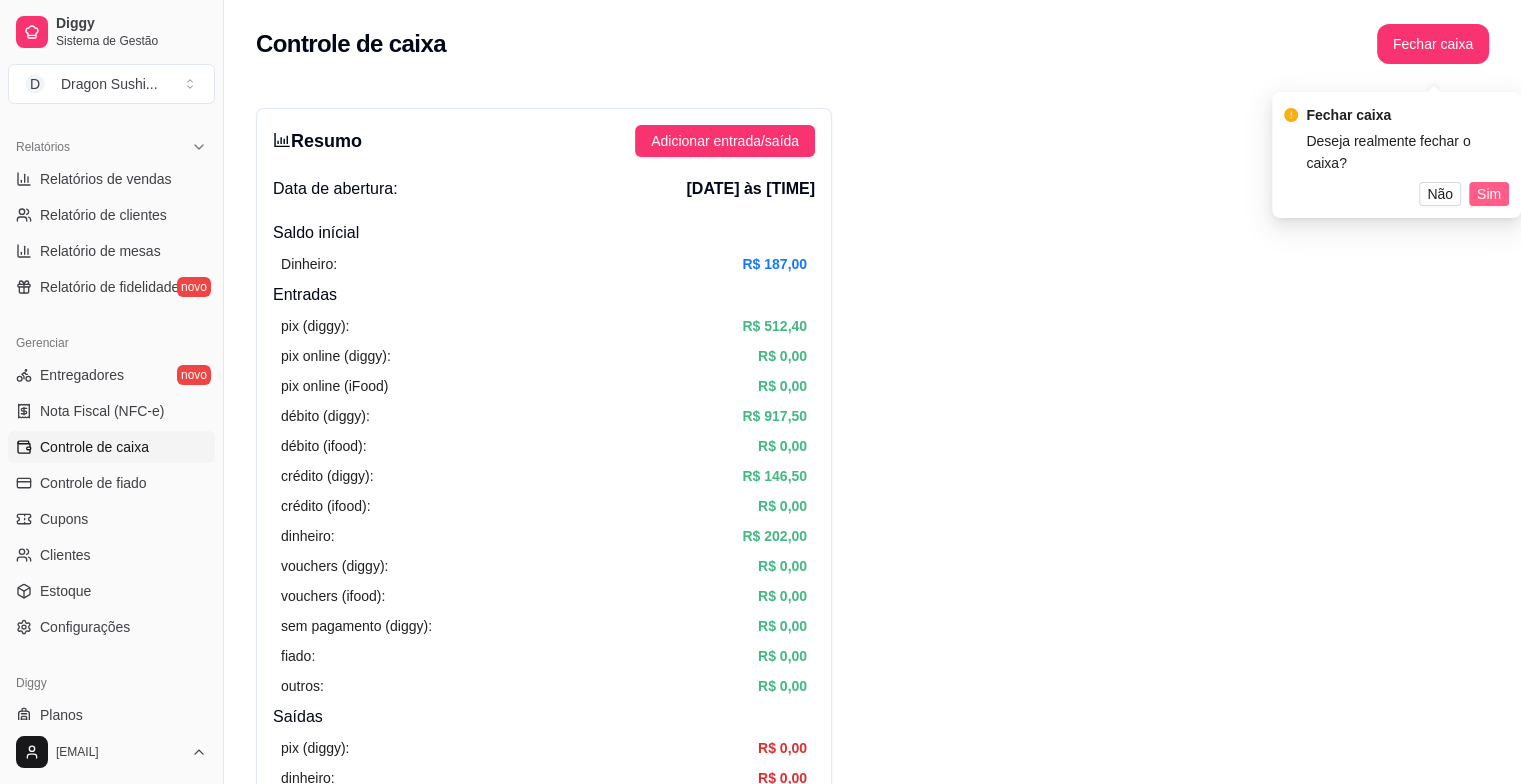click on "Sim" at bounding box center (1489, 194) 